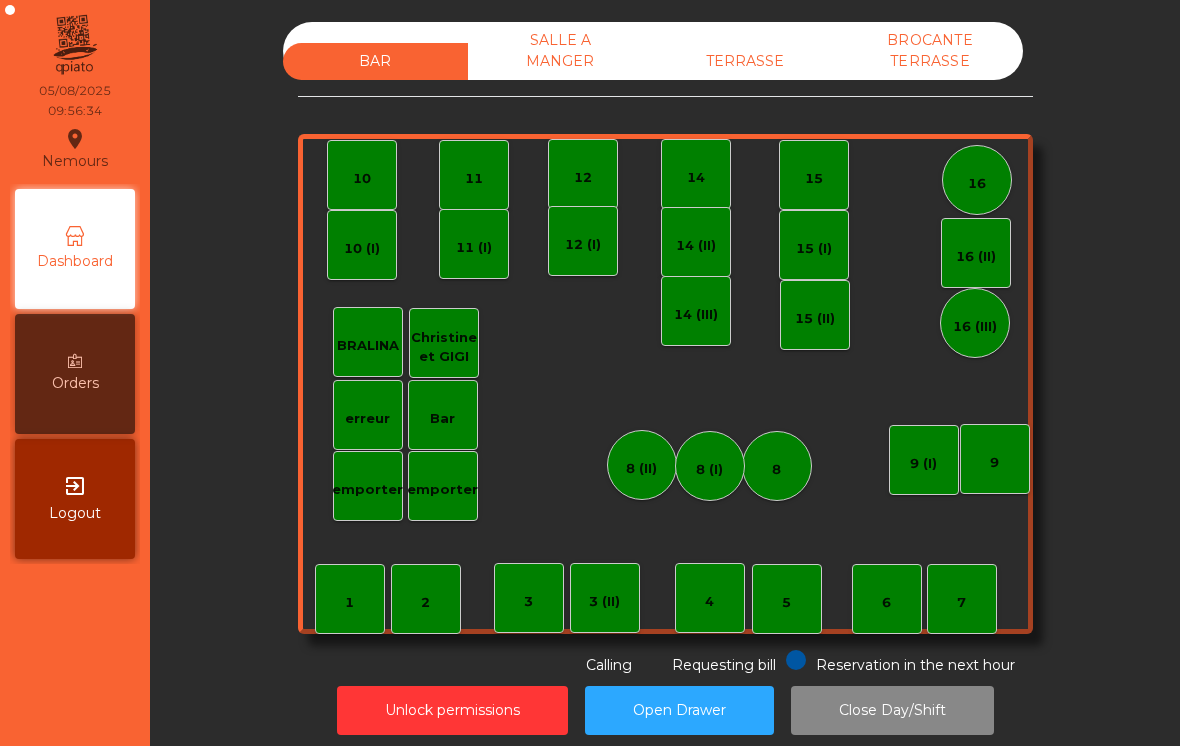 scroll, scrollTop: 0, scrollLeft: 0, axis: both 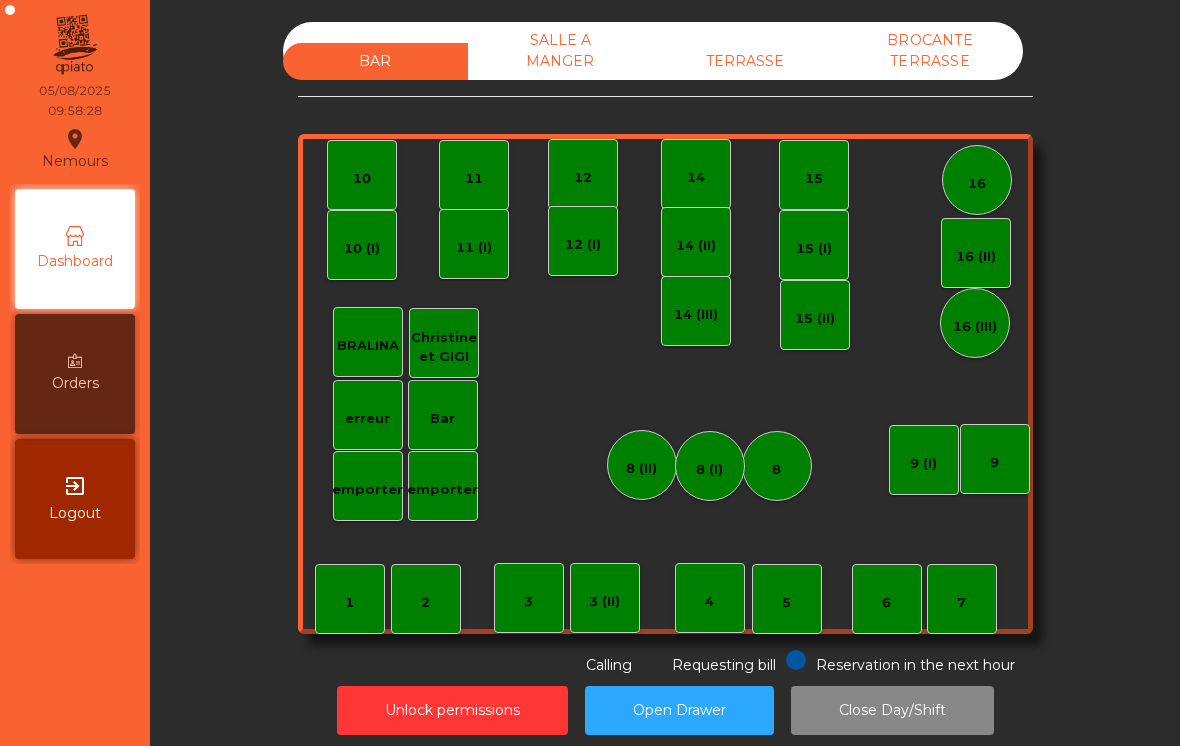 click on "TERRASSE" 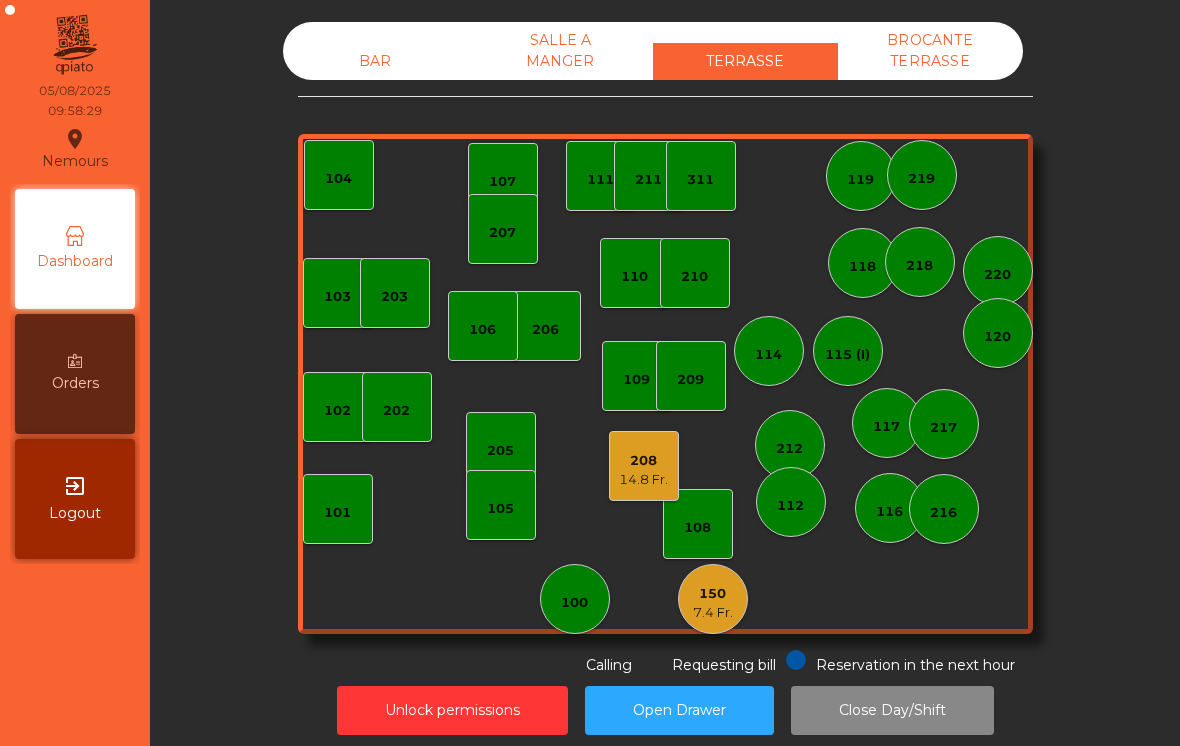 click on "150" 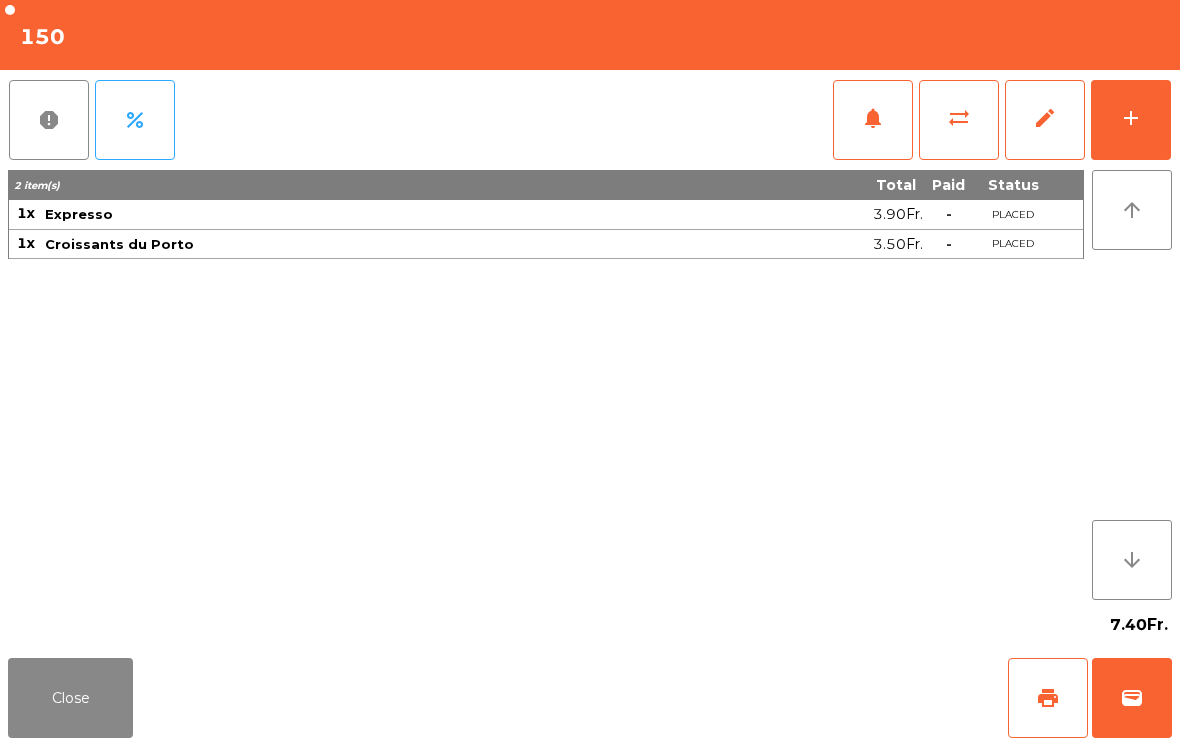 click on "sync_alt" 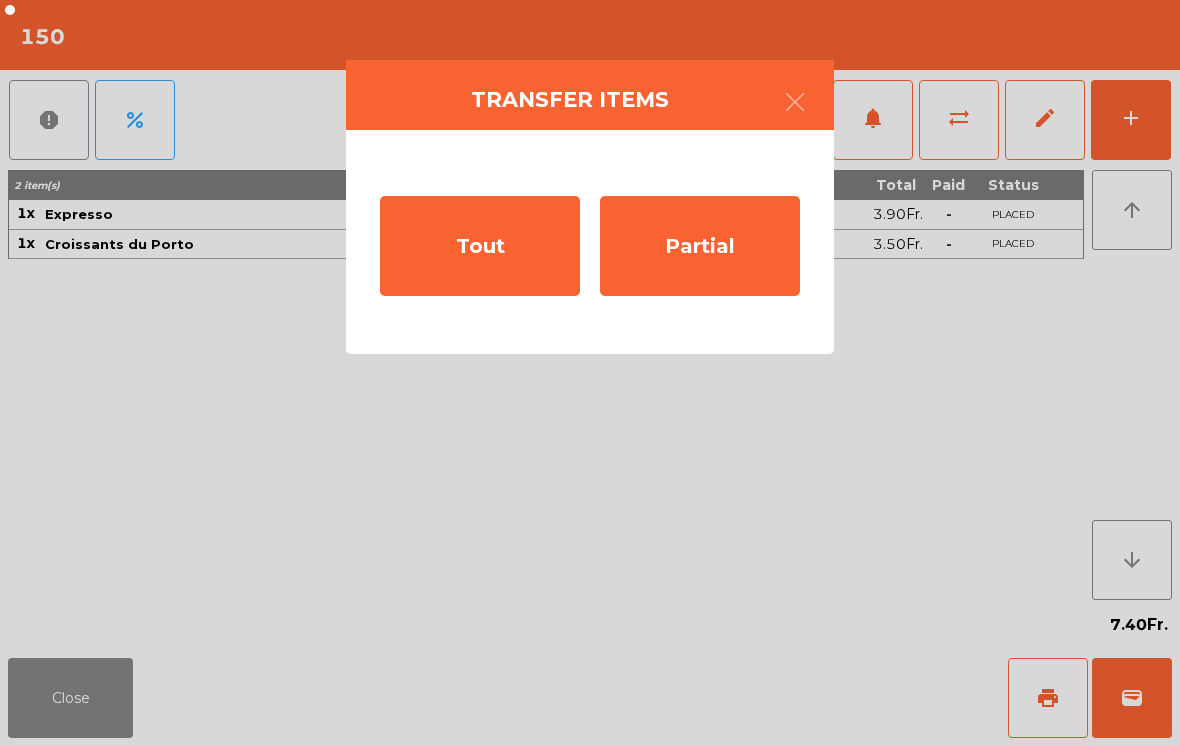 click on "Tout" 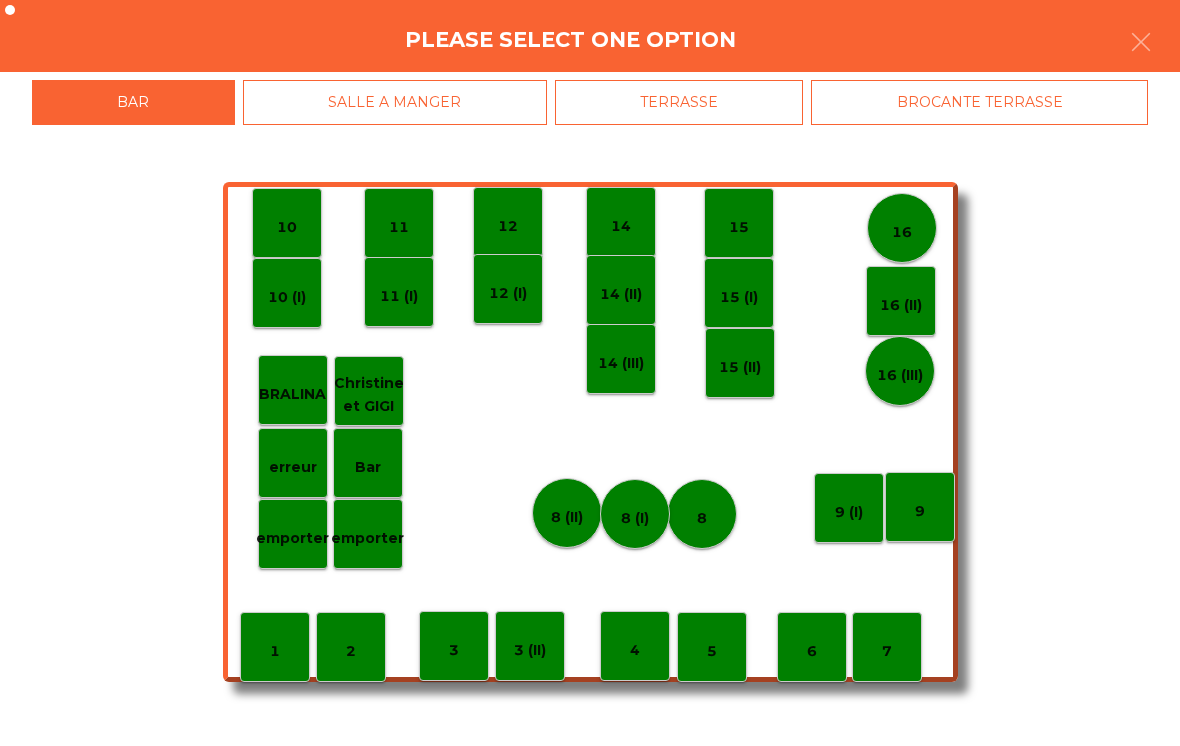 click on "TERRASSE" 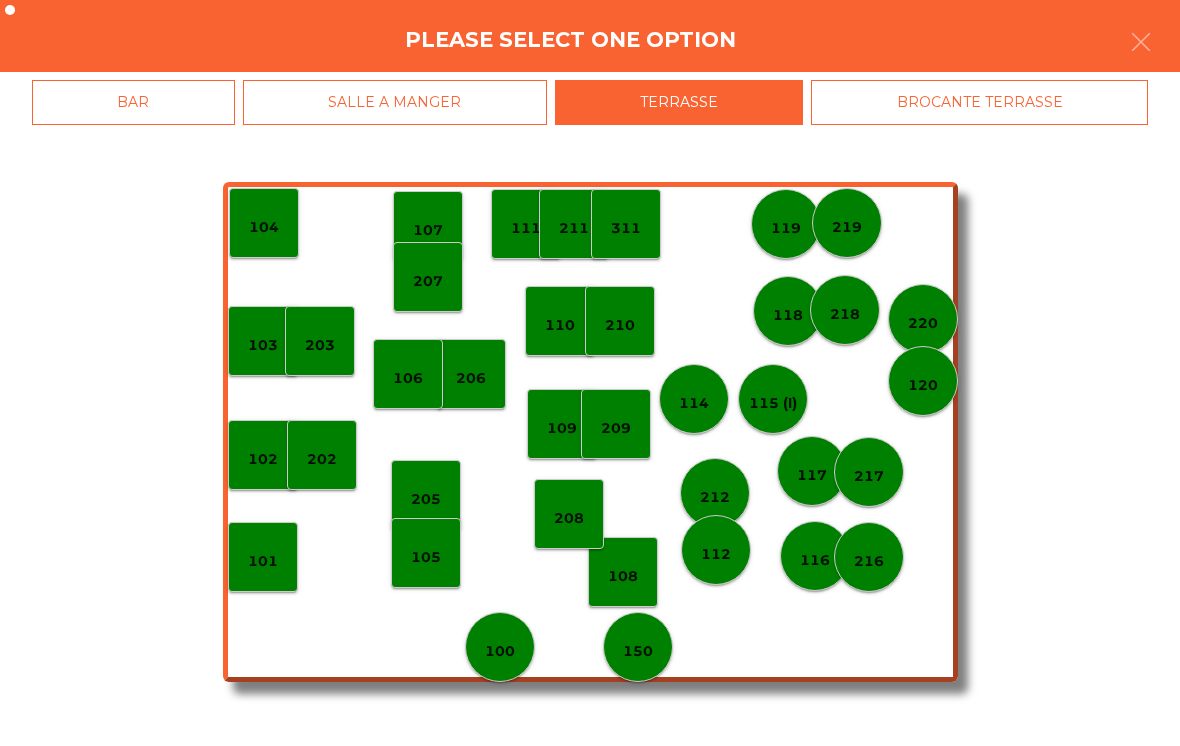 click on "208" 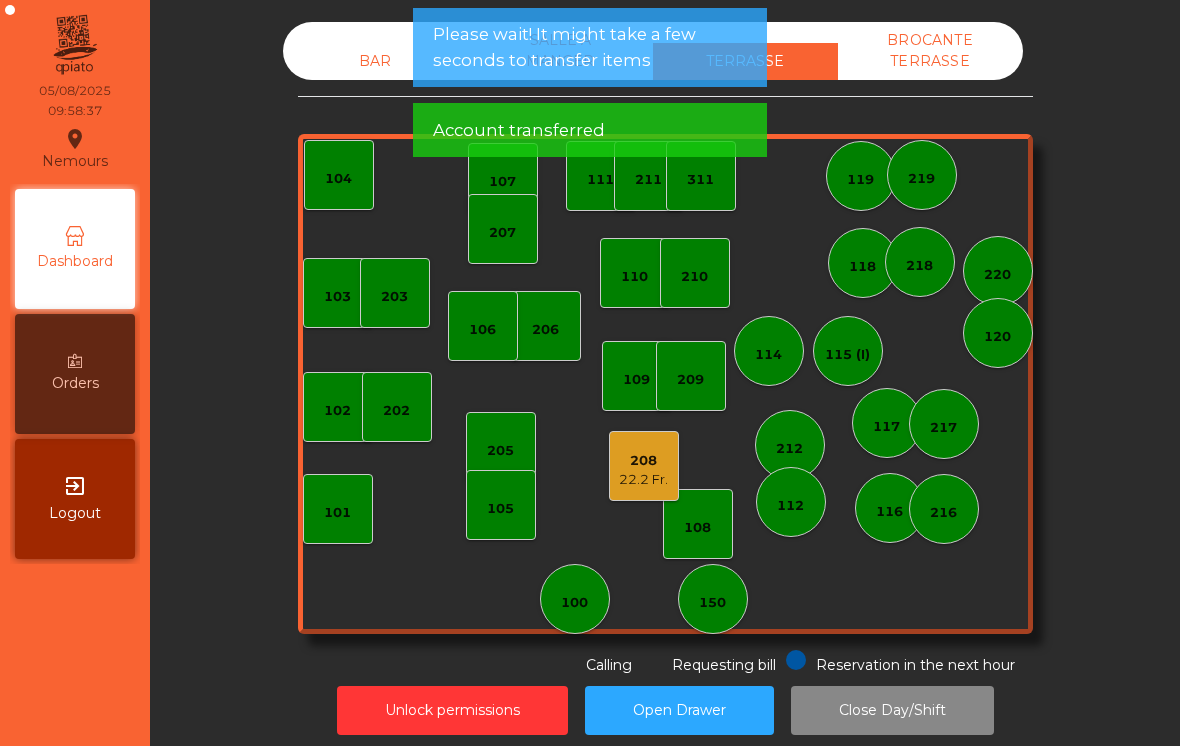click on "22.2 Fr." 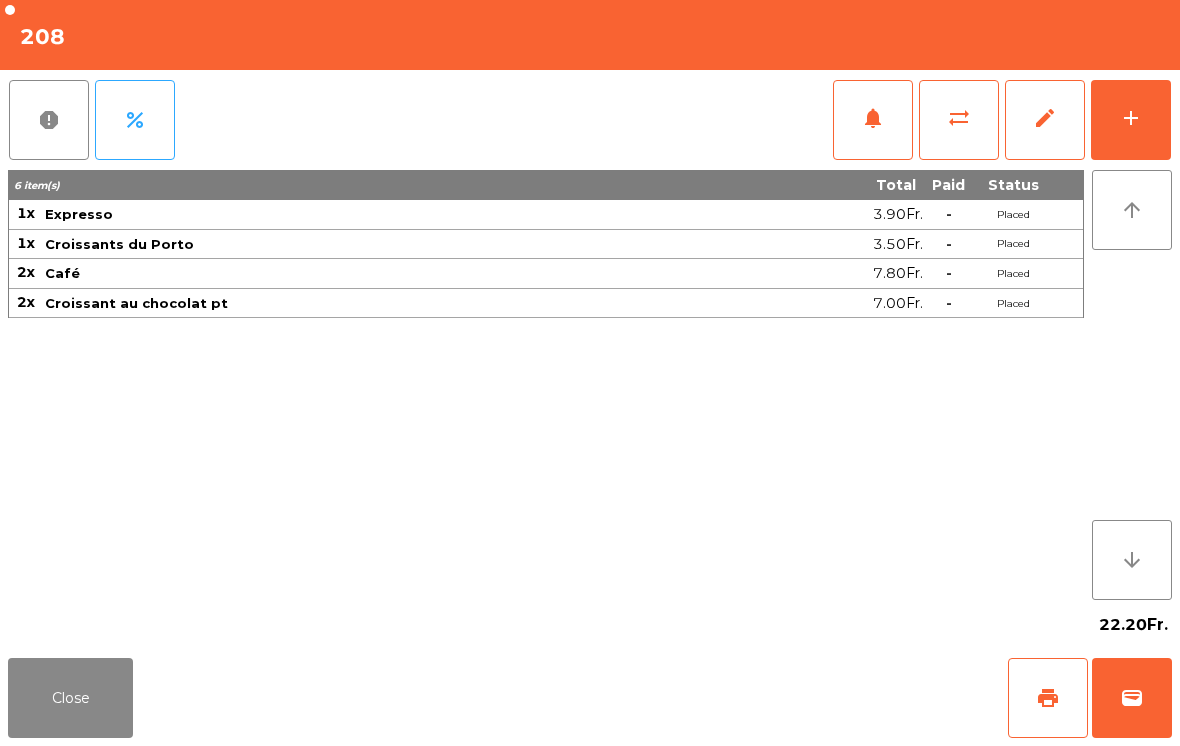click on "sync_alt" 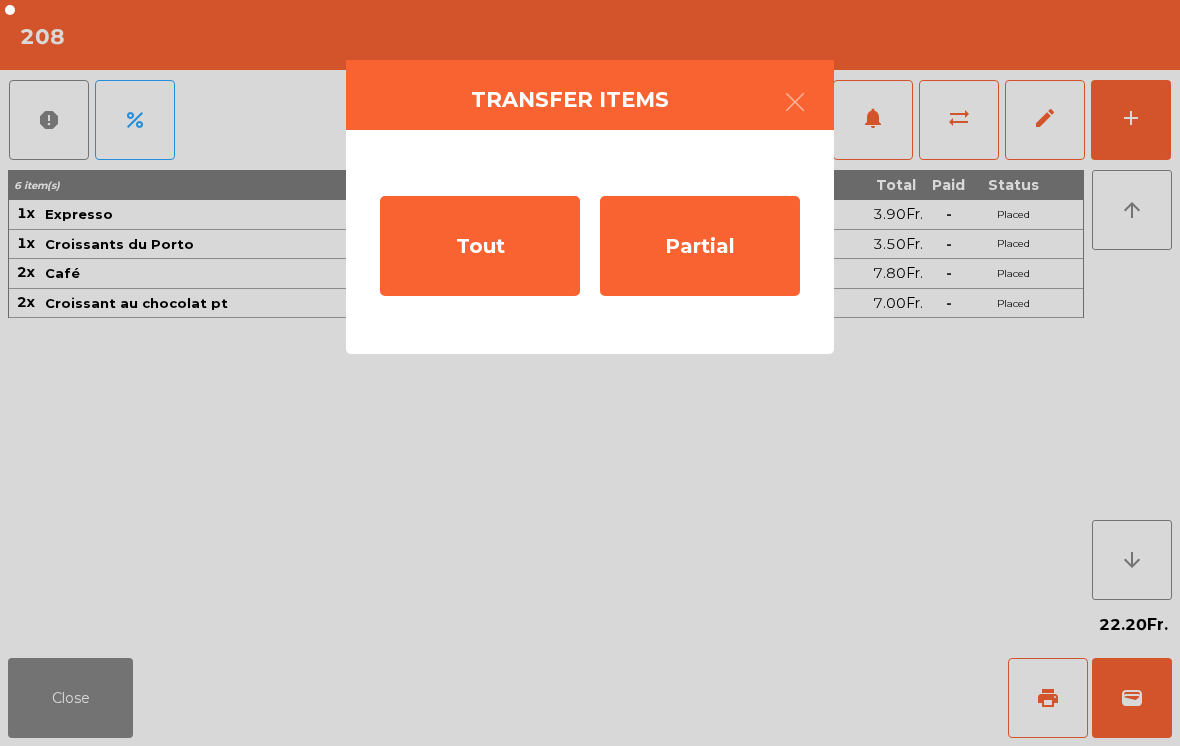 click on "Partial" 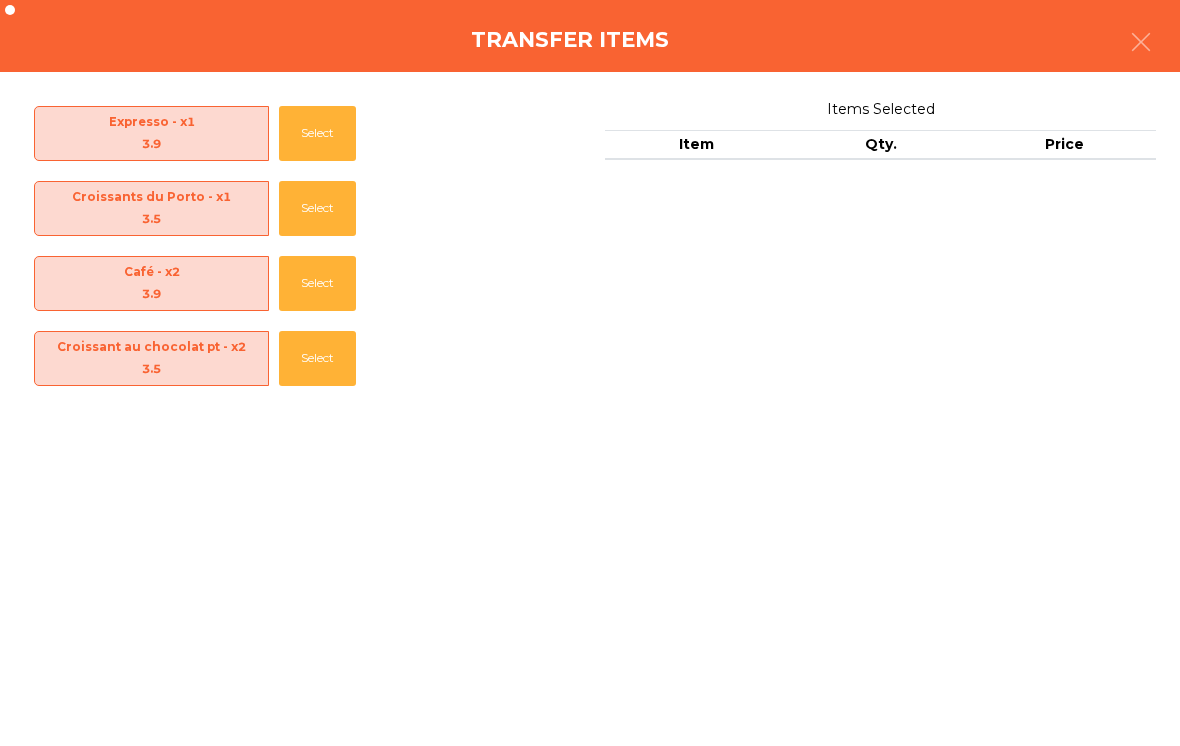 click on "Select" 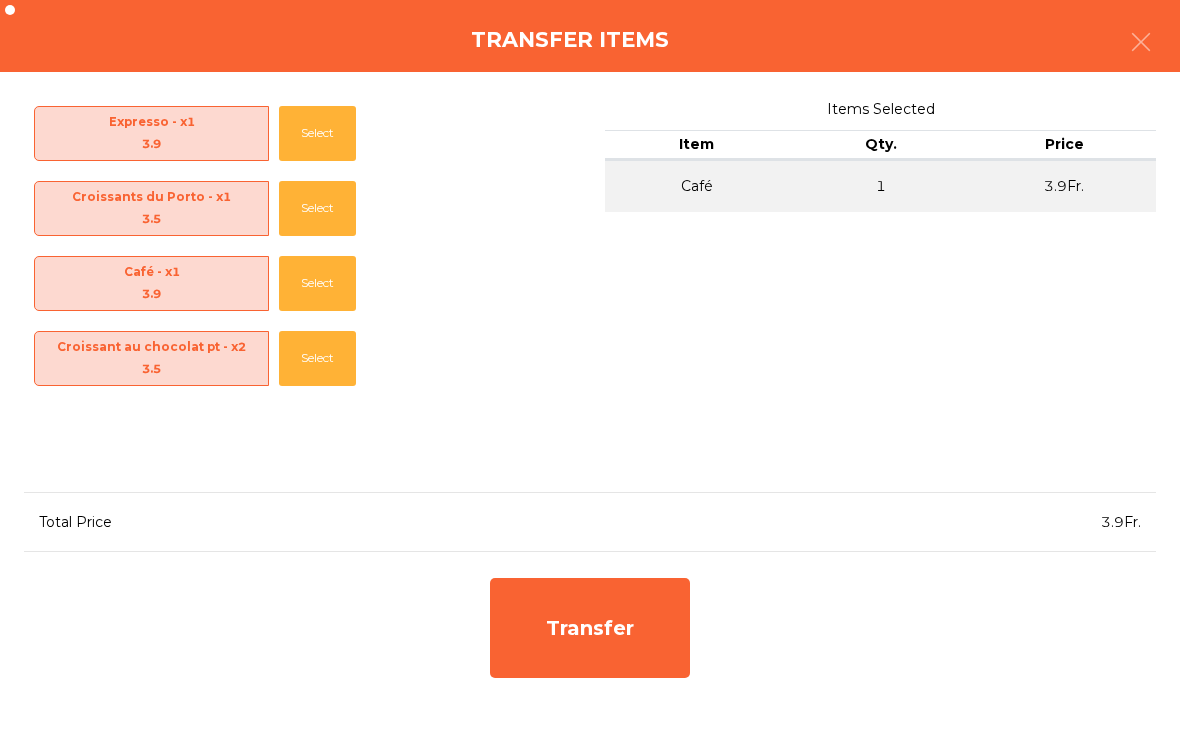 click on "Select" 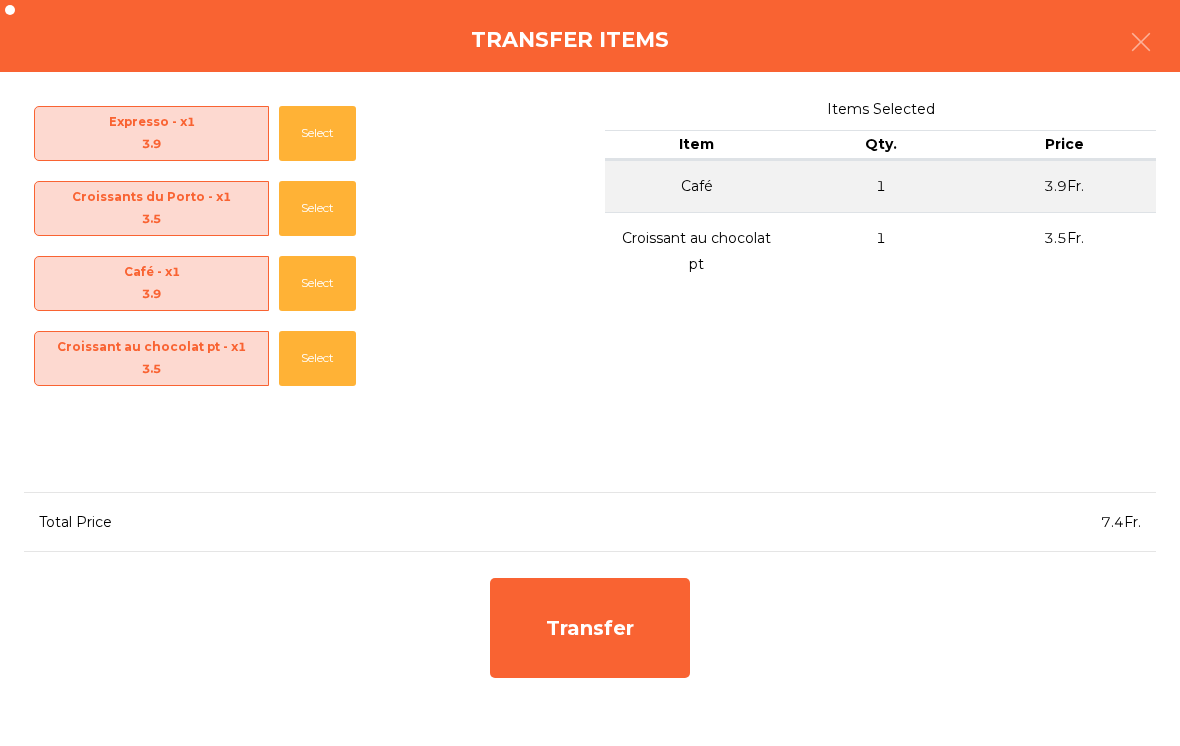 click on "Select" 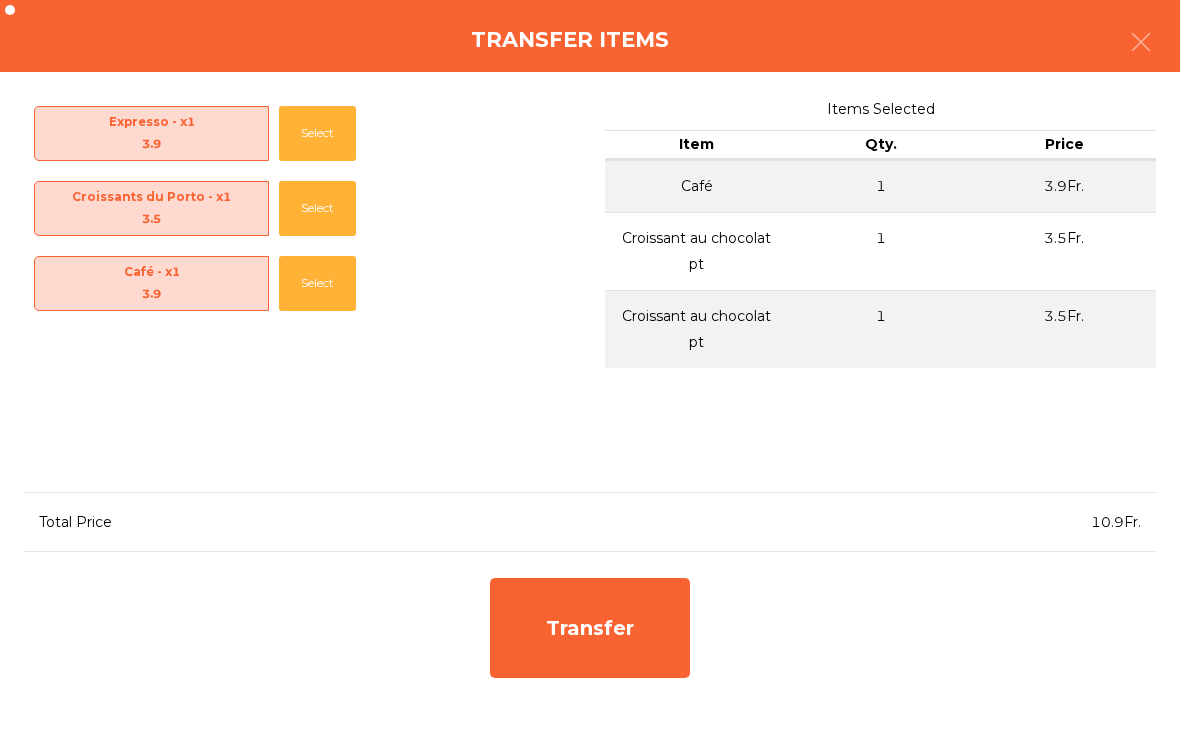 click on "Transfer" 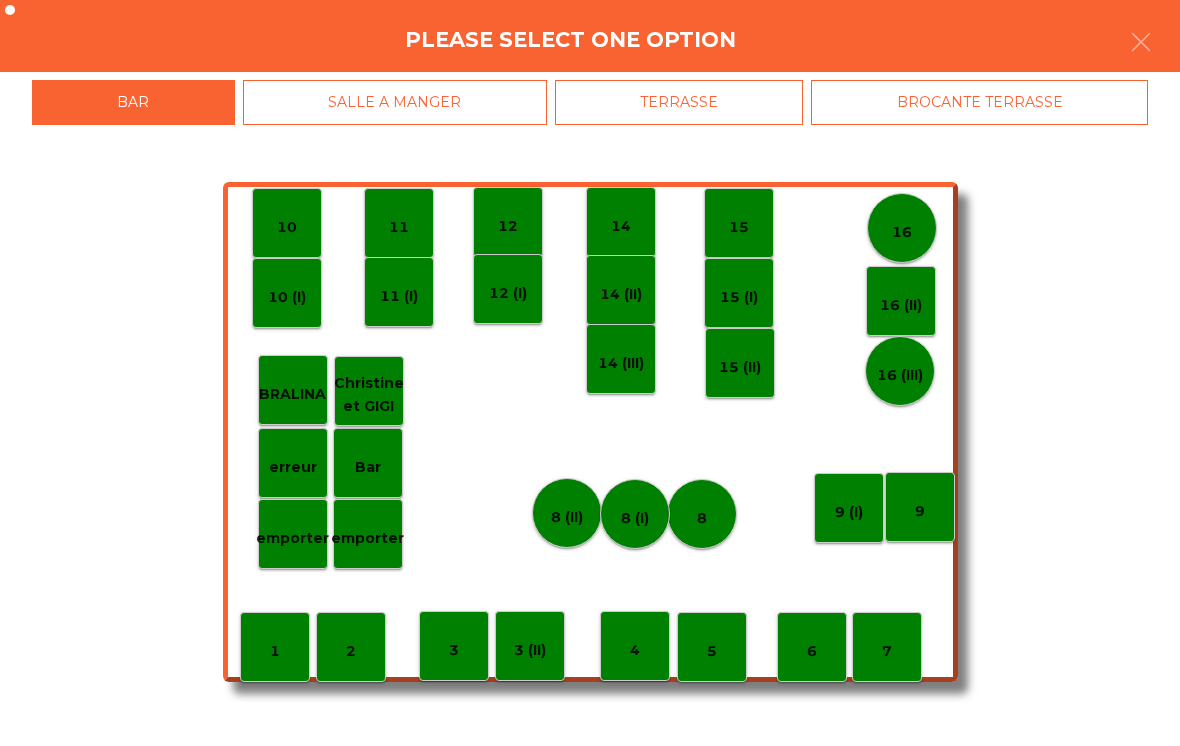 click on "3 (II)" 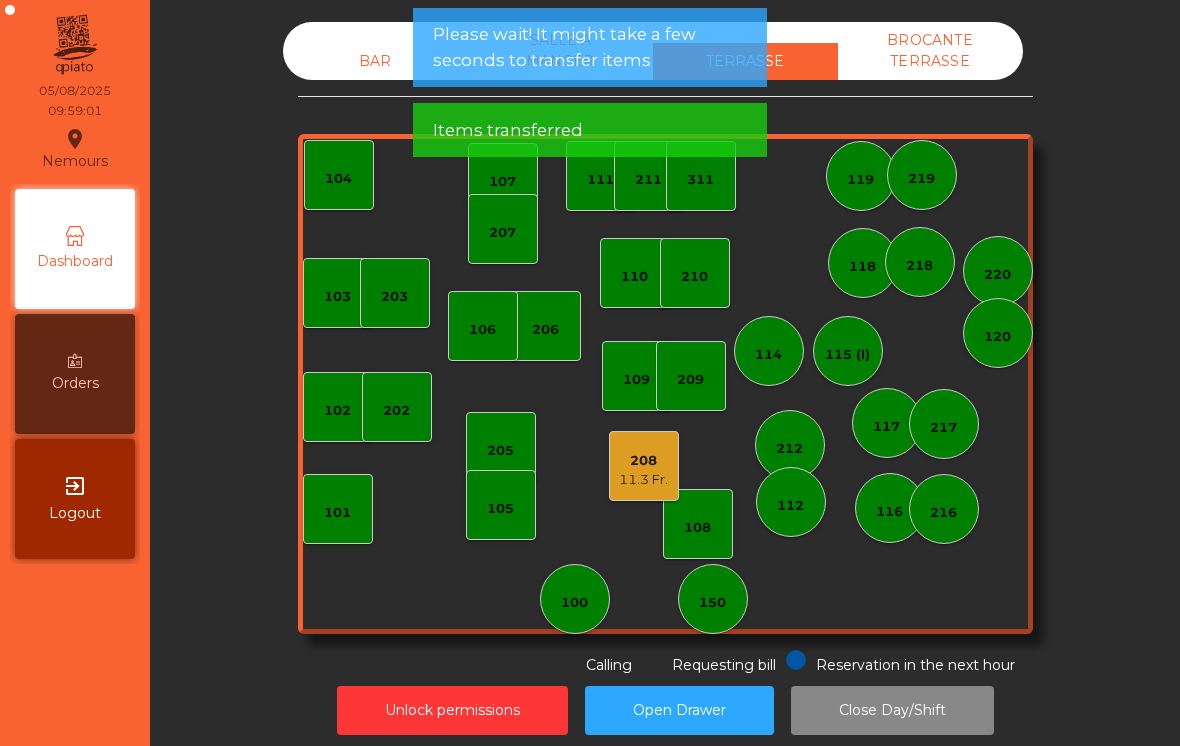 click on "11.3 Fr." 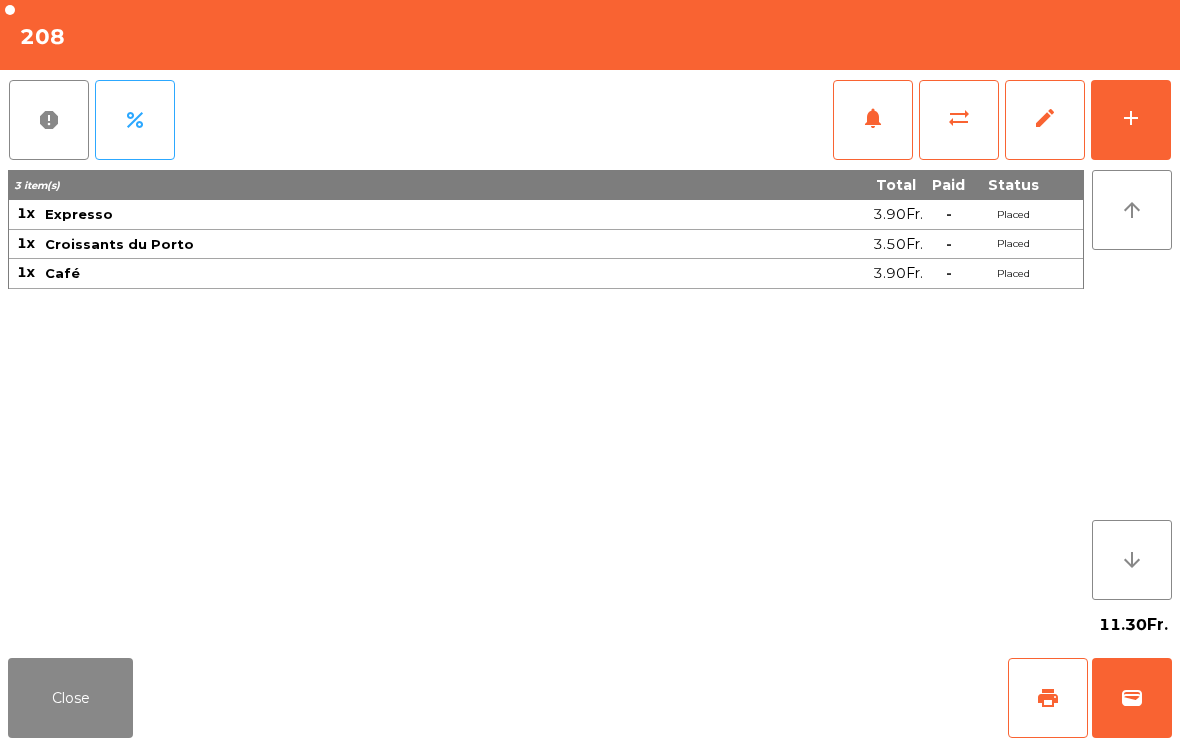 click on "add" 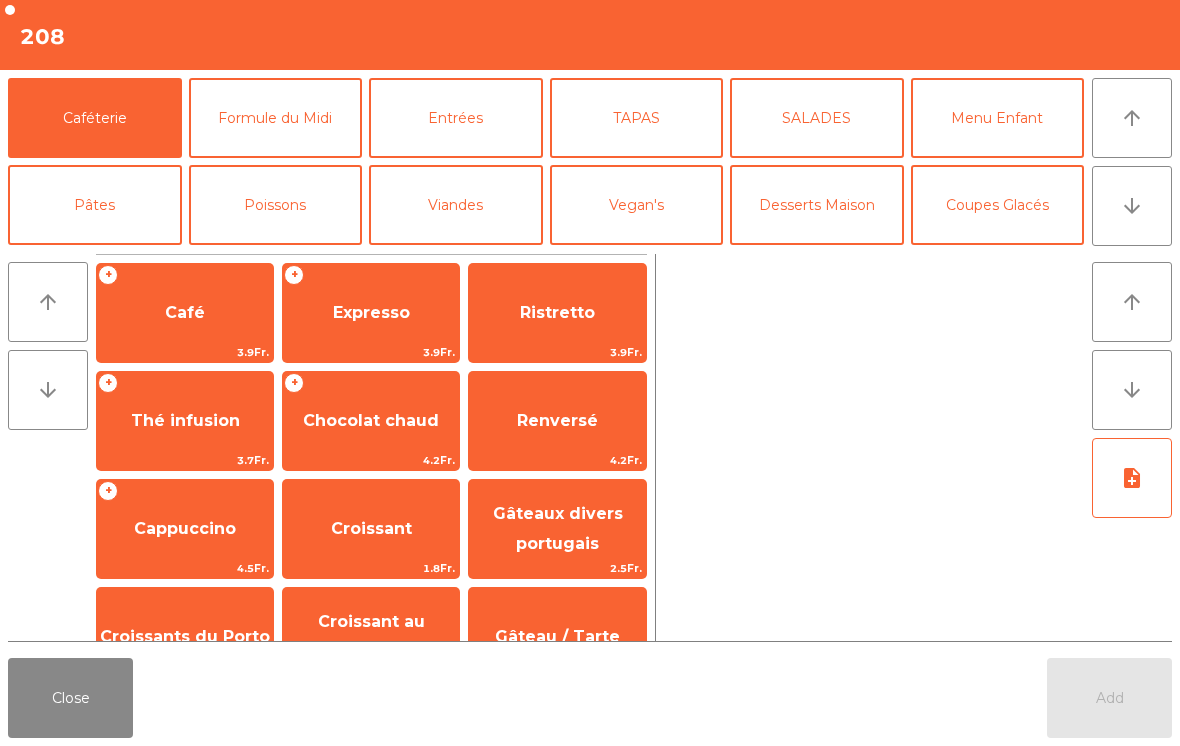 click on "3.9Fr." 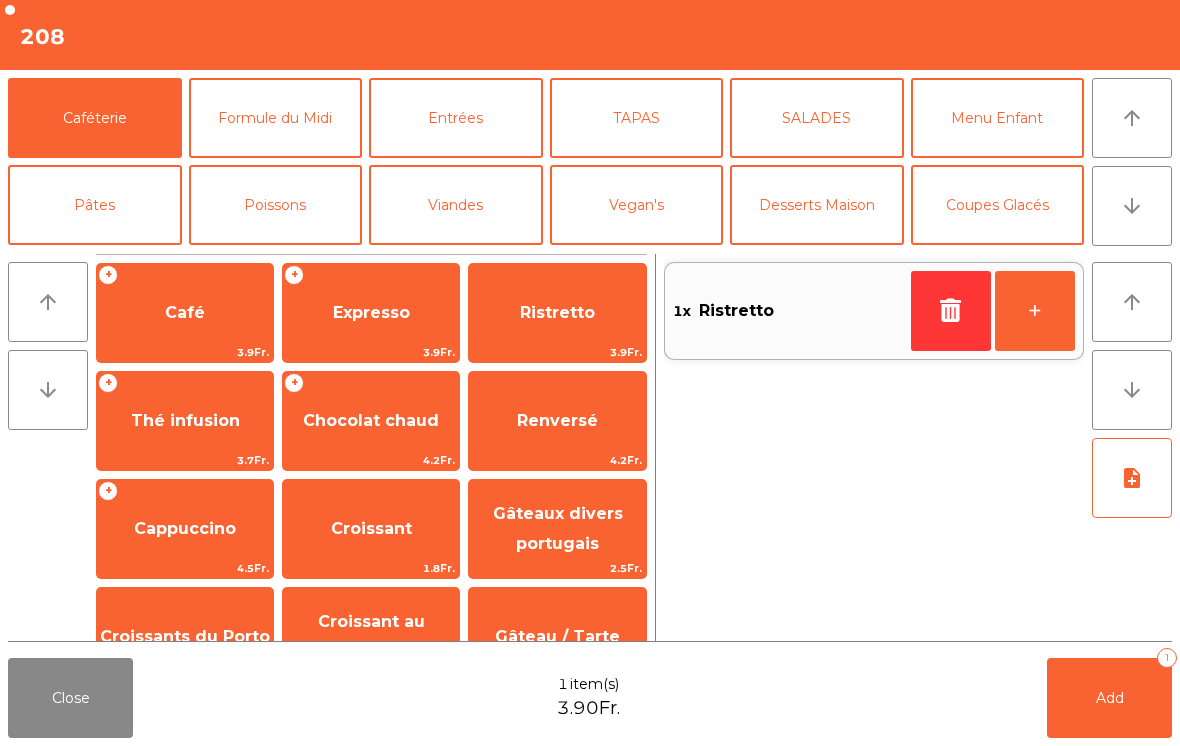 click on "Add   1" 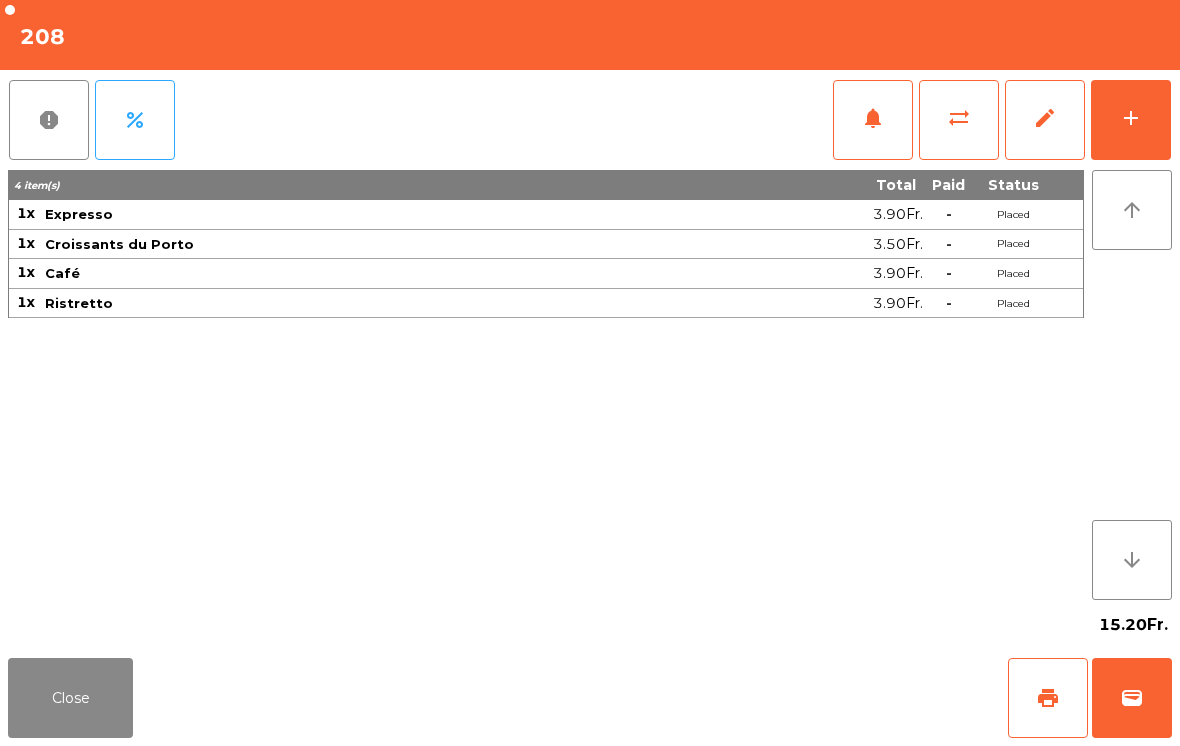 click on "Close" 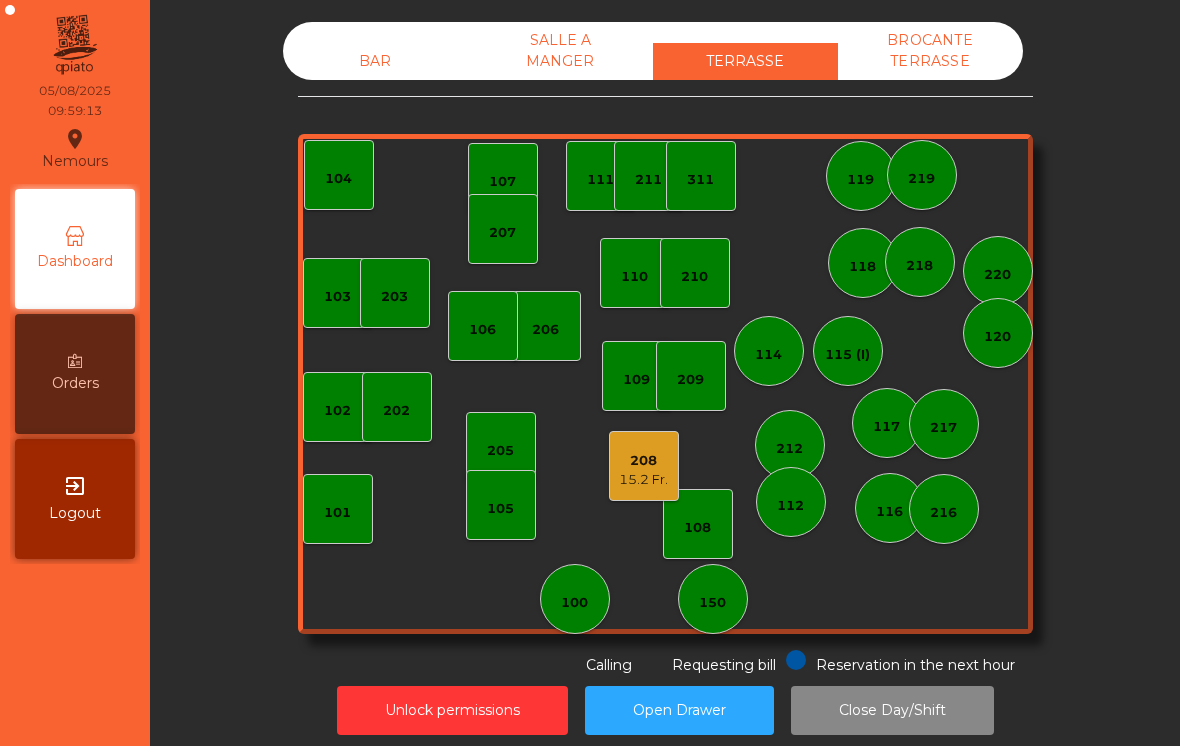 click on "15.2 Fr." 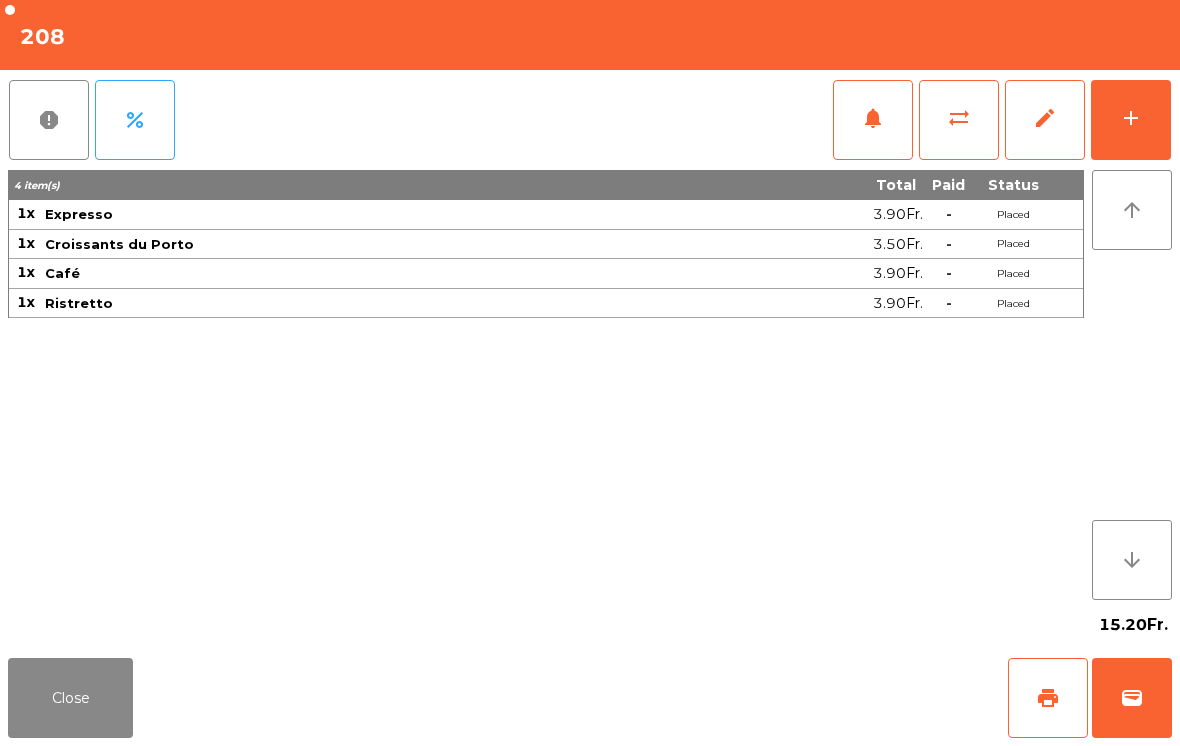 click on "sync_alt" 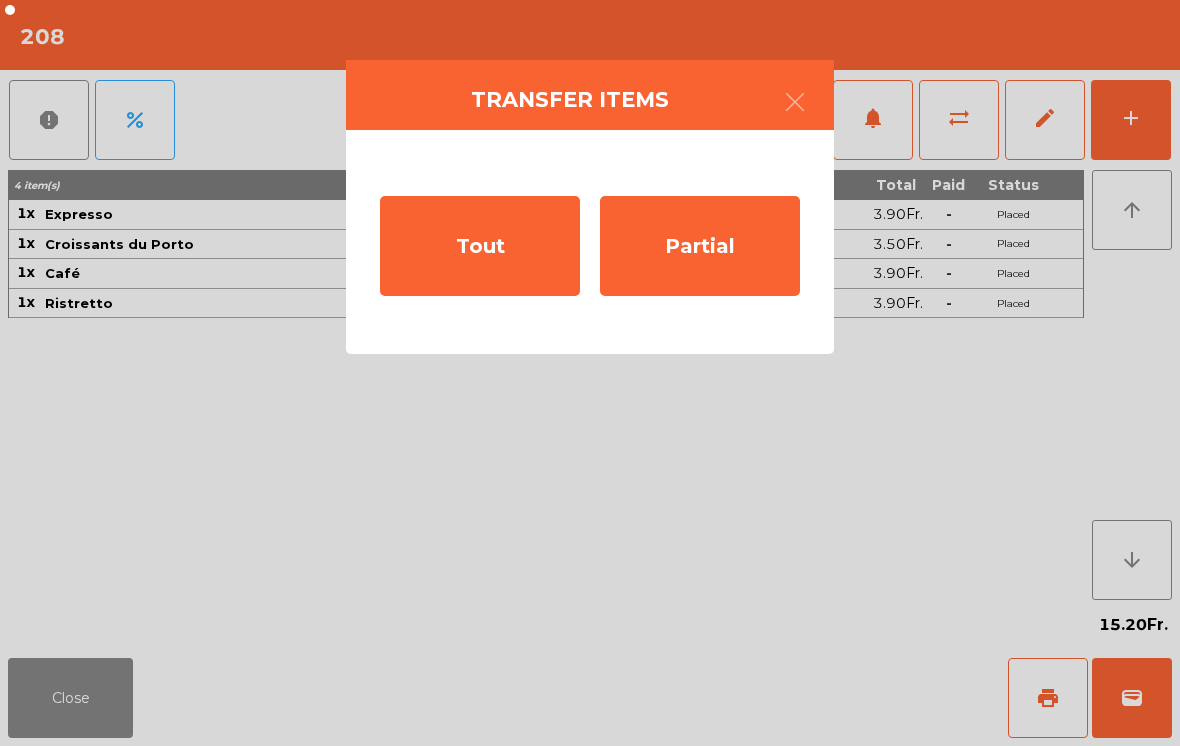 click on "Partial" 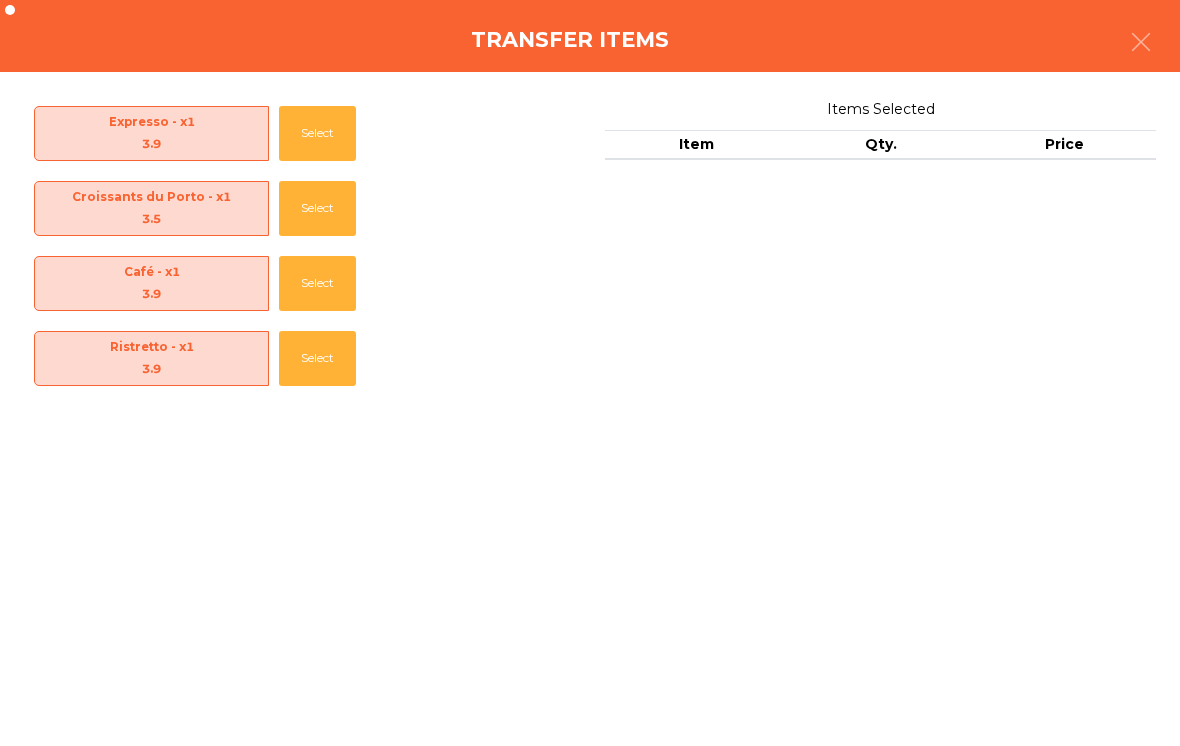 click on "Select" 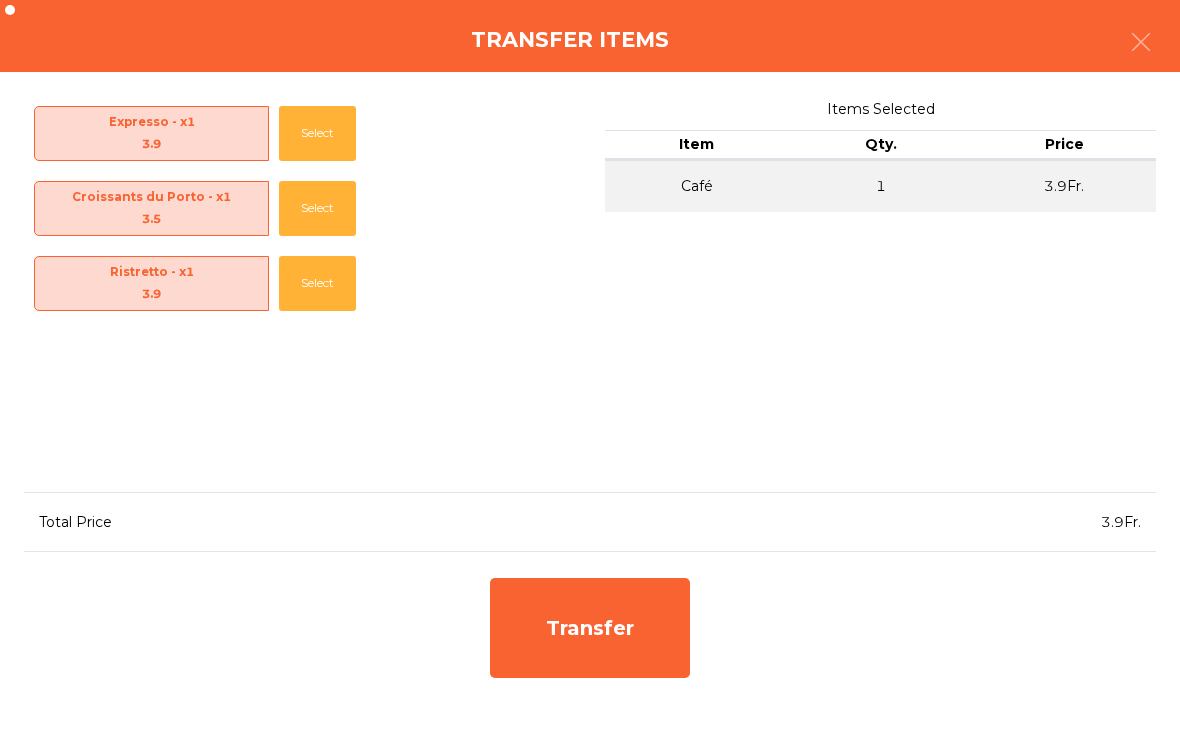 click on "Transfer" 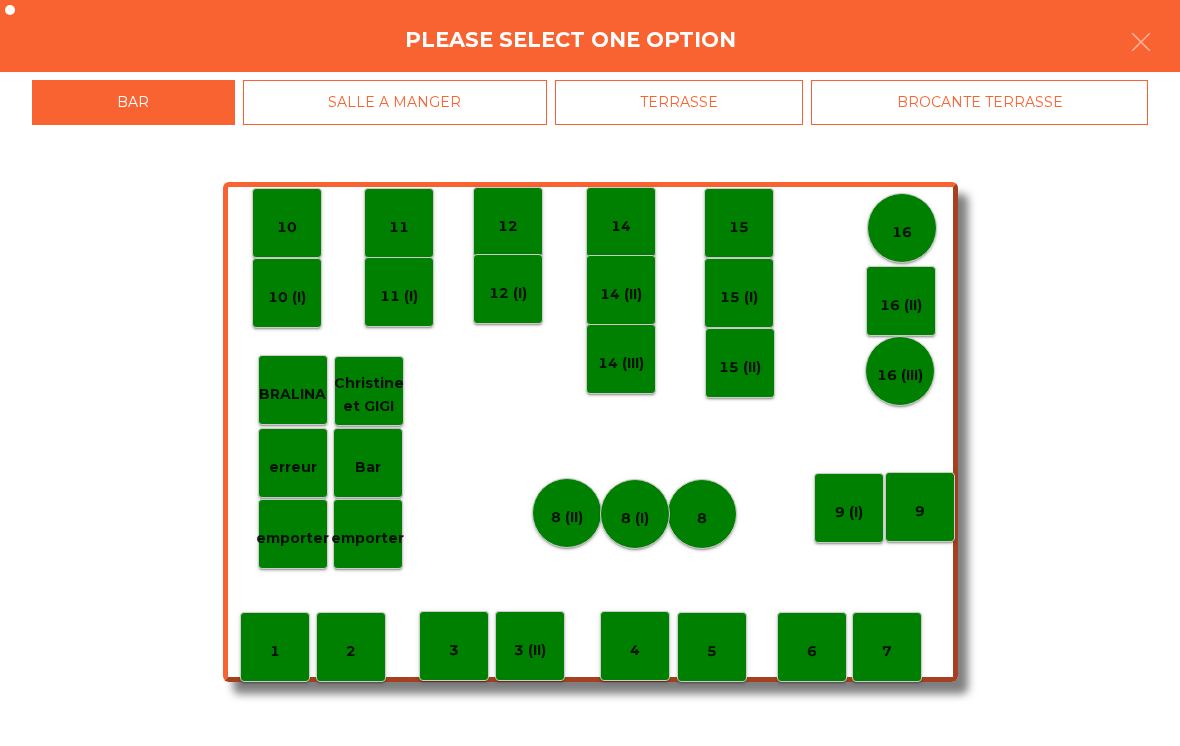 click on "TERRASSE" 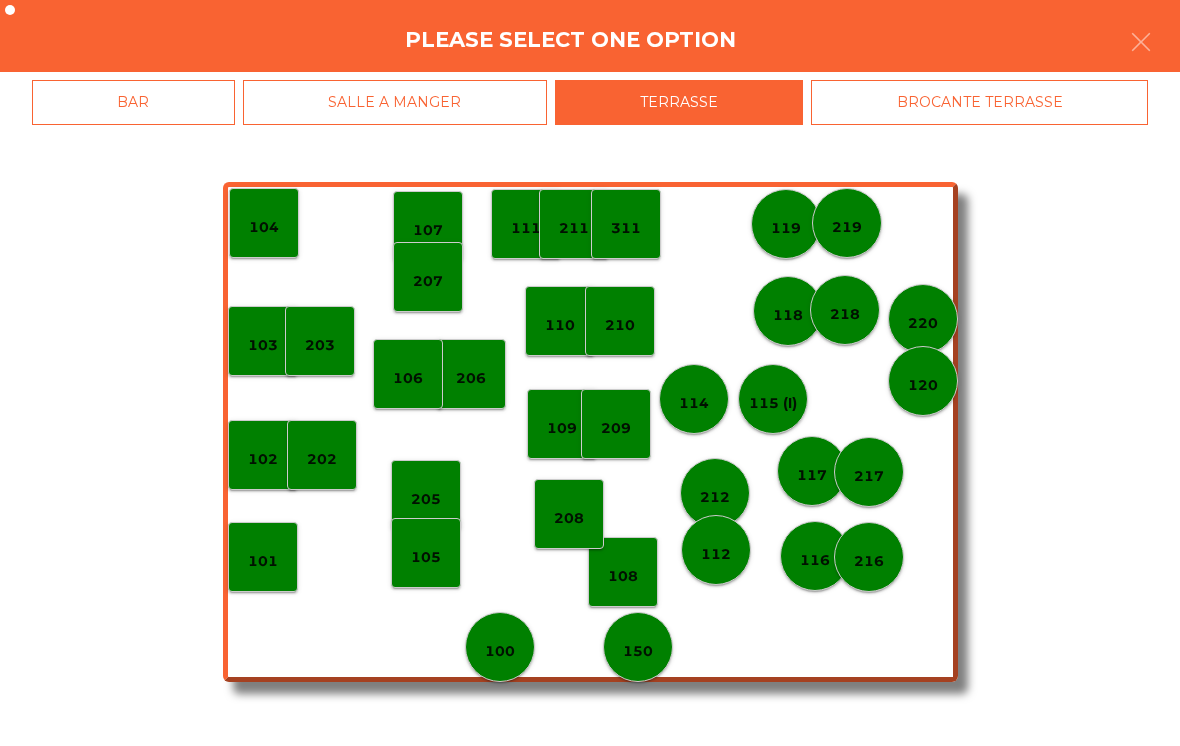 click on "101" 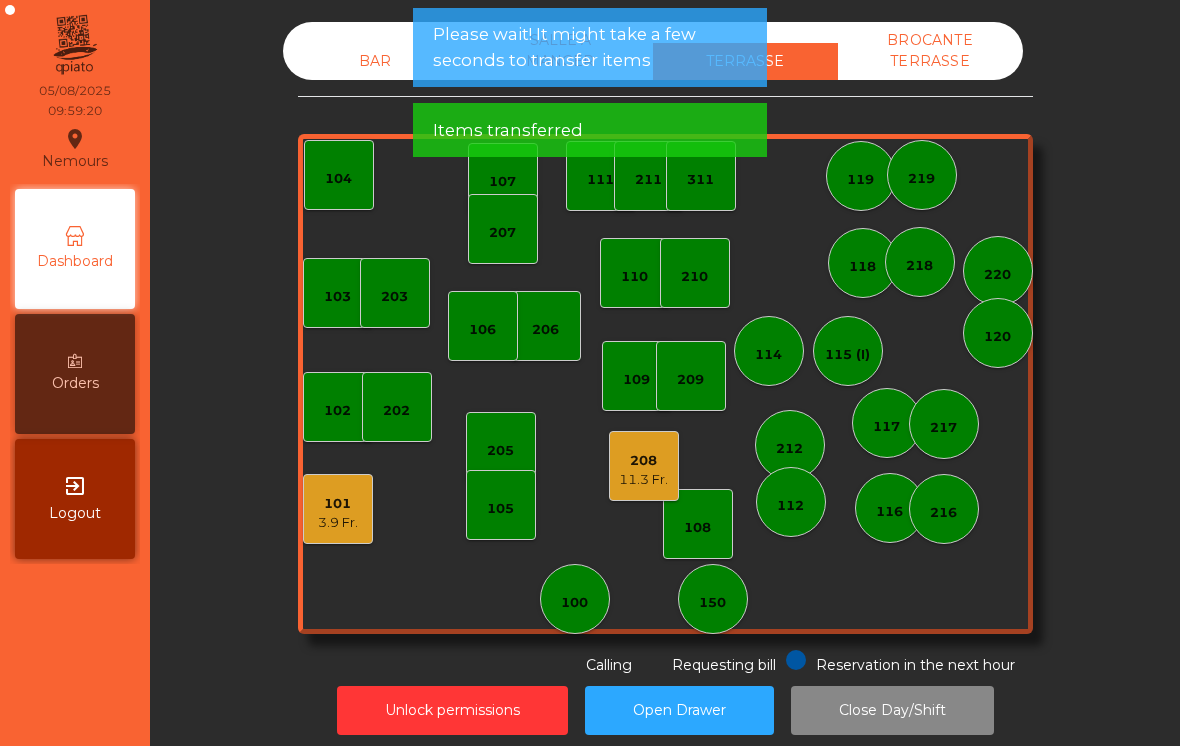 click on "101" 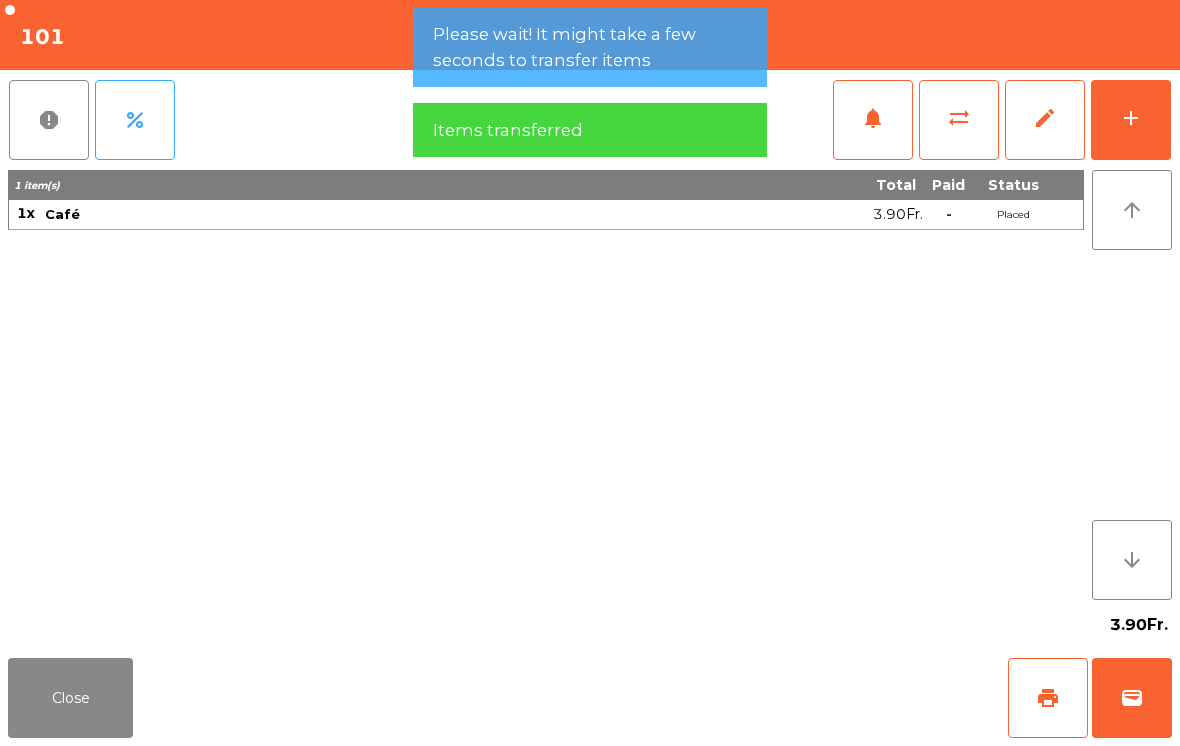 click on "print" 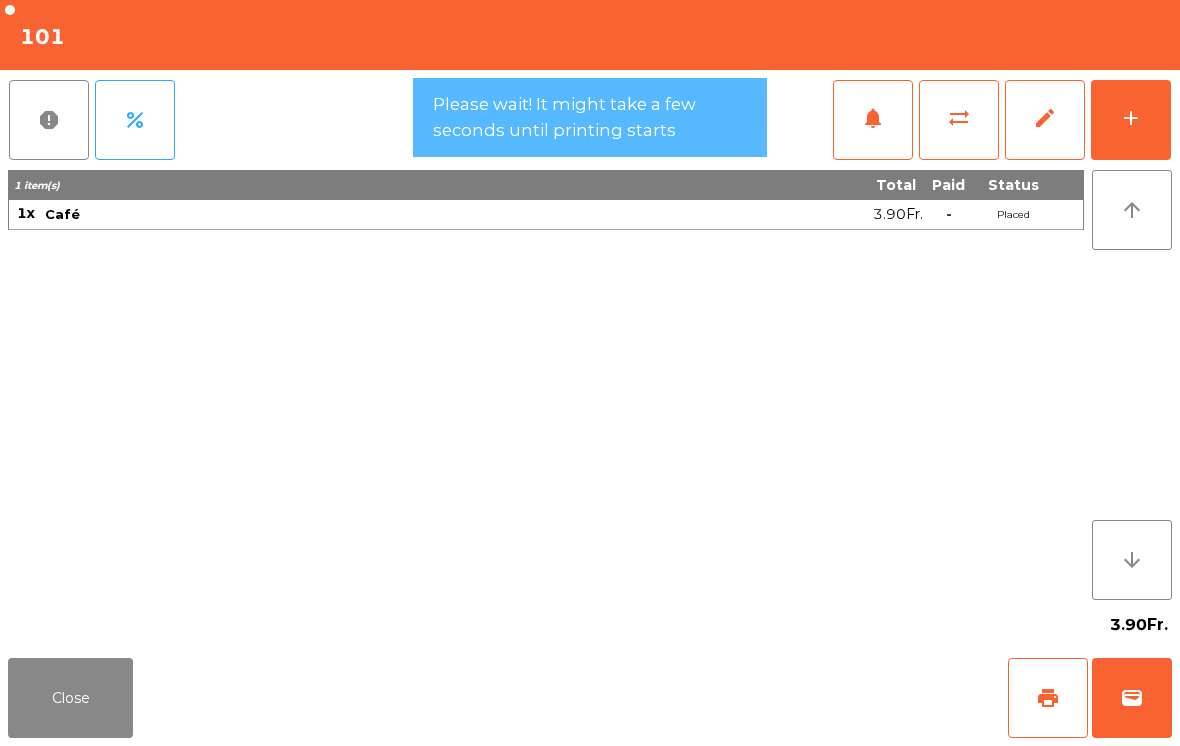 click on "Close" 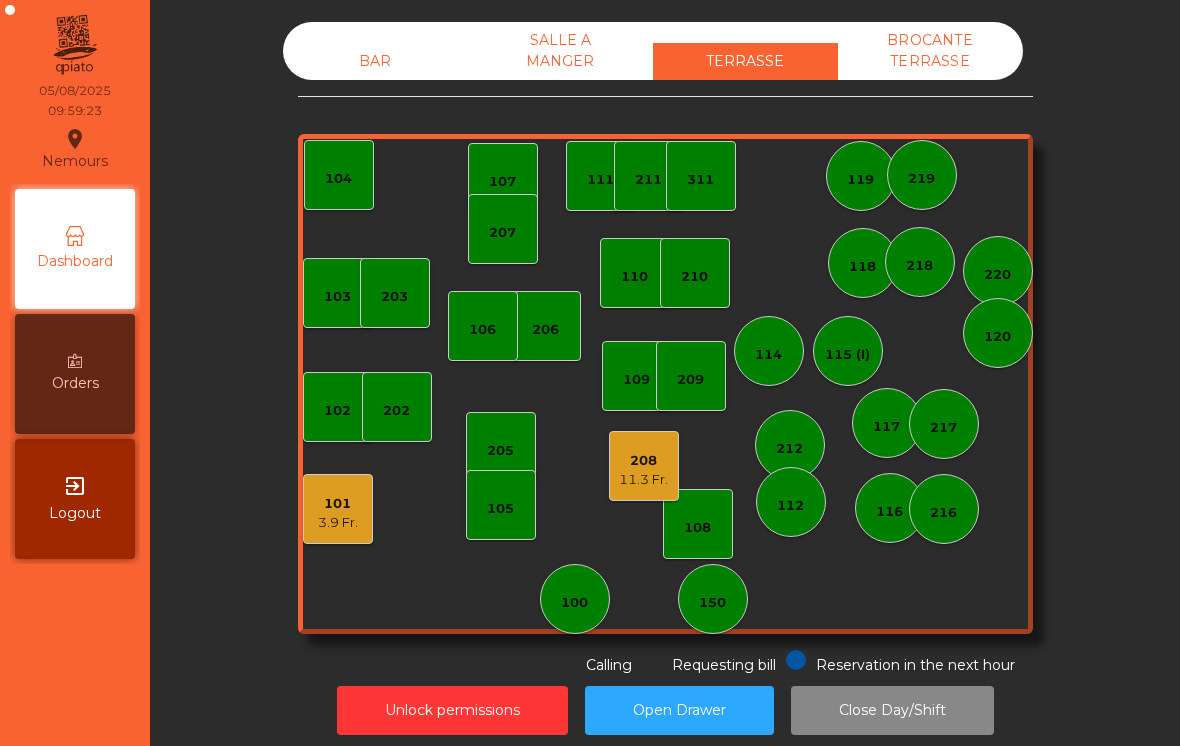 click on "3.9 Fr." 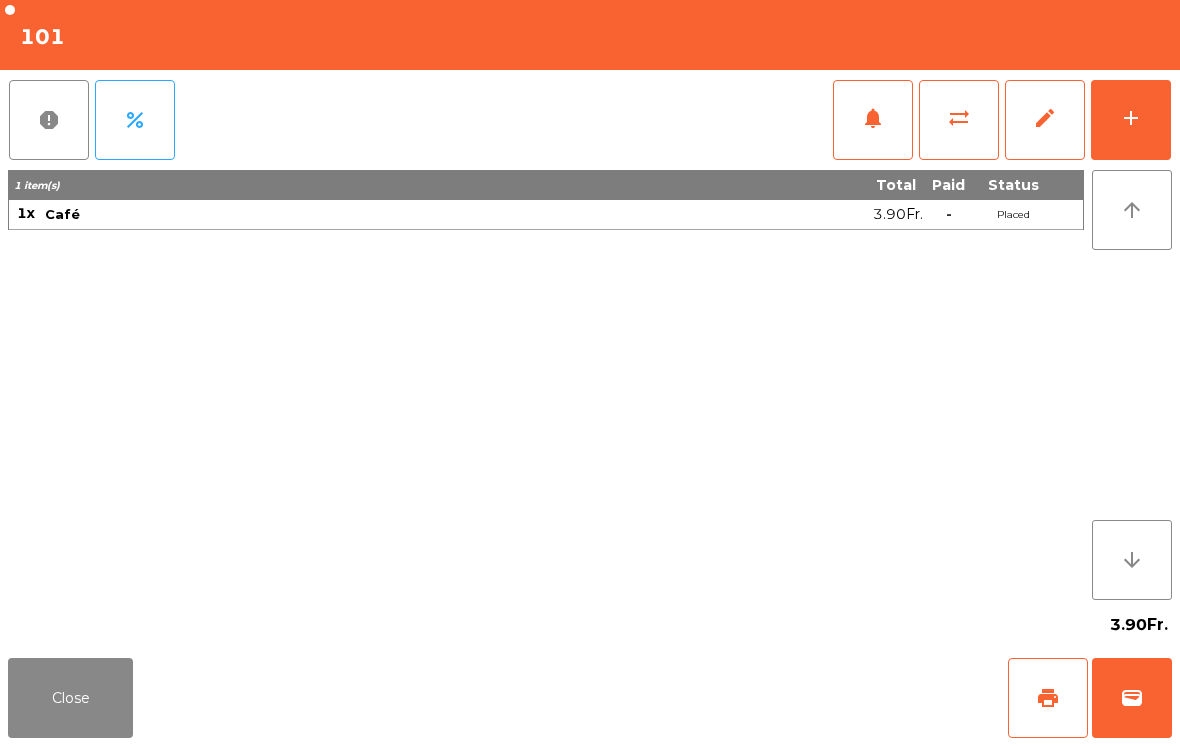 click on "sync_alt" 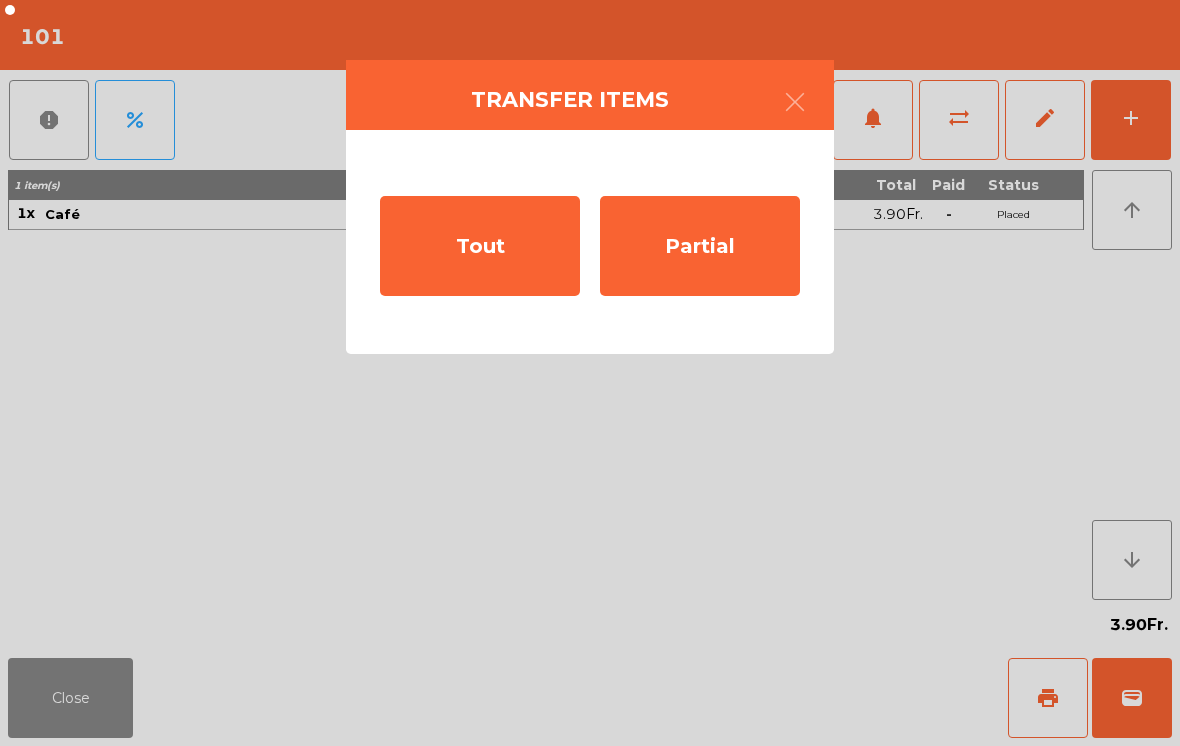 click on "Tout" 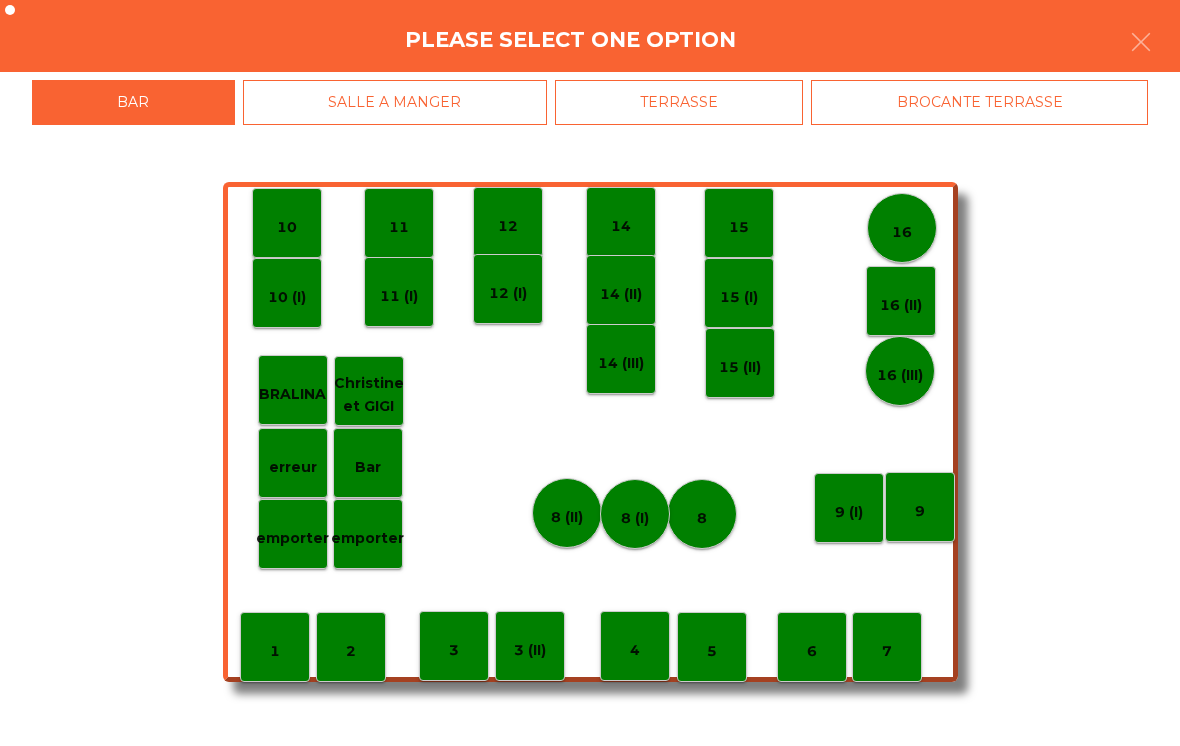 click on "TERRASSE" 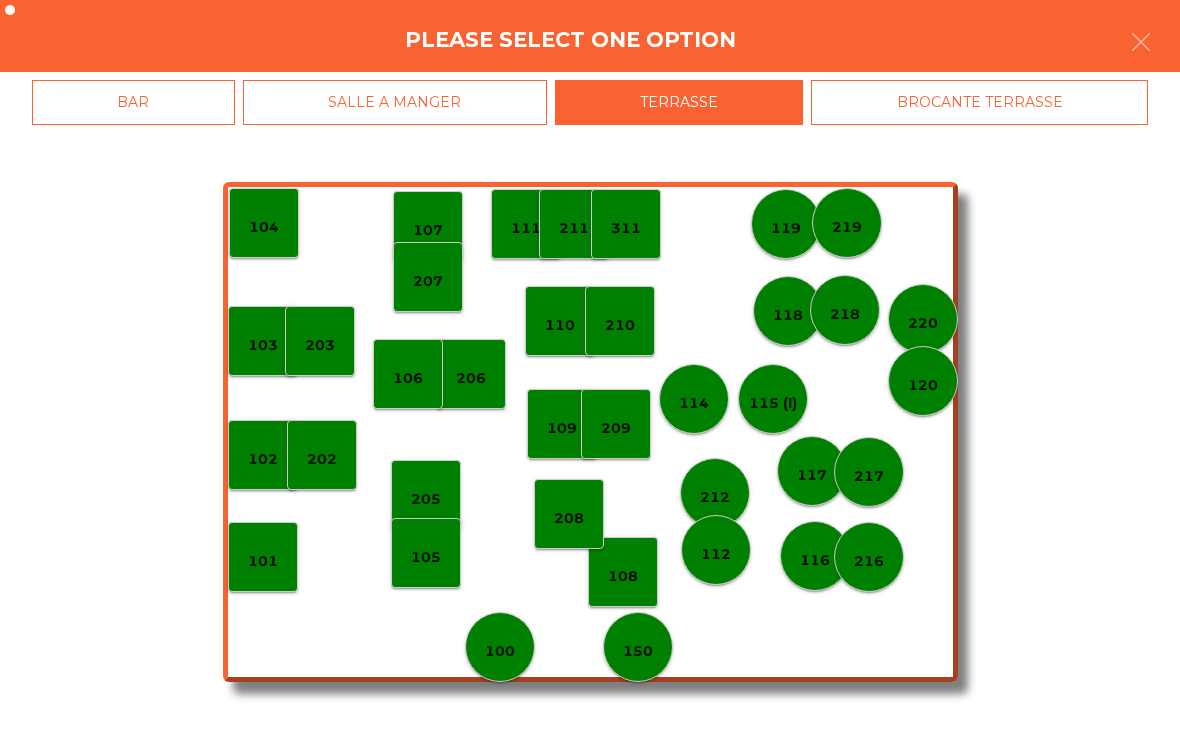 click on "208" 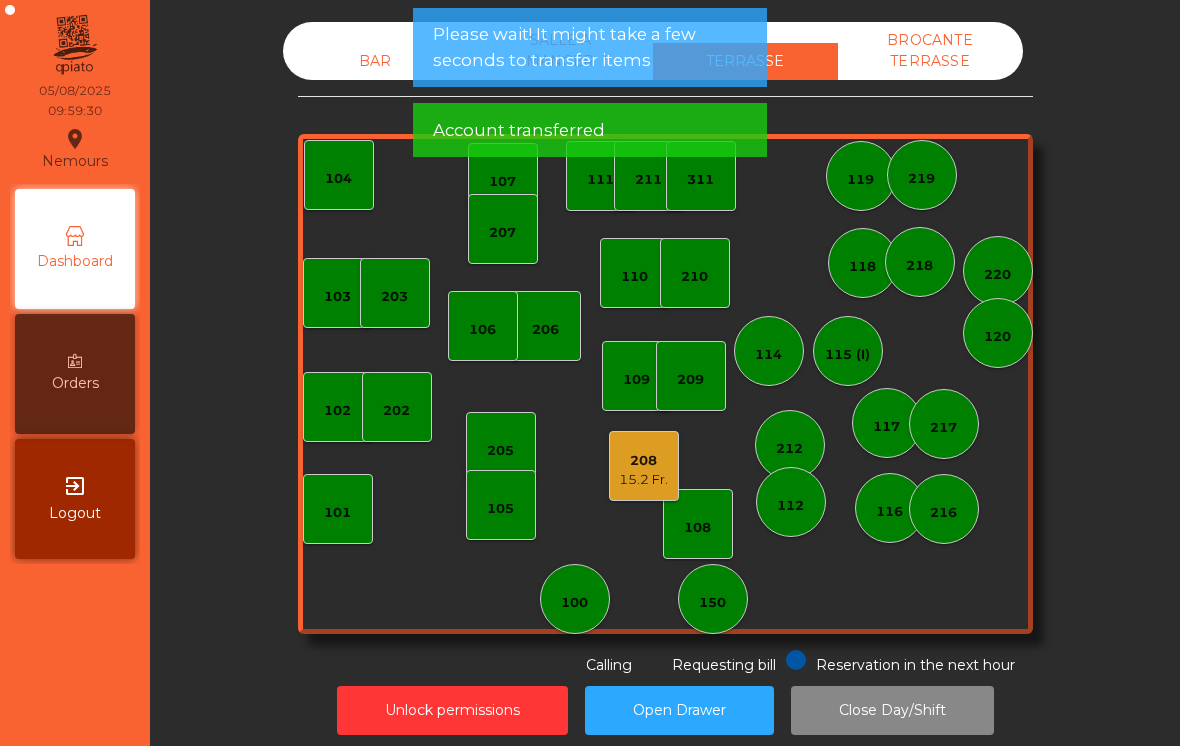 click on "208" 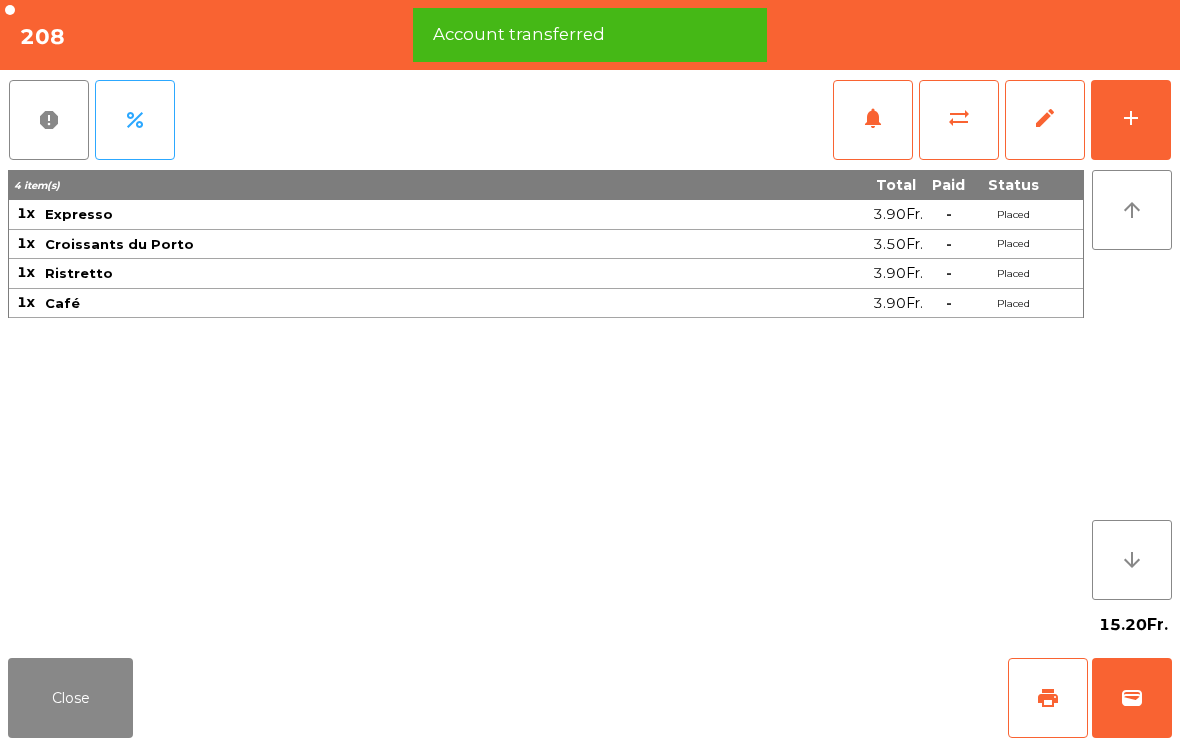 click on "Close" 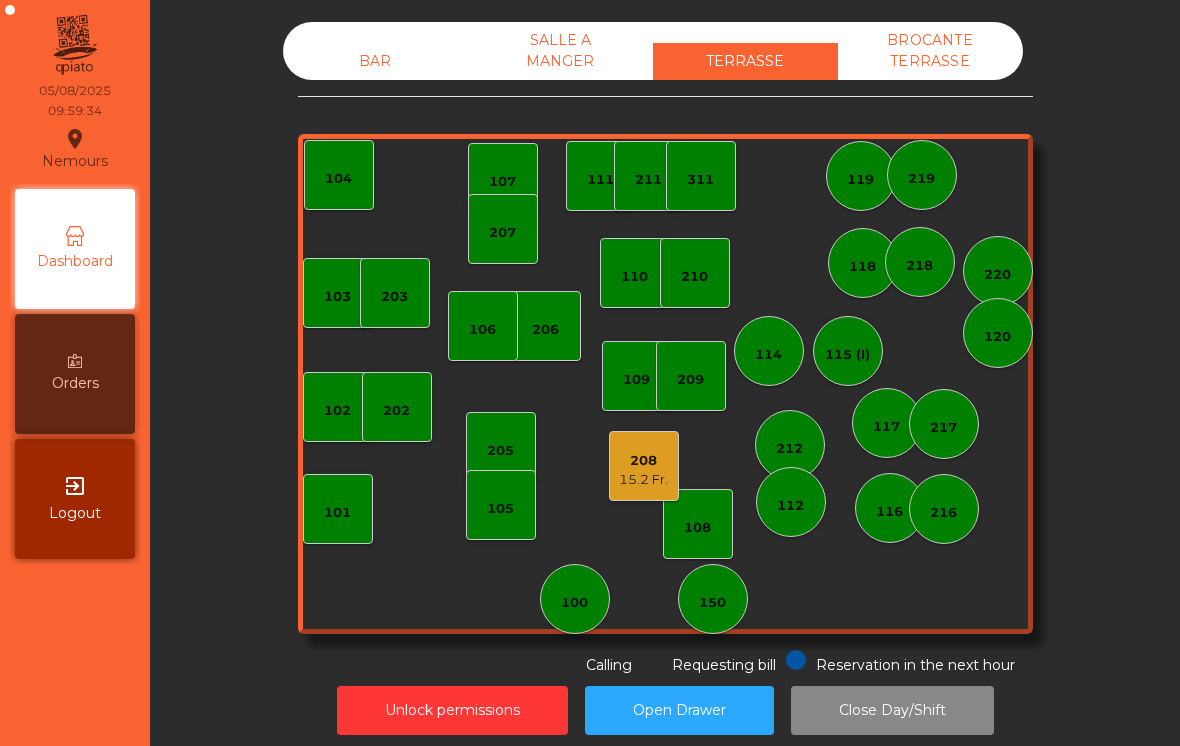 click on "BAR" 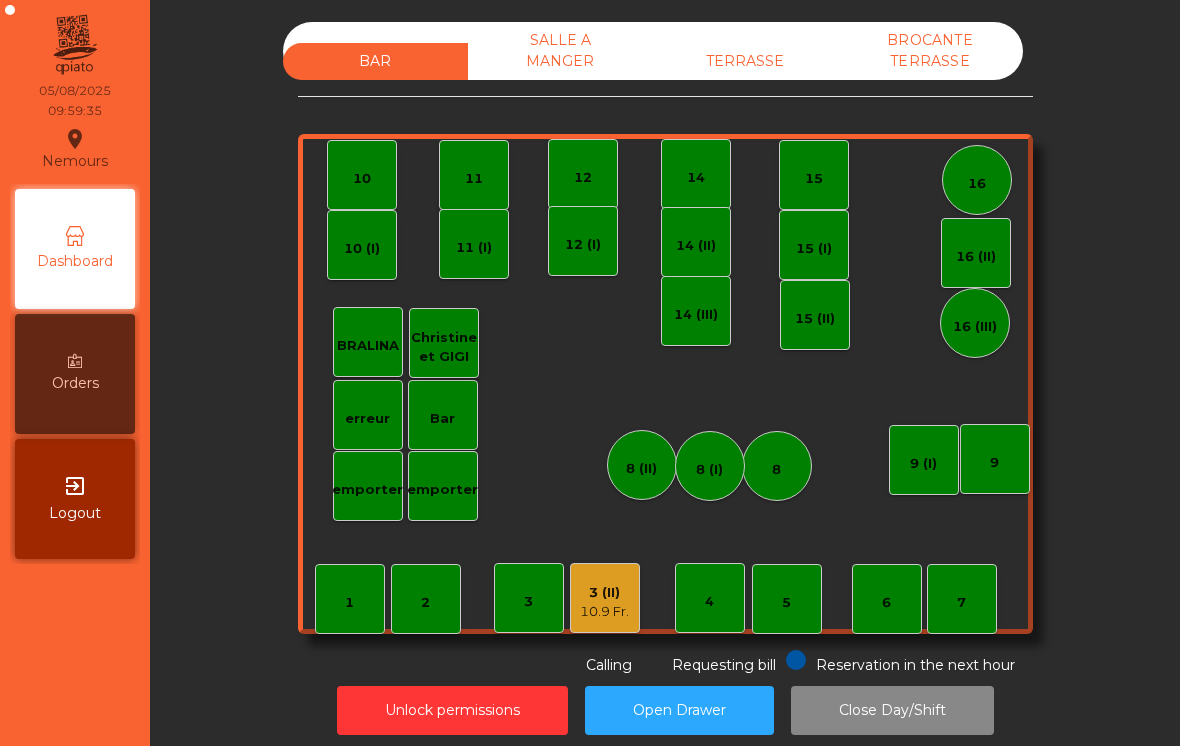 click on "10.9 Fr." 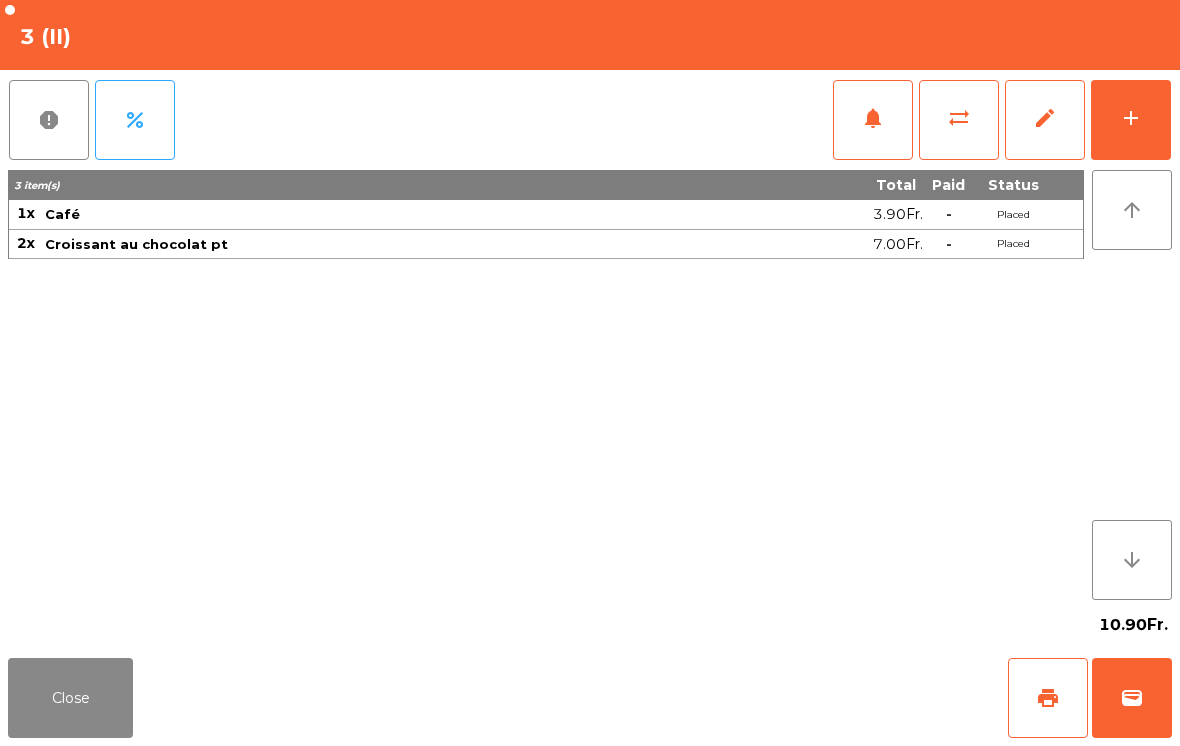 click on "wallet" 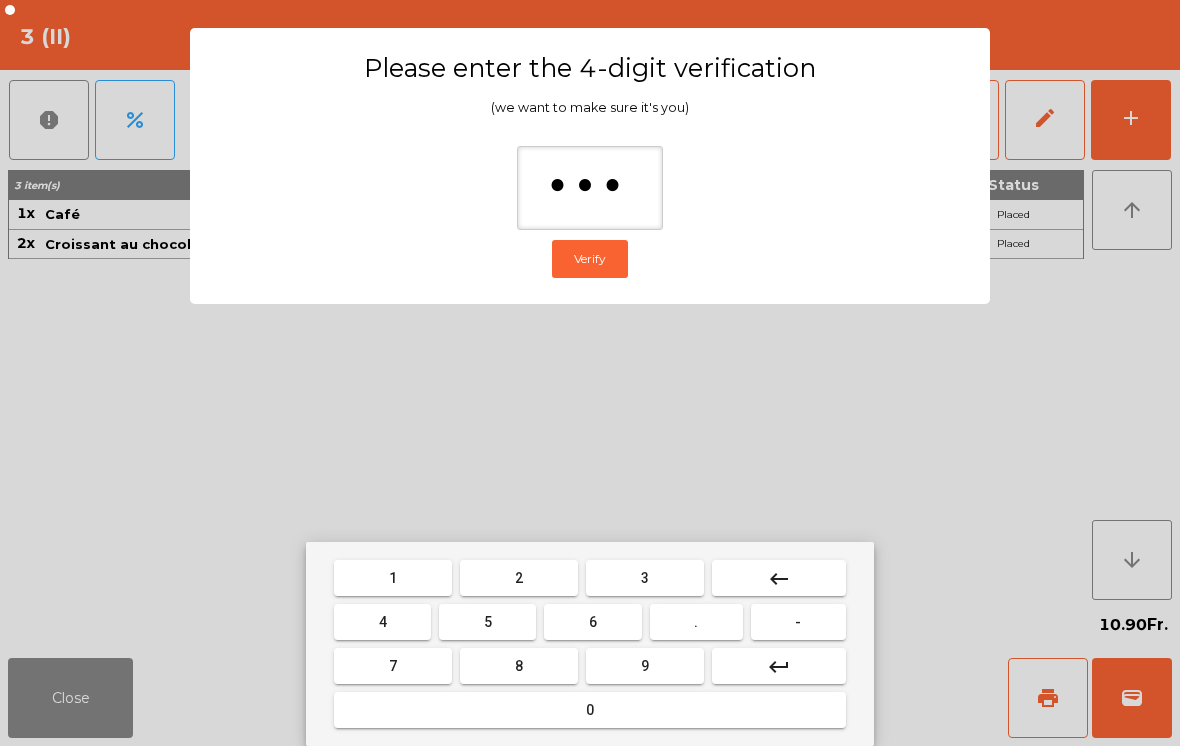 type on "****" 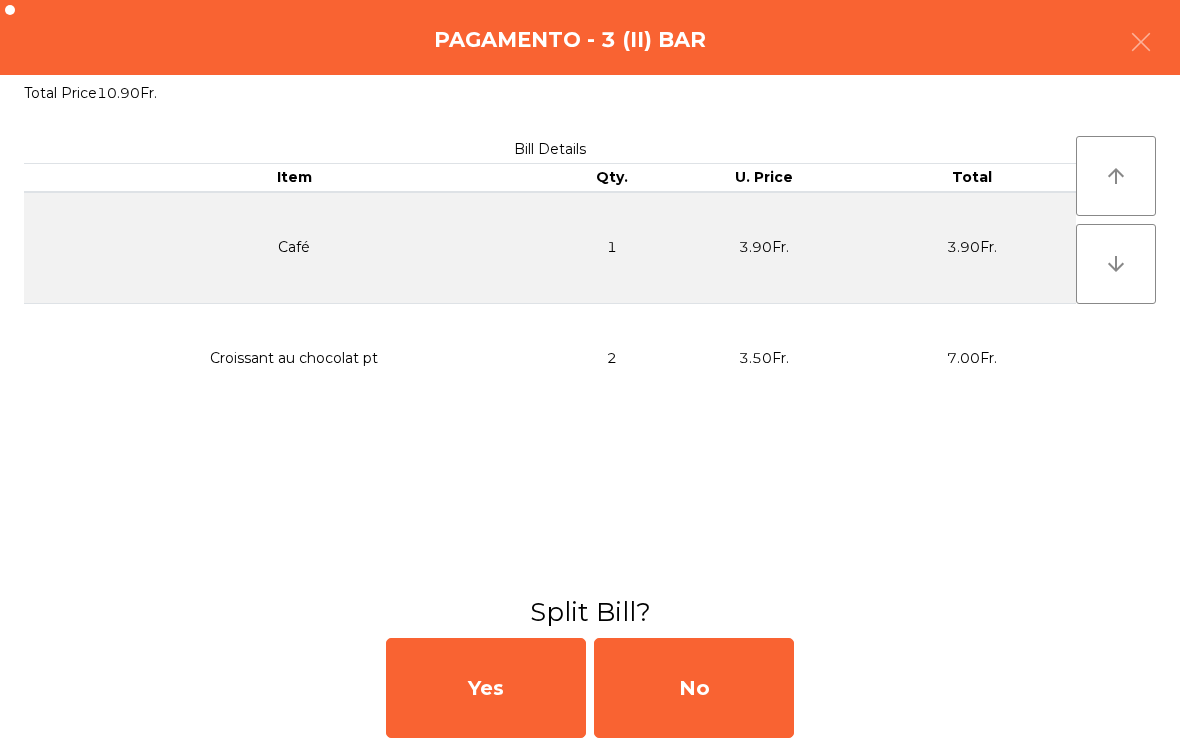 click on "No" 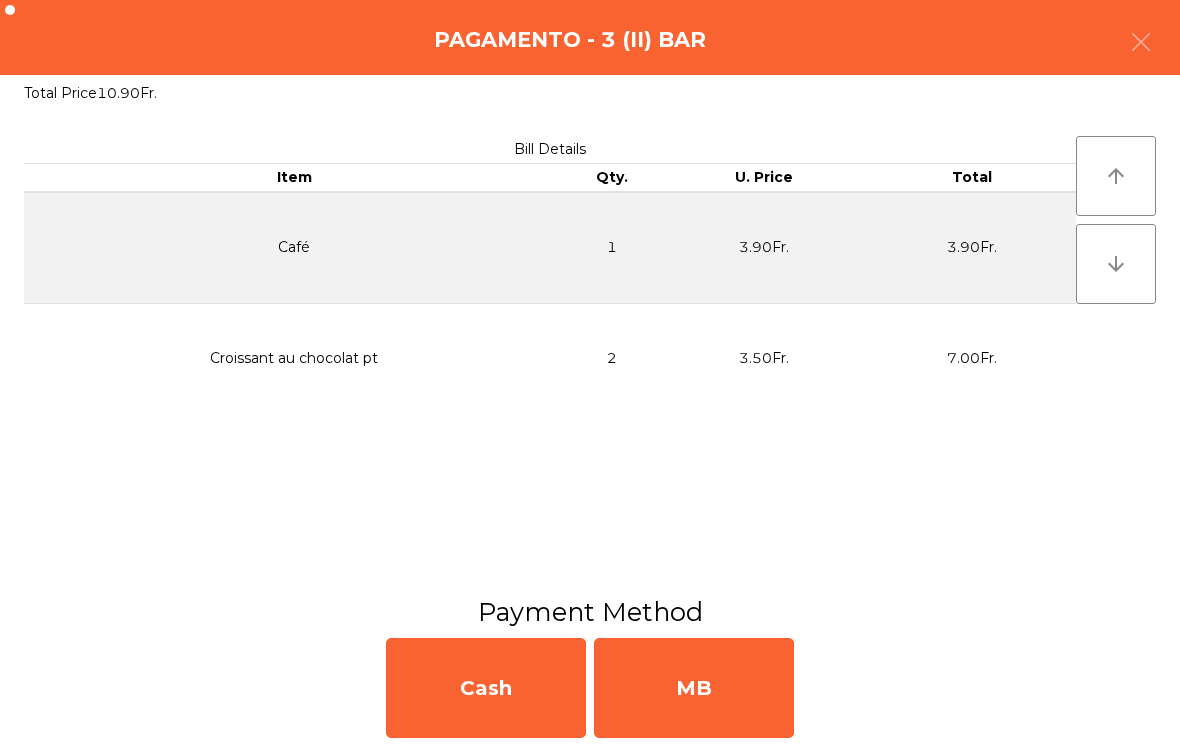 click on "MB" 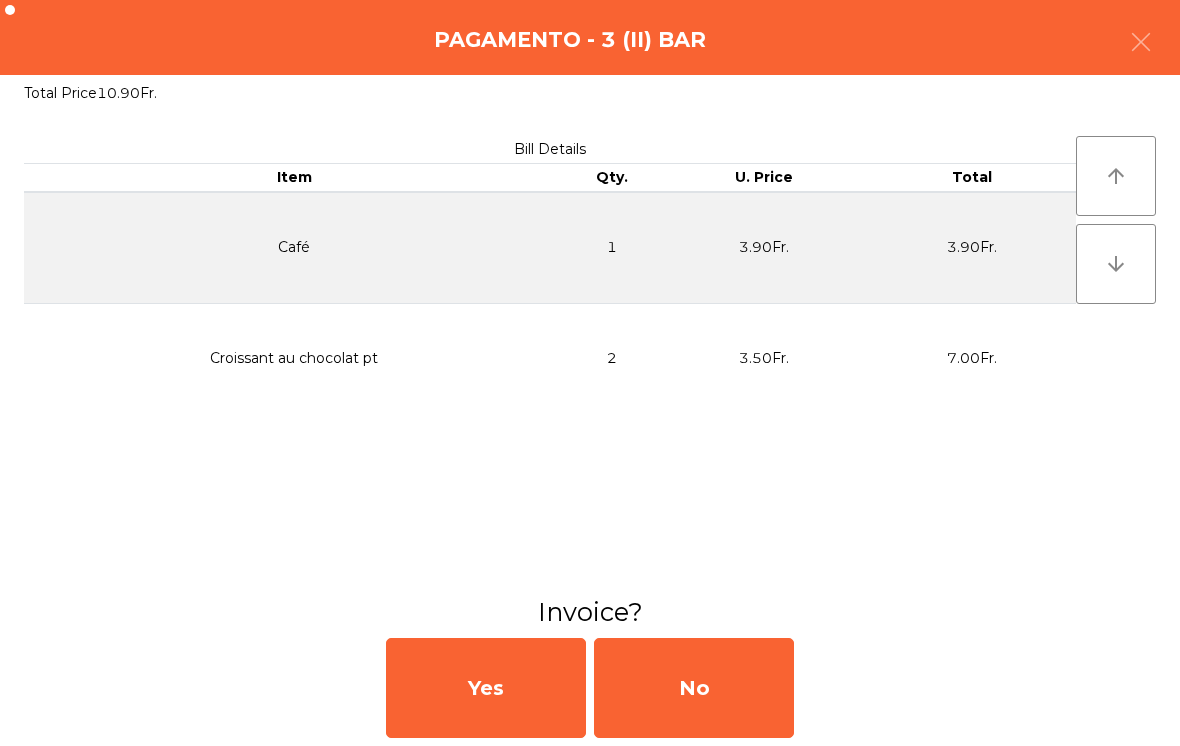click on "No" 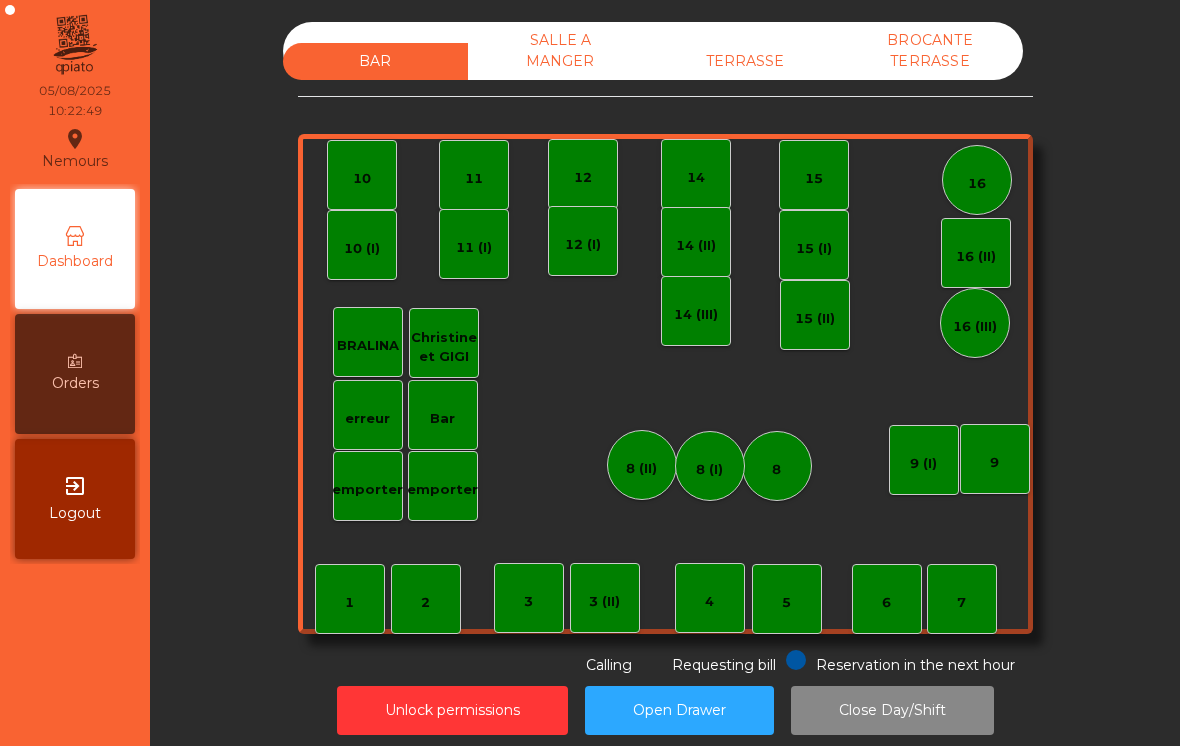 click on "TERRASSE" 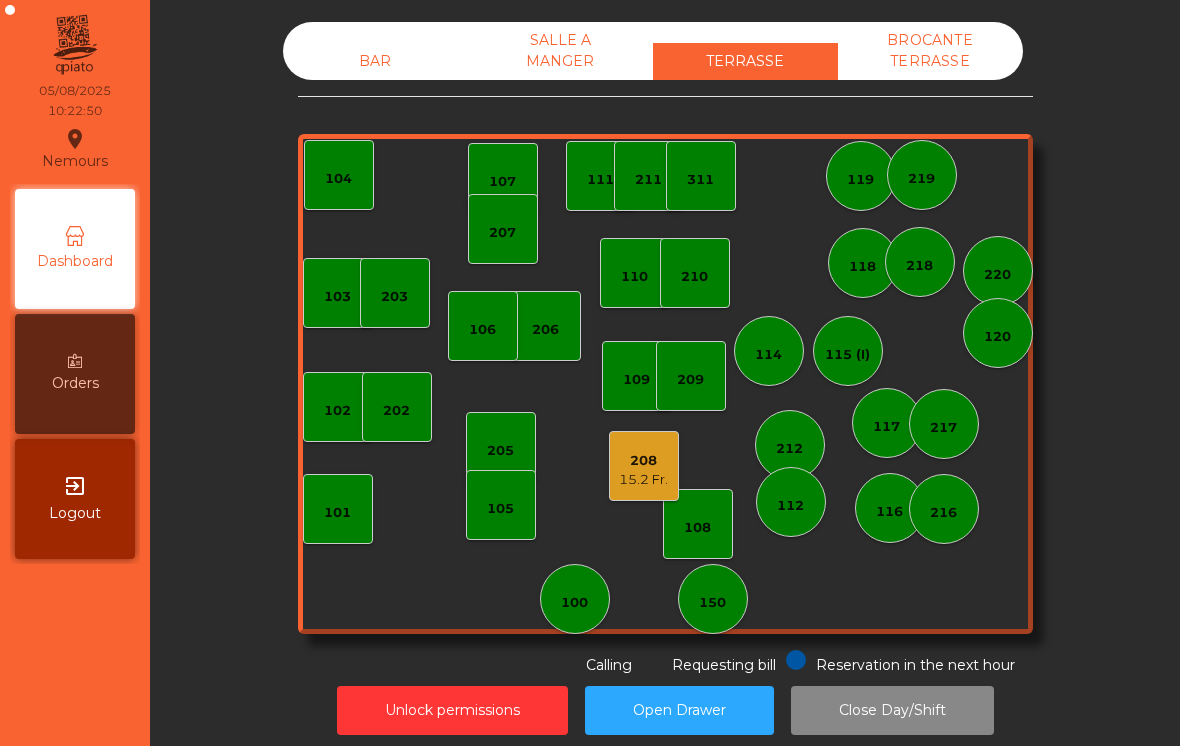click on "208   15.2 Fr." 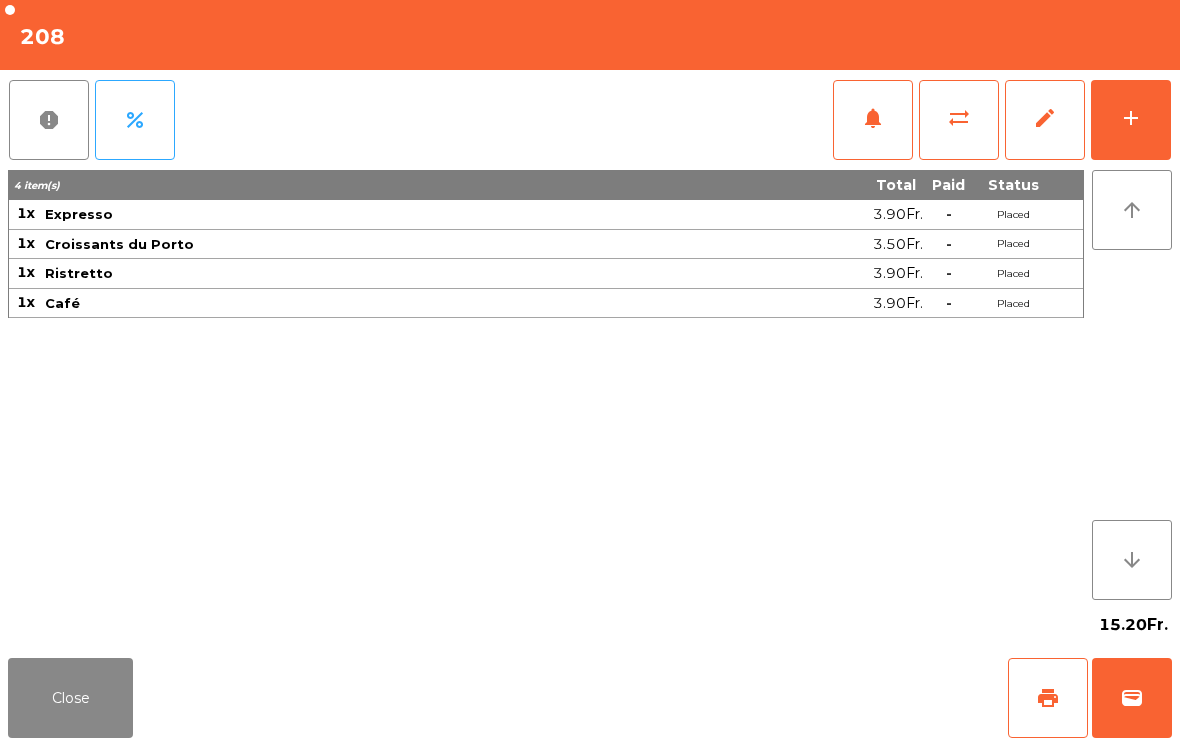 click on "Close" 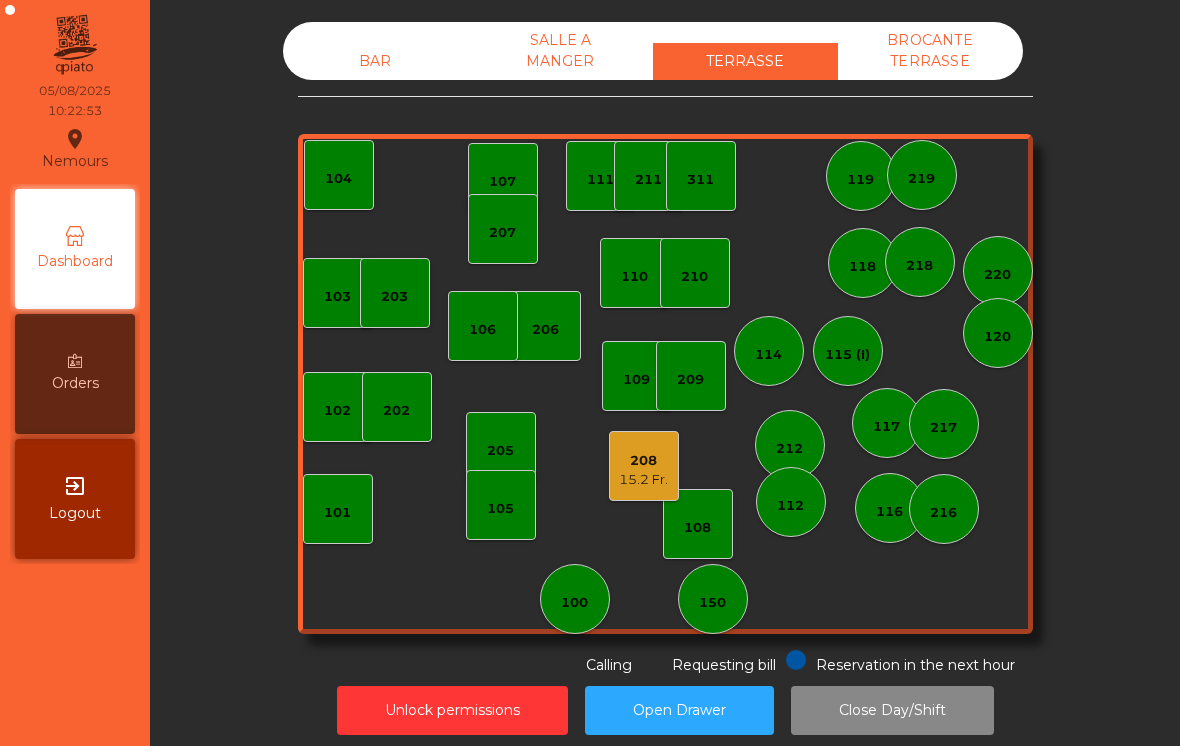 click on "216" 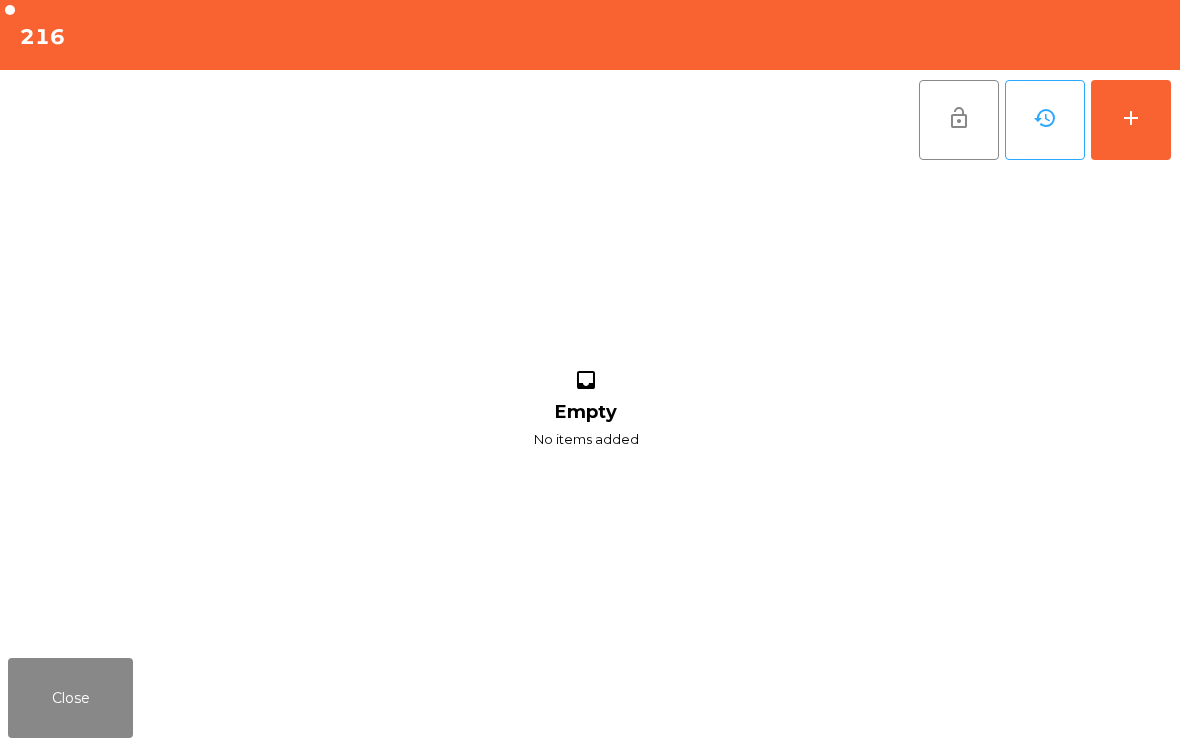 click on "add" 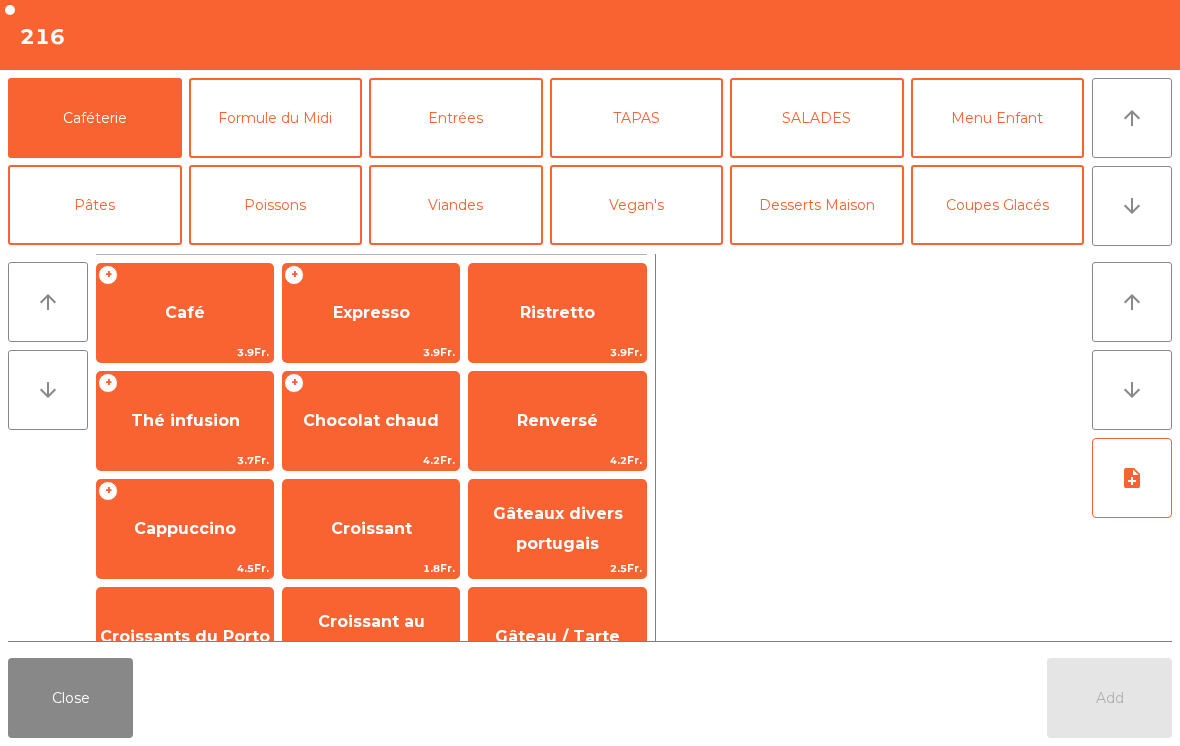 click on "Café" 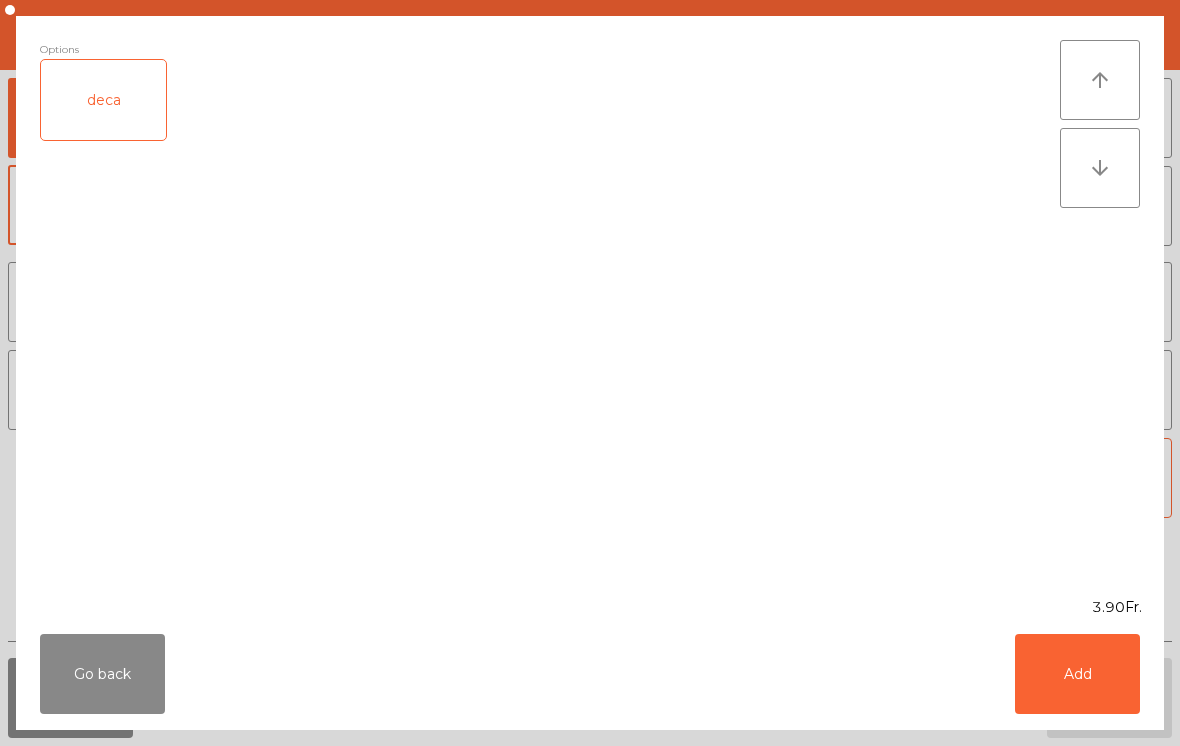 click on "Add" 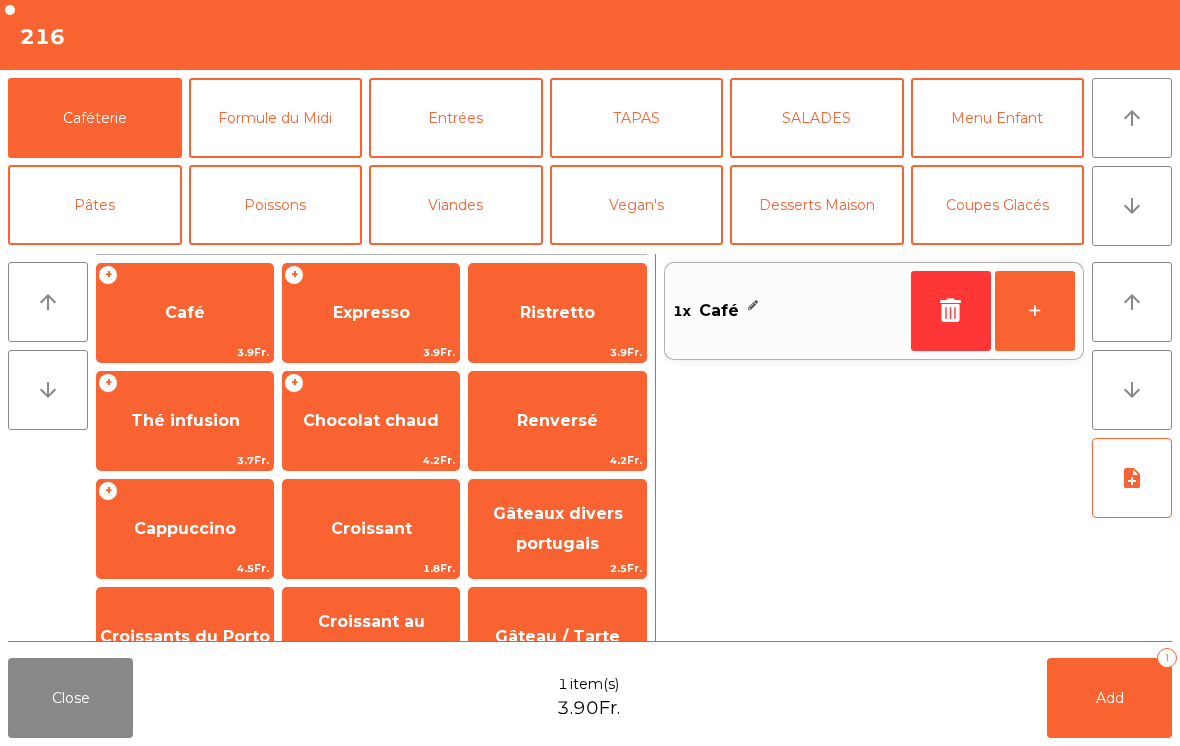 click on "Add   1" 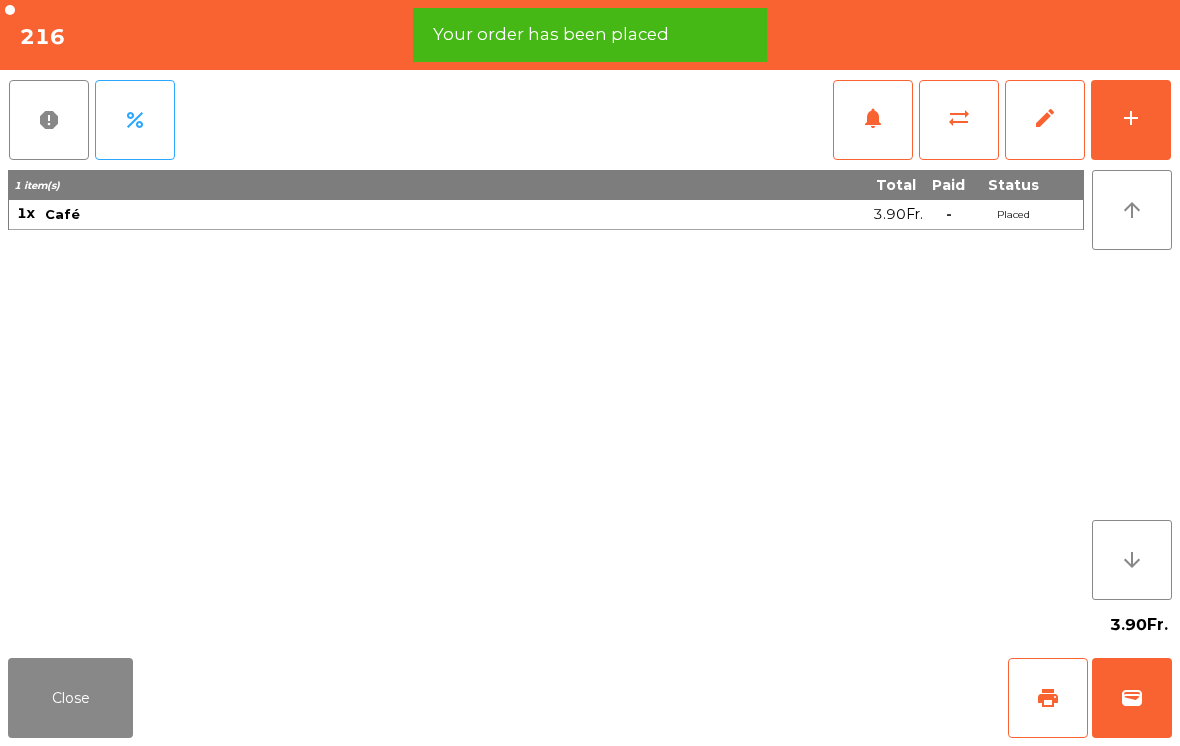 click on "print" 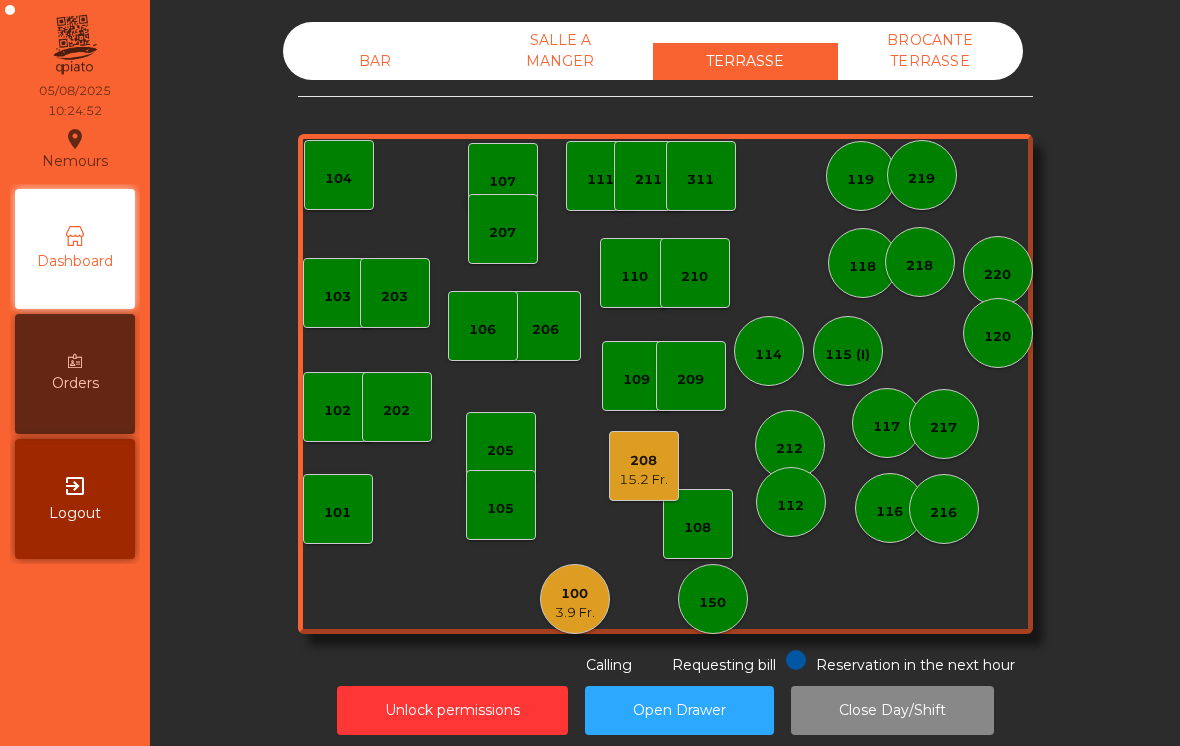 click on "208   15.2 Fr." 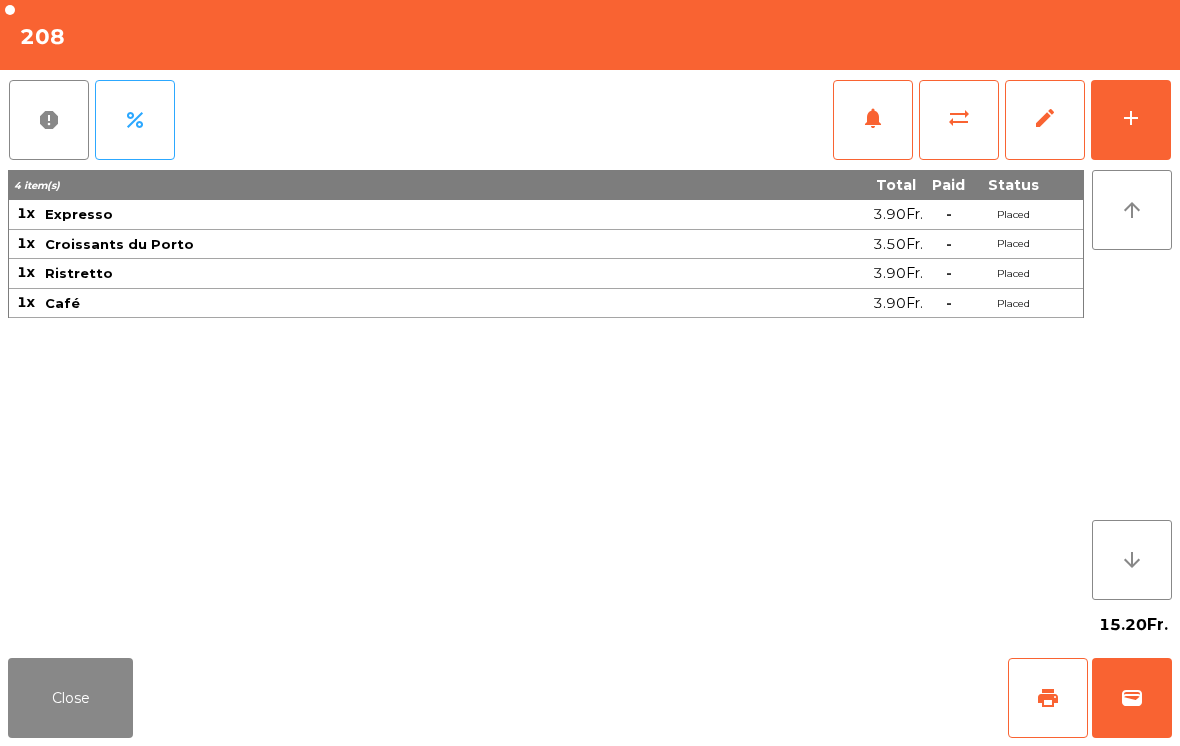 click on "sync_alt" 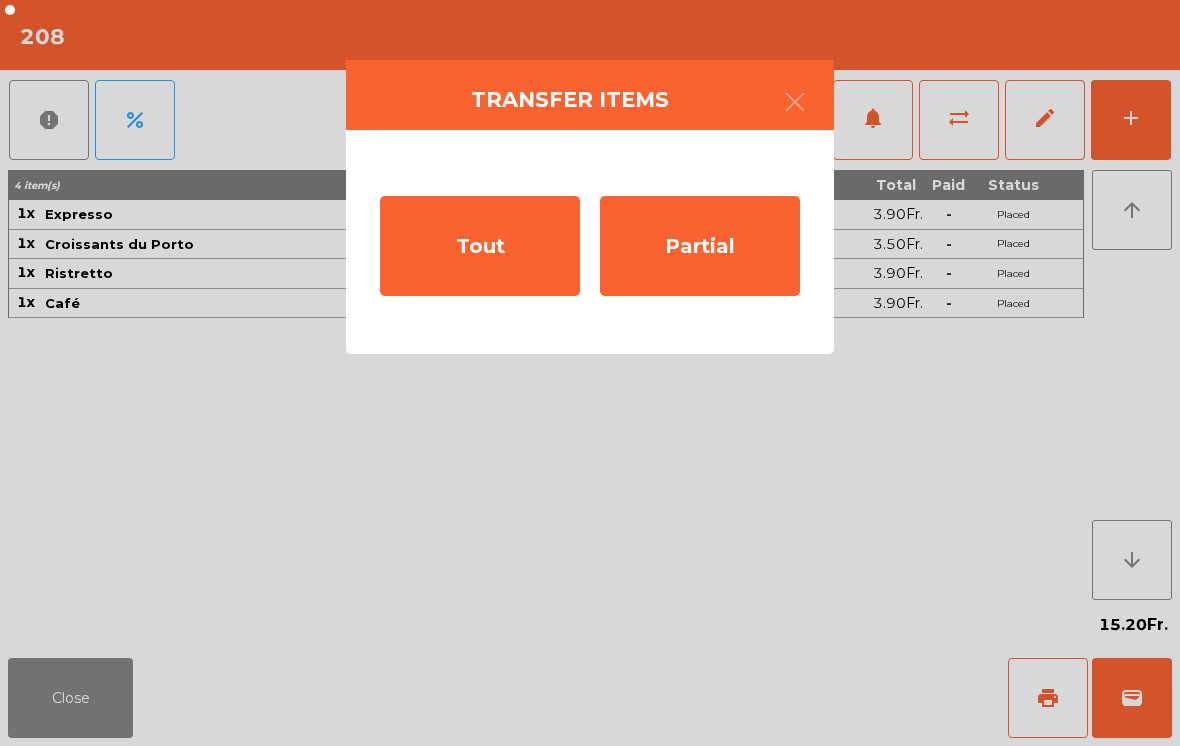 click on "Partial" 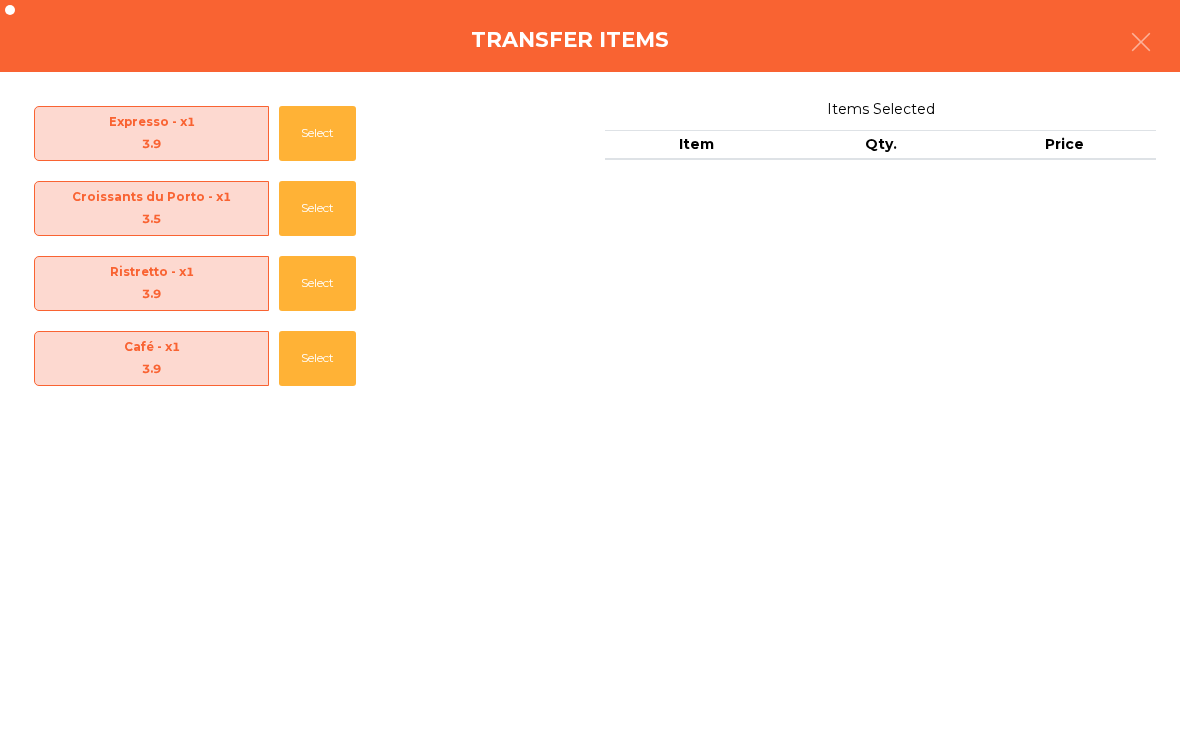 click on "Select" 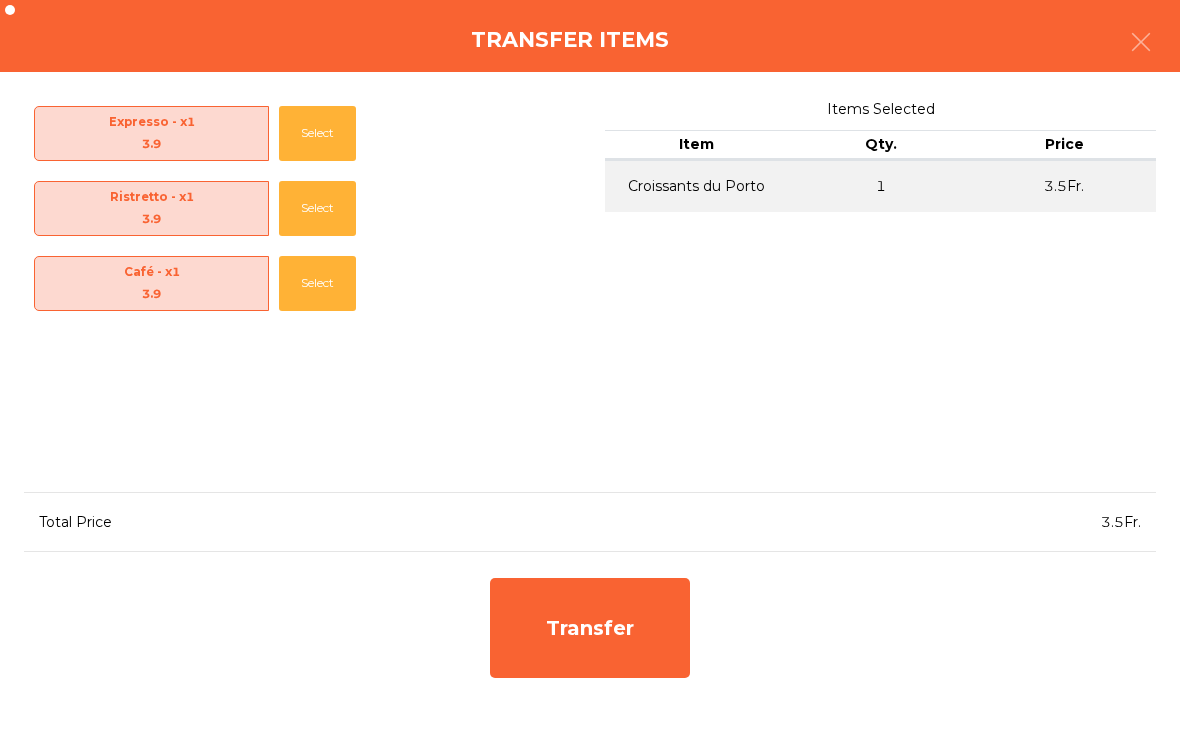 click on "Select" 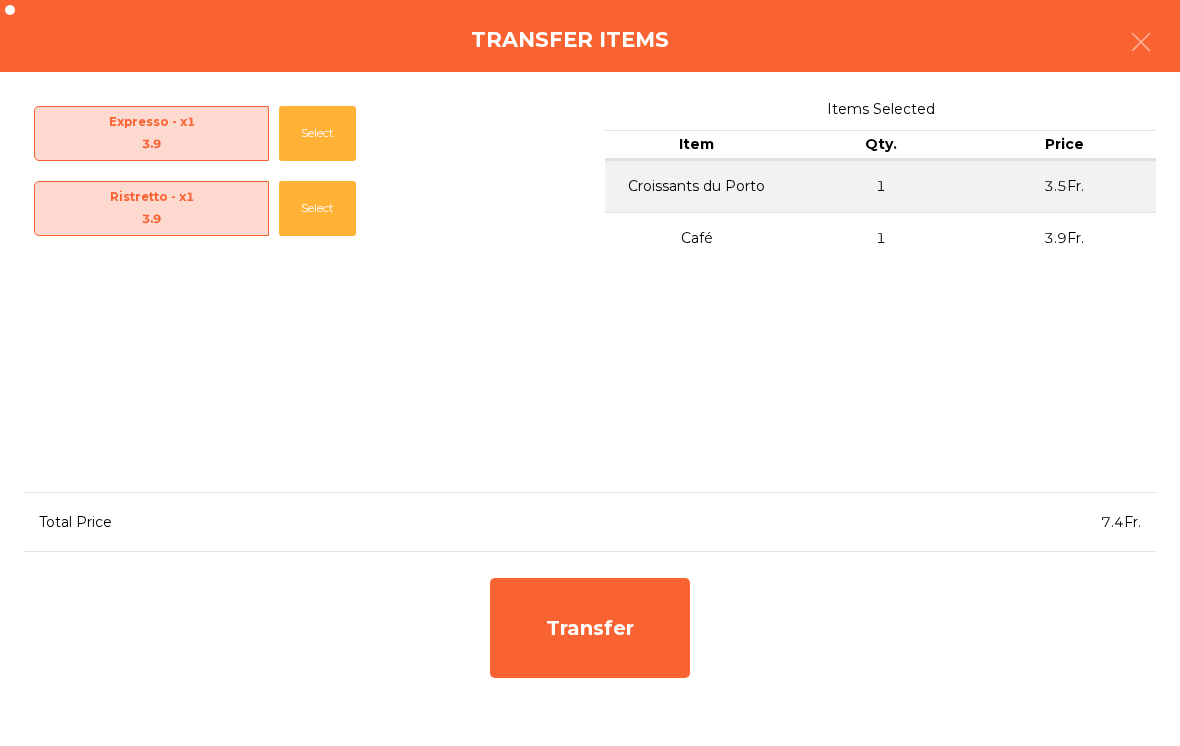 click on "Transfer" 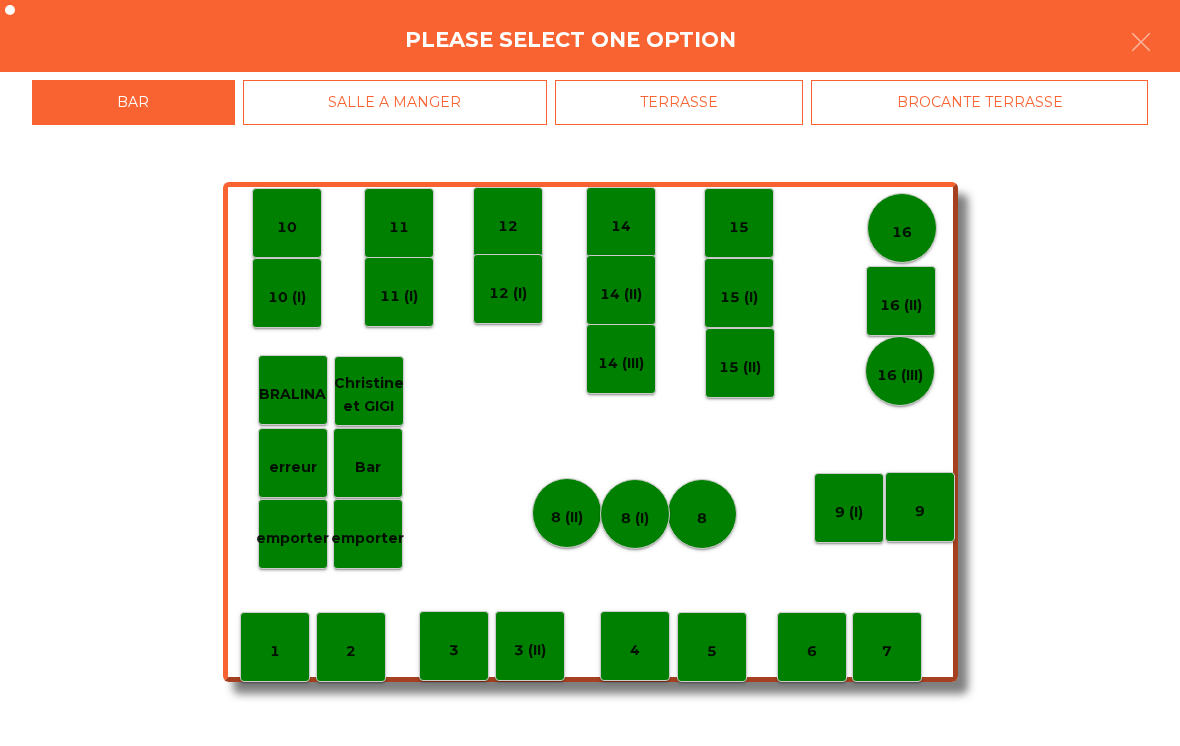 click on "8" 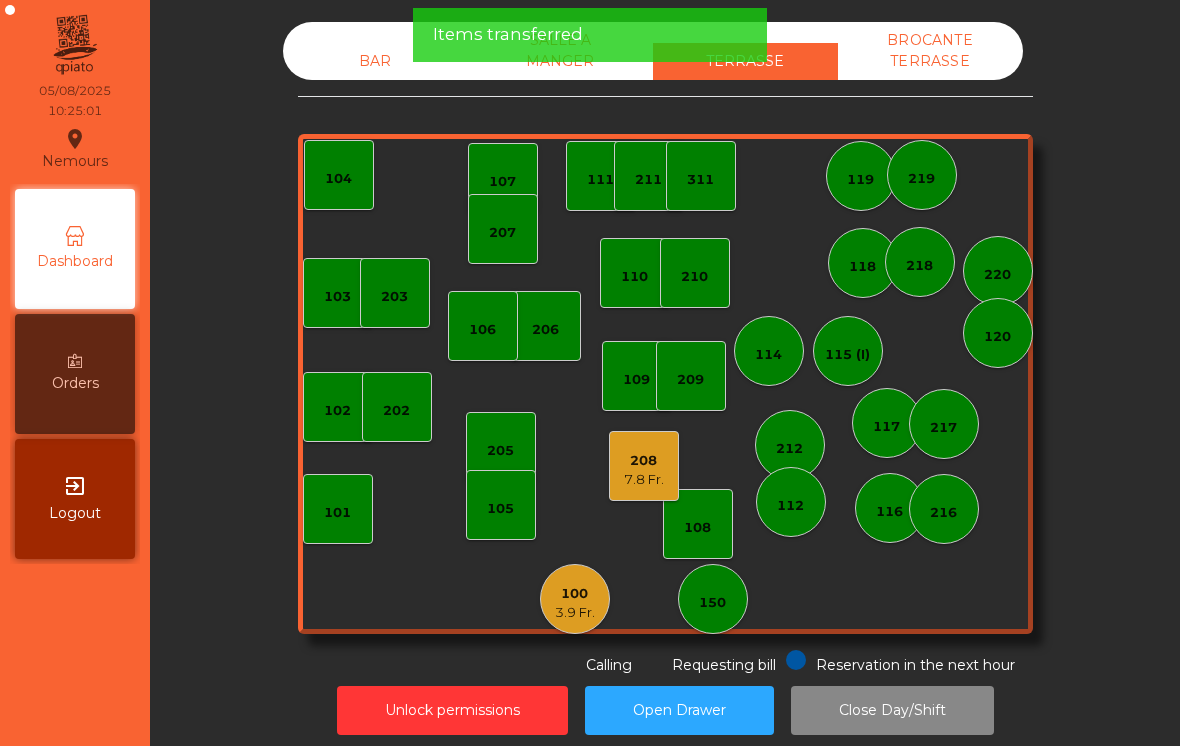click on "BAR" 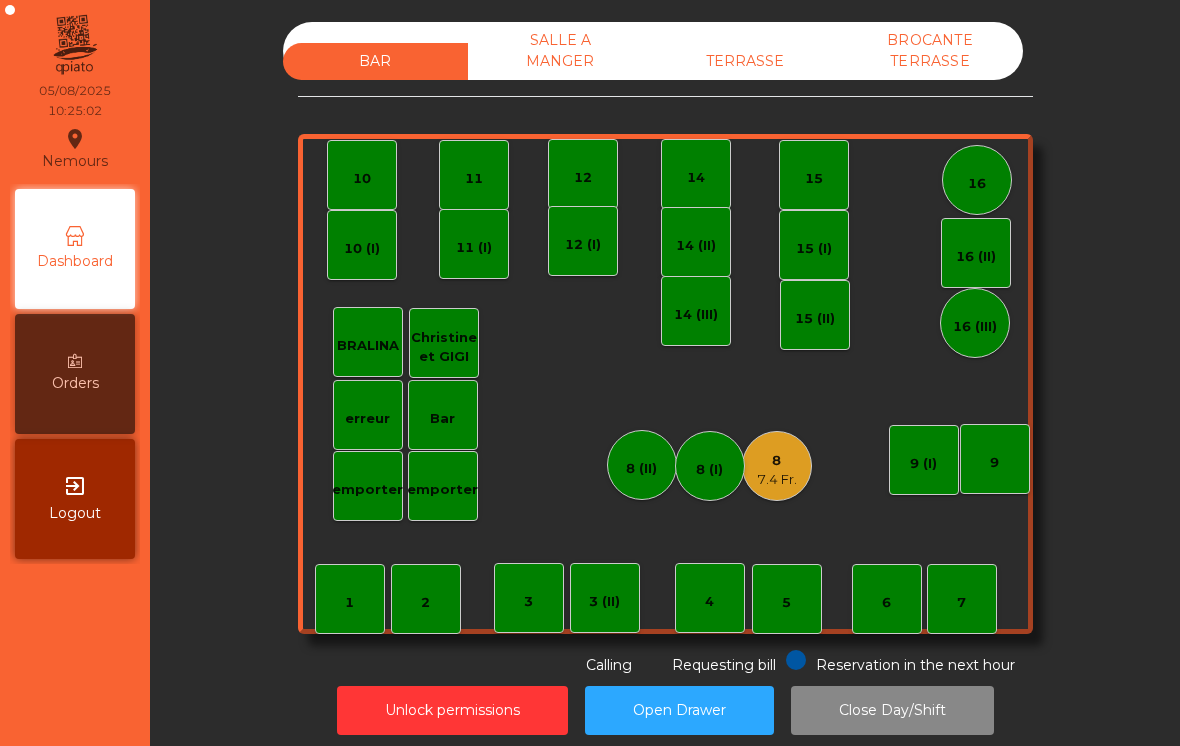 click on "8   7.4 Fr." 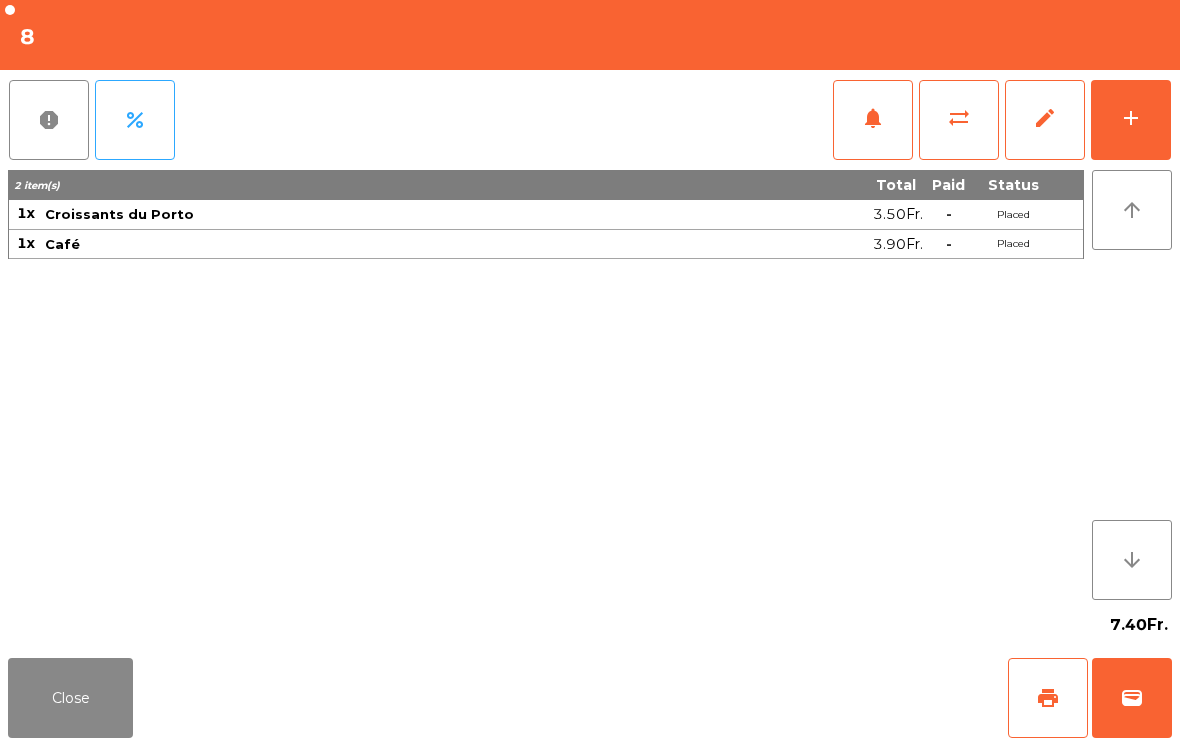 click on "wallet" 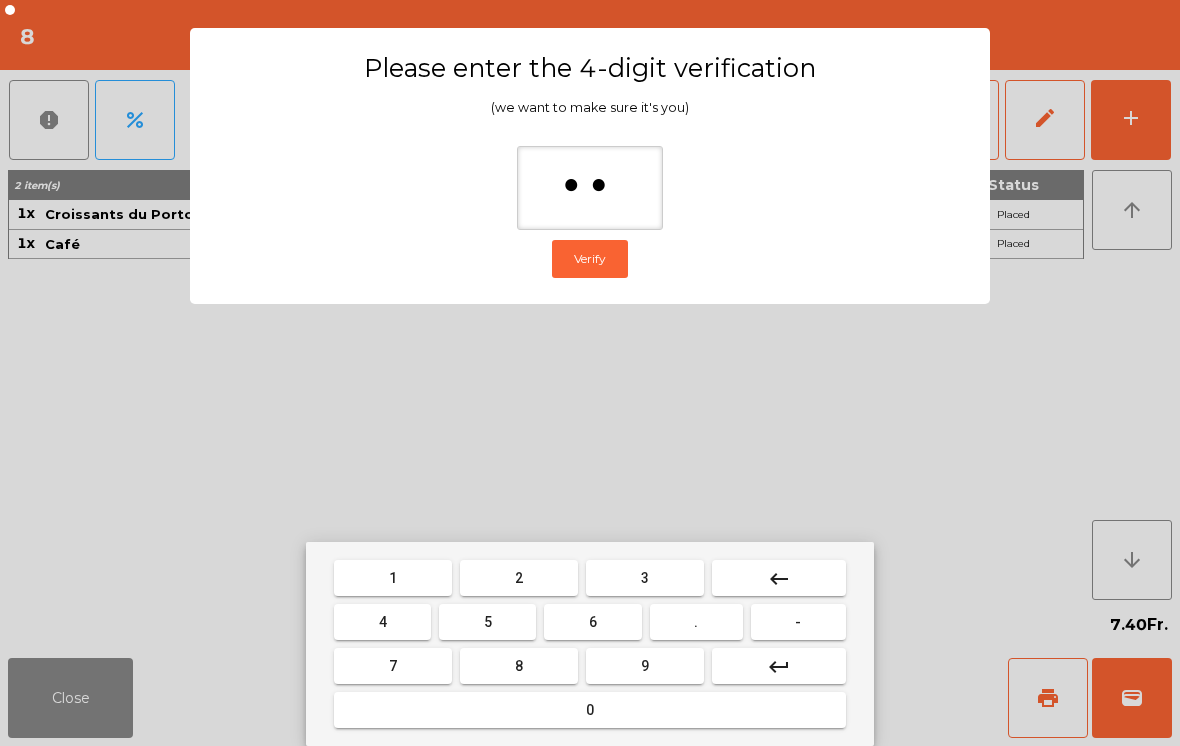type on "***" 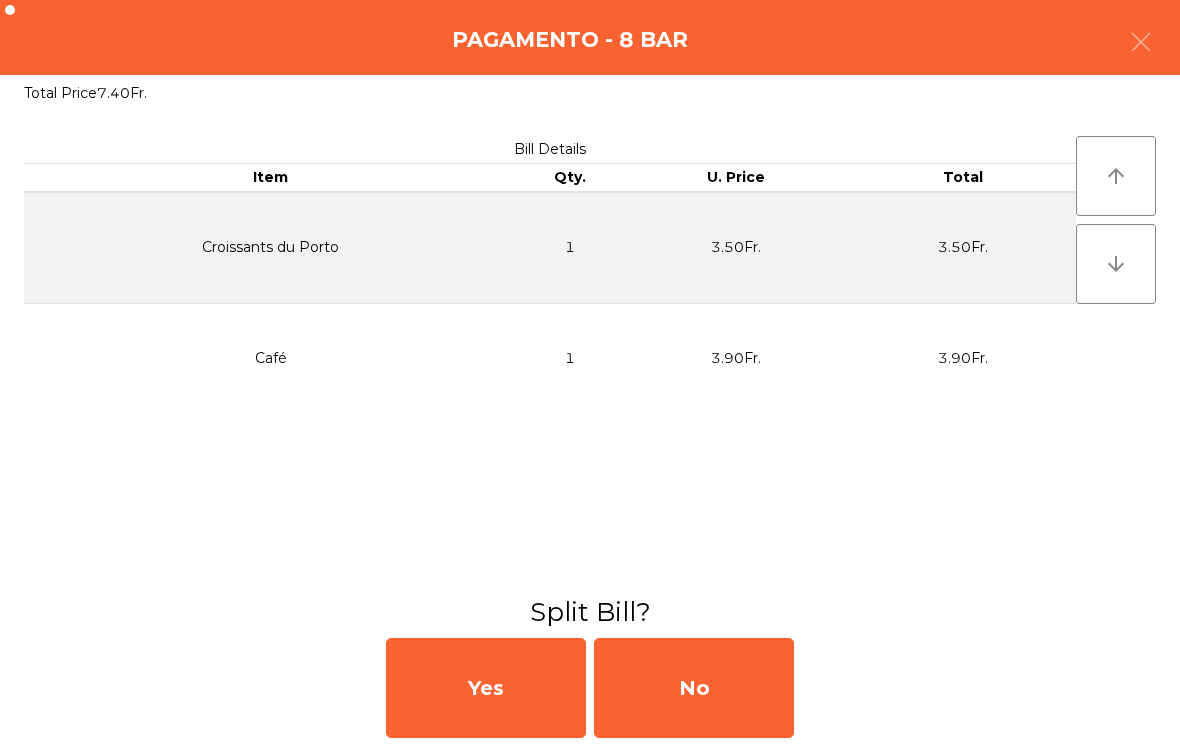 click on "No" 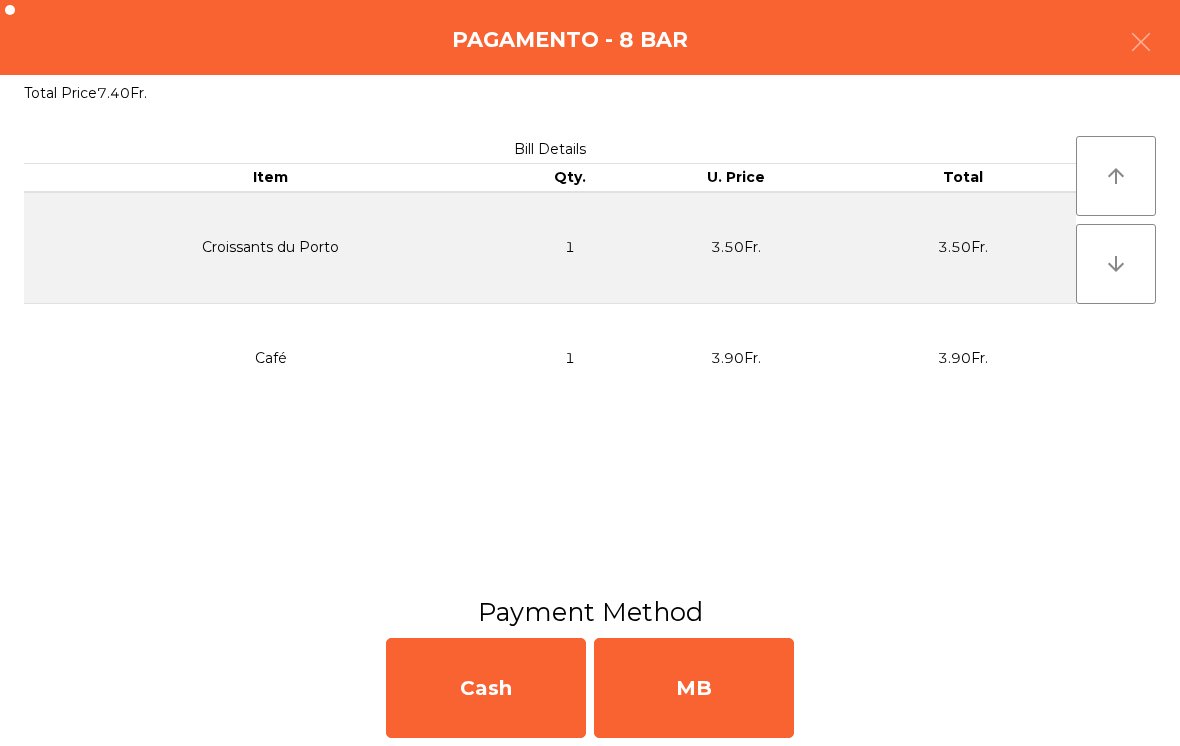 click on "MB" 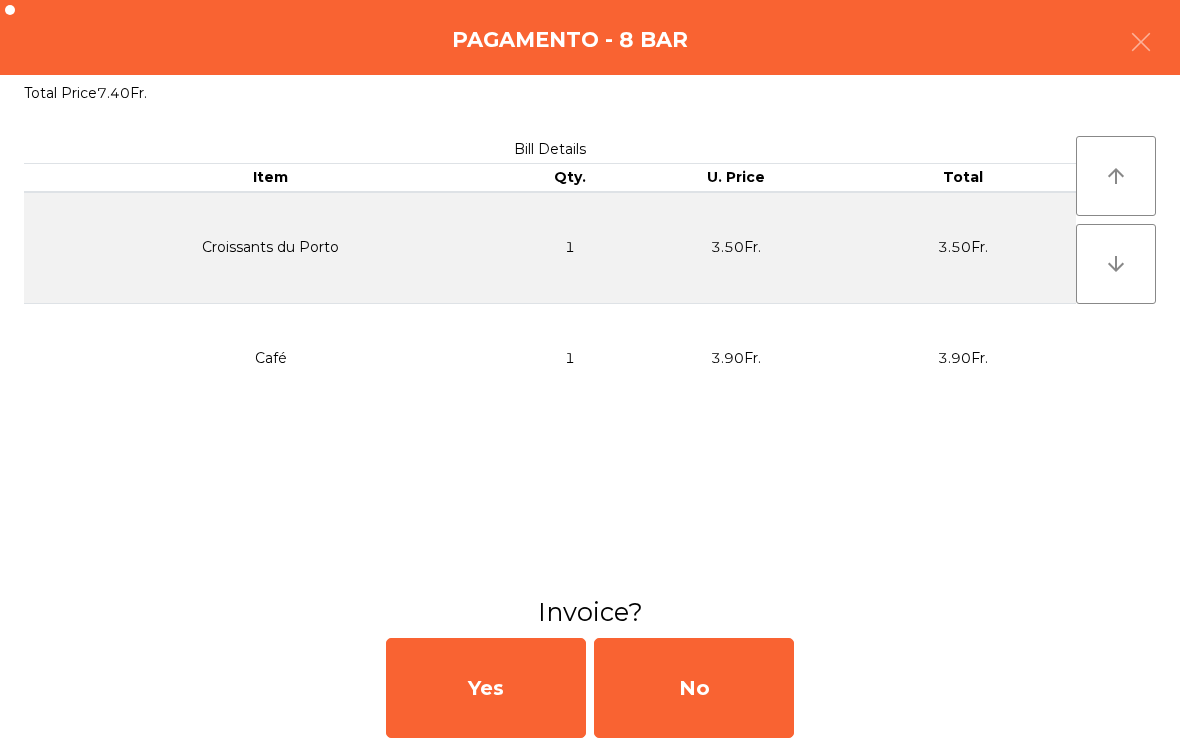 click on "No" 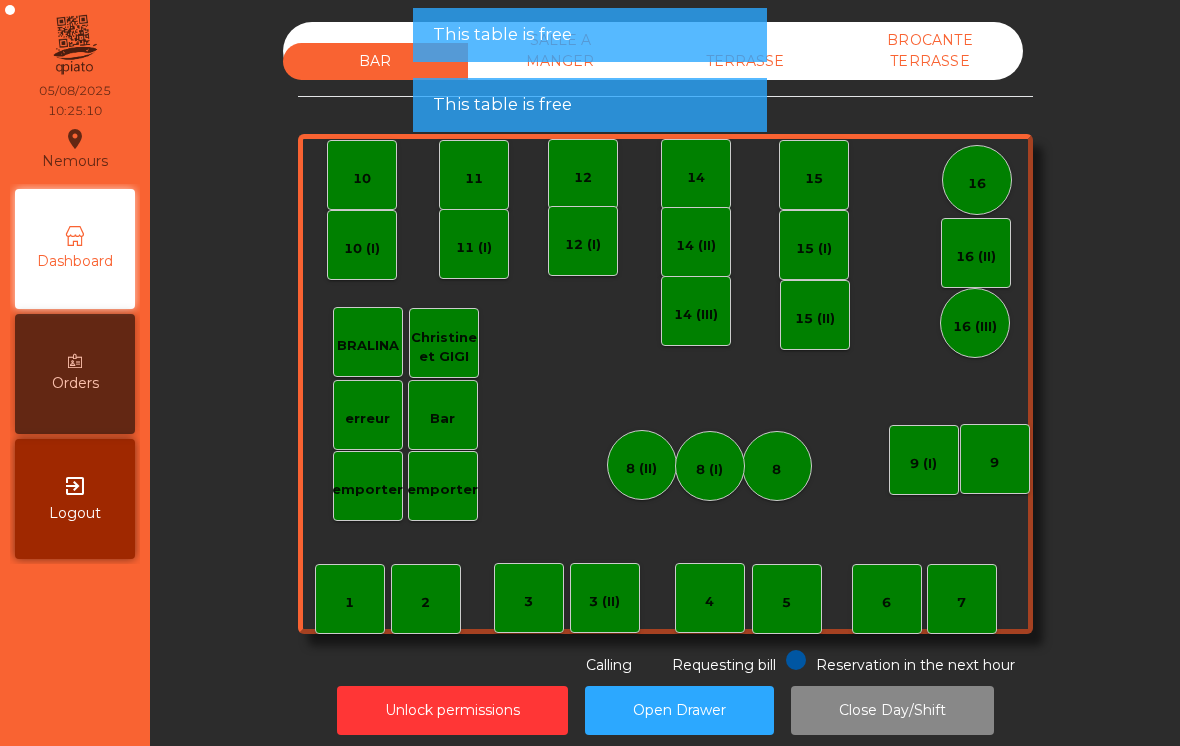 click on "TERRASSE" 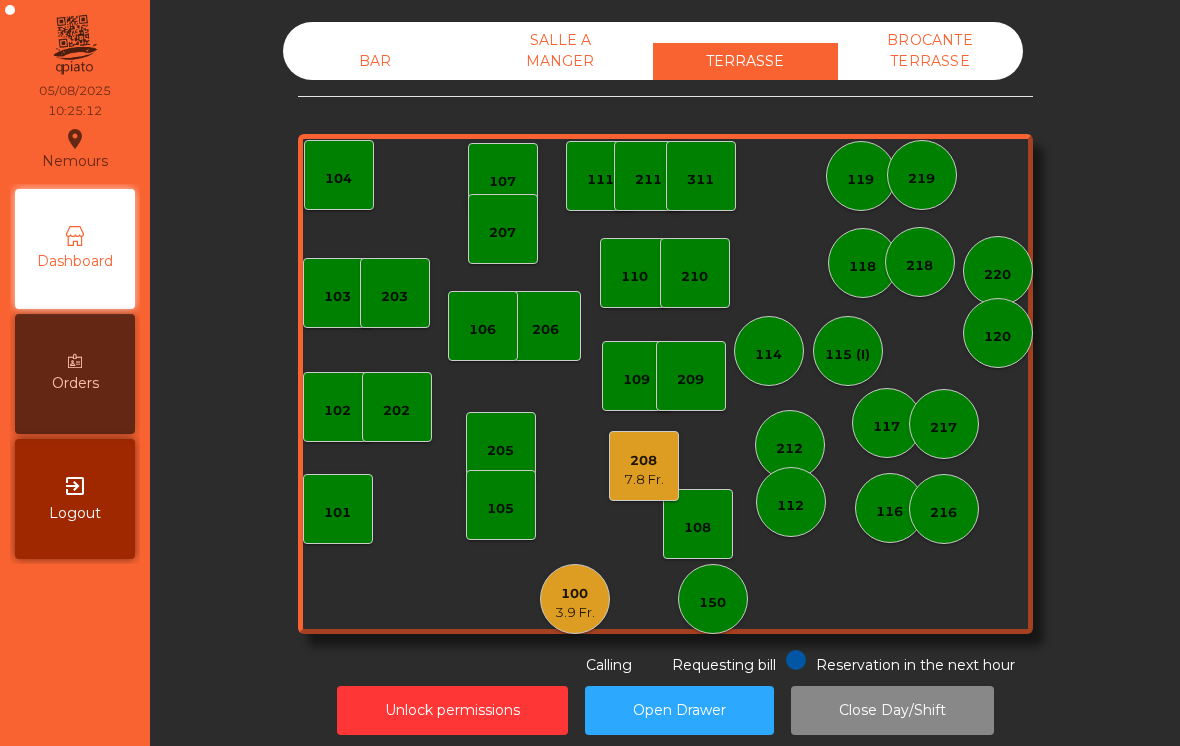 click on "208" 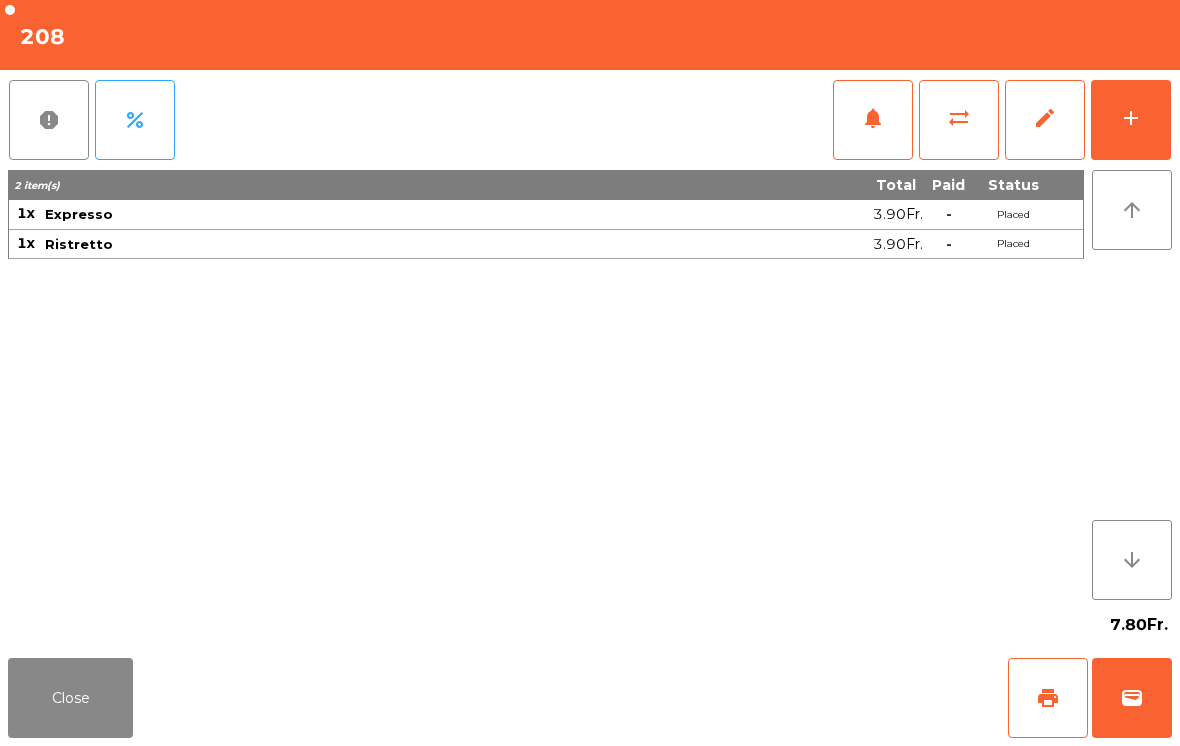 click on "add" 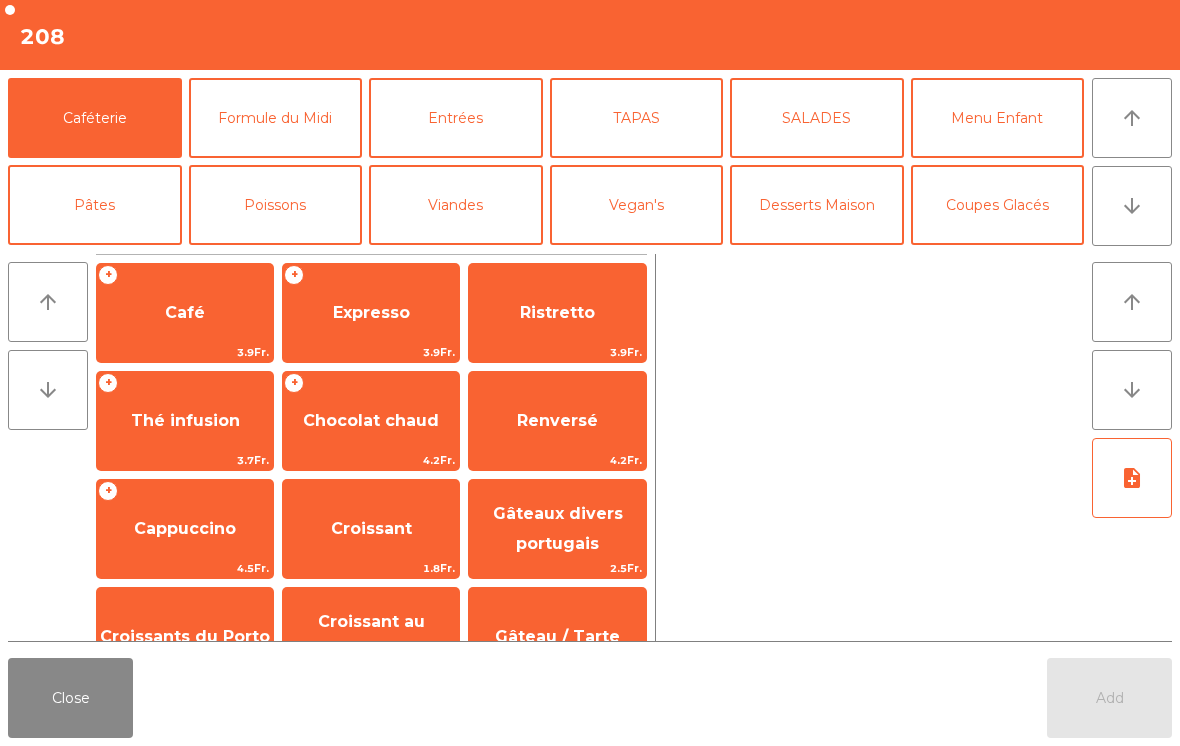 click on "Expresso" 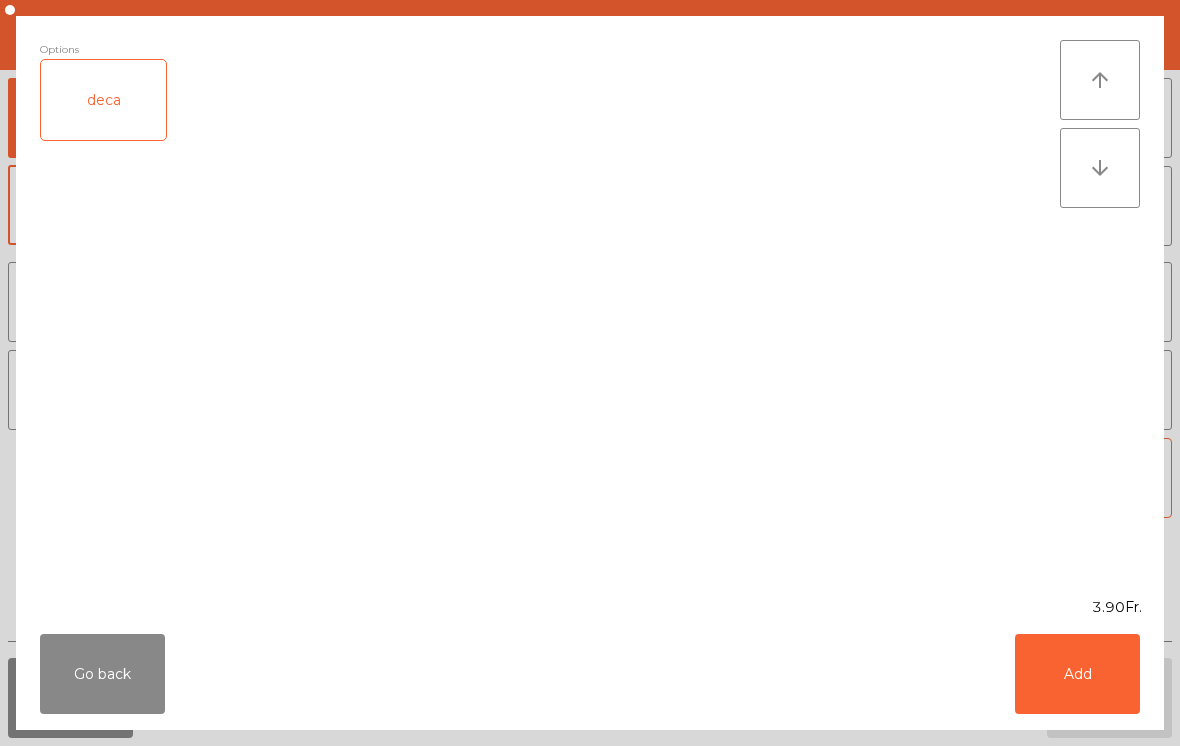 click on "Add" 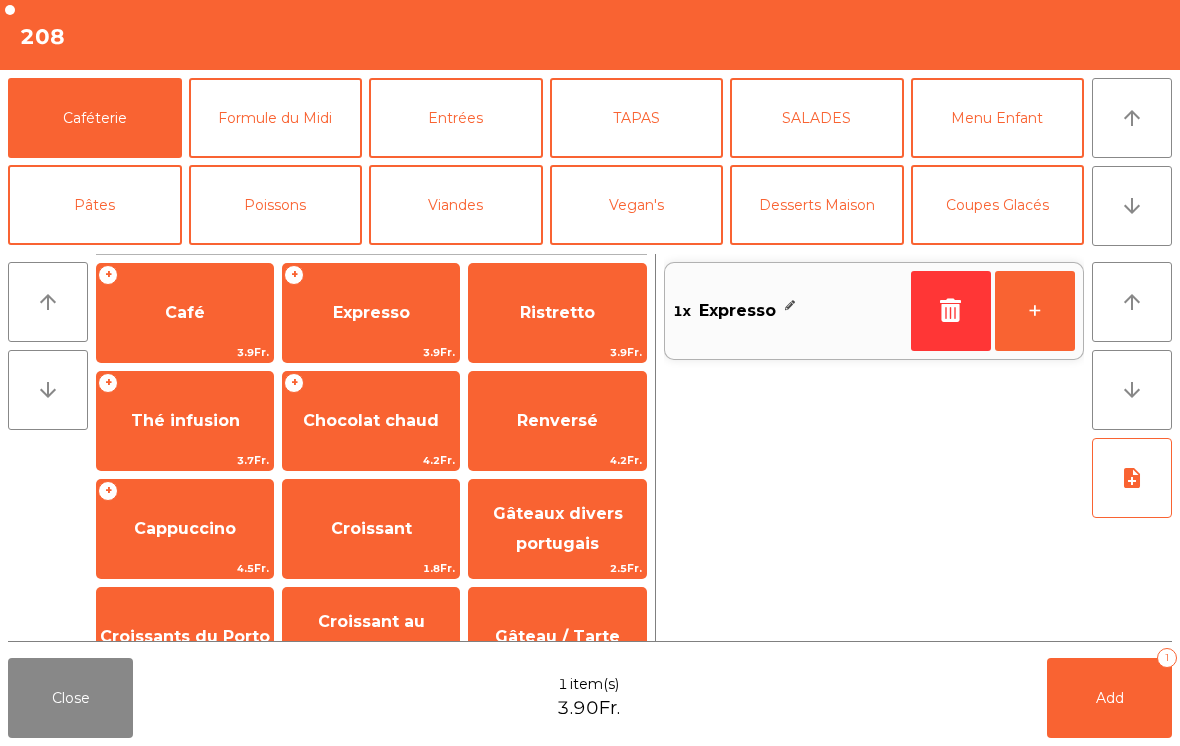click on "+" 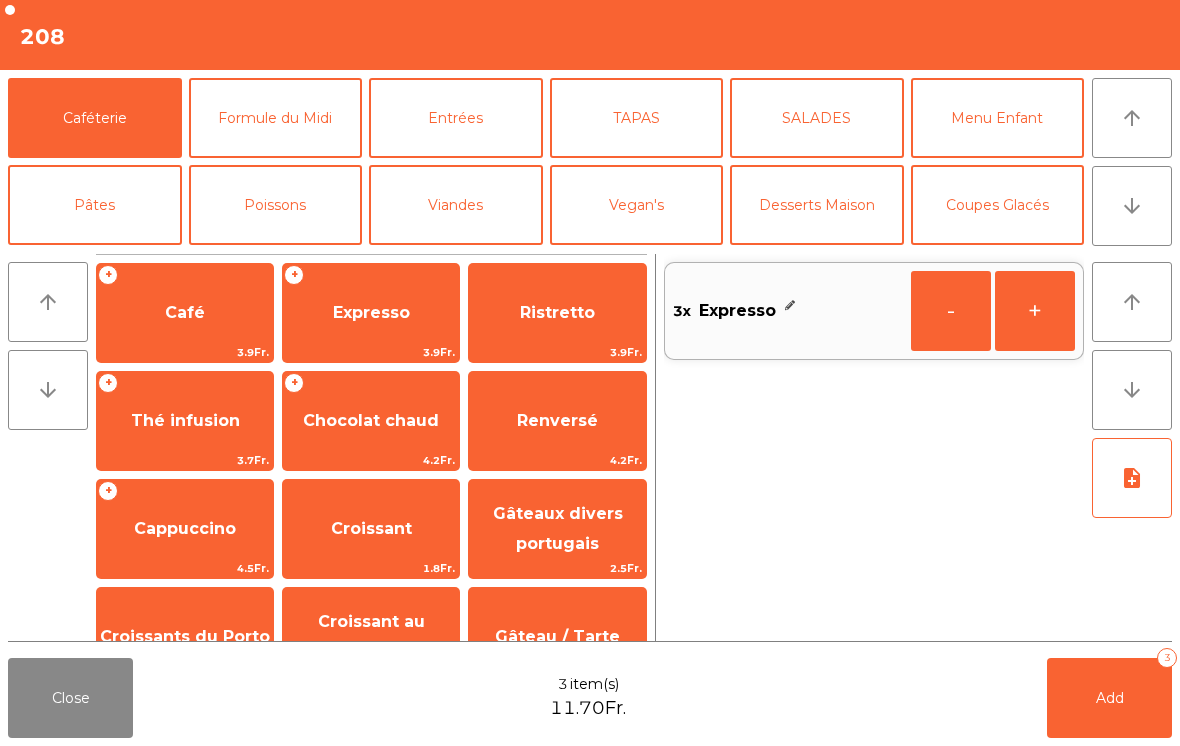 click on "Add   3" 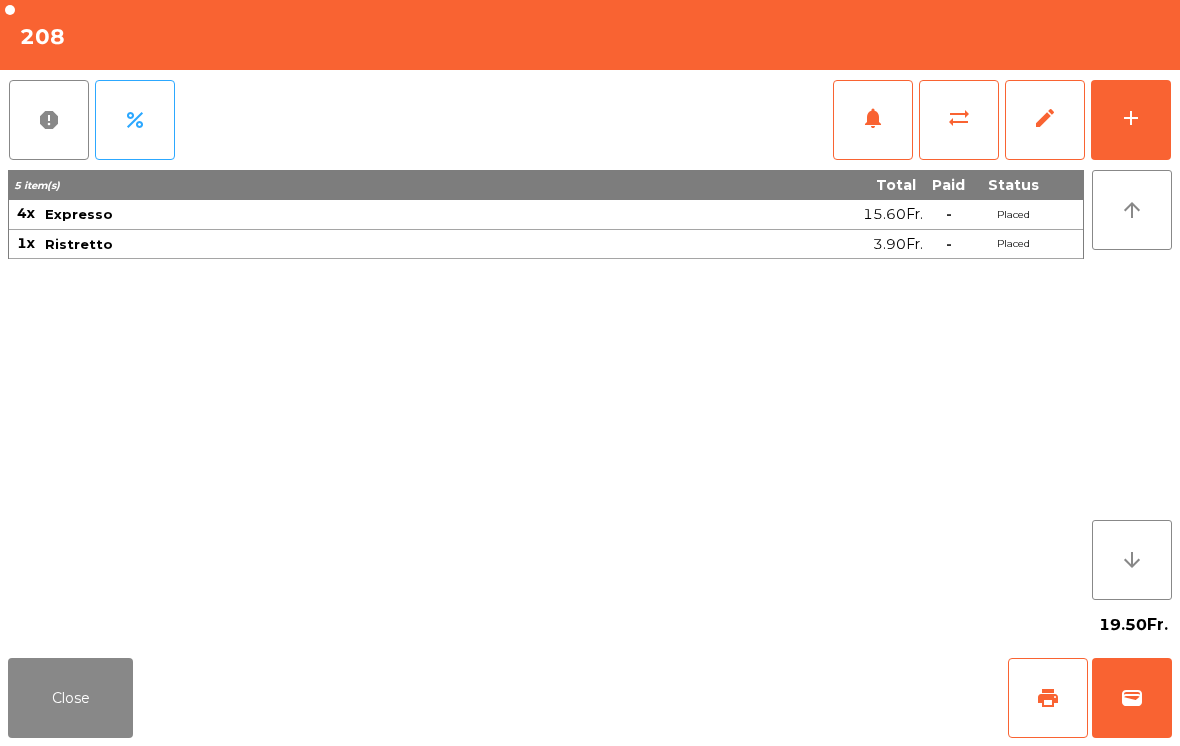 click on "Close" 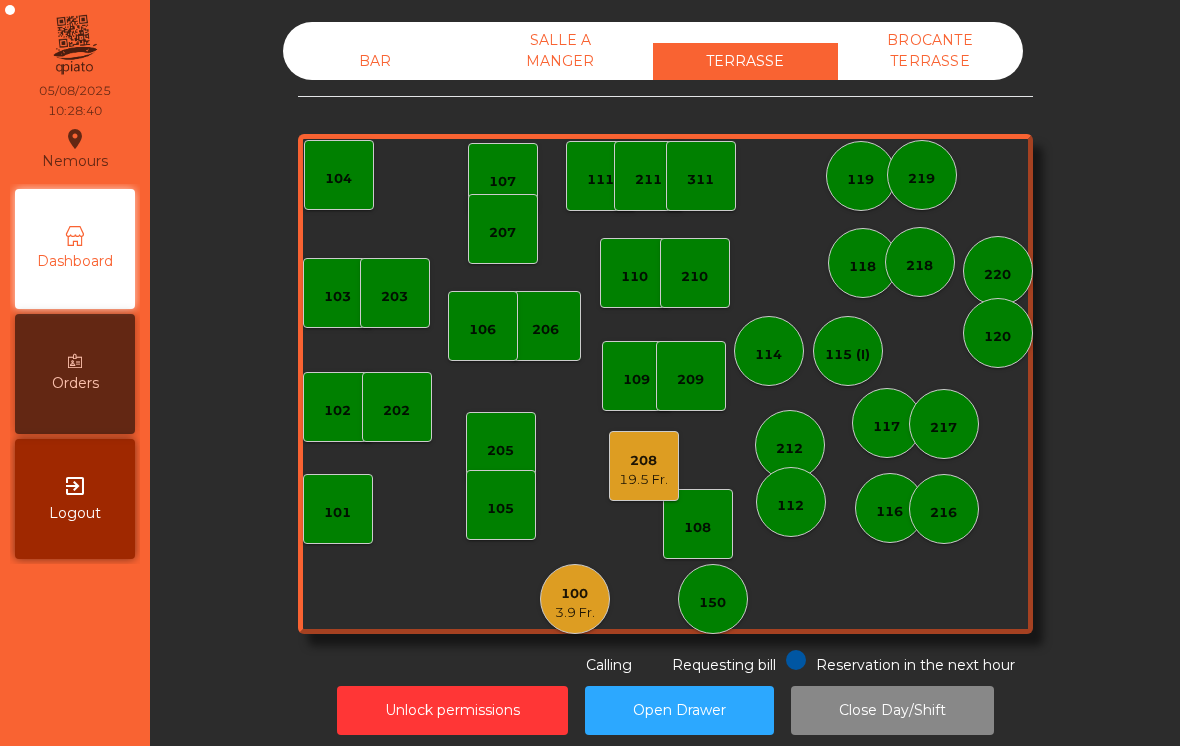 click on "100   3.9 Fr." 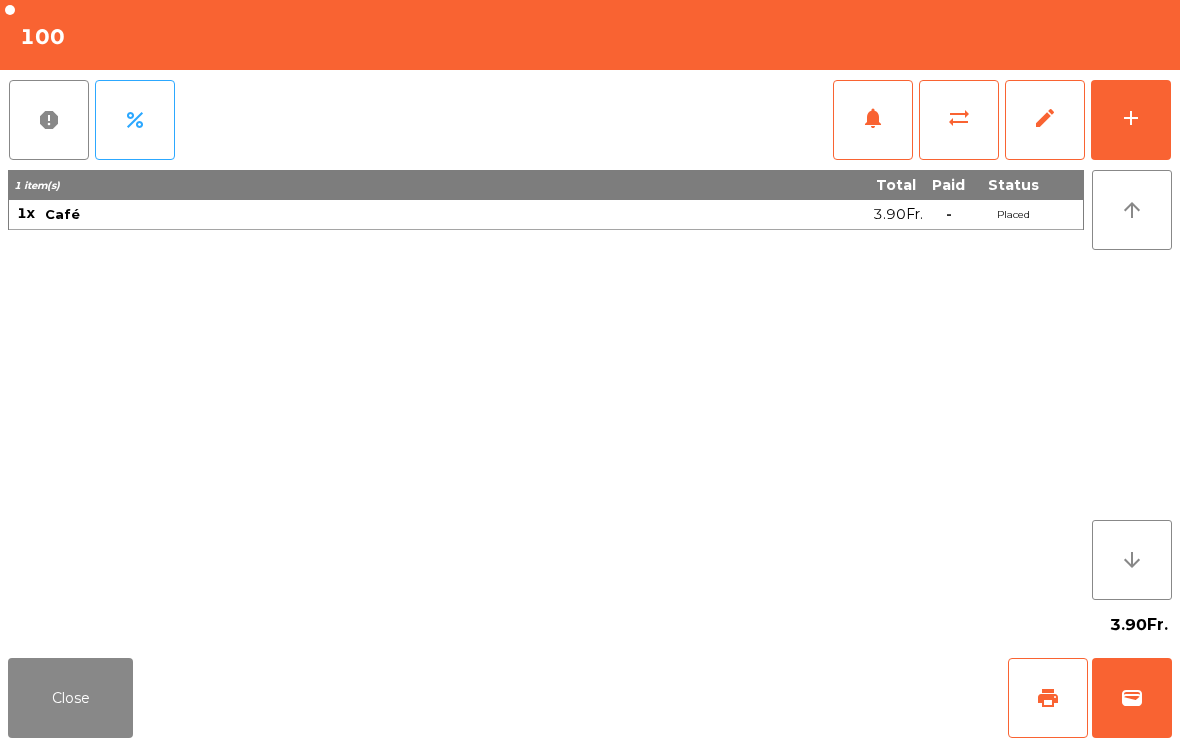 click on "sync_alt" 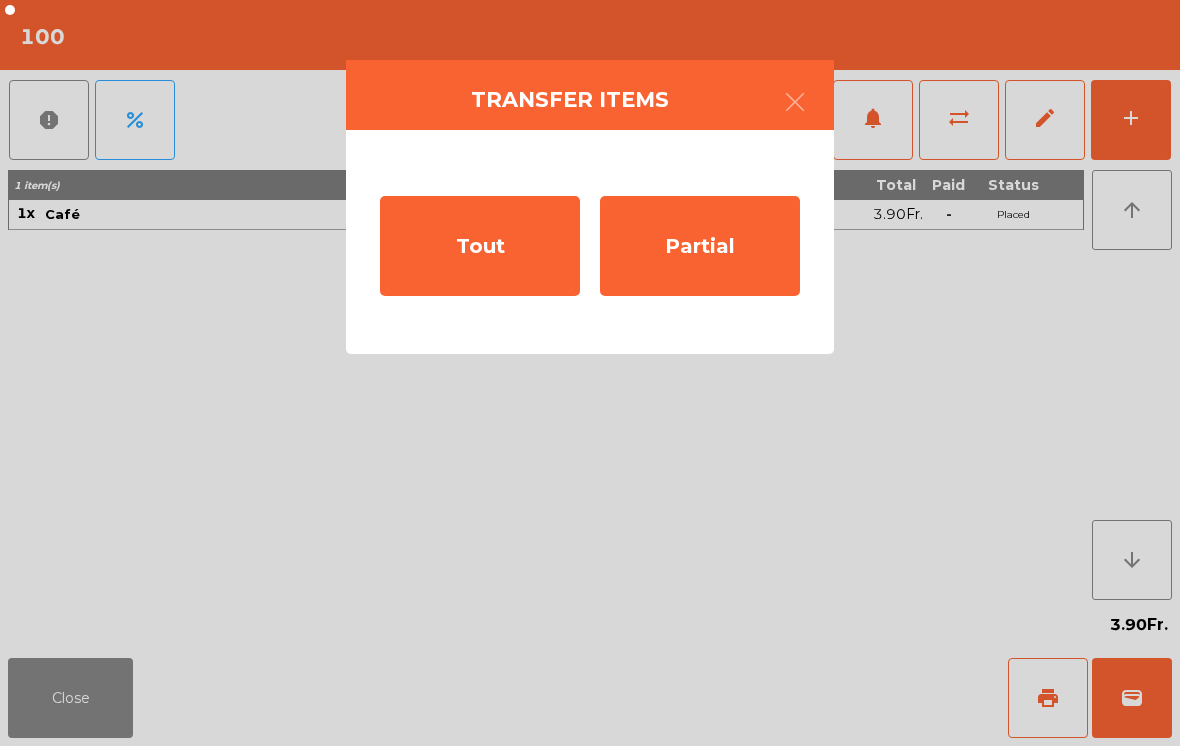 click on "Tout" 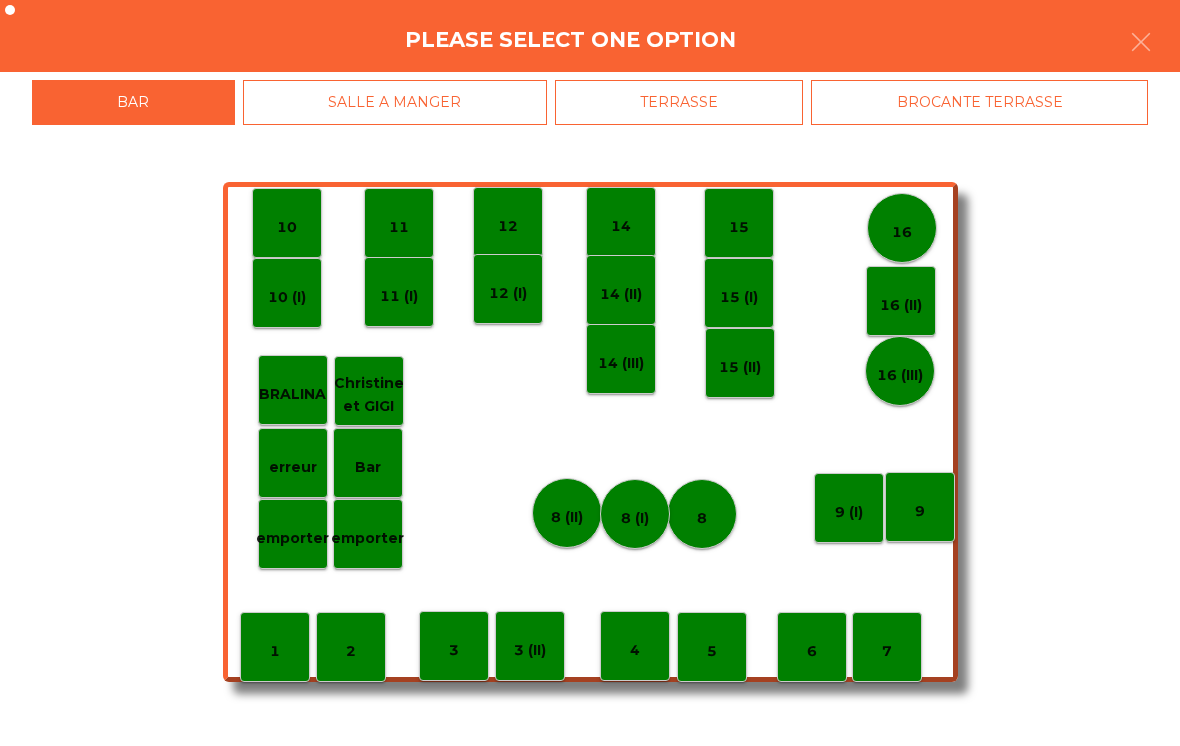 click on "TERRASSE" 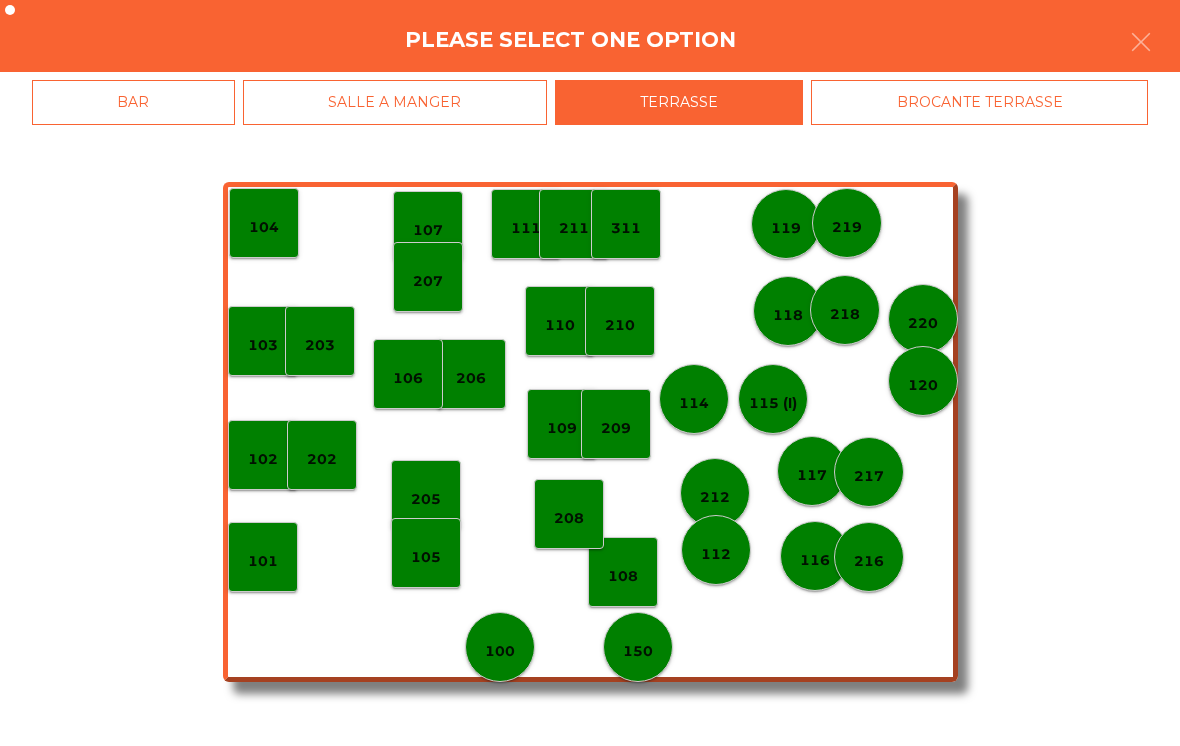 click on "208" 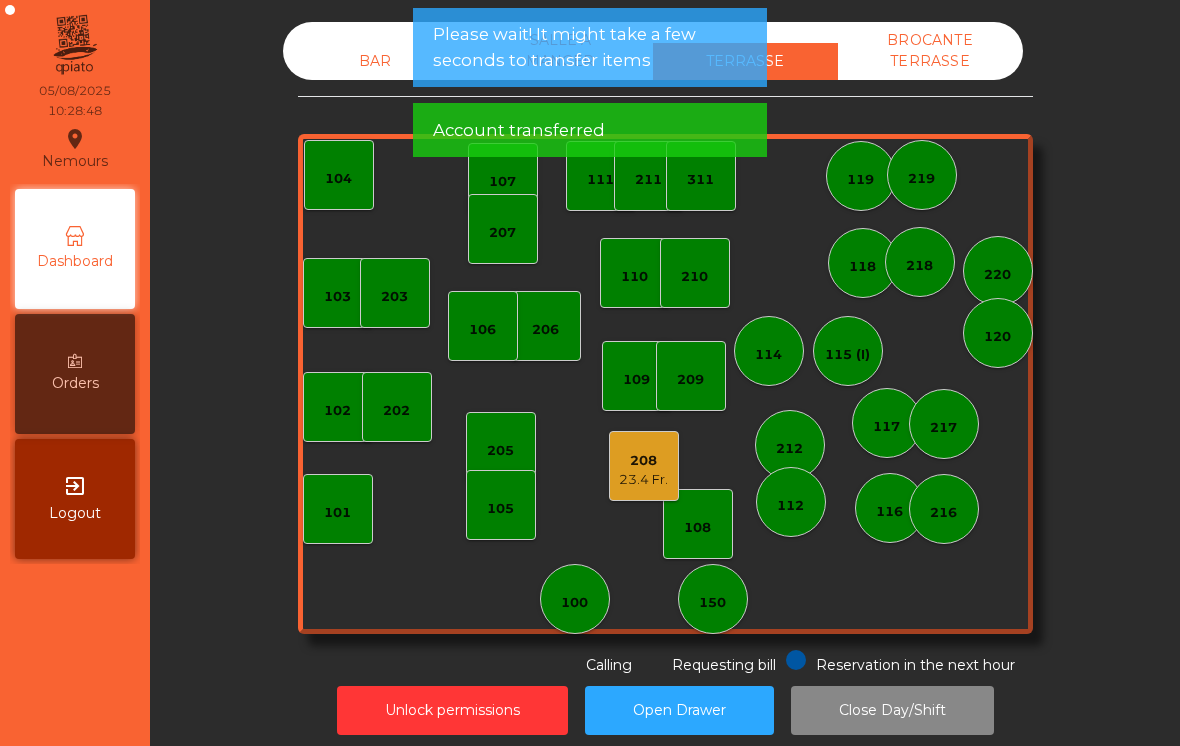 click on "23.4 Fr." 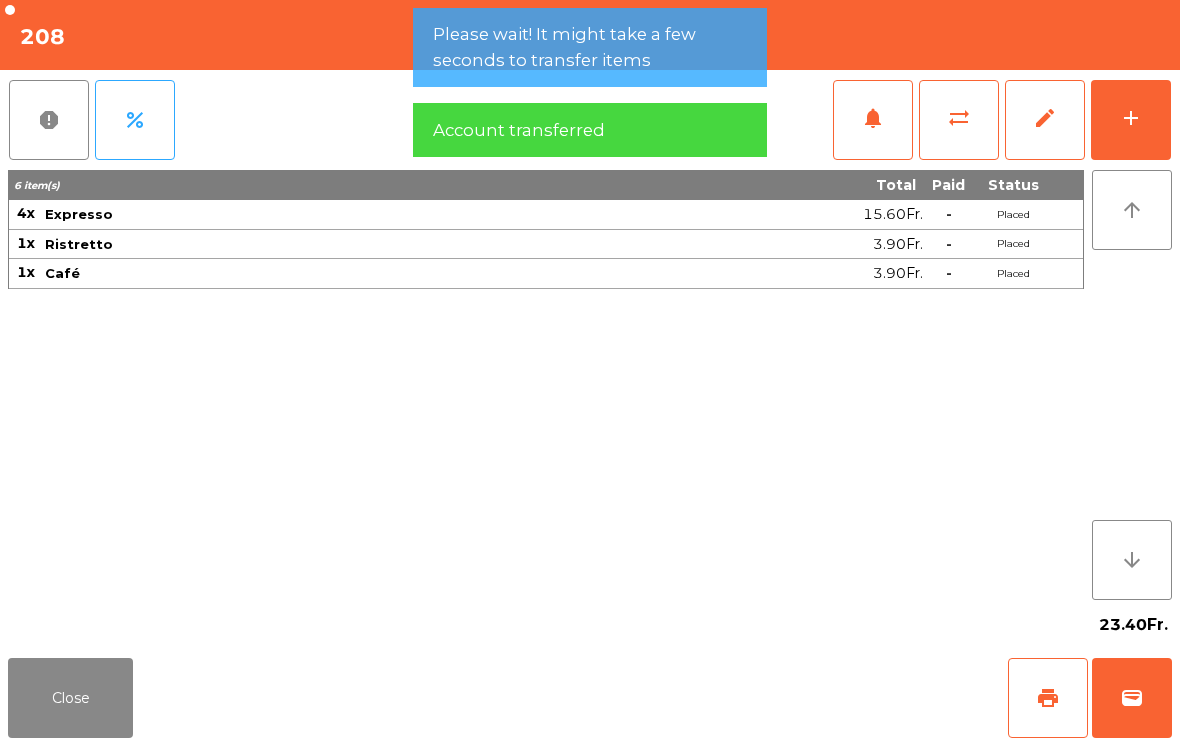 click on "print" 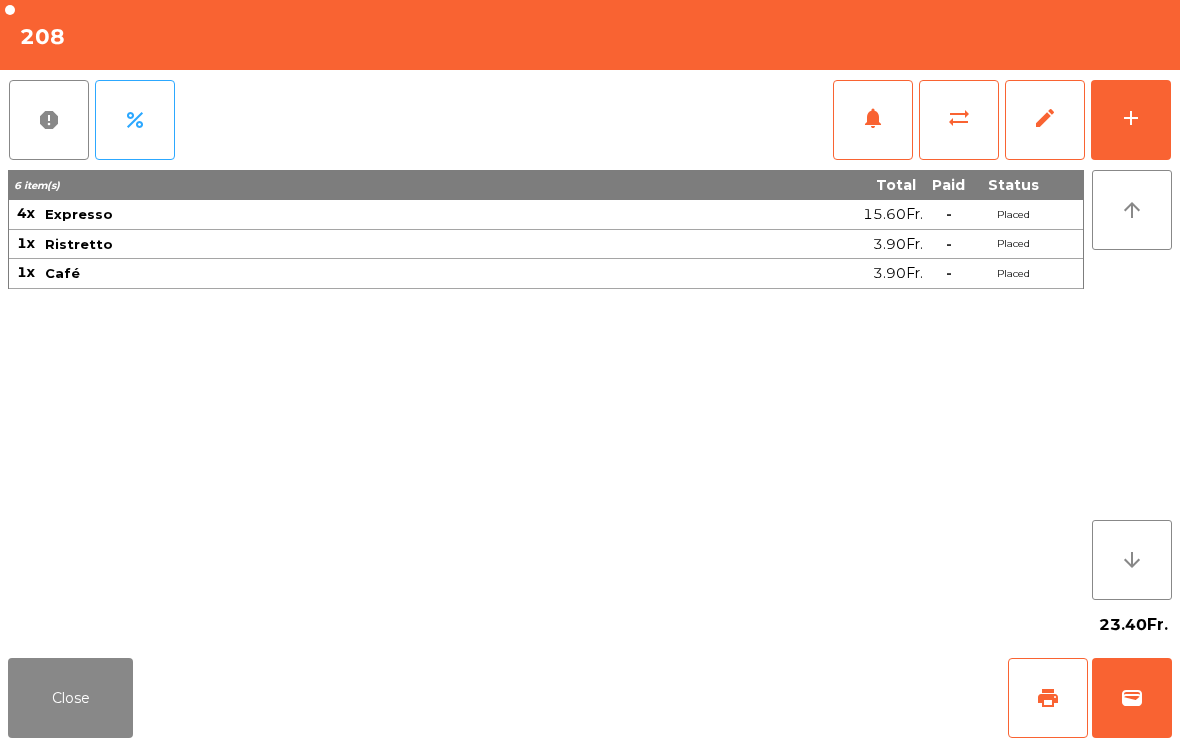 click on "sync_alt" 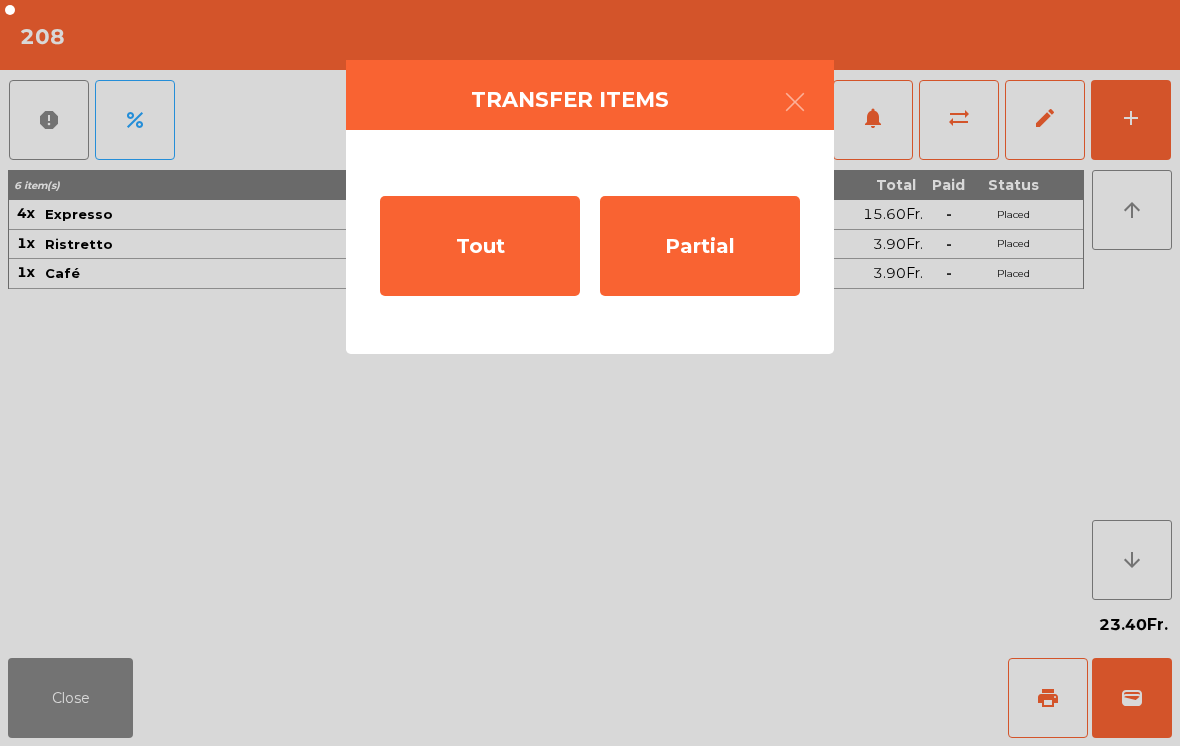 click on "Partial" 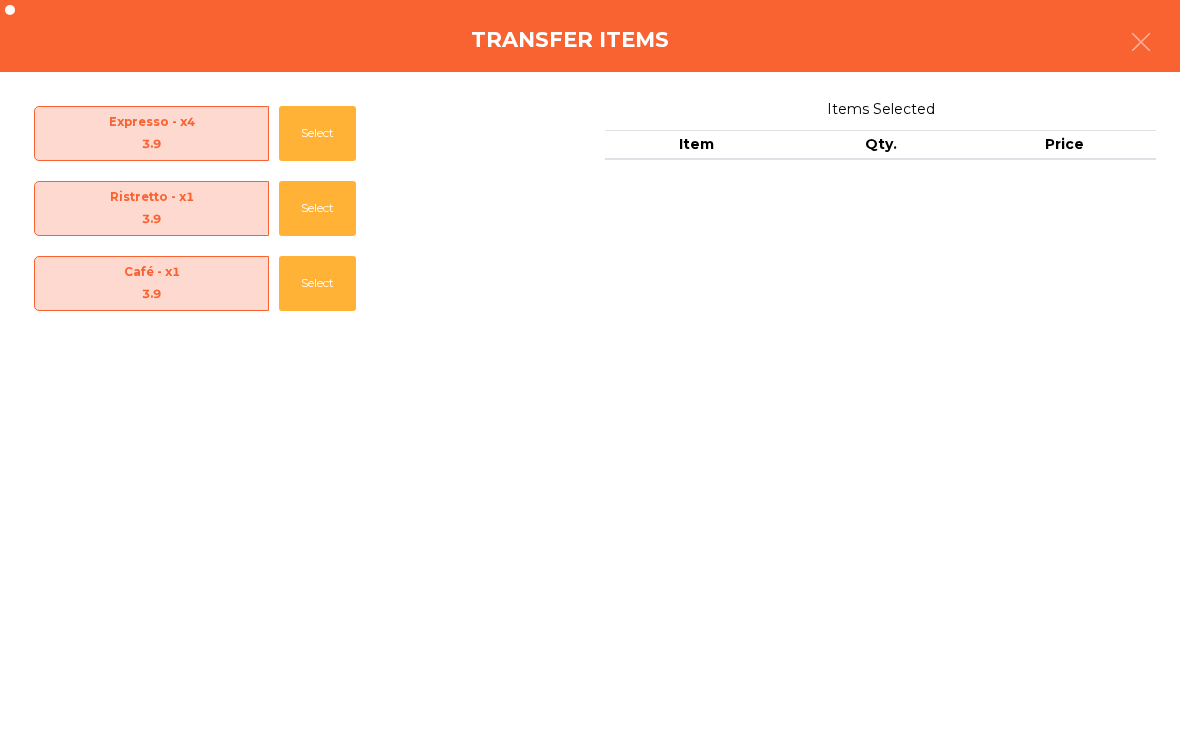 click on "Select" 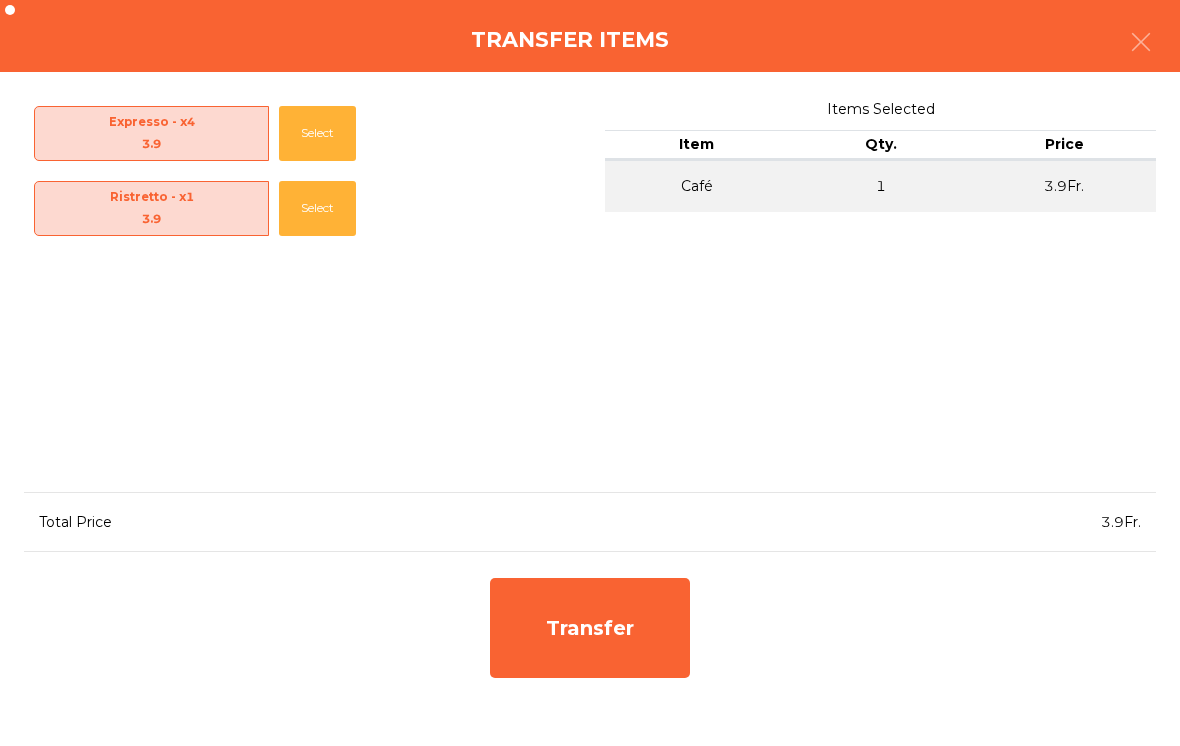 click on "Transfer" 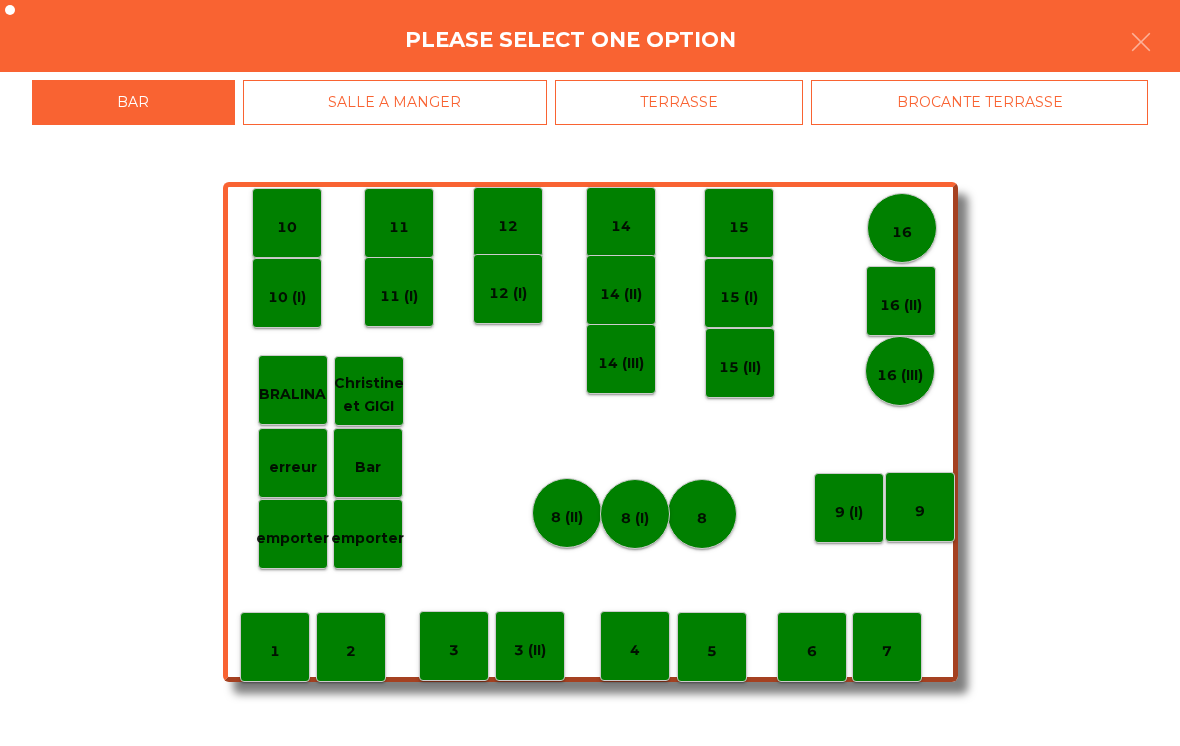 click on "TERRASSE" 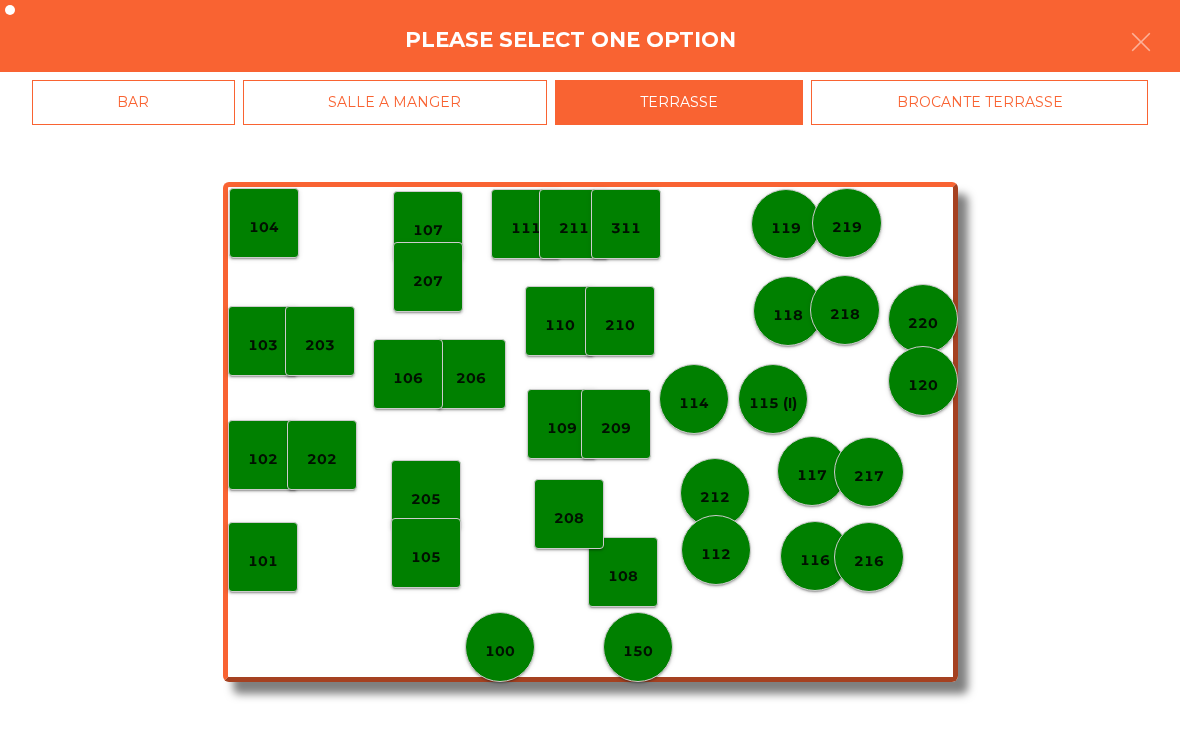click on "100" 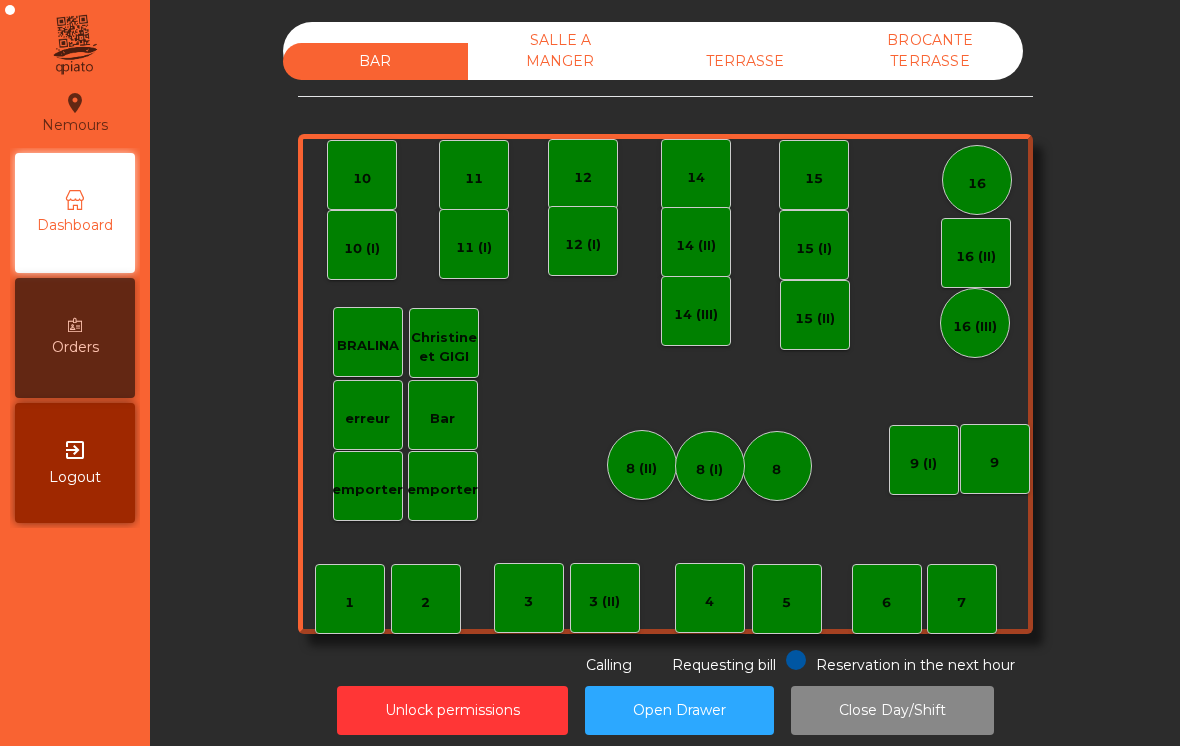 scroll, scrollTop: 0, scrollLeft: 0, axis: both 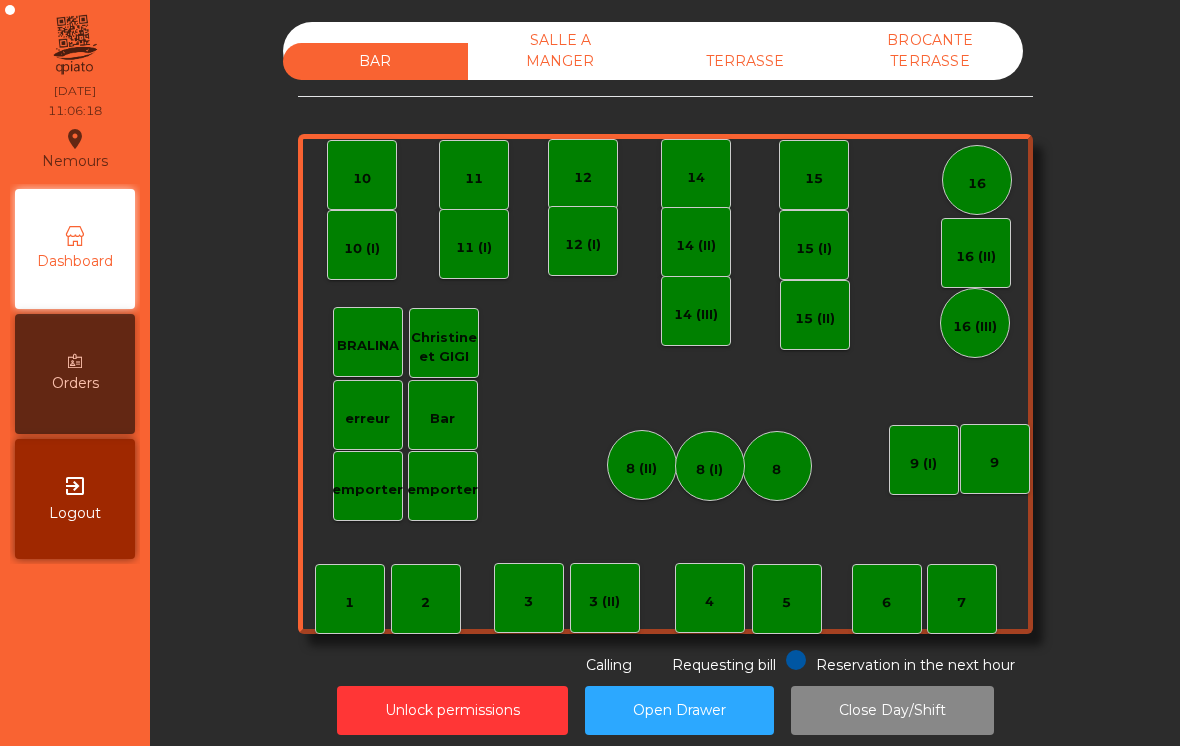 click on "TERRASSE" 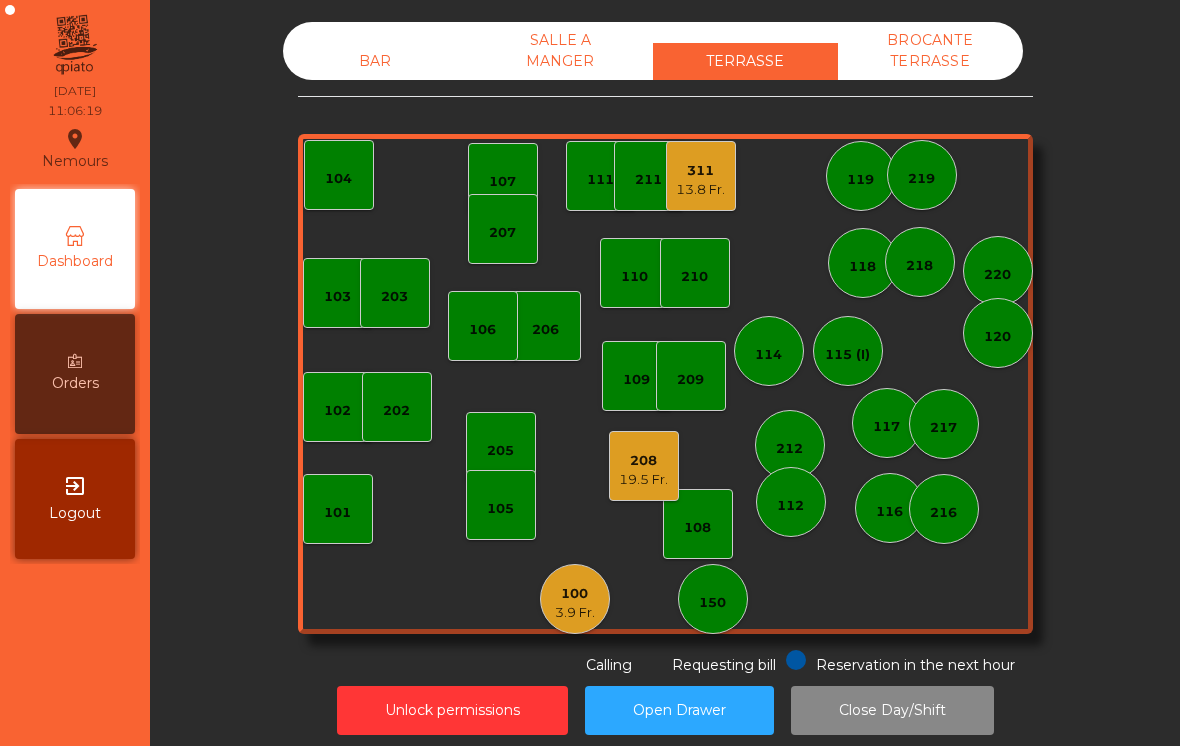 click on "104" 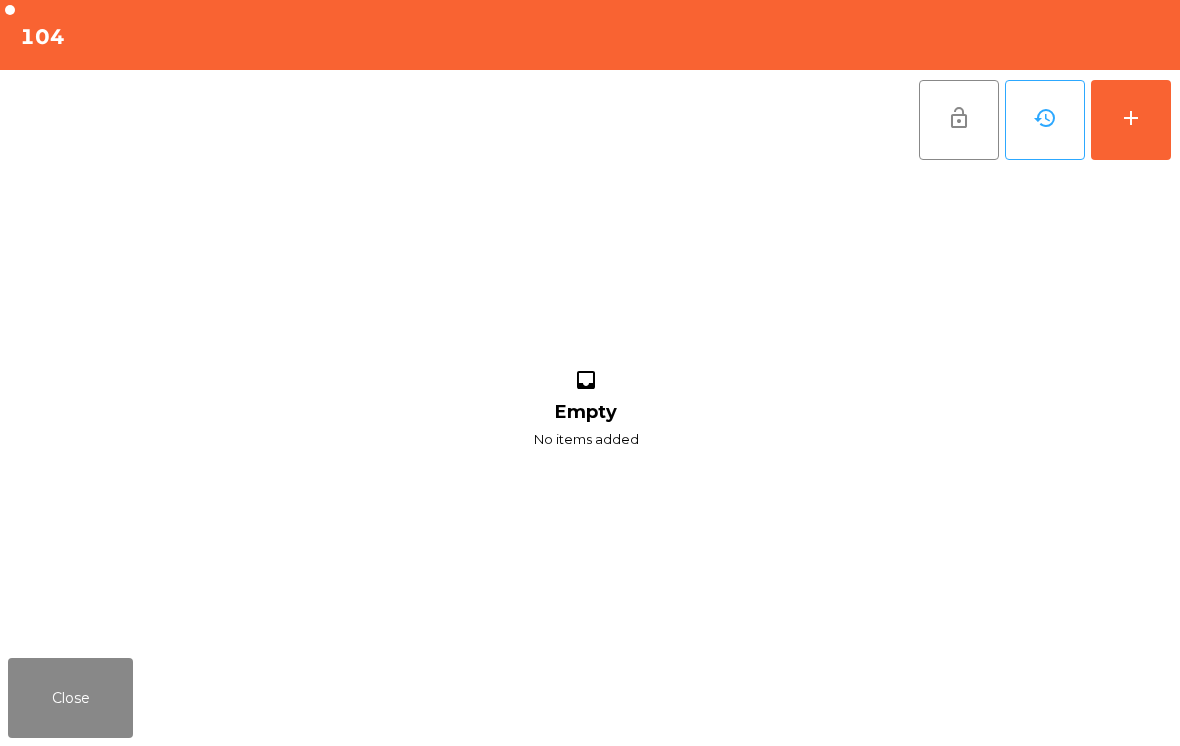 click on "add" 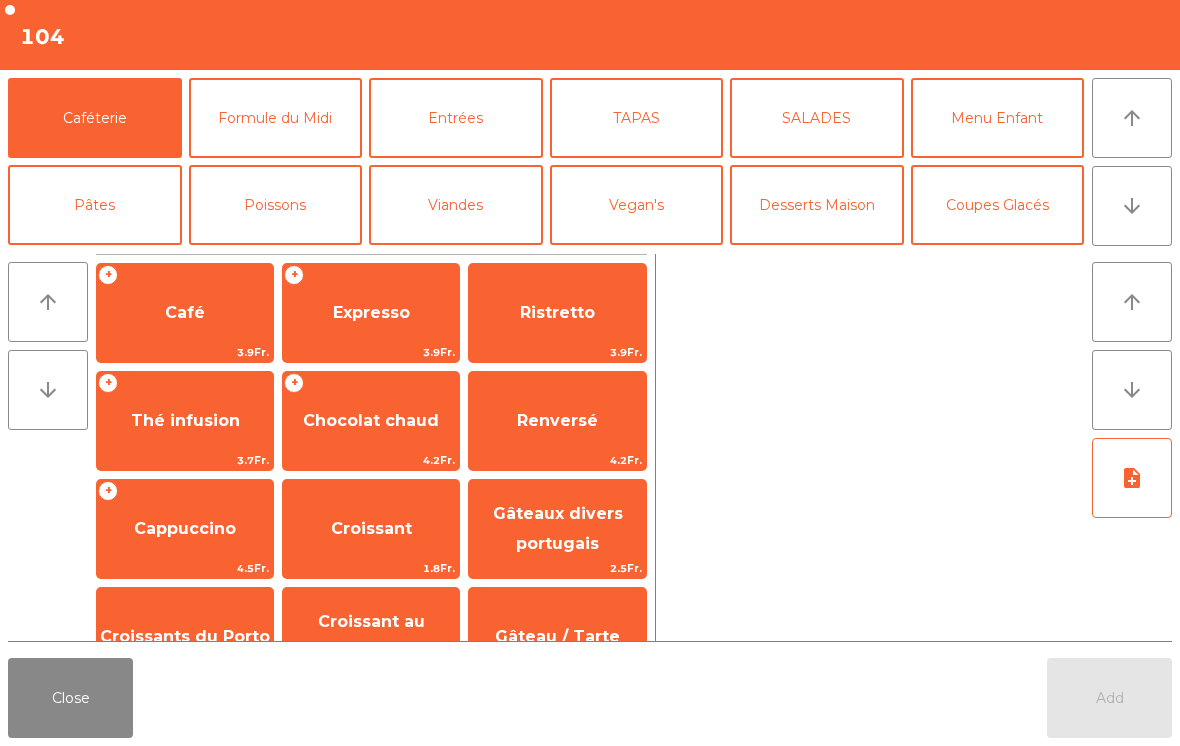 click on "Cappuccino" 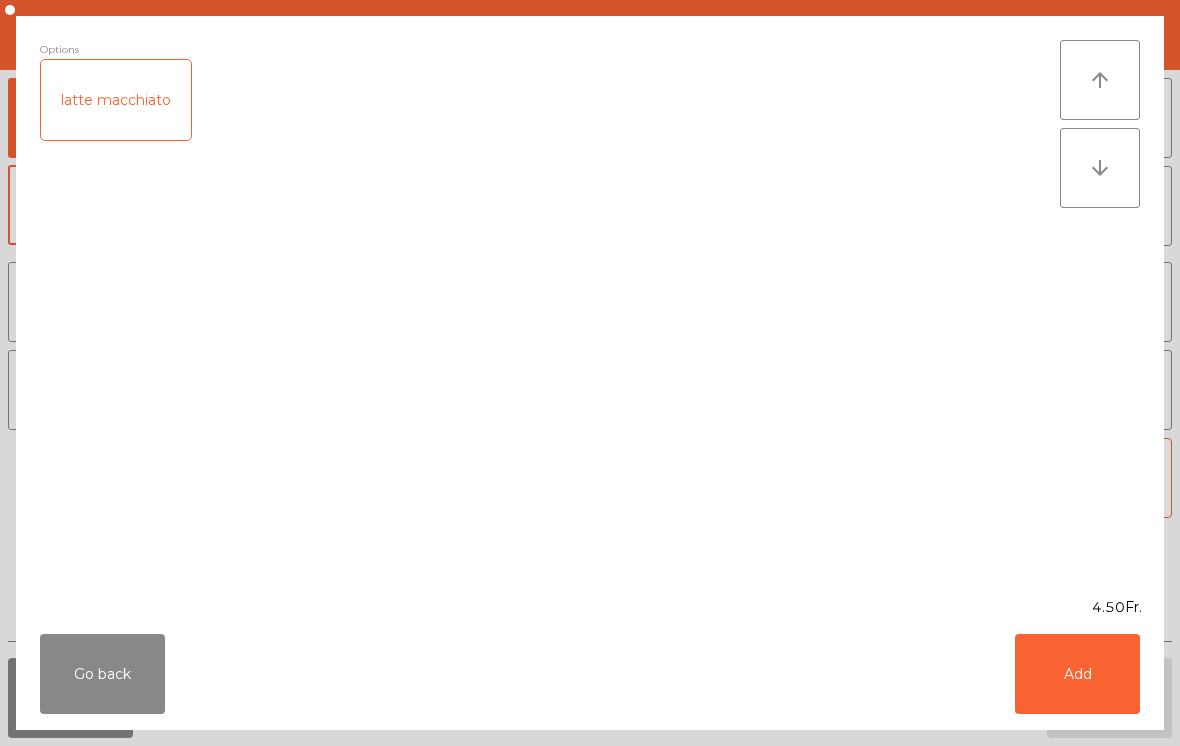 click on "Add" 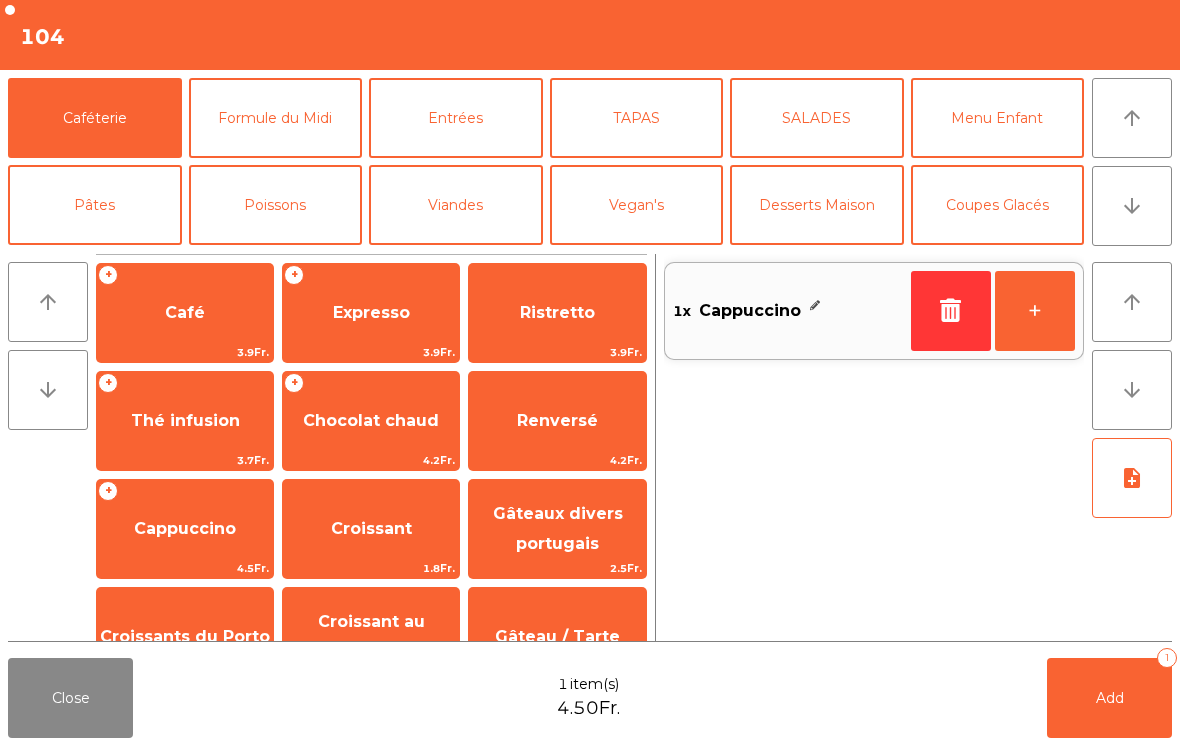 click on "+" 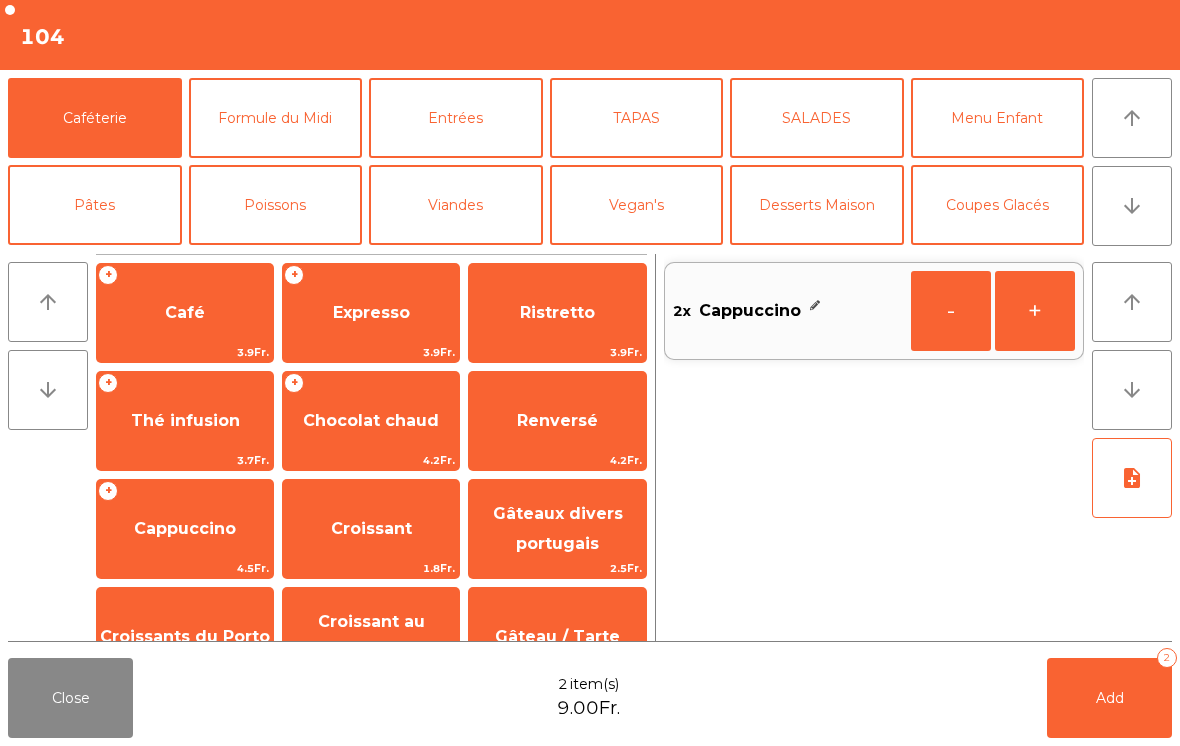 click on "Add   2" 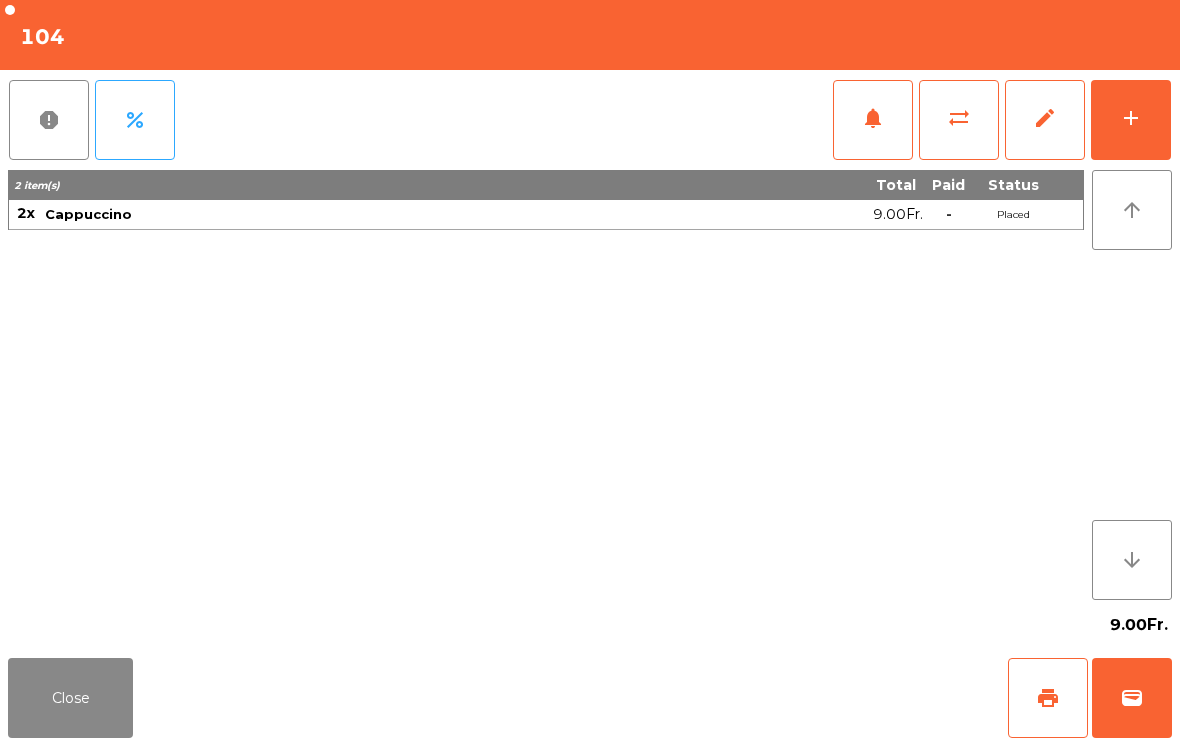 click on "Close" 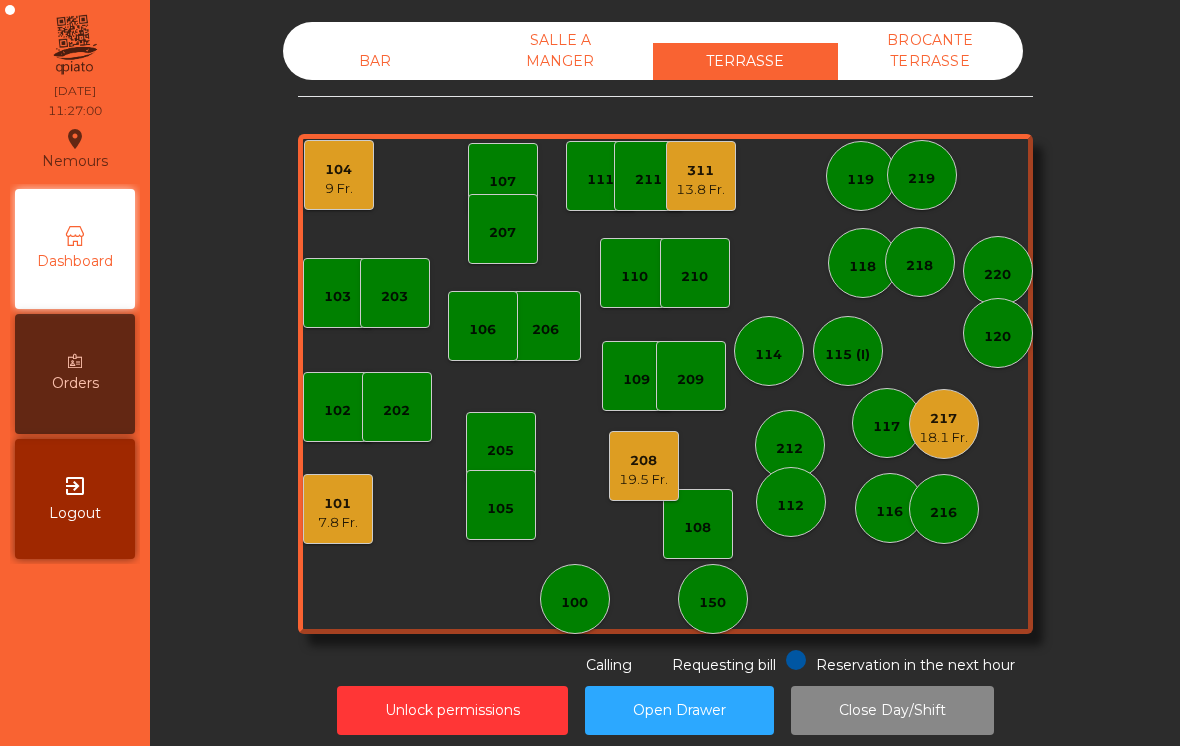 click on "112" 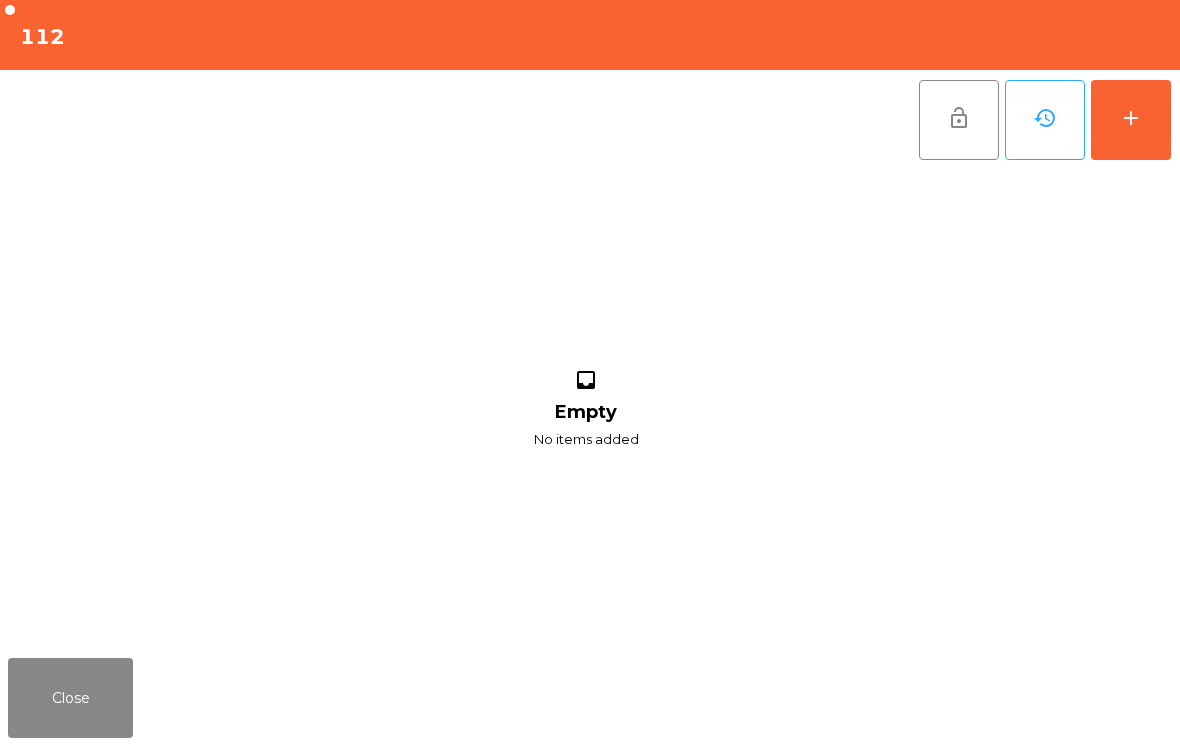 click on "add" 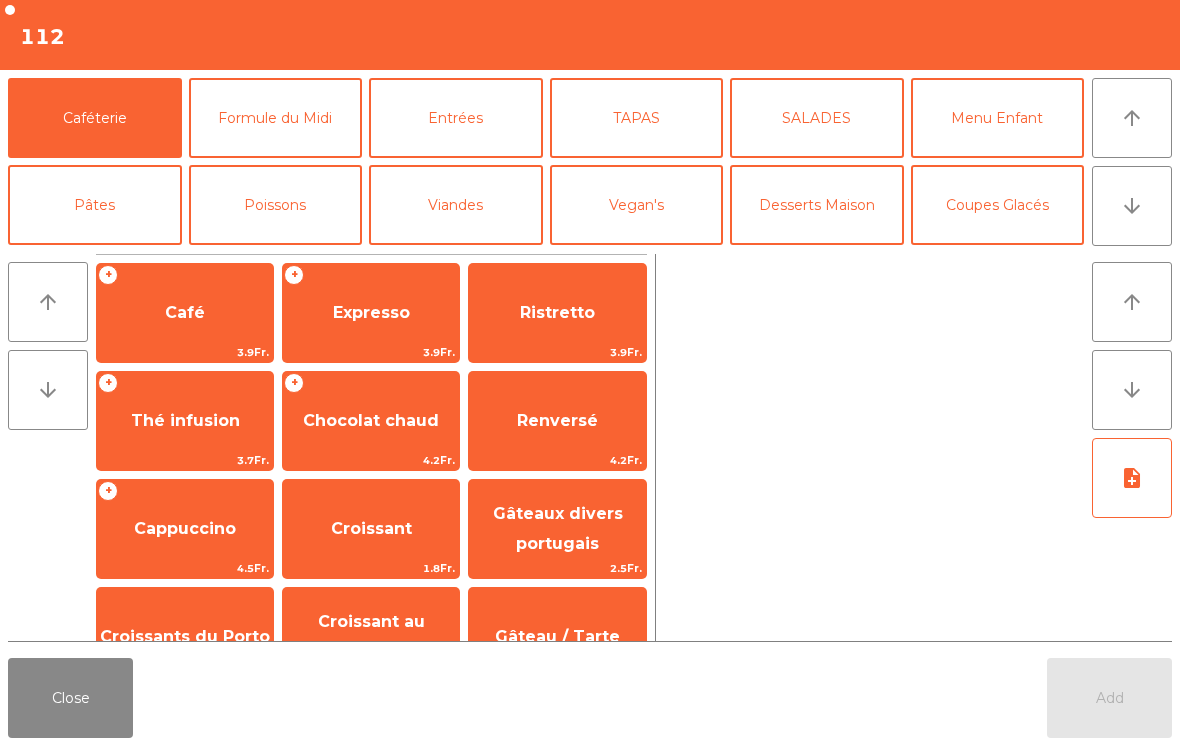 click on "arrow_downward" 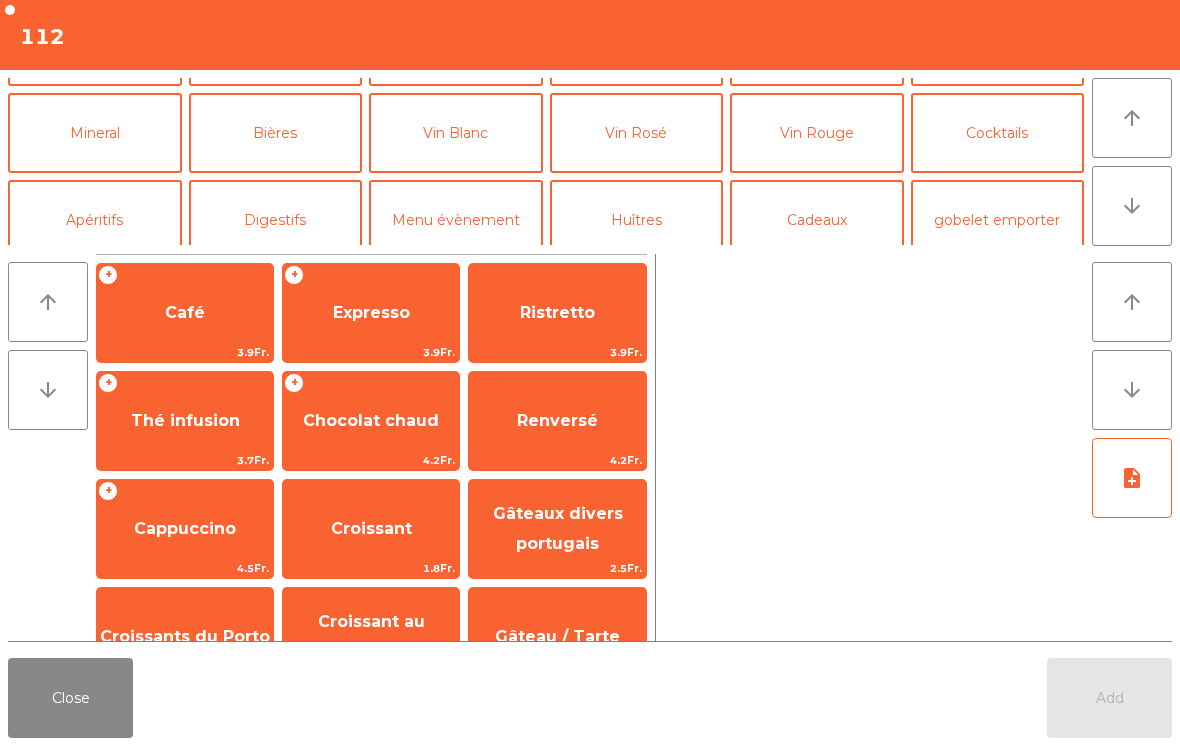 scroll, scrollTop: 174, scrollLeft: 0, axis: vertical 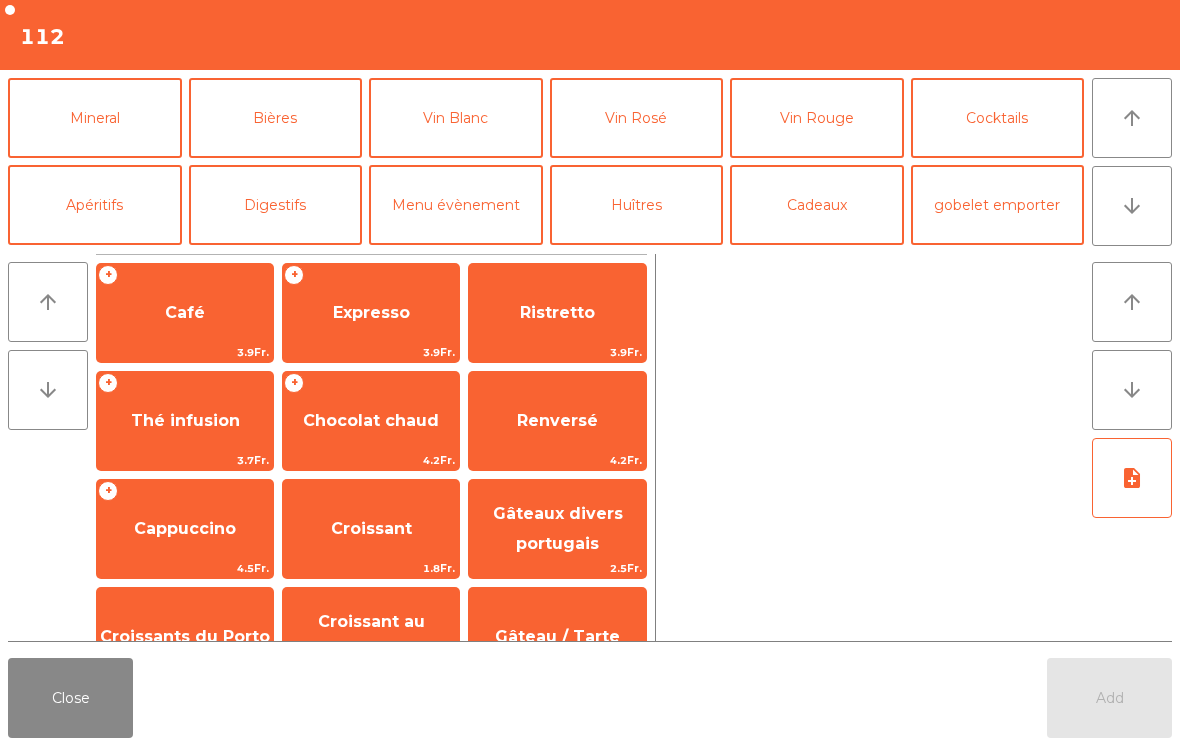 click on "Café" 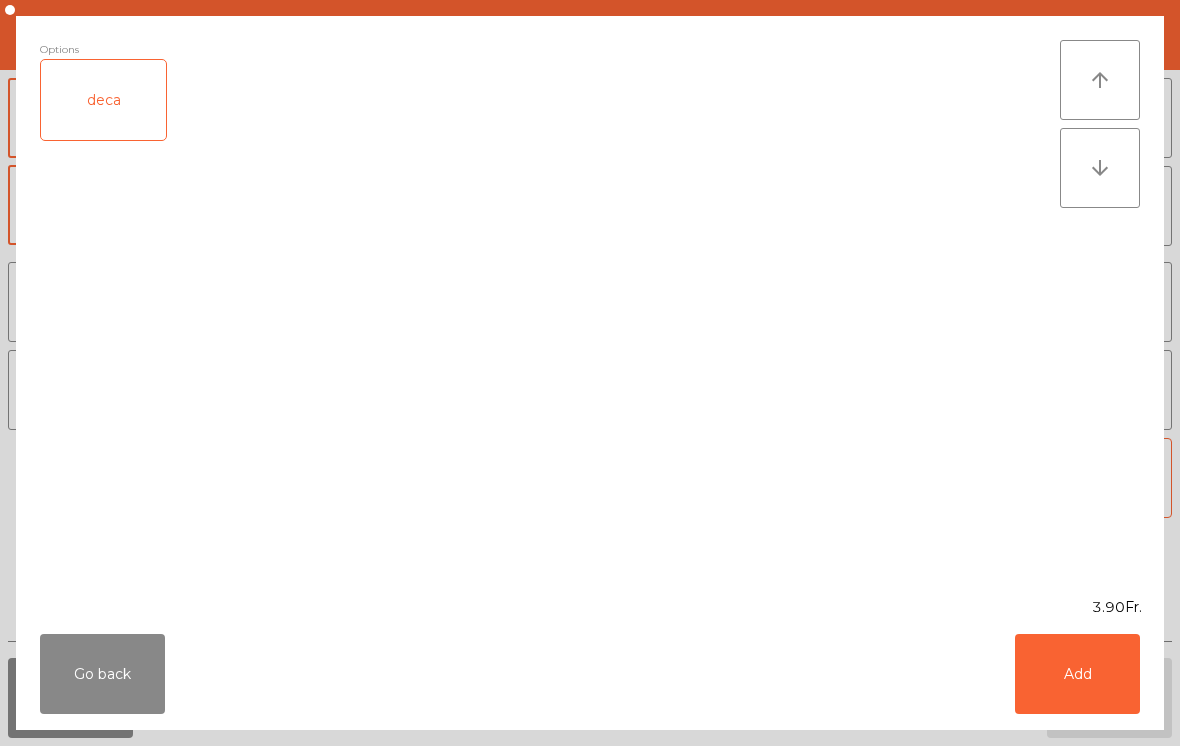click on "Add" 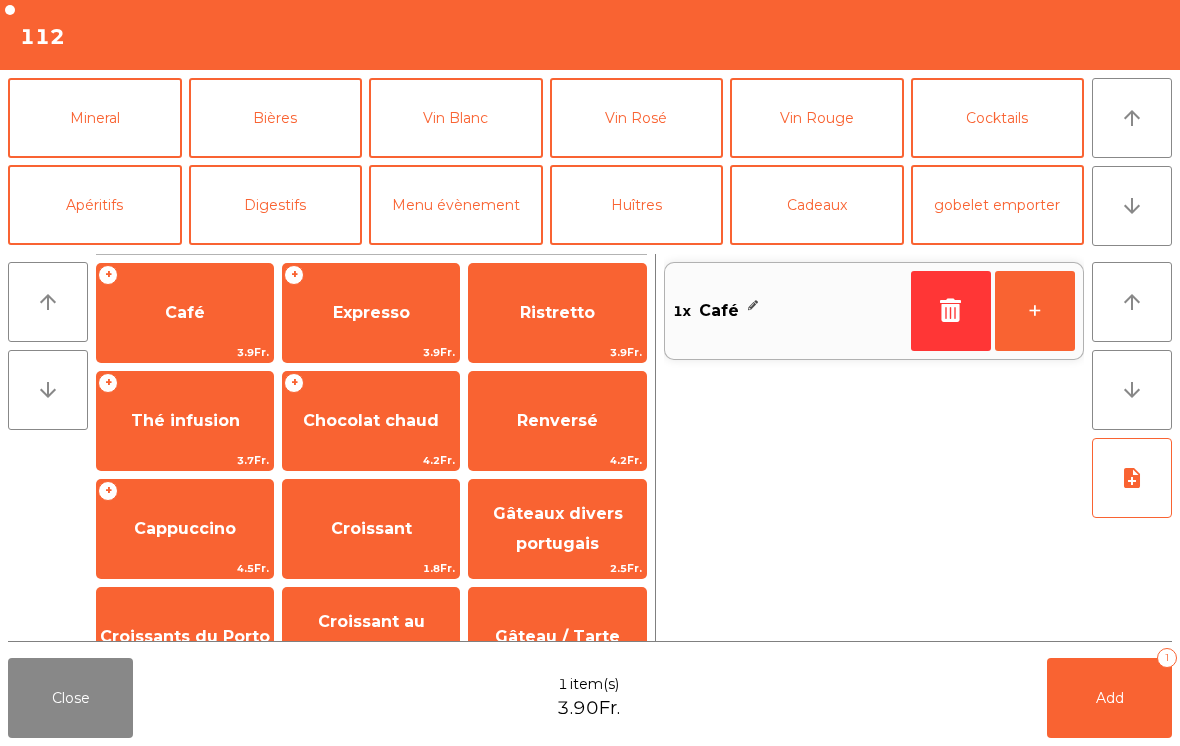 click on "Mineral" 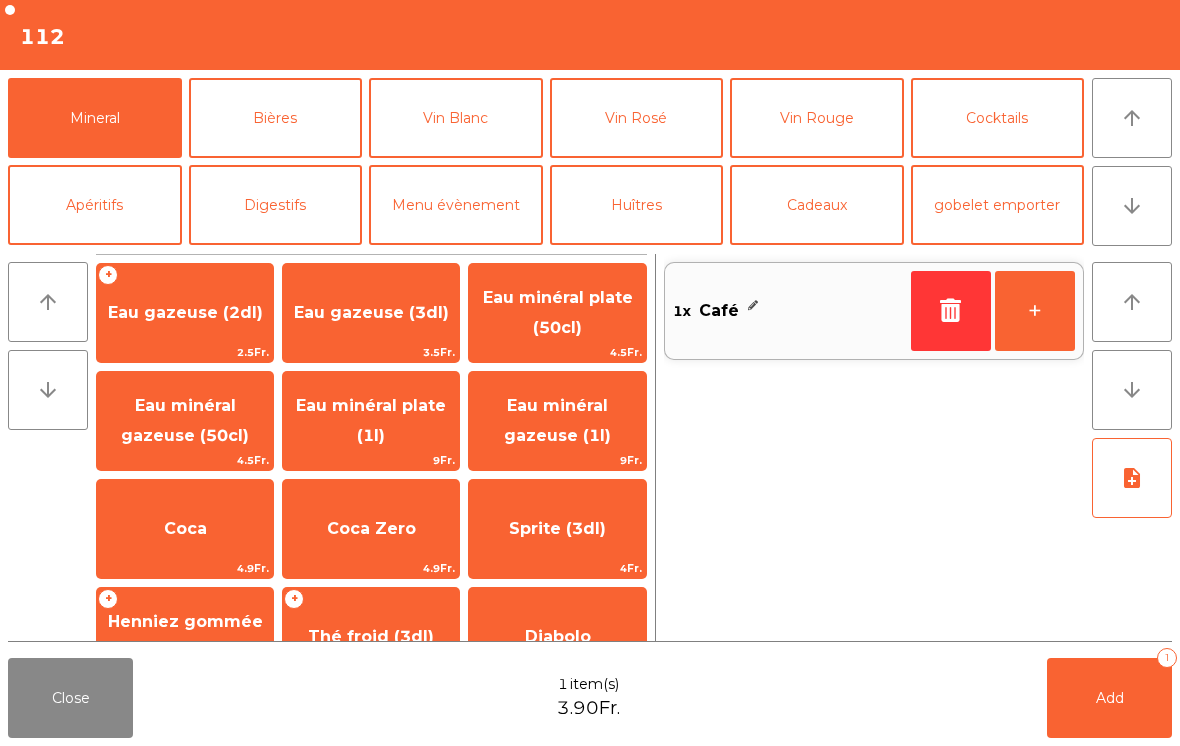 click on "Coca" 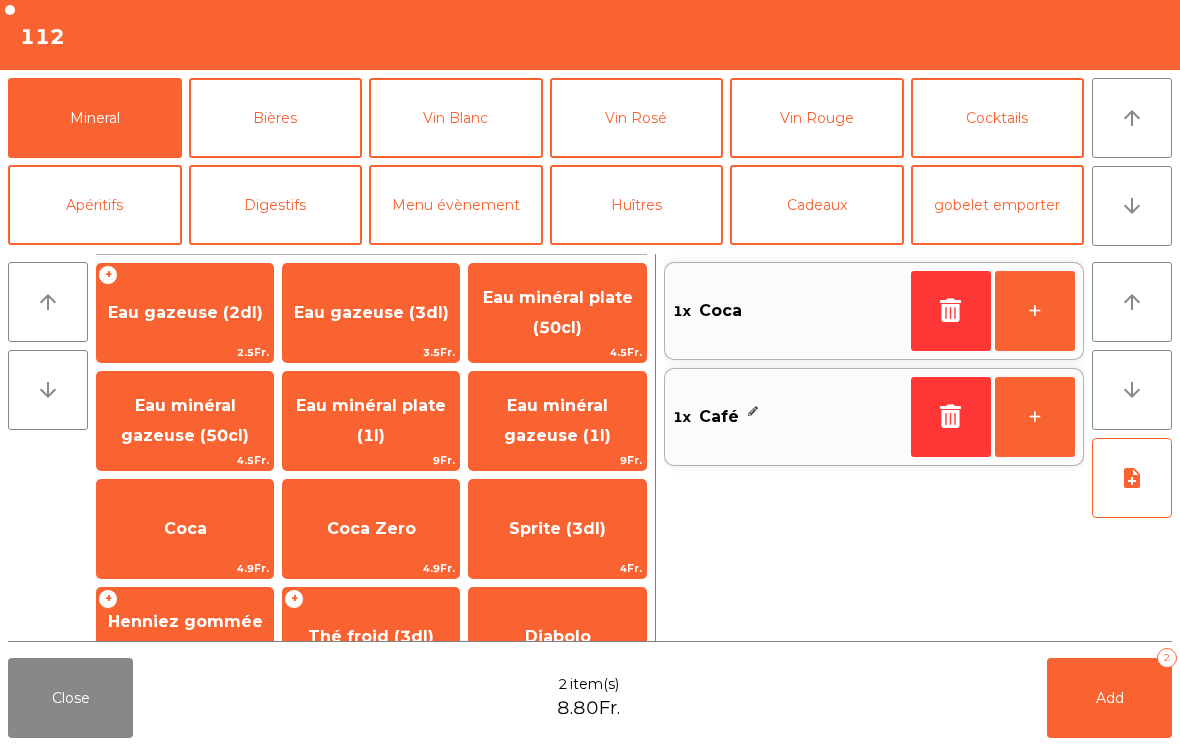 click on "+" 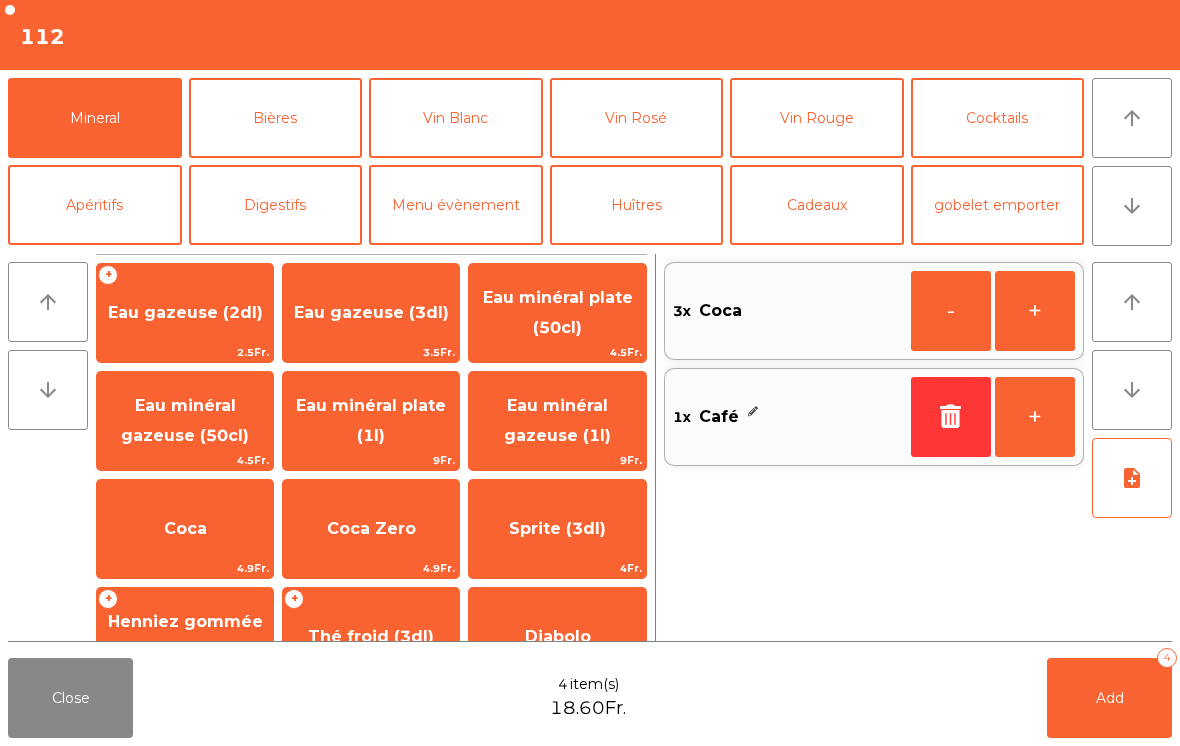 click on "Add   4" 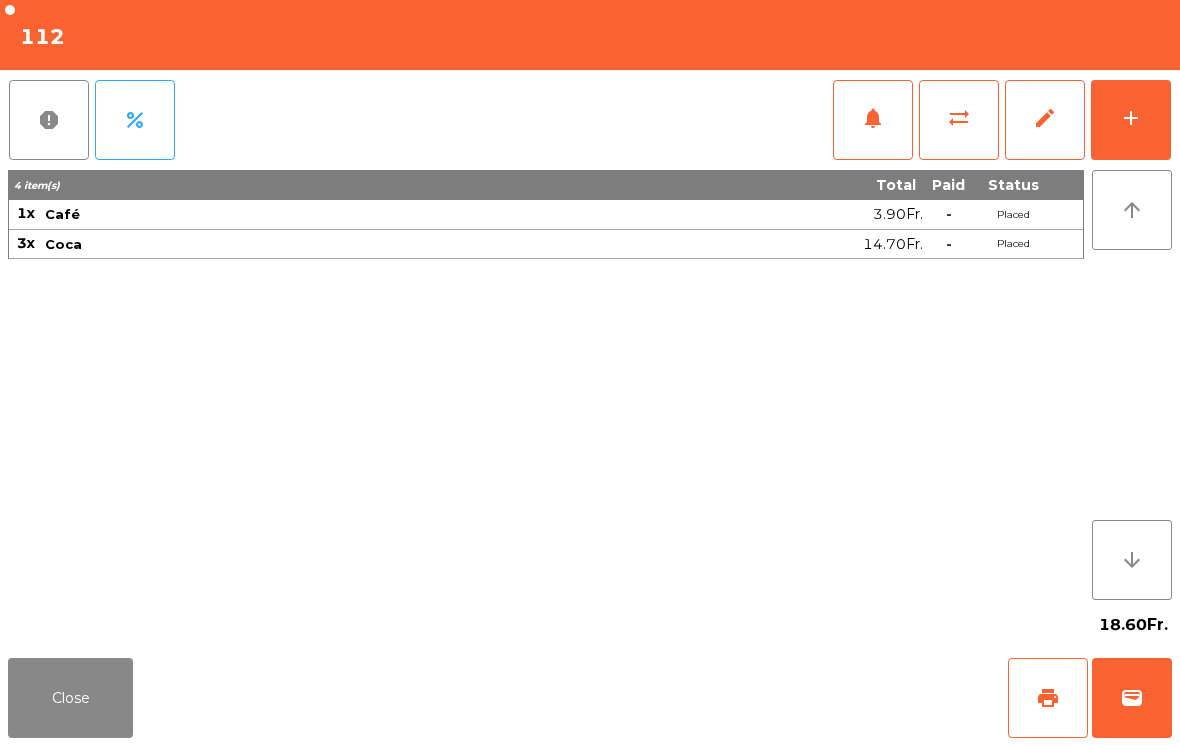 click on "Close" 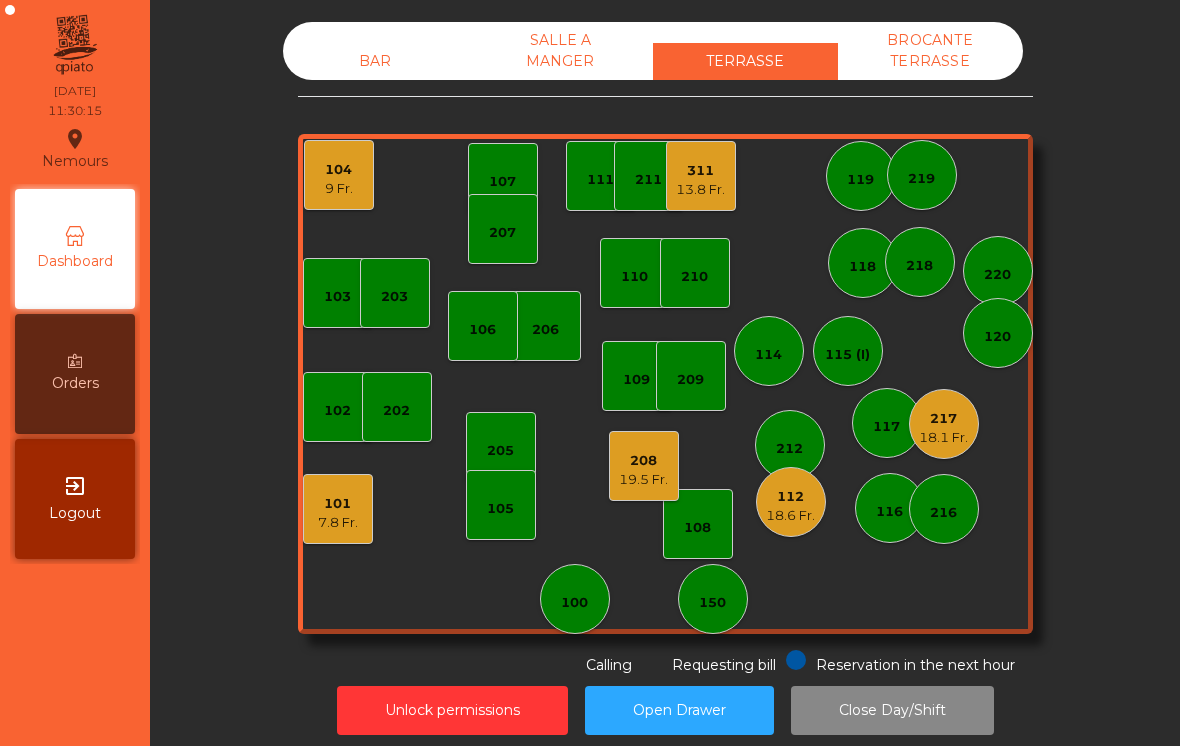 click on "112" 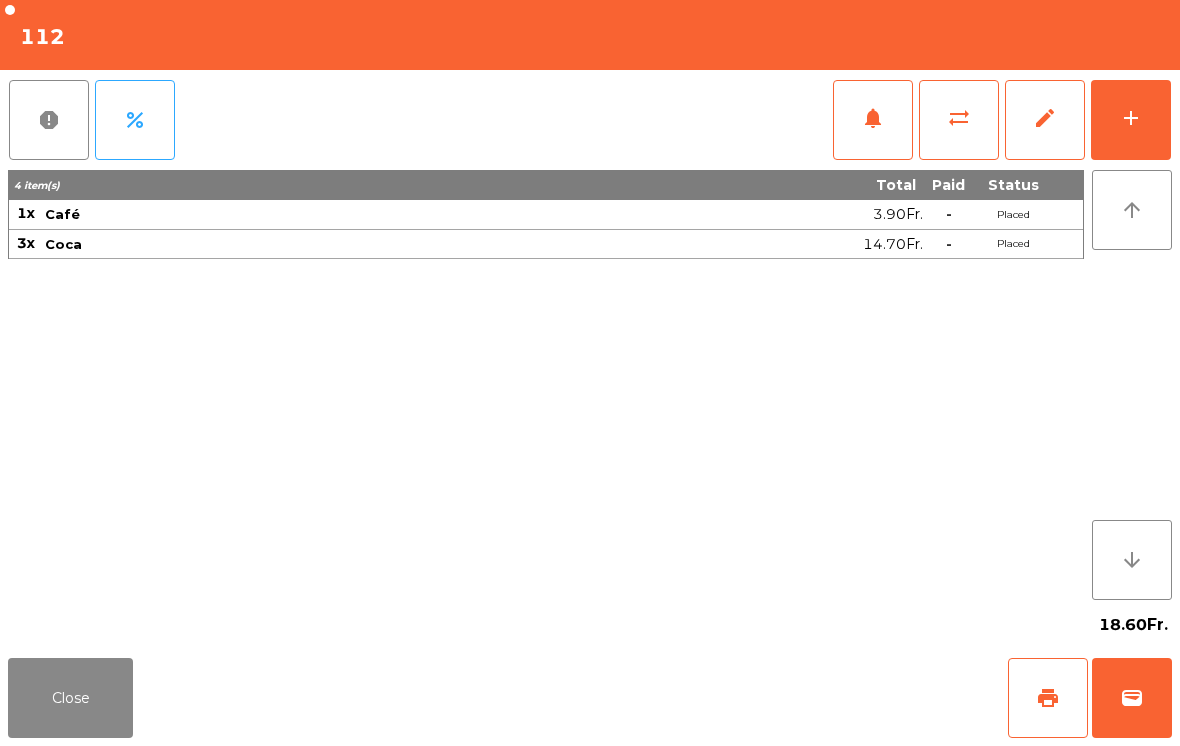 click on "add" 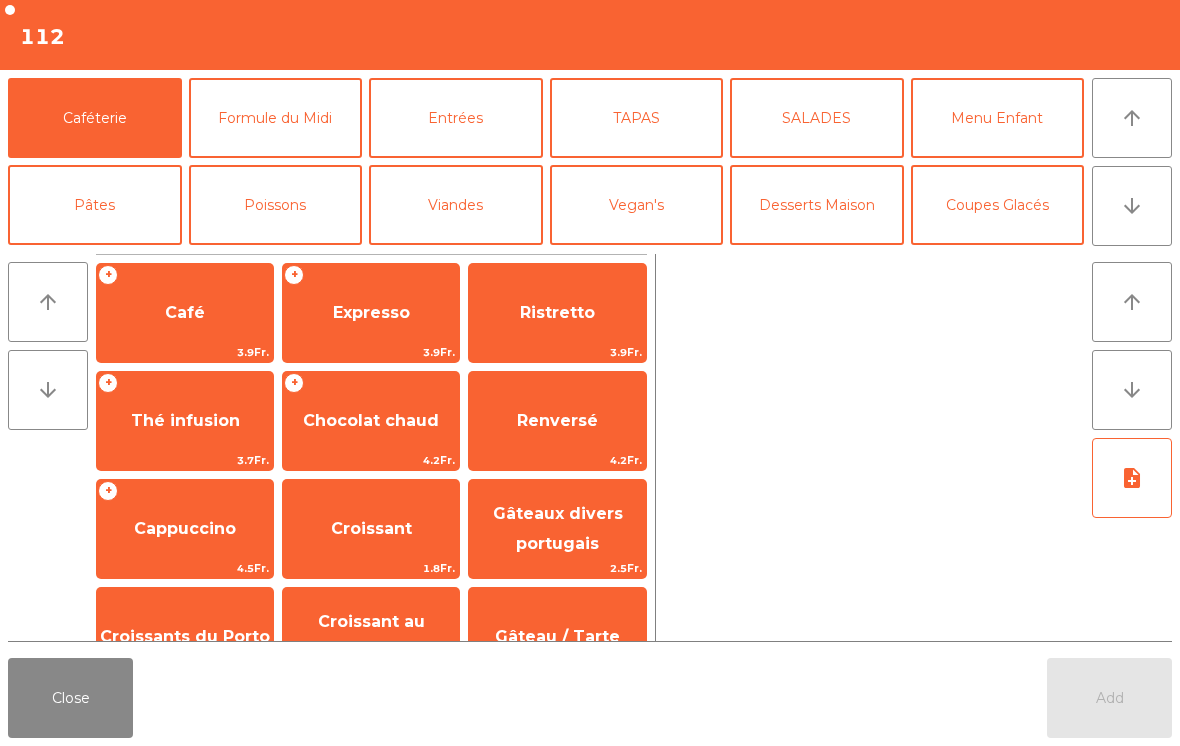 click on "Menu Enfant" 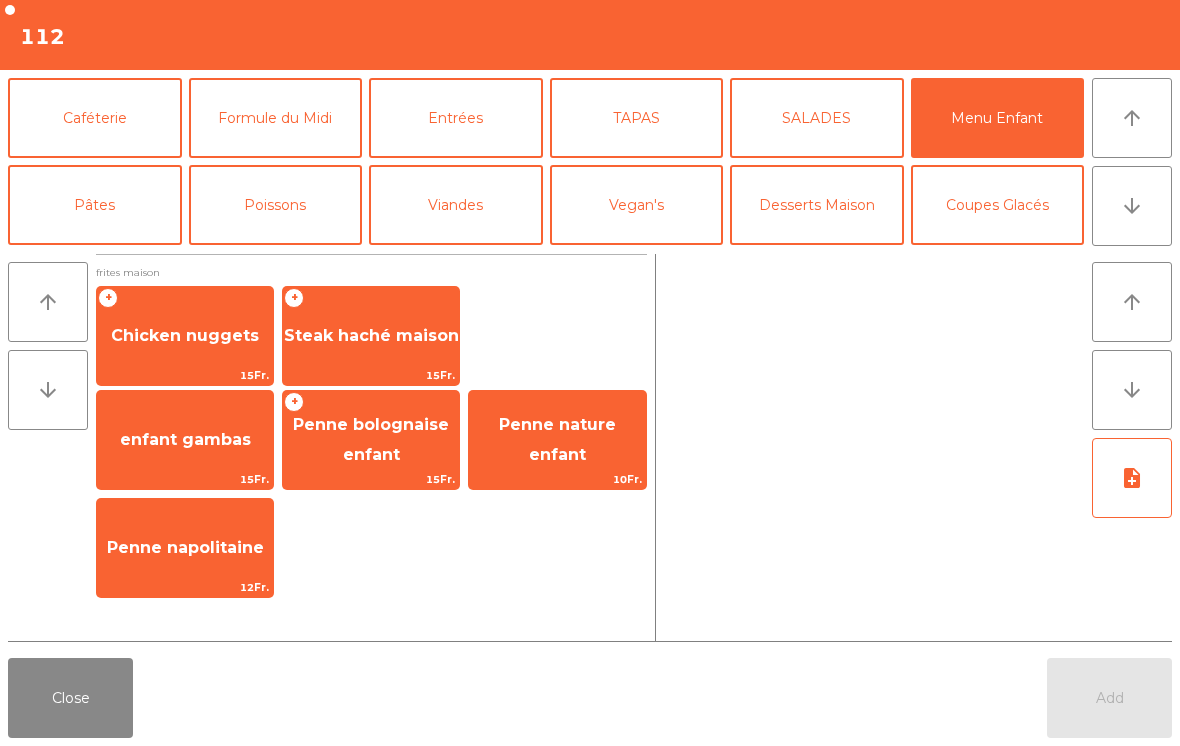 click on "Chicken nuggets" 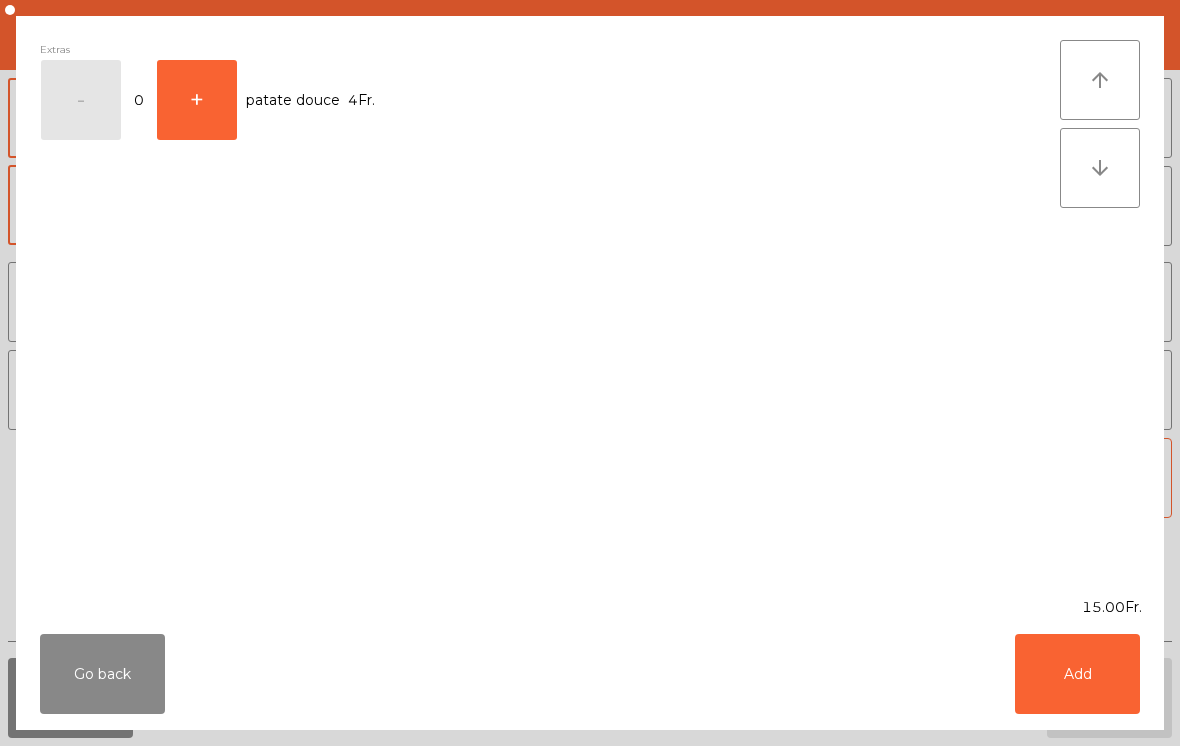 click on "Extras  -   0   +   patate douce   4Fr." 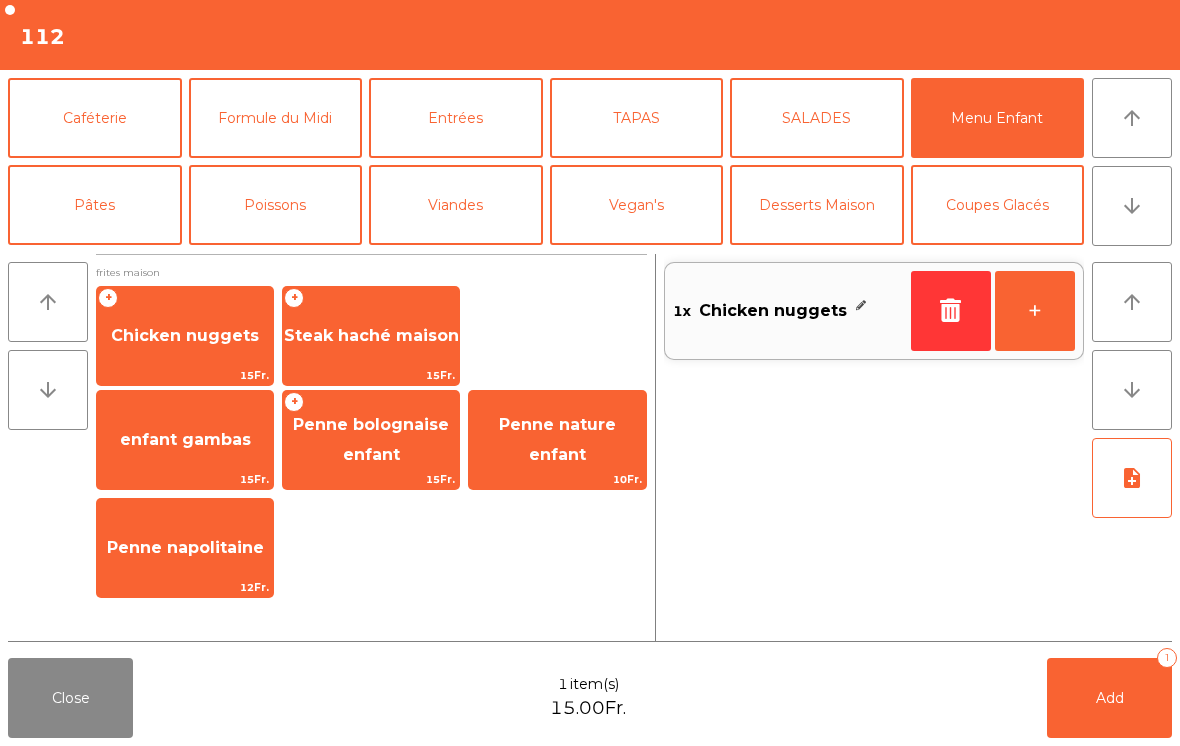 click on "+" 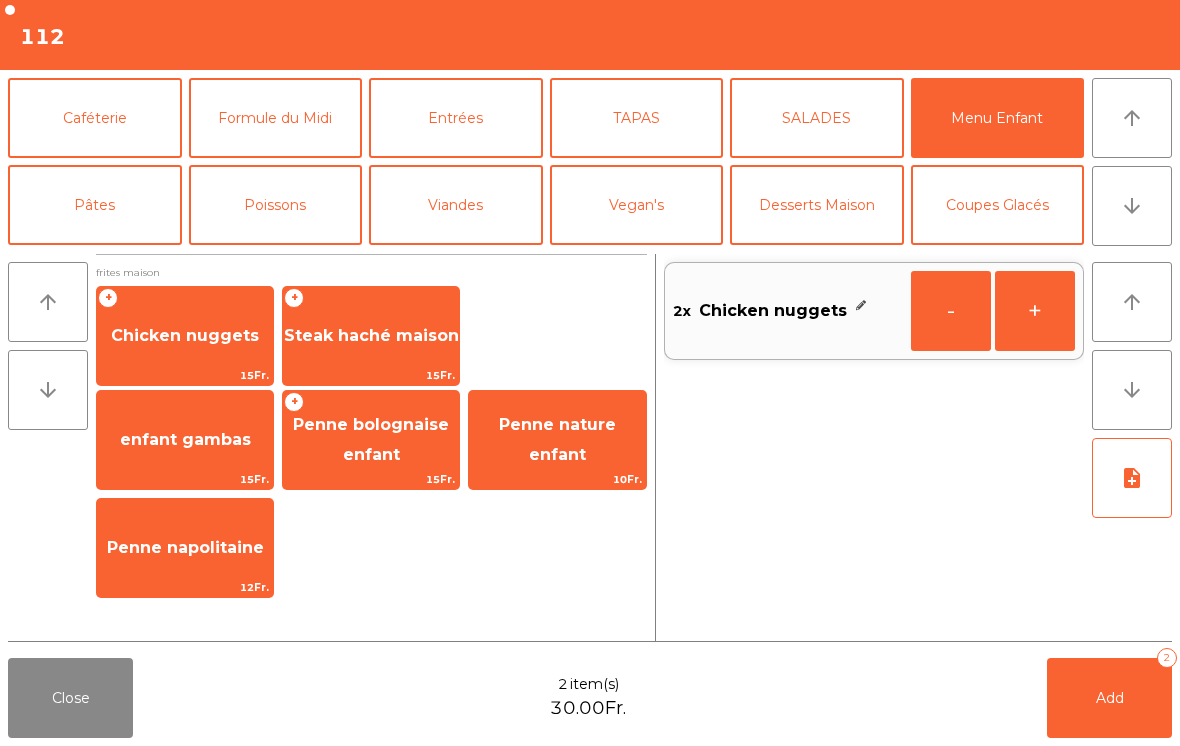 click on "+" 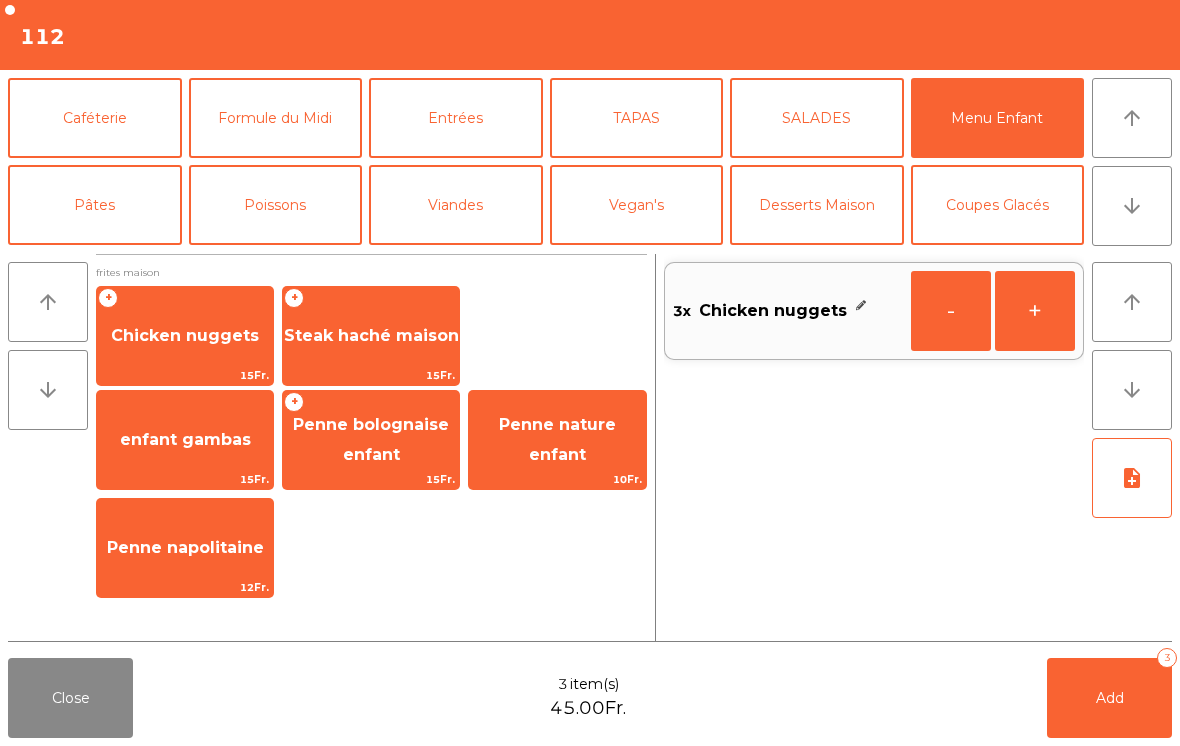 click on "SALADES" 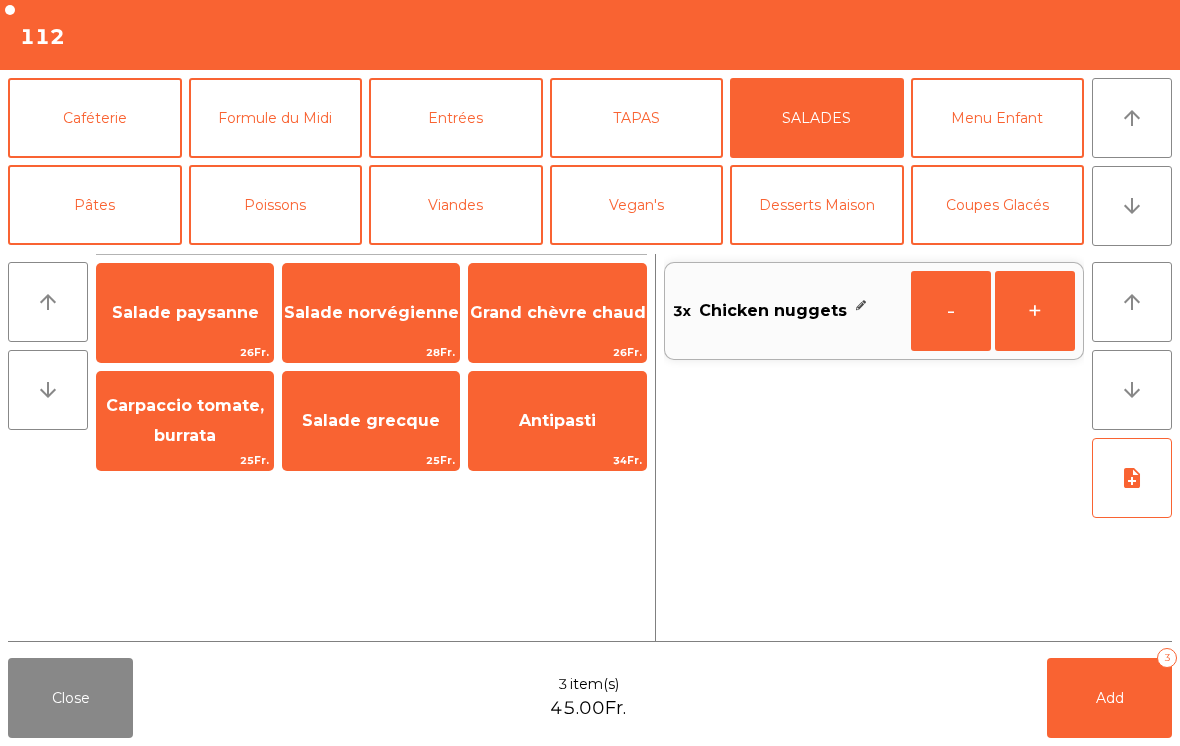 click on "Salade paysanne" 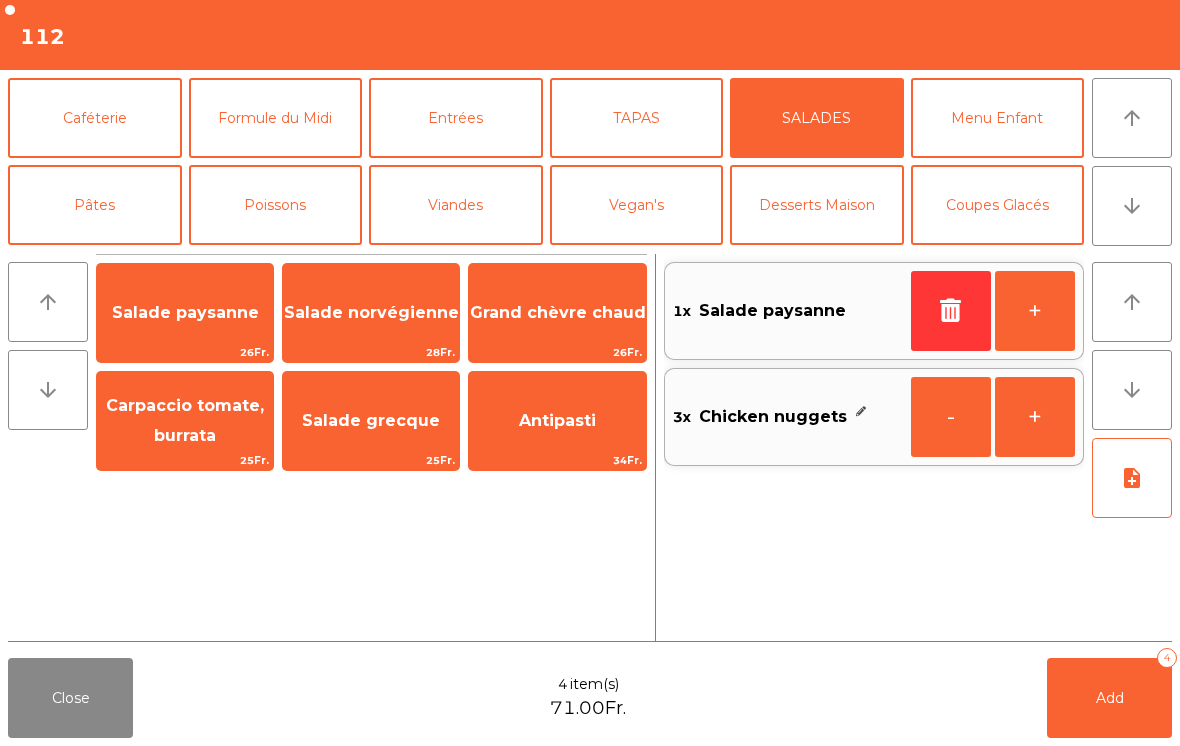 click on "Add   4" 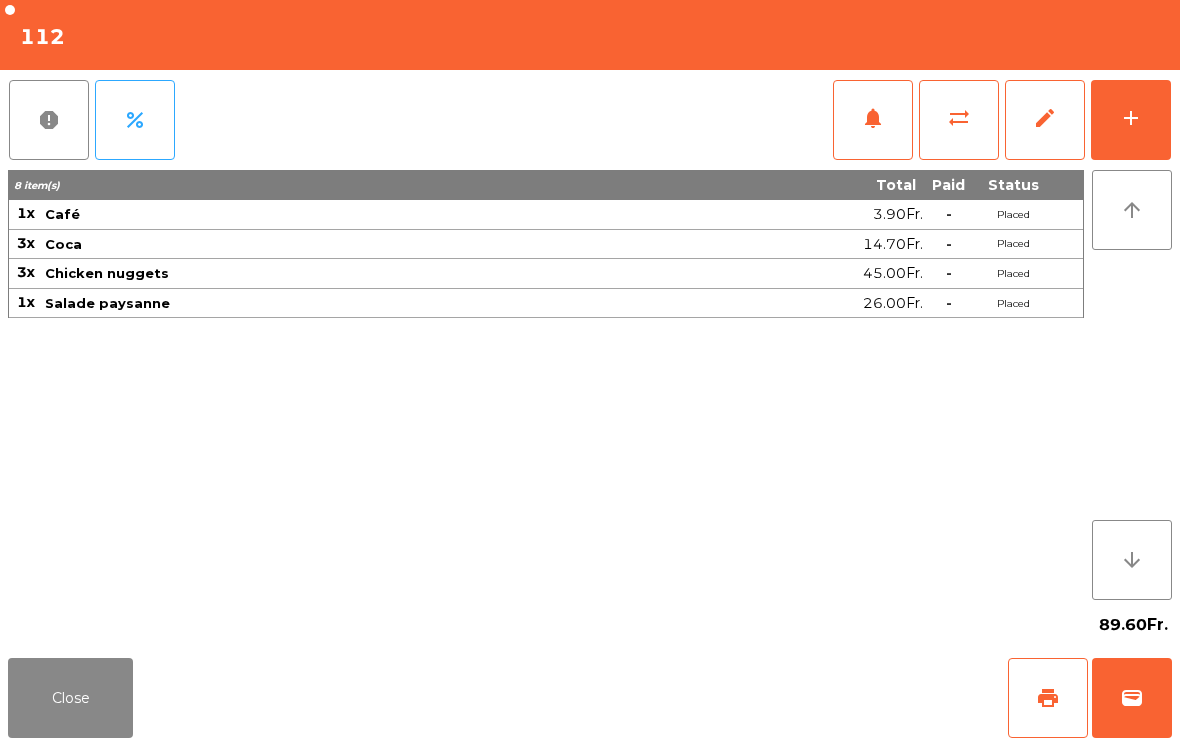 click on "Close" 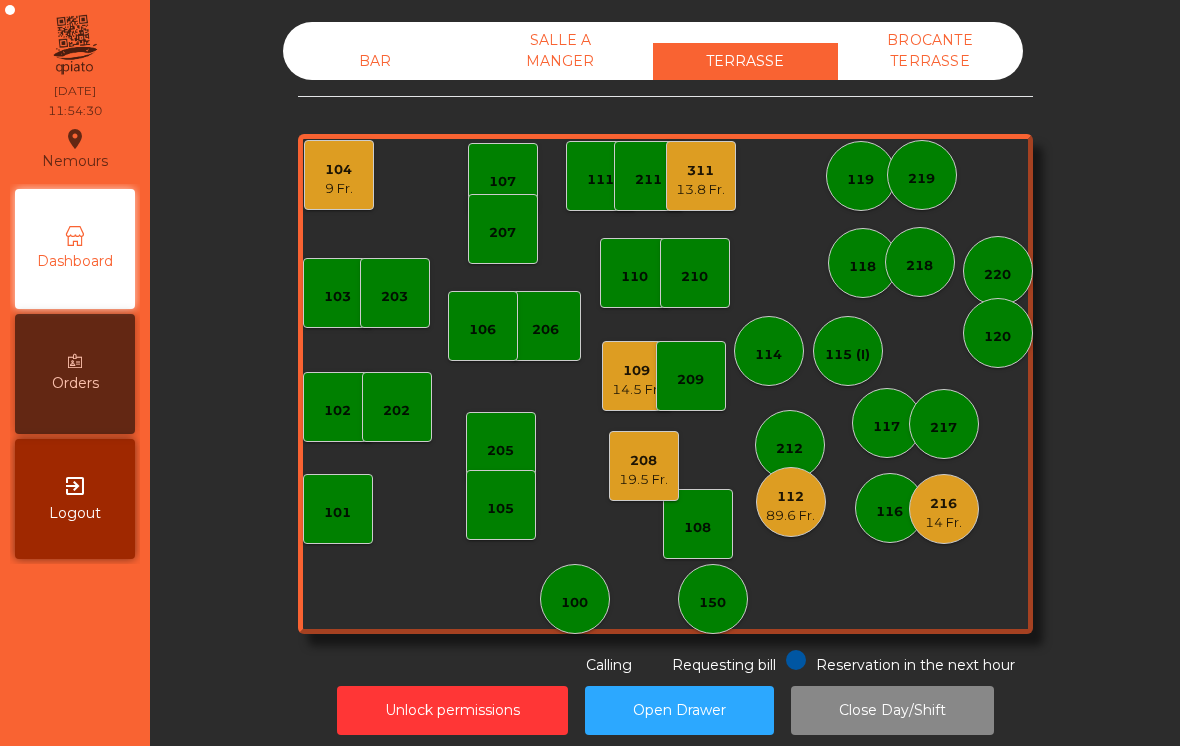 click on "218" 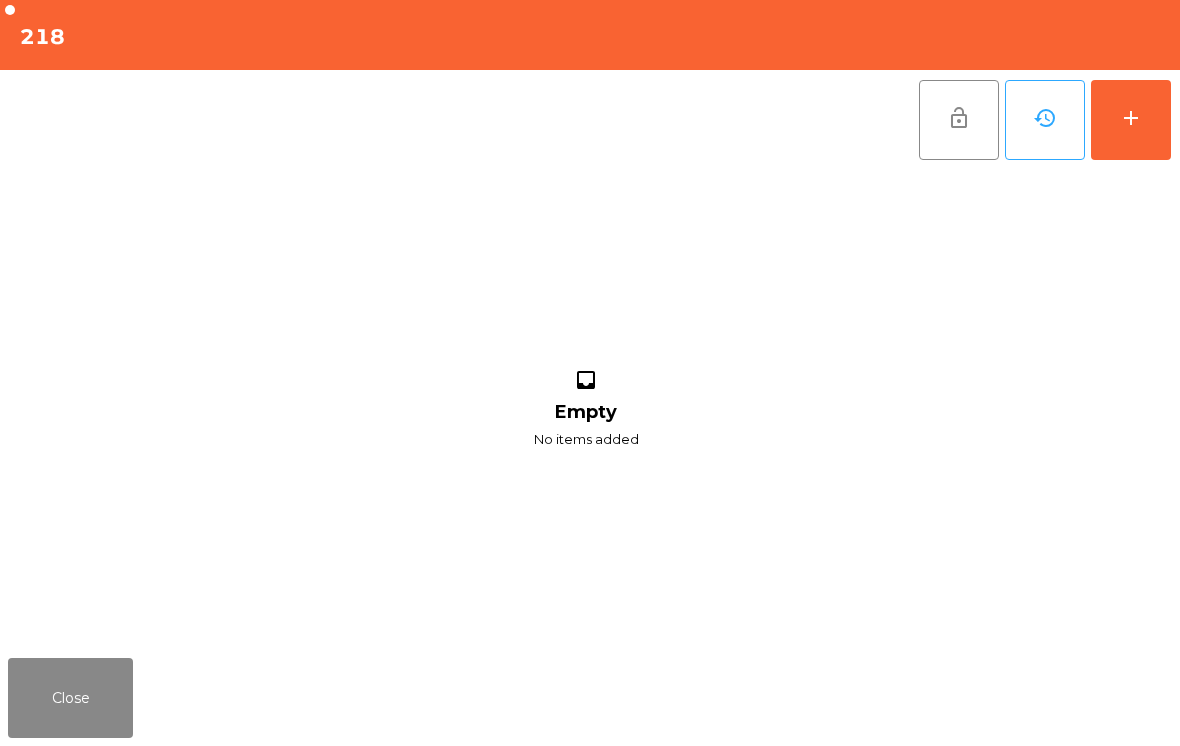 click on "add" 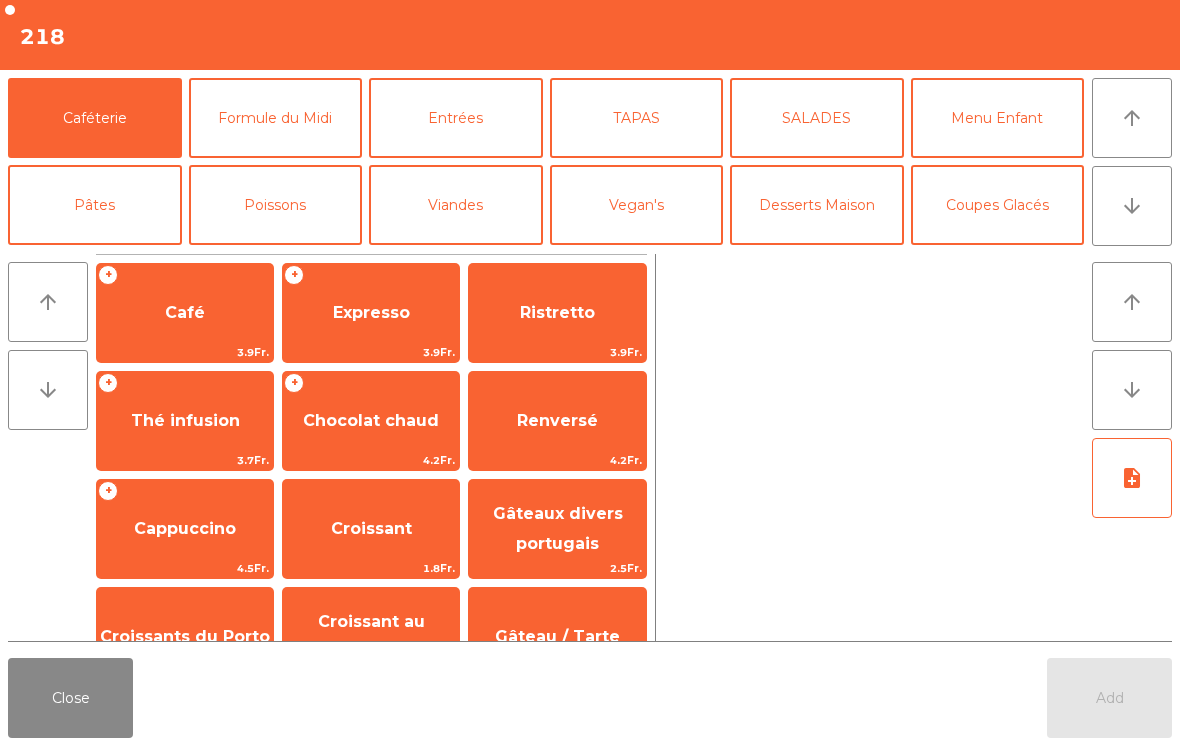 click on "Viandes" 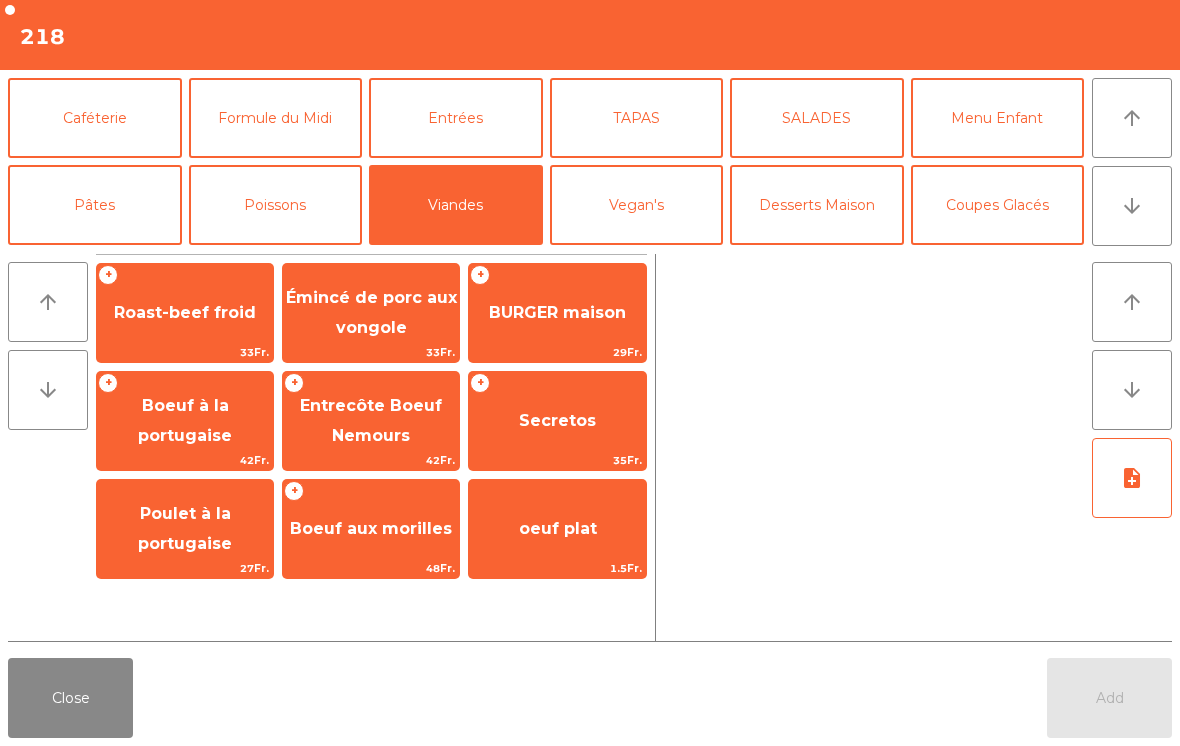 scroll, scrollTop: 81, scrollLeft: 0, axis: vertical 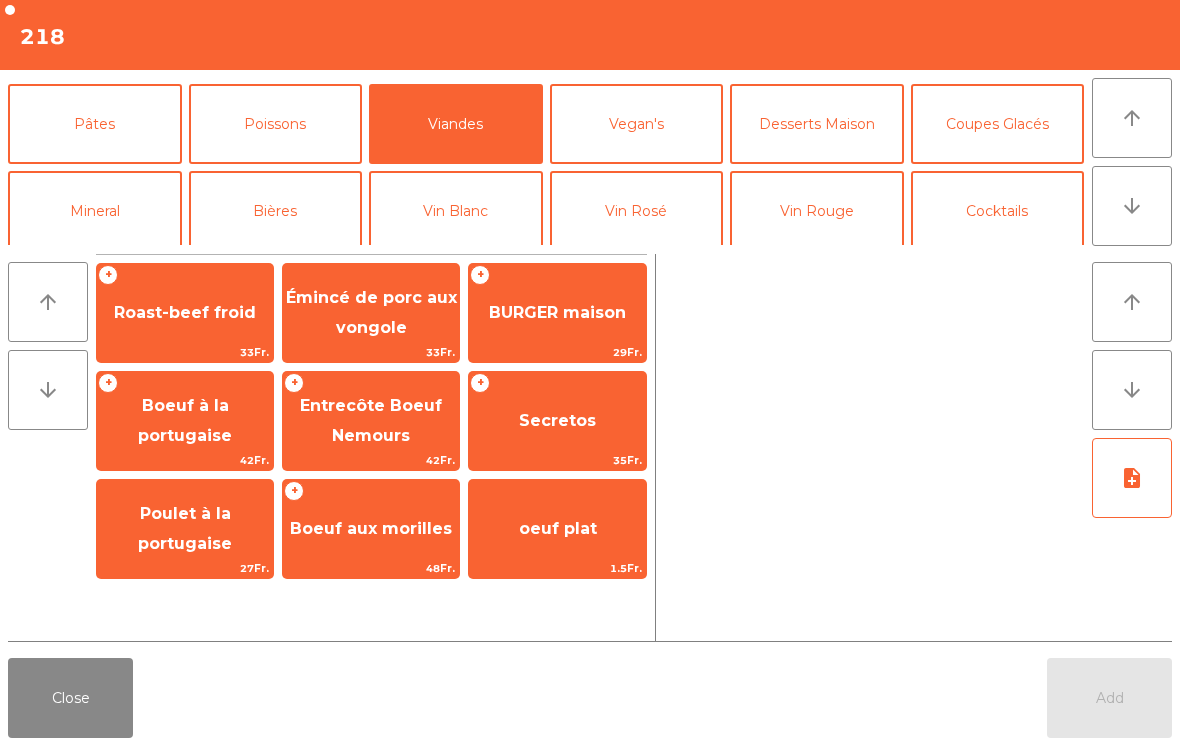 click on "Secretos" 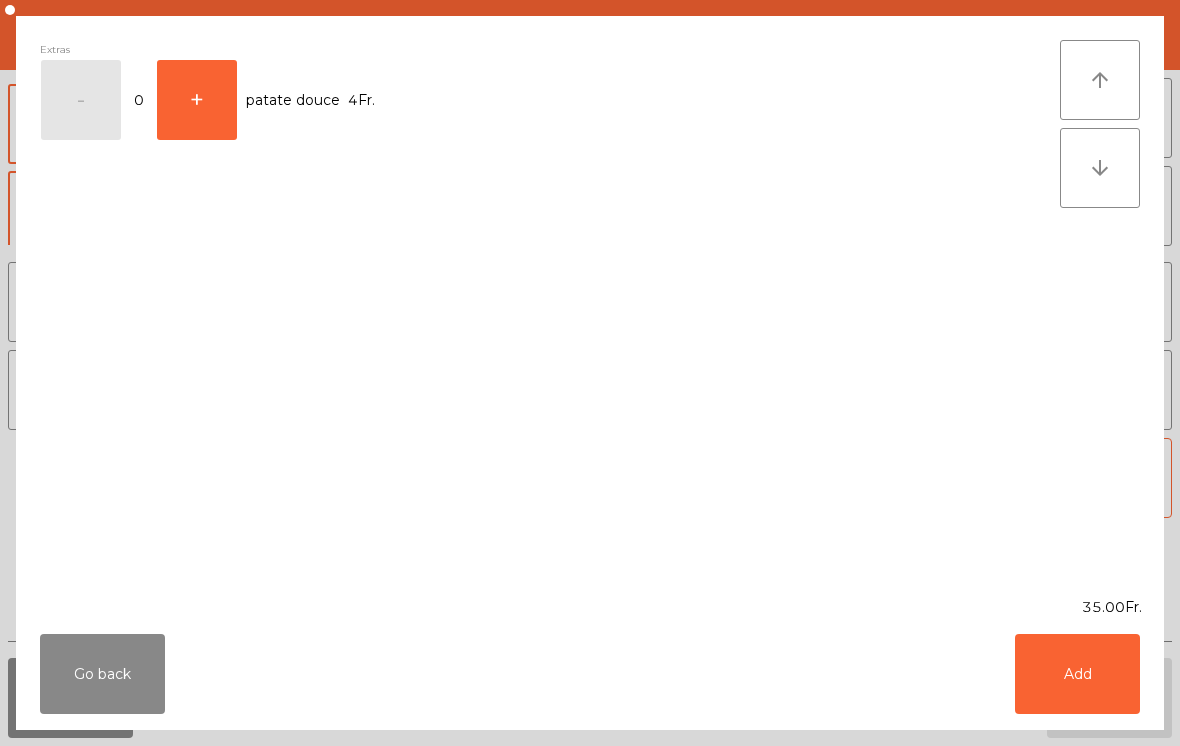 click on "Add" 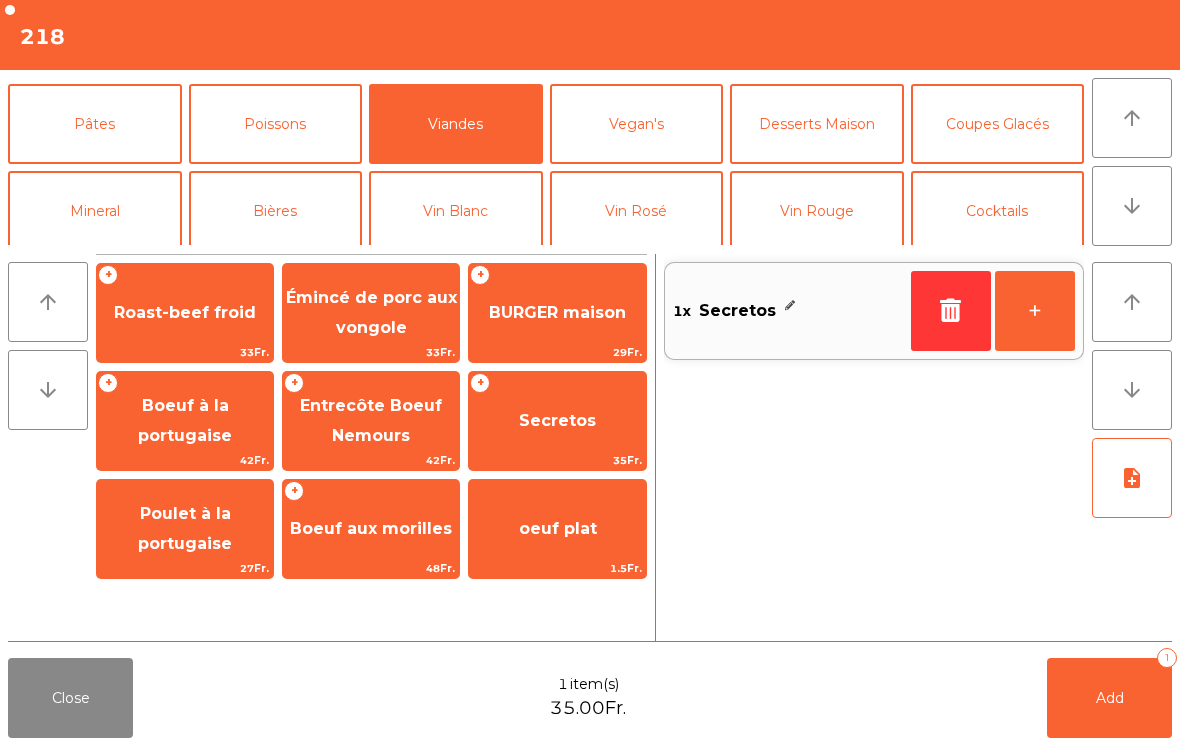 click on "Poissons" 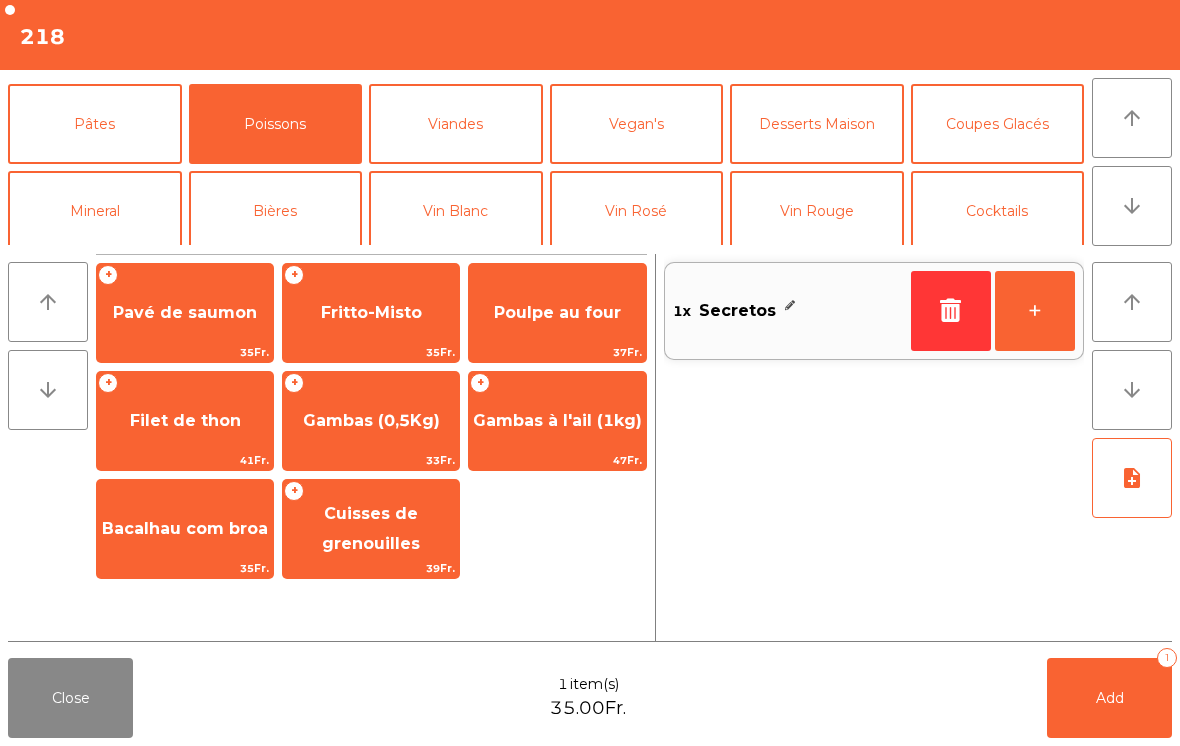 click on "Bacalhau com broa 35Fr." 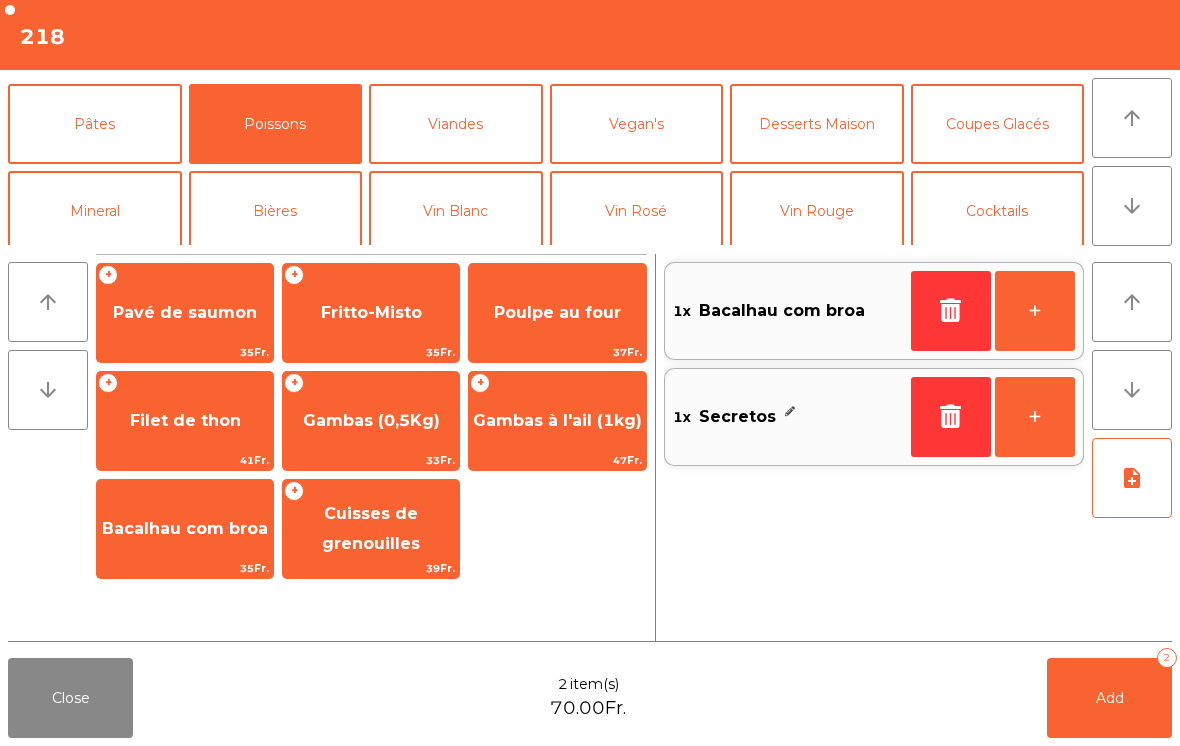 click on "Vin Blanc" 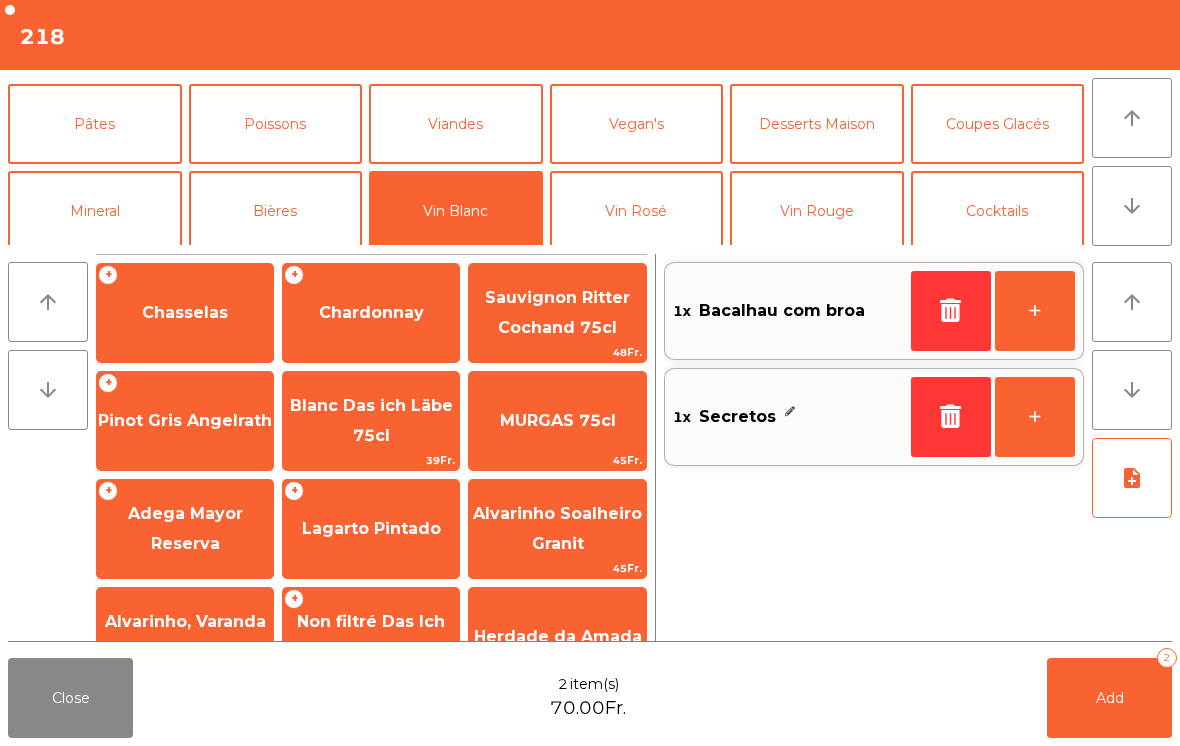 click on "Chasselas" 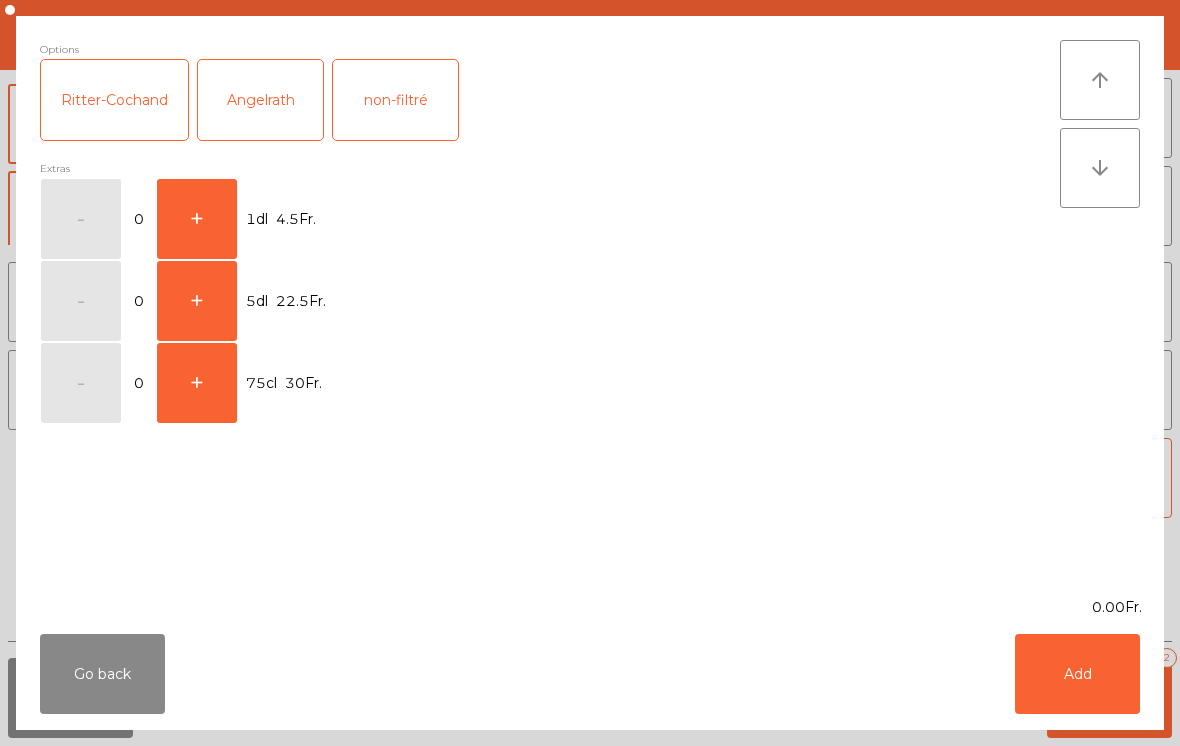 click on "+" 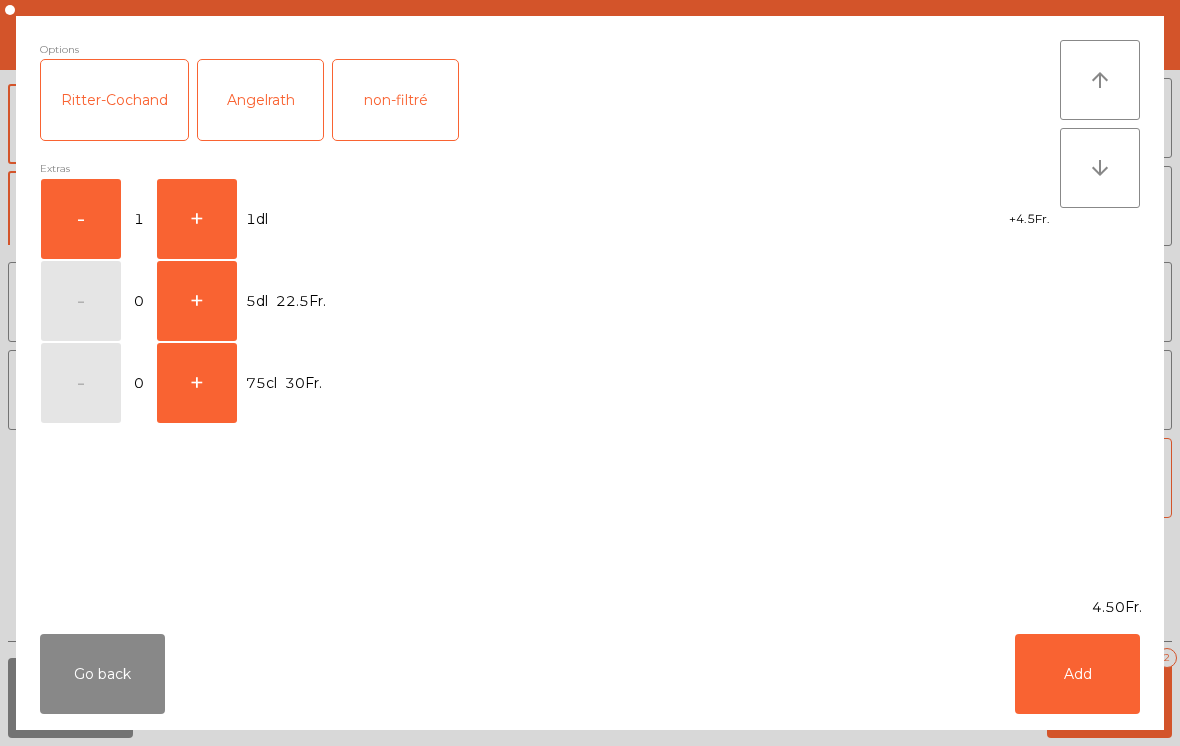 click on "Add" 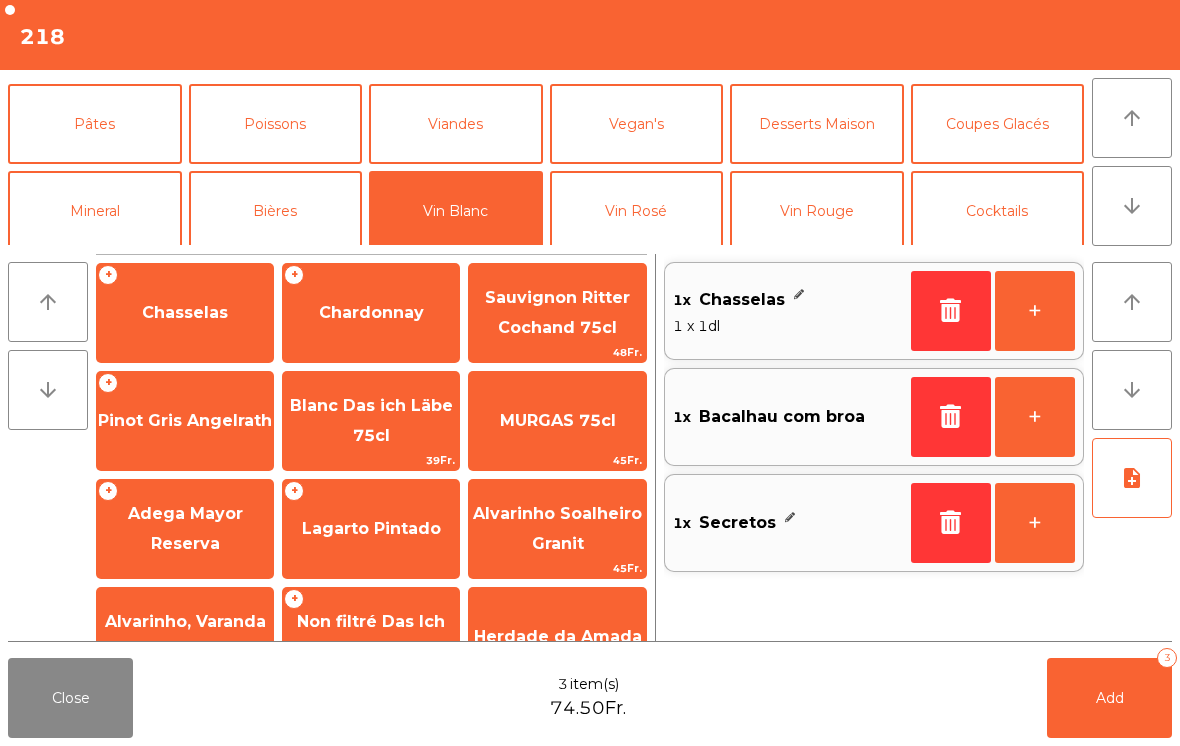 click on "Mineral" 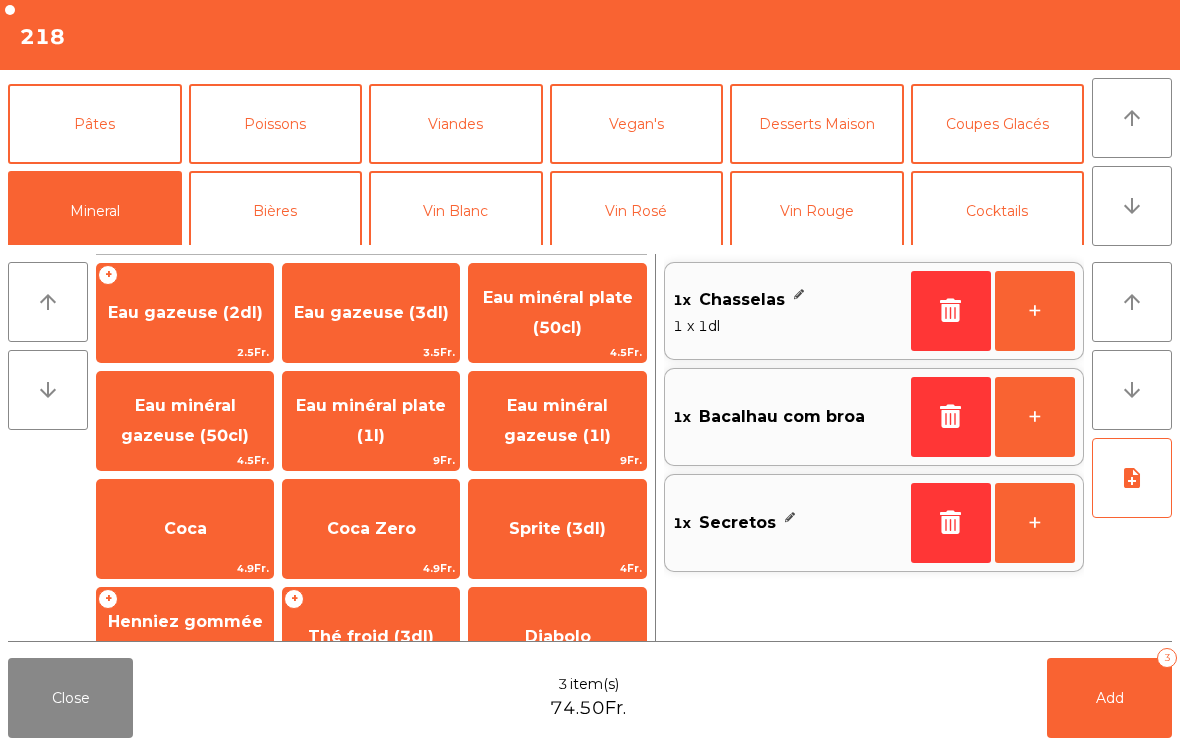 click on "Eau minéral plate (50cl)" 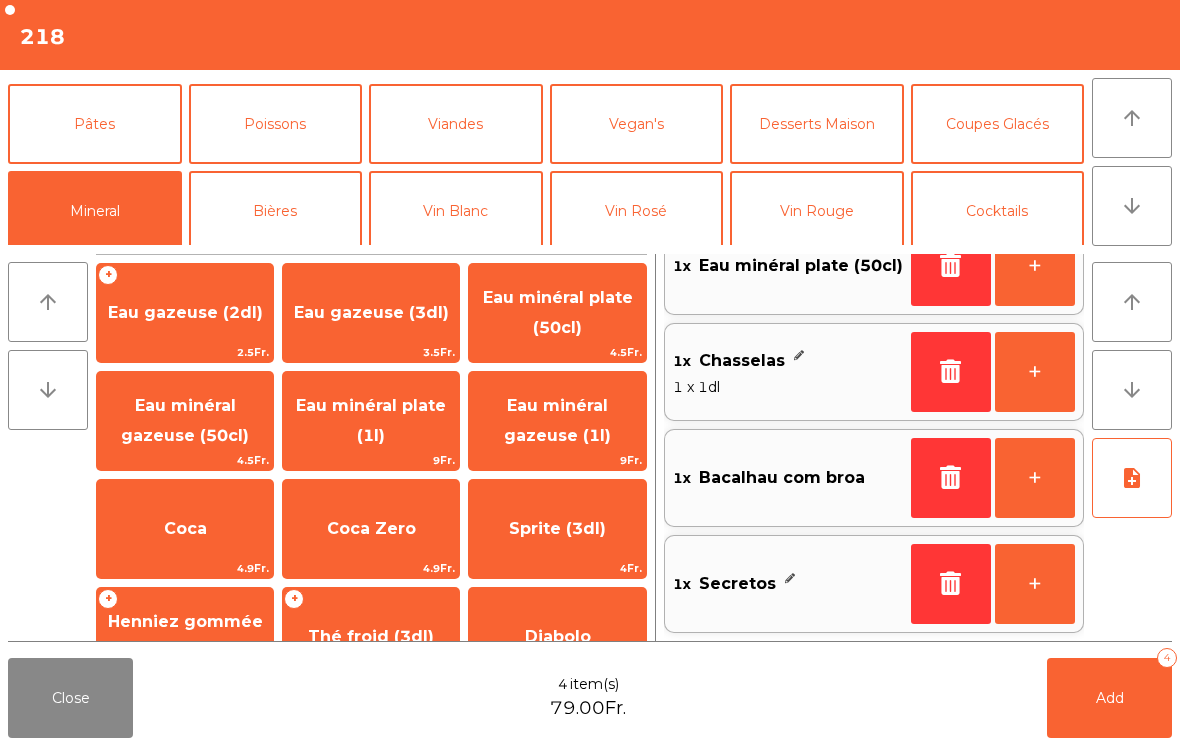 scroll, scrollTop: 45, scrollLeft: 0, axis: vertical 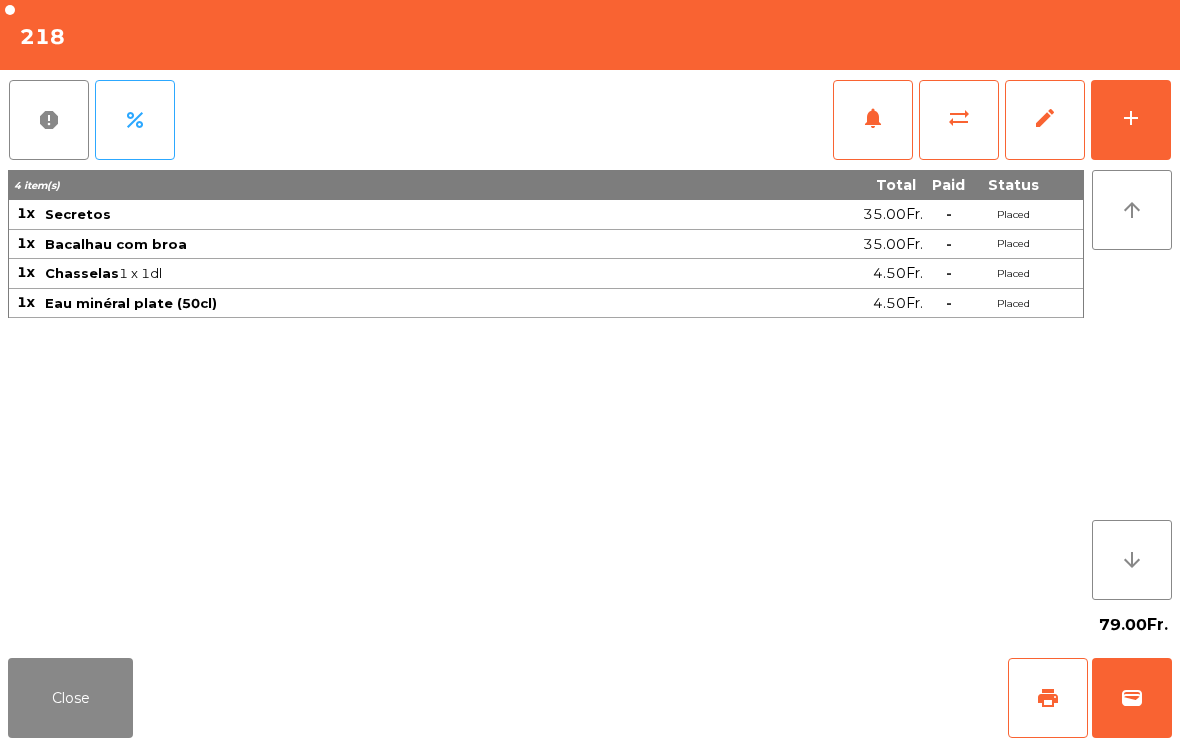 click on "Close" 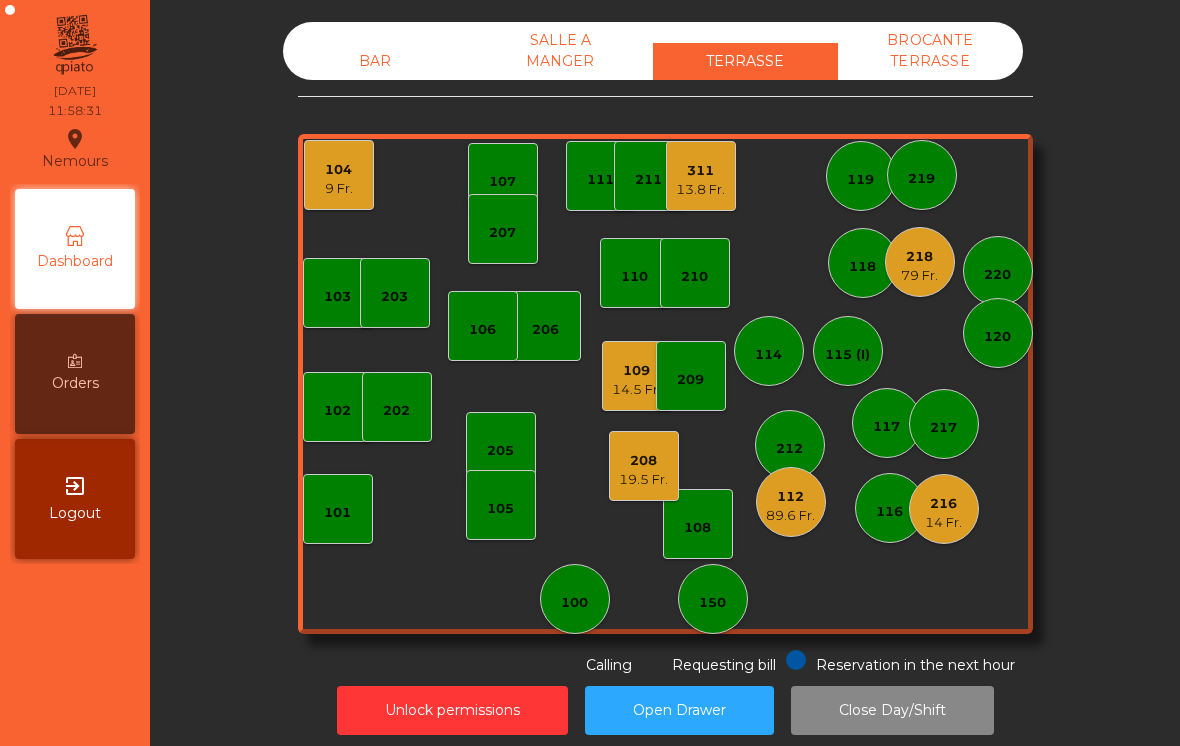 click on "216" 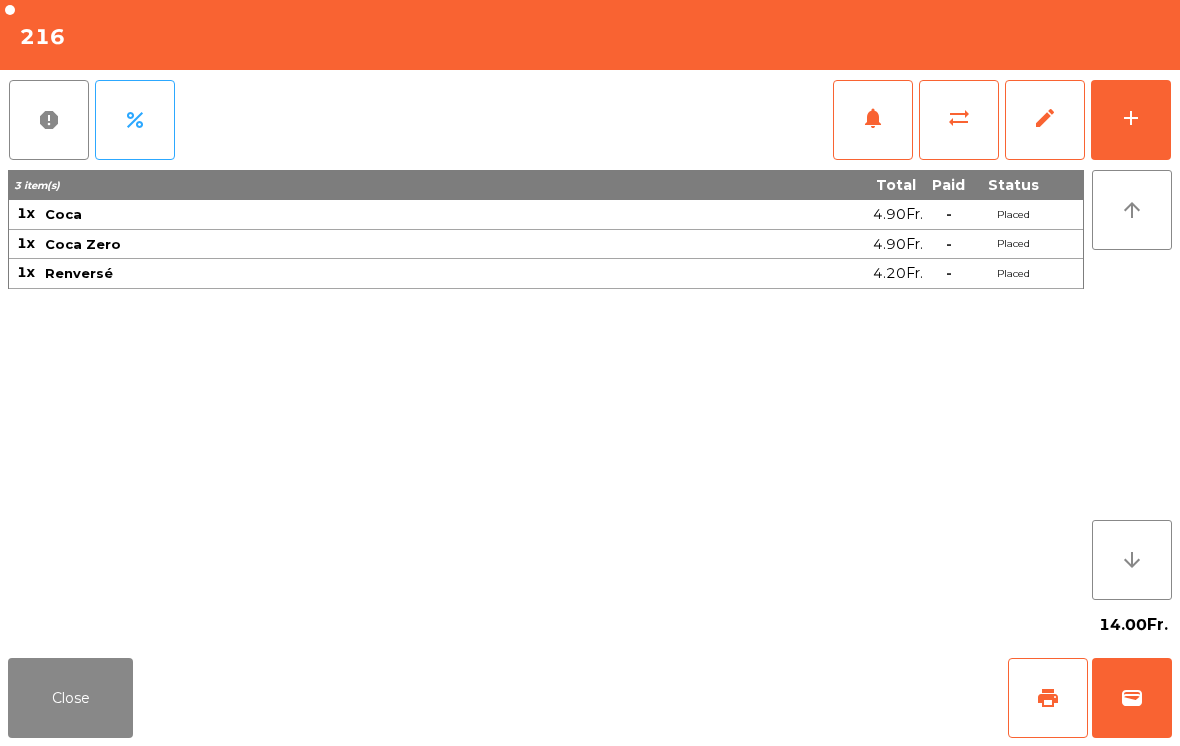 click on "Close" 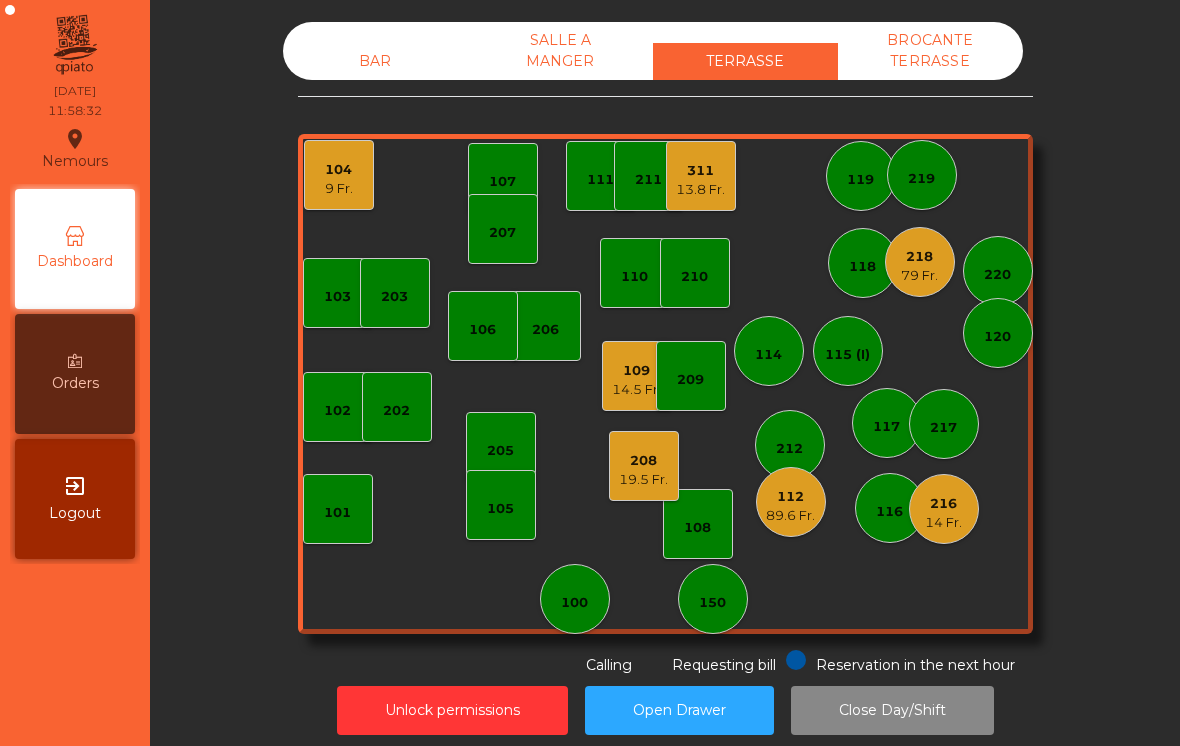 click on "[NUMBER] 89.6 Fr." 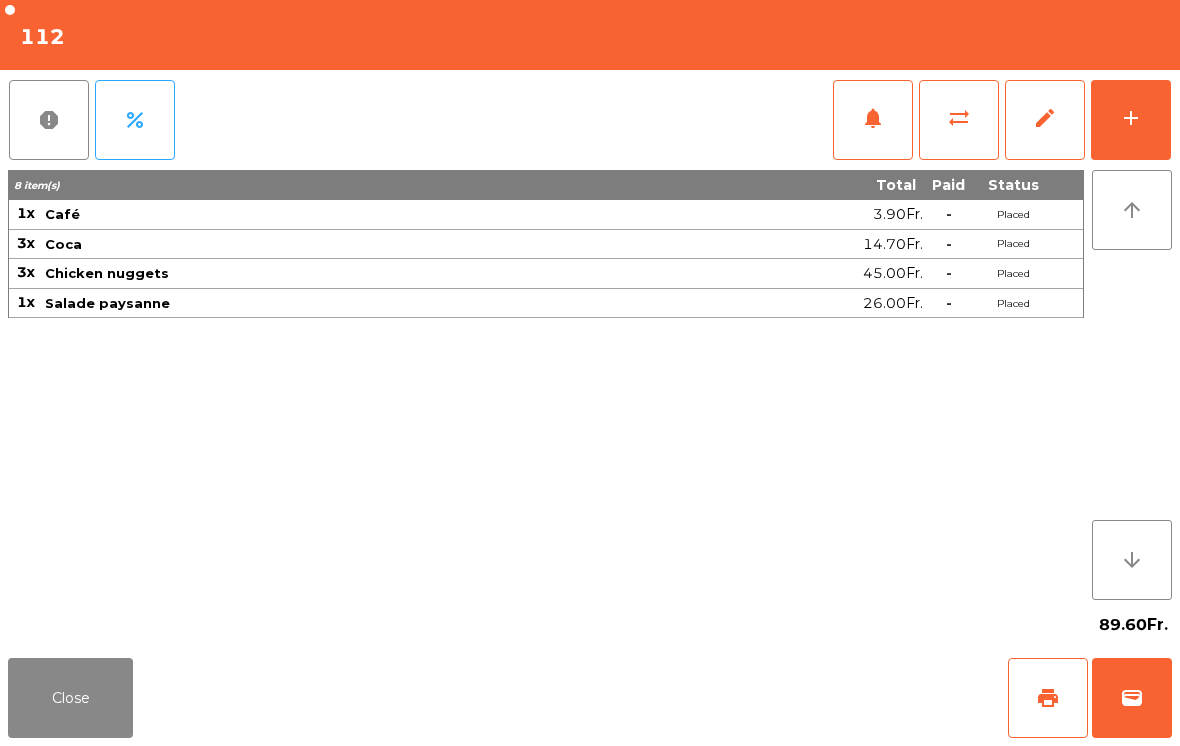 click on "print" 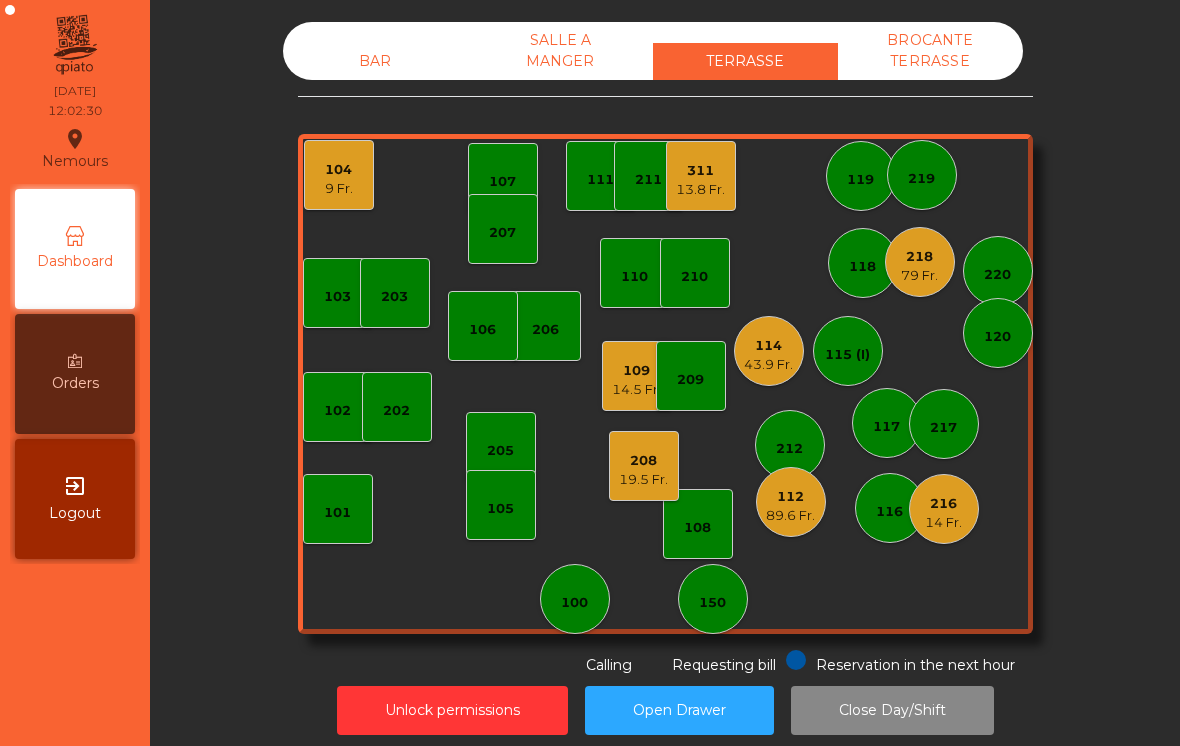 click on "89.6 Fr." 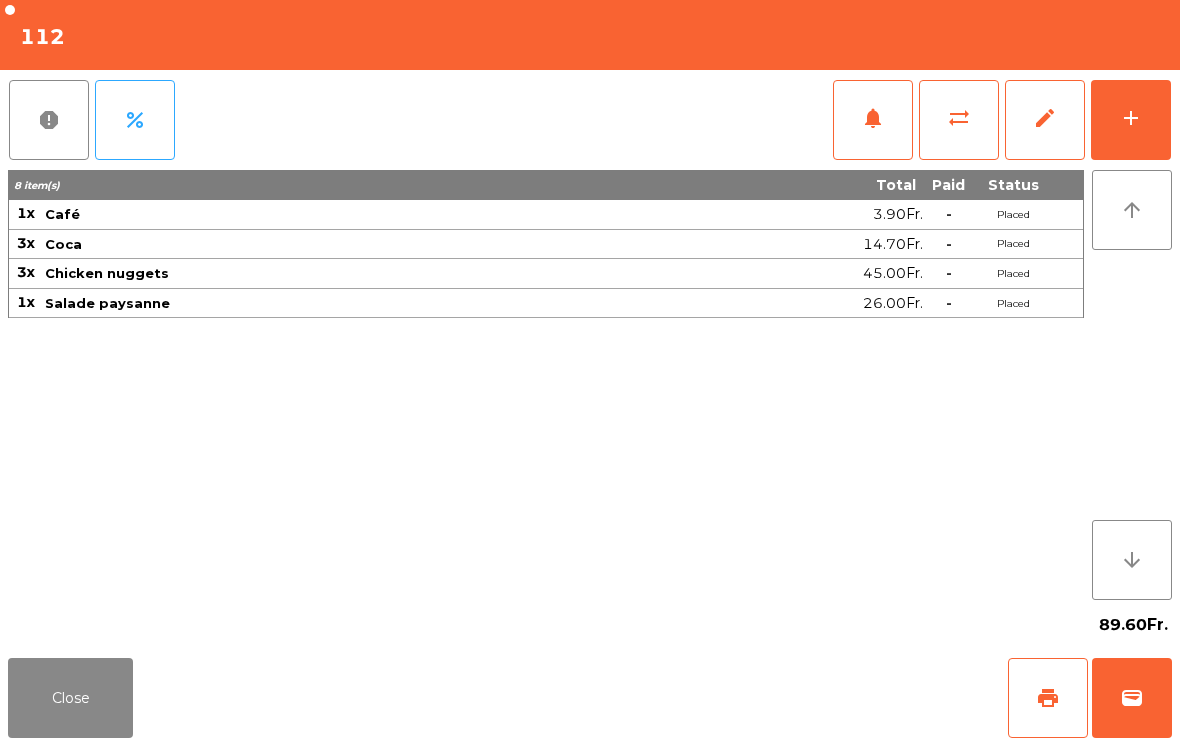 click on "wallet" 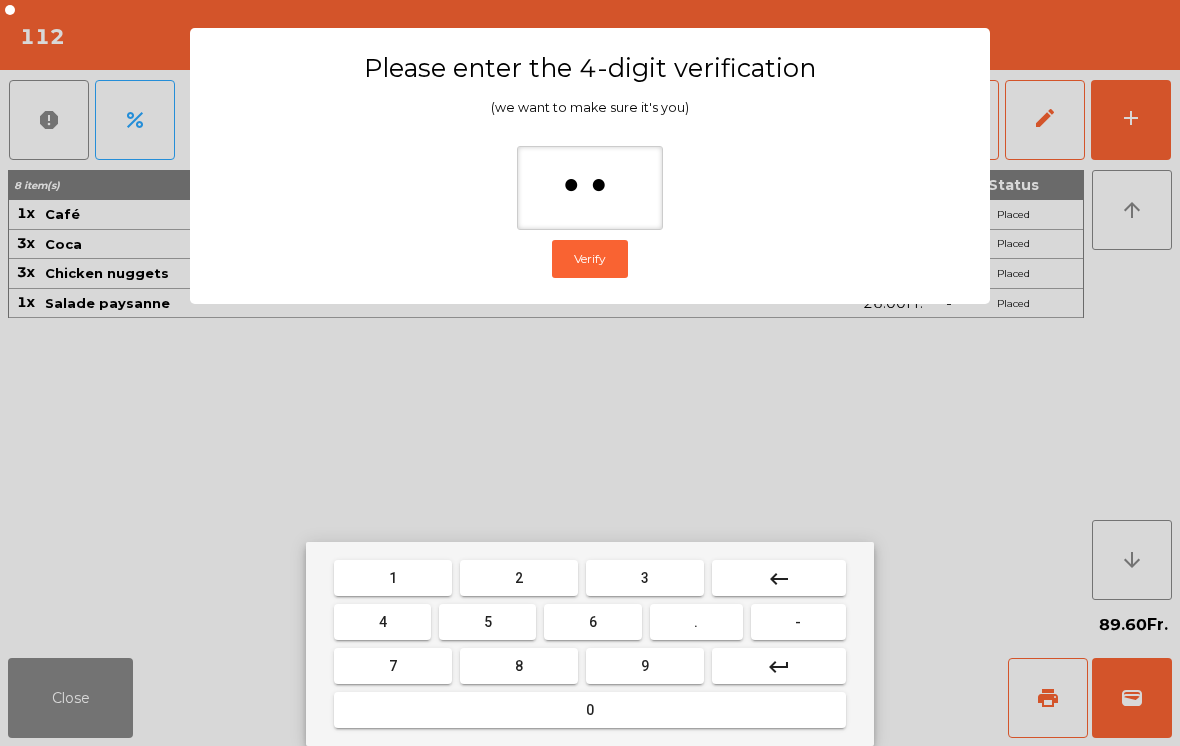 type on "***" 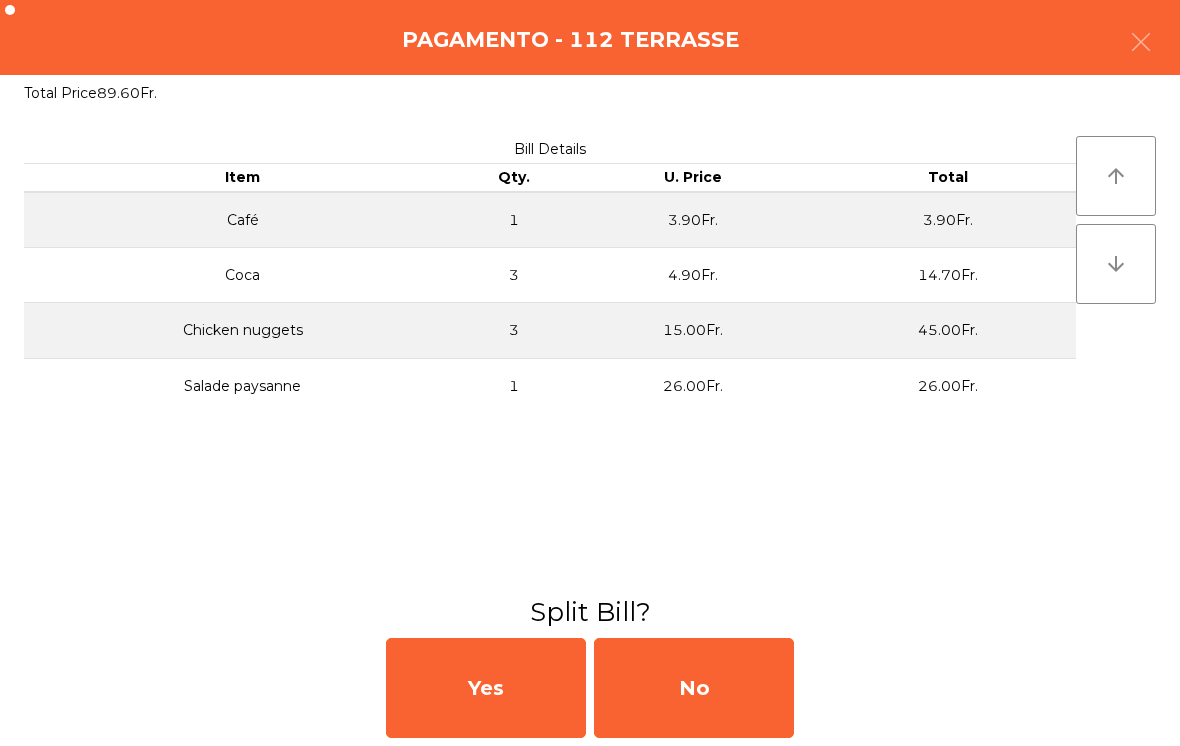 click on "No" 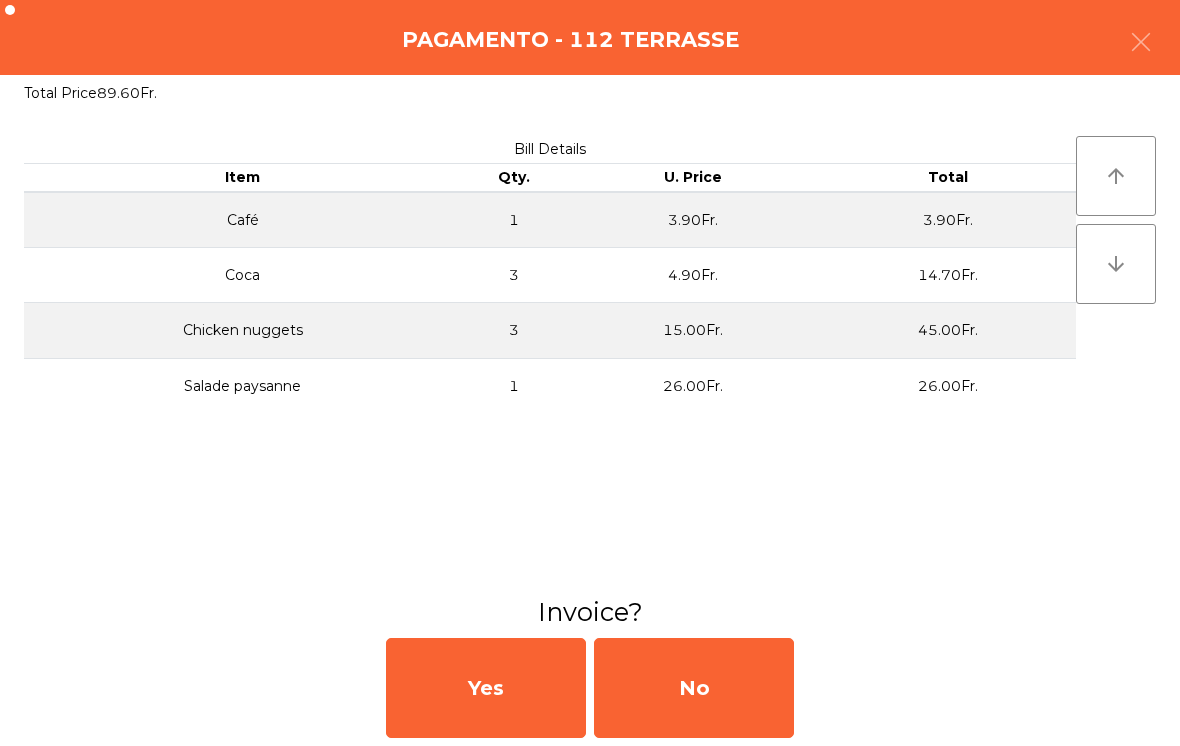 click on "No" 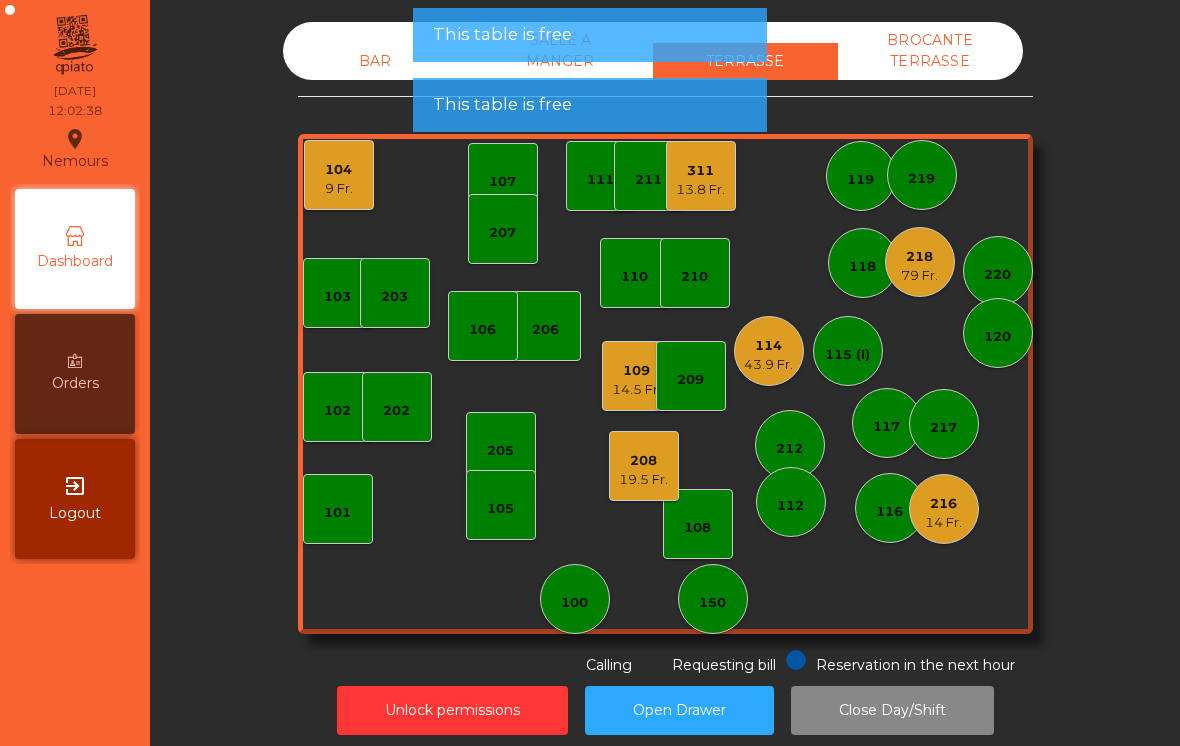 click on "9 Fr." 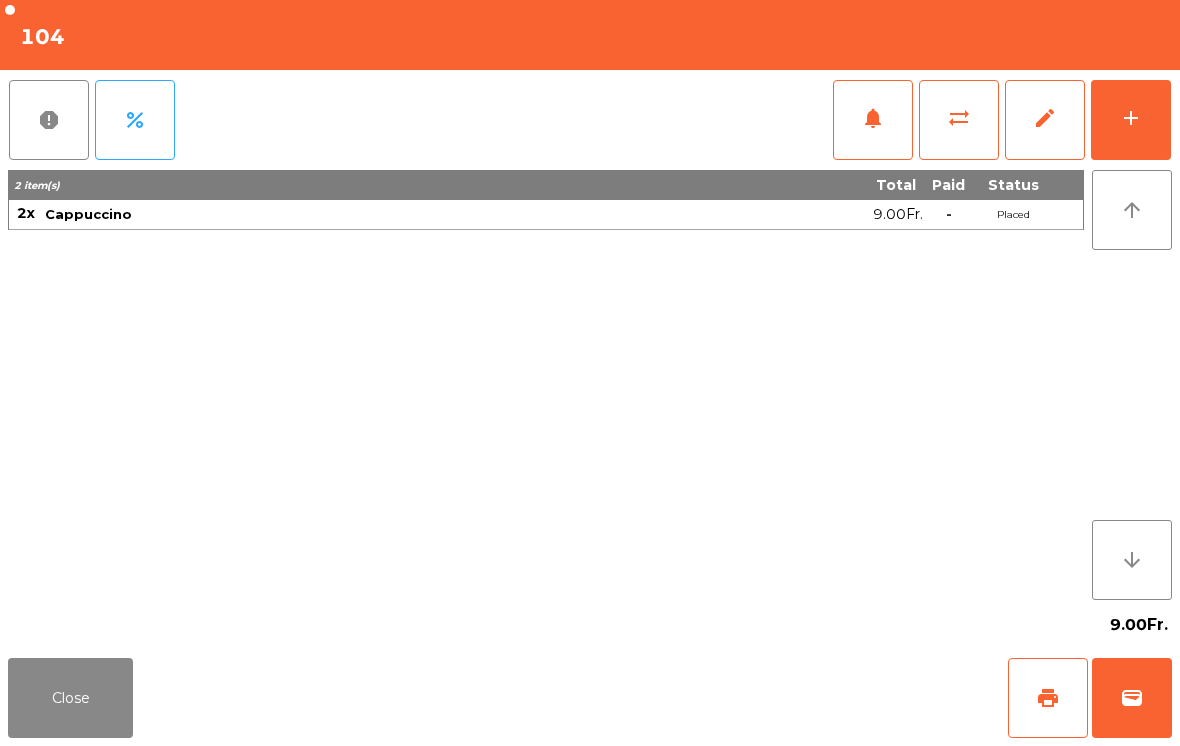 click on "wallet" 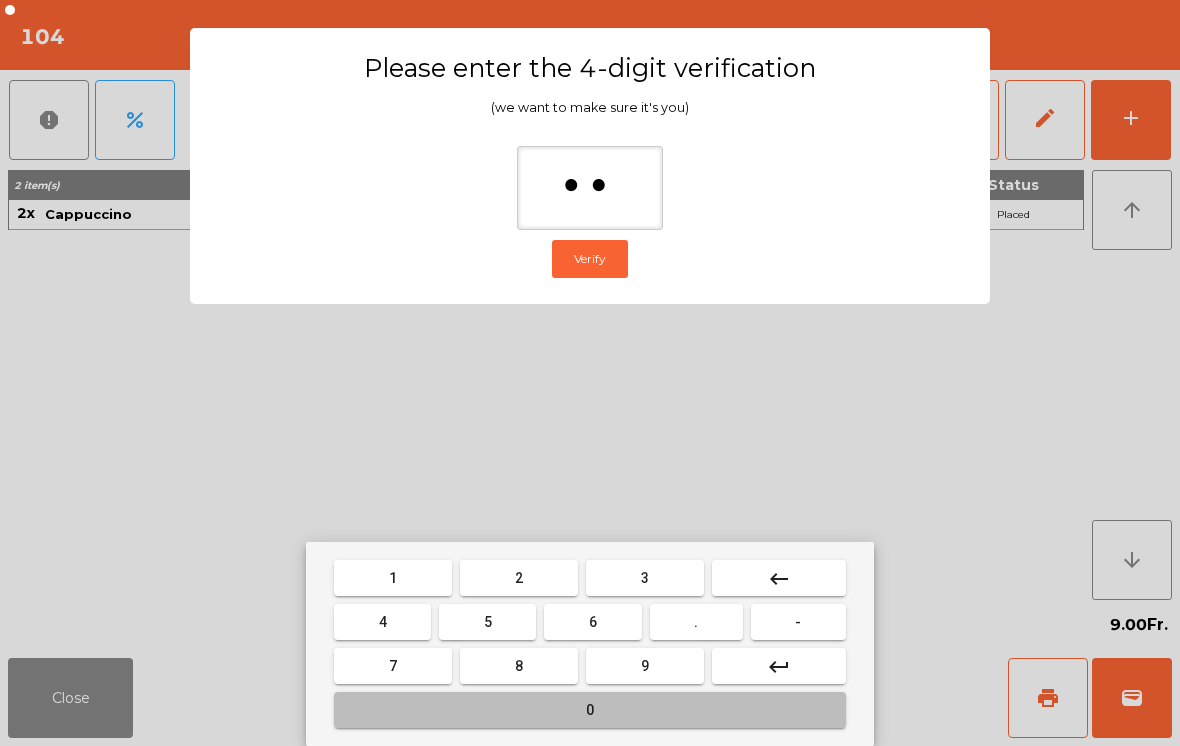 type on "***" 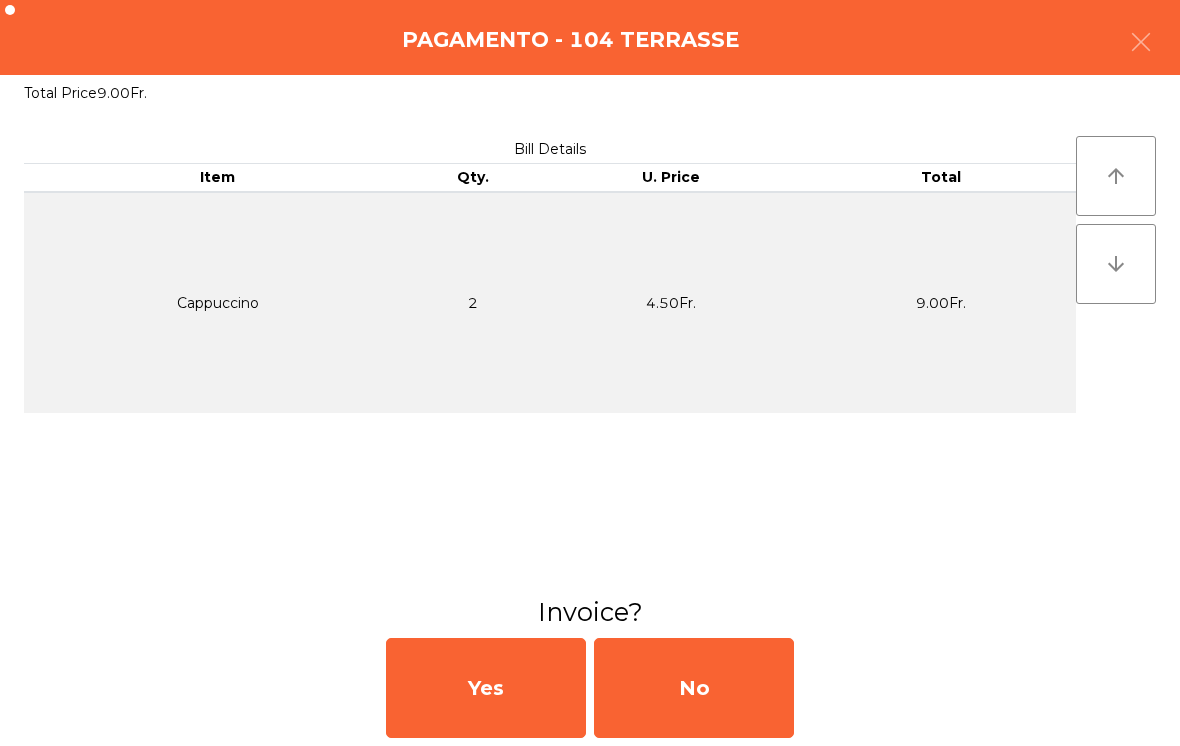 click on "No" 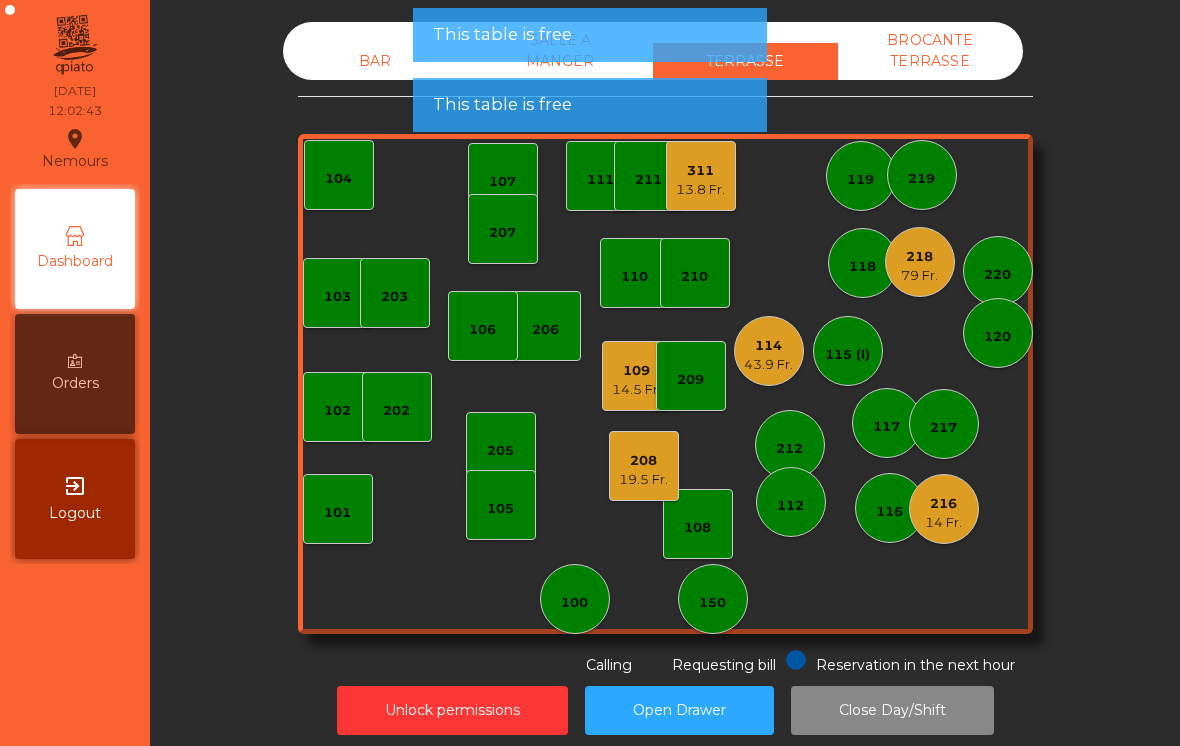 click on "13.8 Fr." 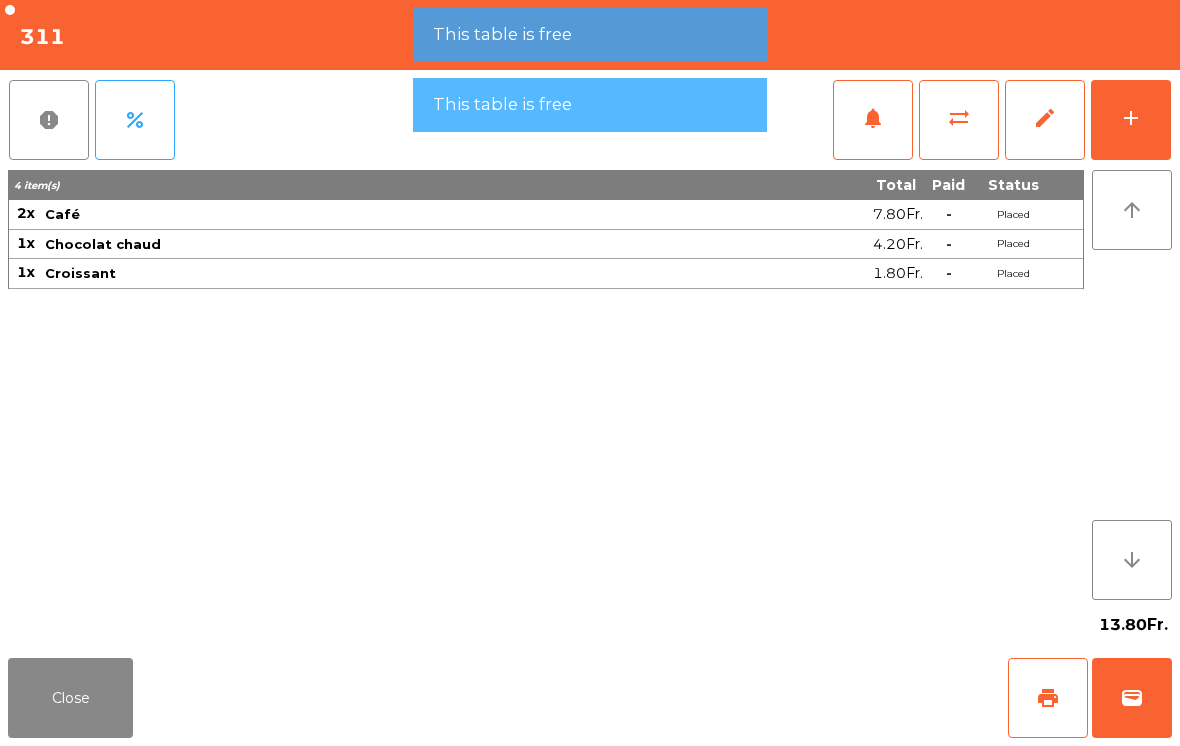 click on "Close" 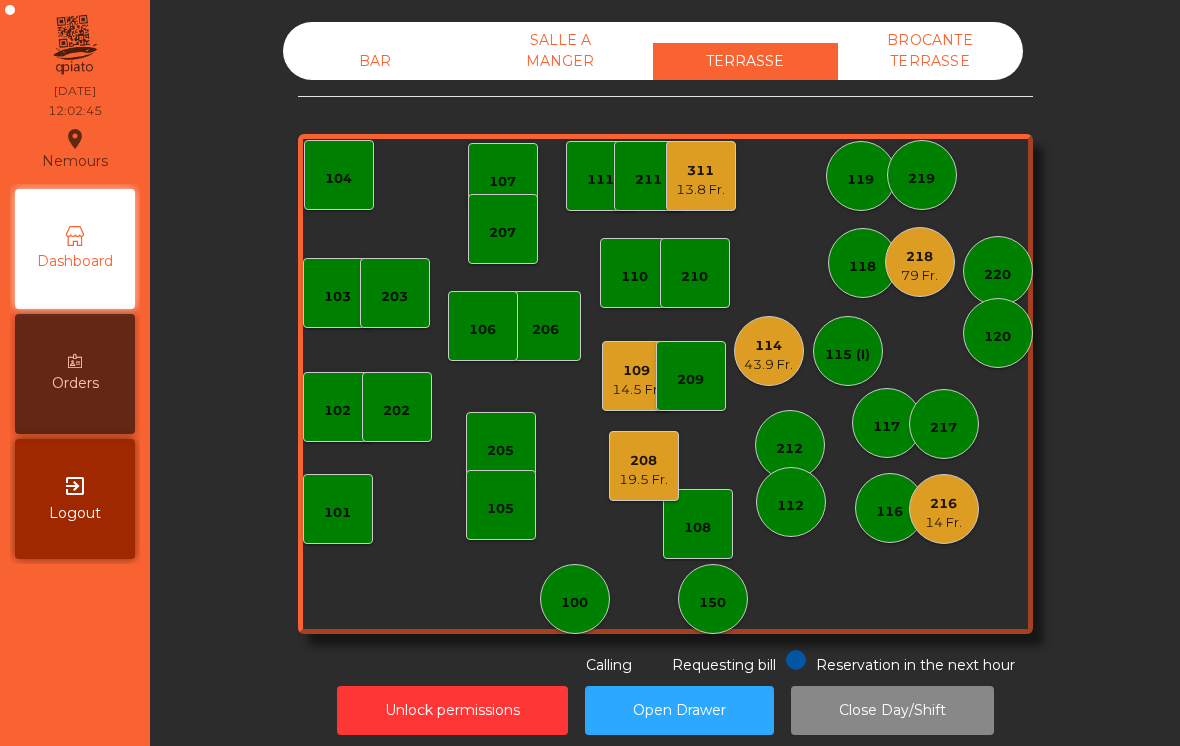 click on "114" 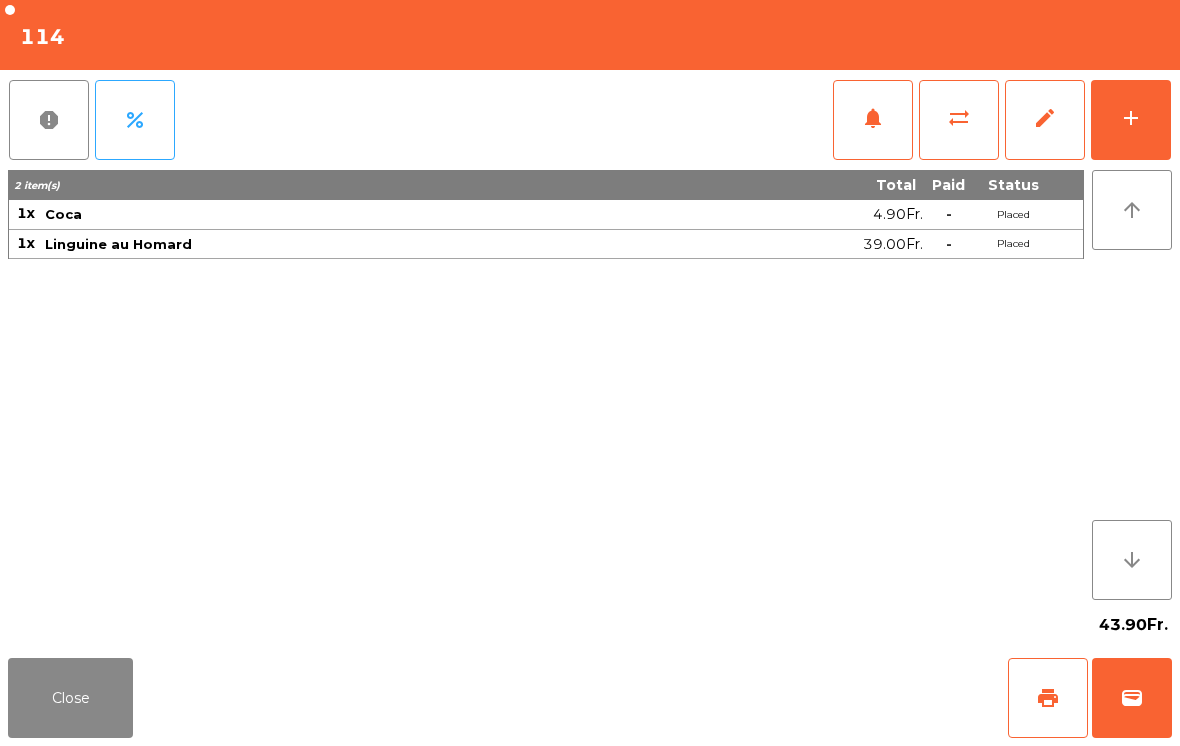 click on "Close" 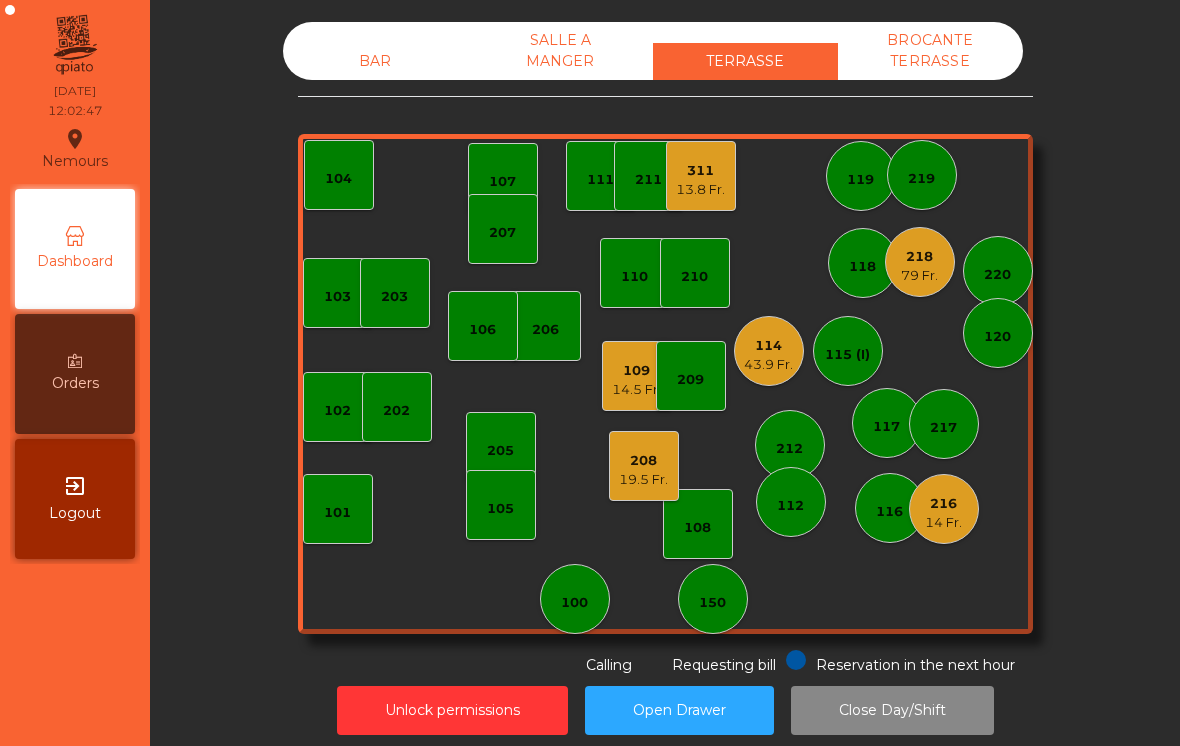 click on "14.5 Fr." 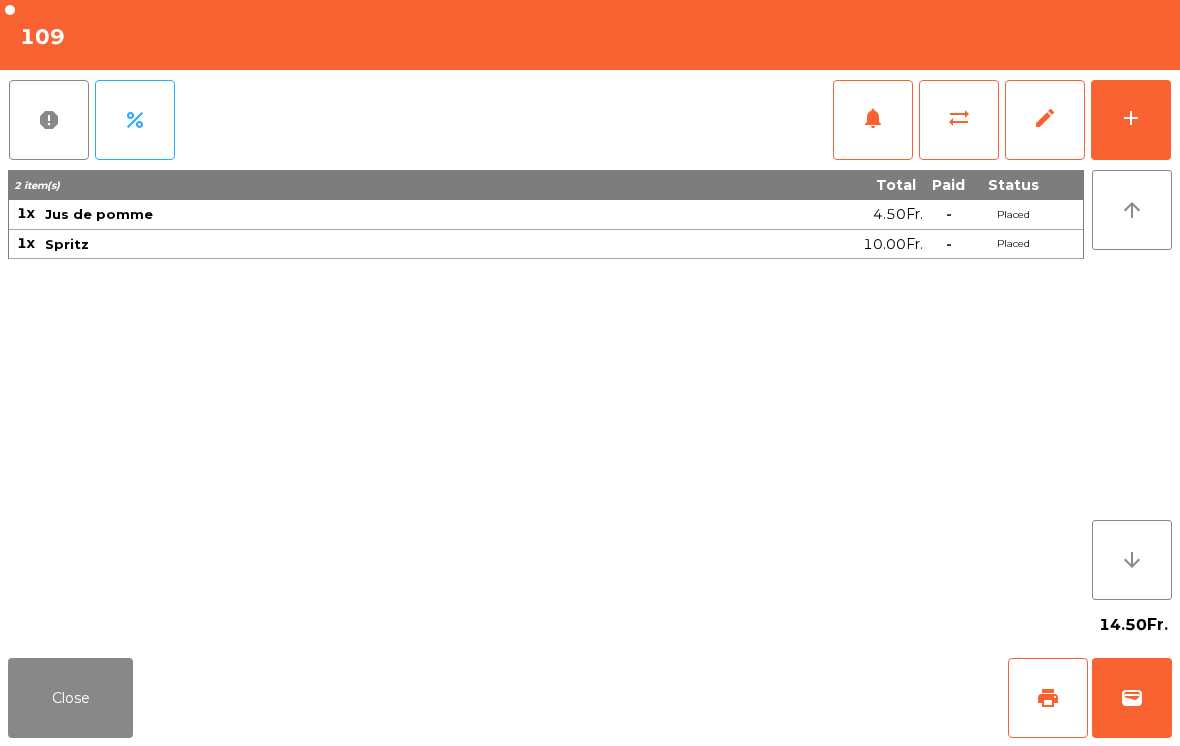 click on "Close" 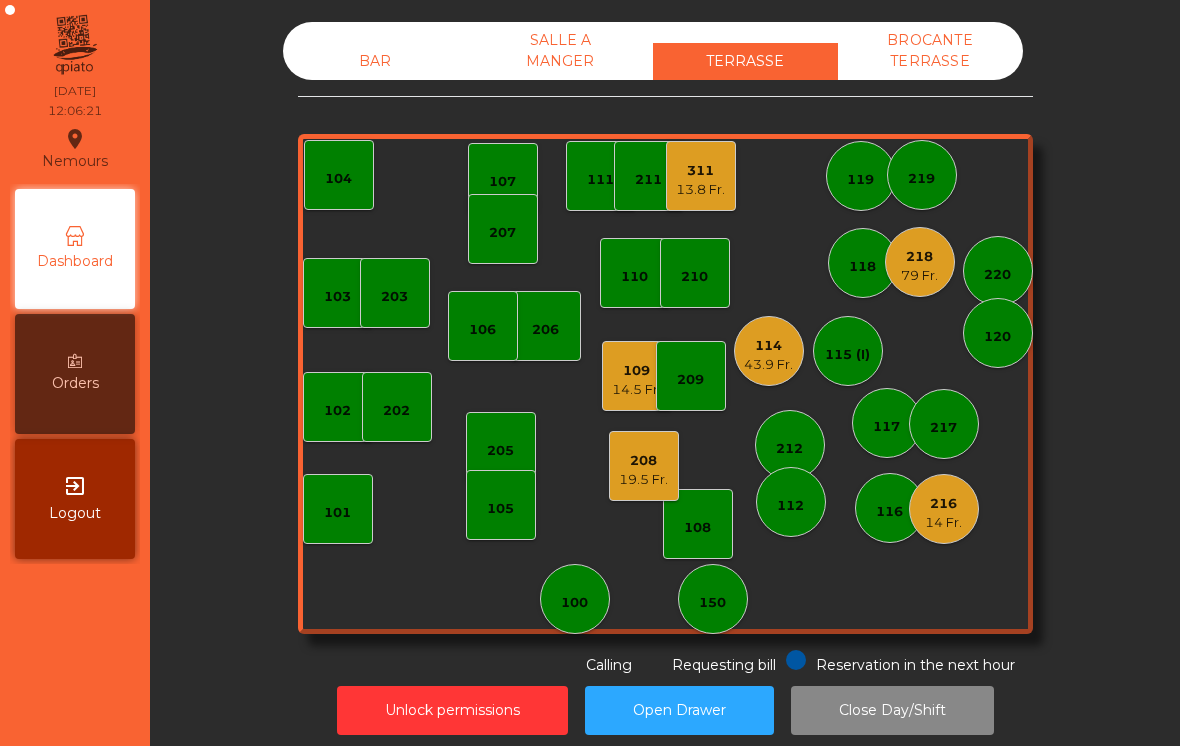 click on "[NUMBER] 14 Fr." 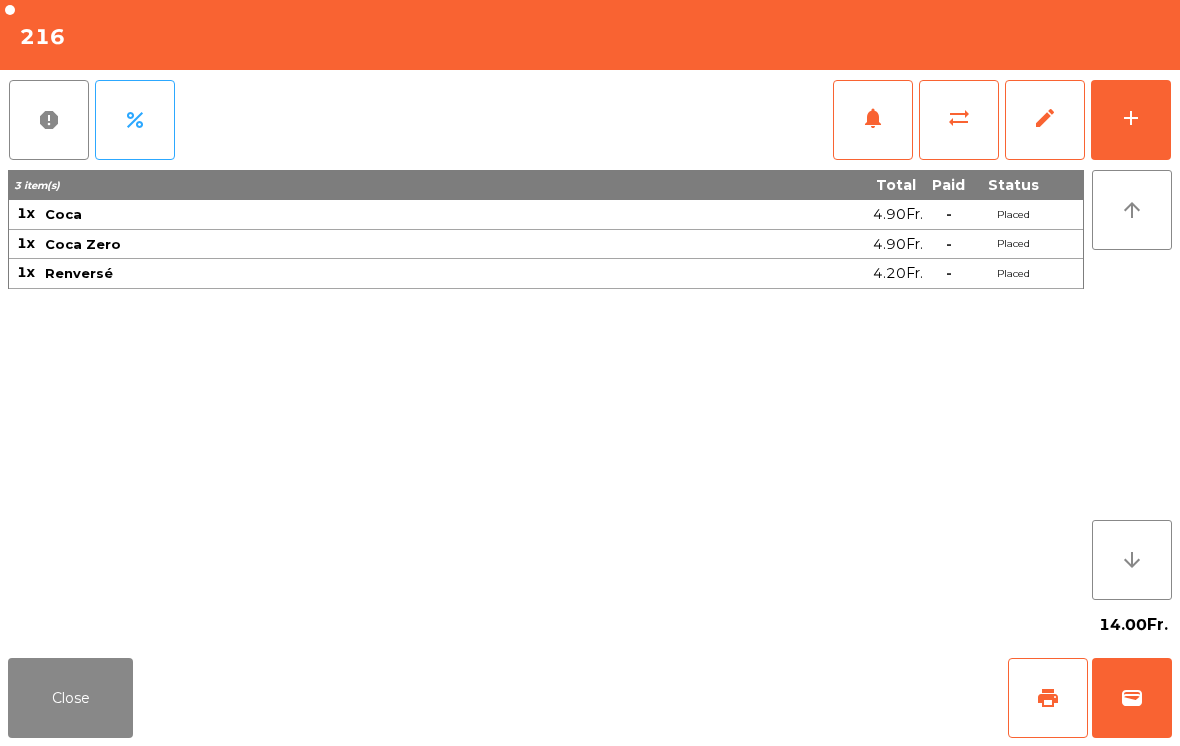 click on "add" 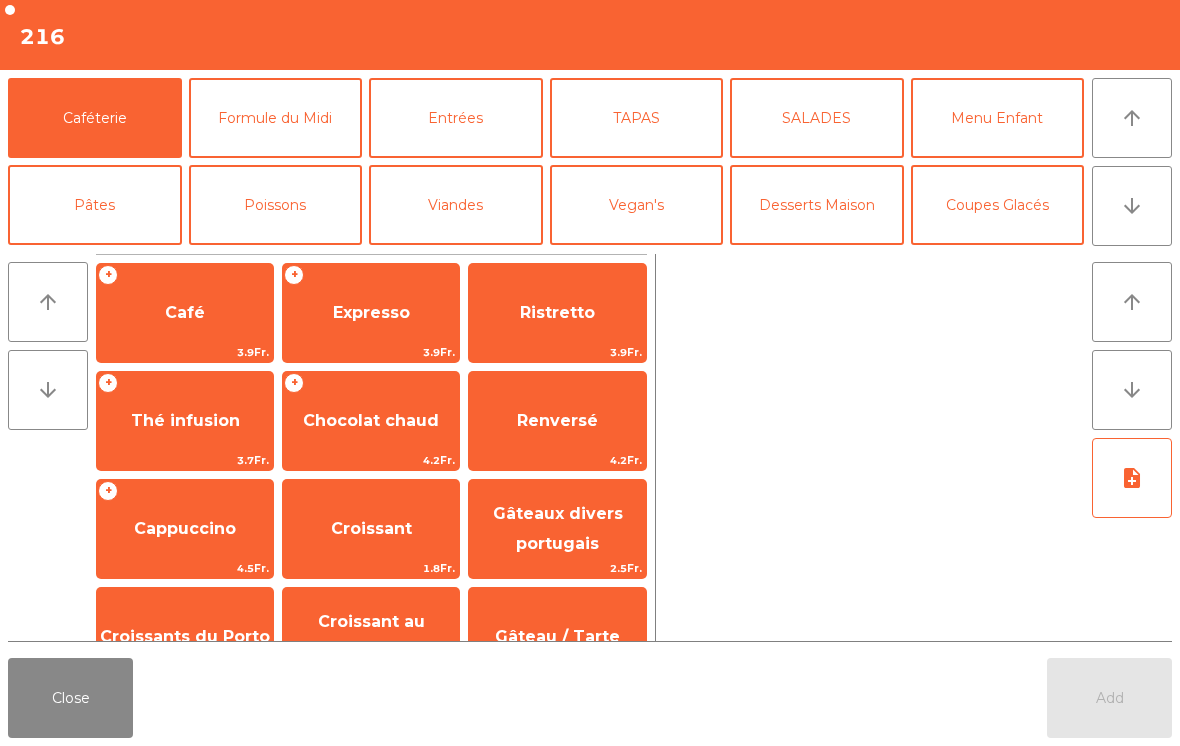 click on "TAPAS" 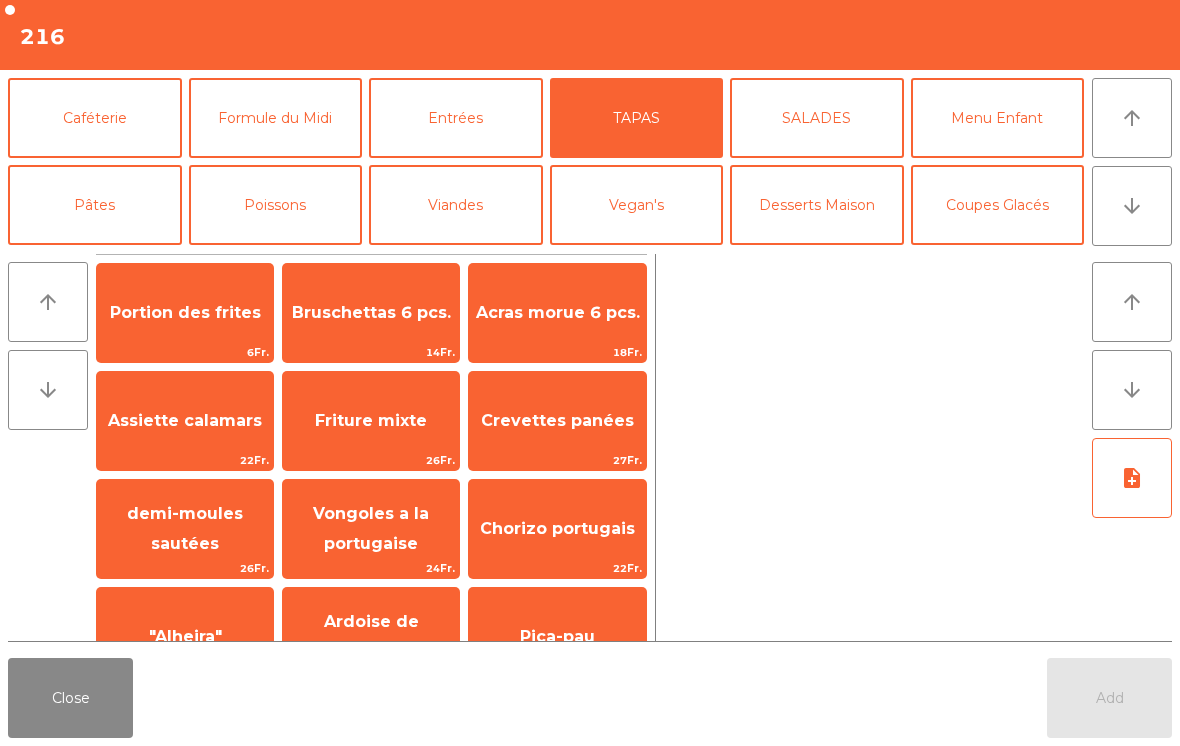 click on "Entrées" 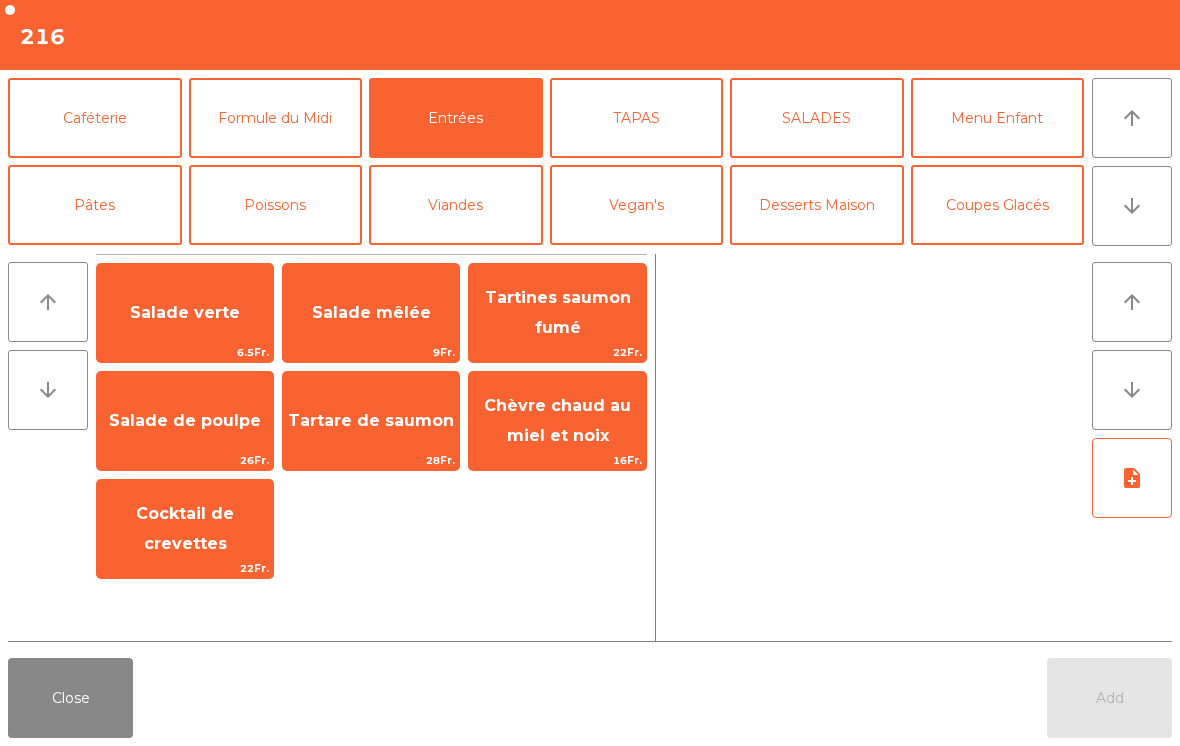 click on "Salade verte" 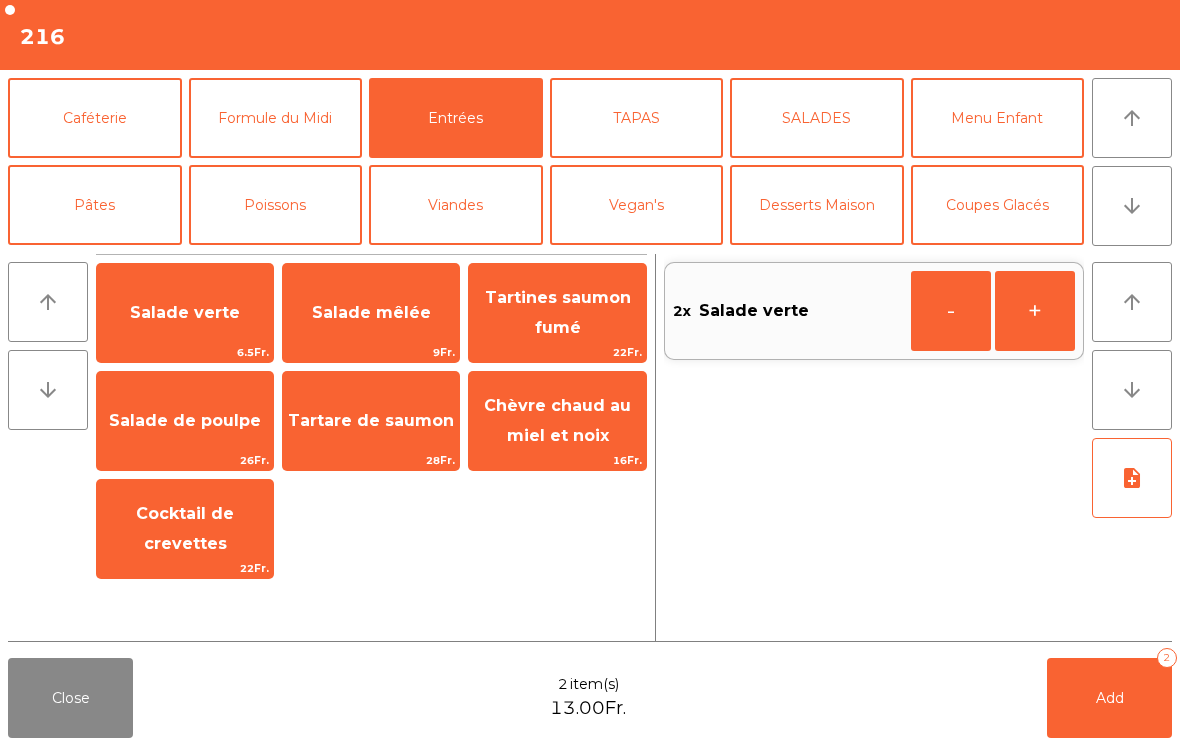click on "Pâtes" 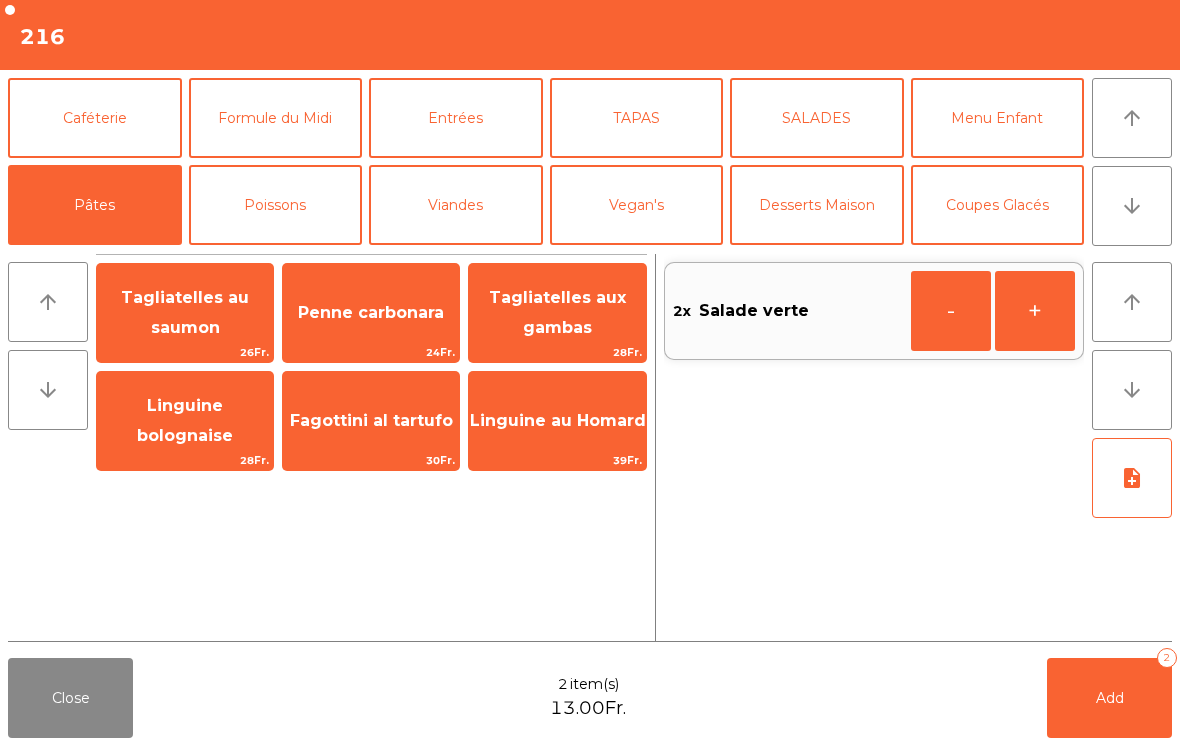 click on "Penne carbonara" 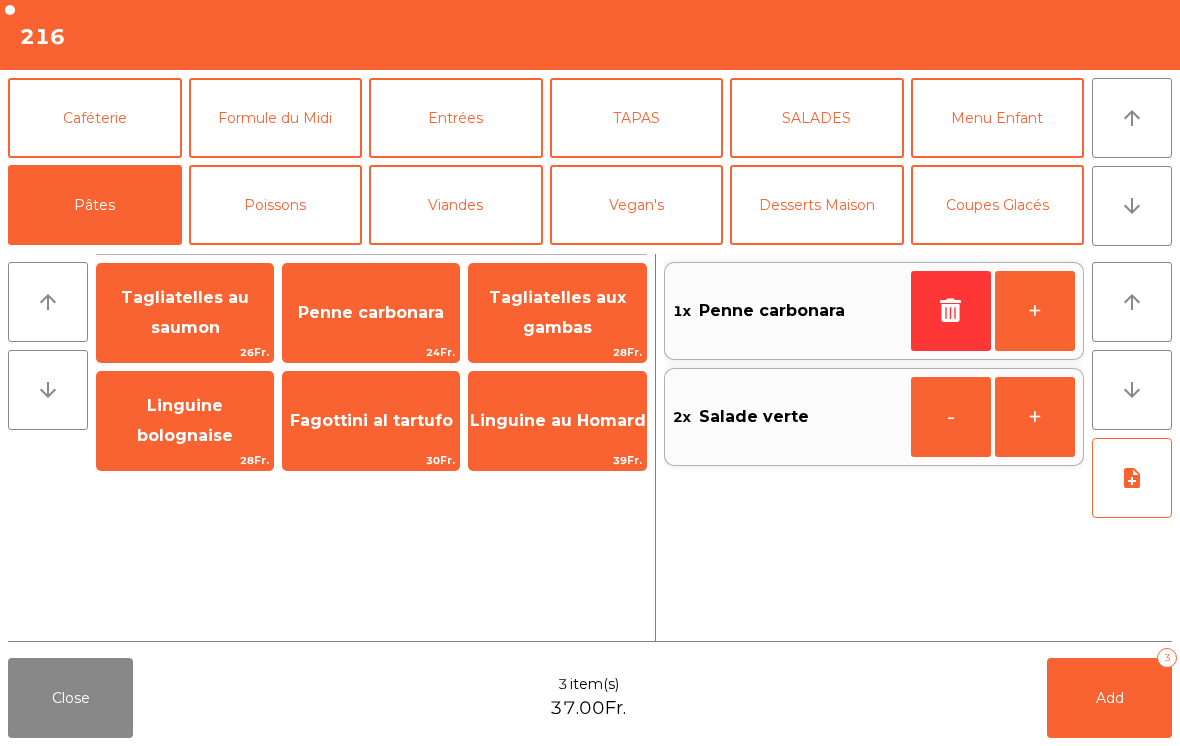 click on "Viandes" 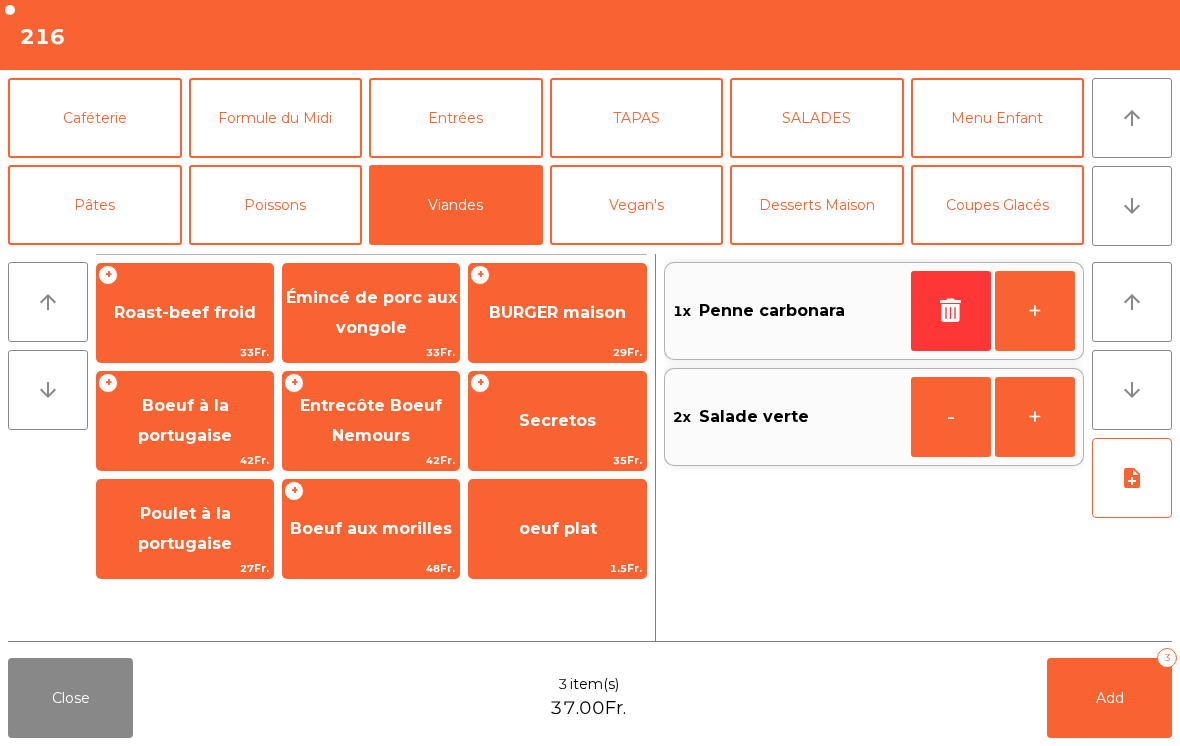 click on "Entrecôte Boeuf  Nemours" 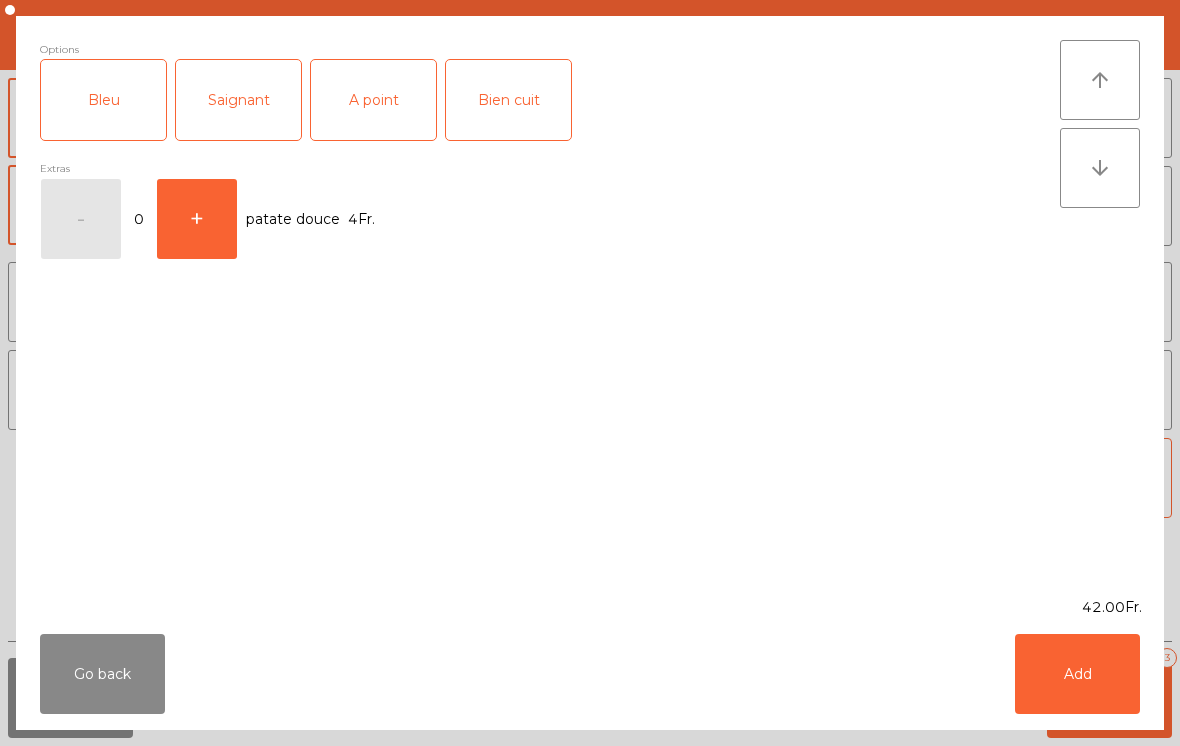 click on "Saignant" 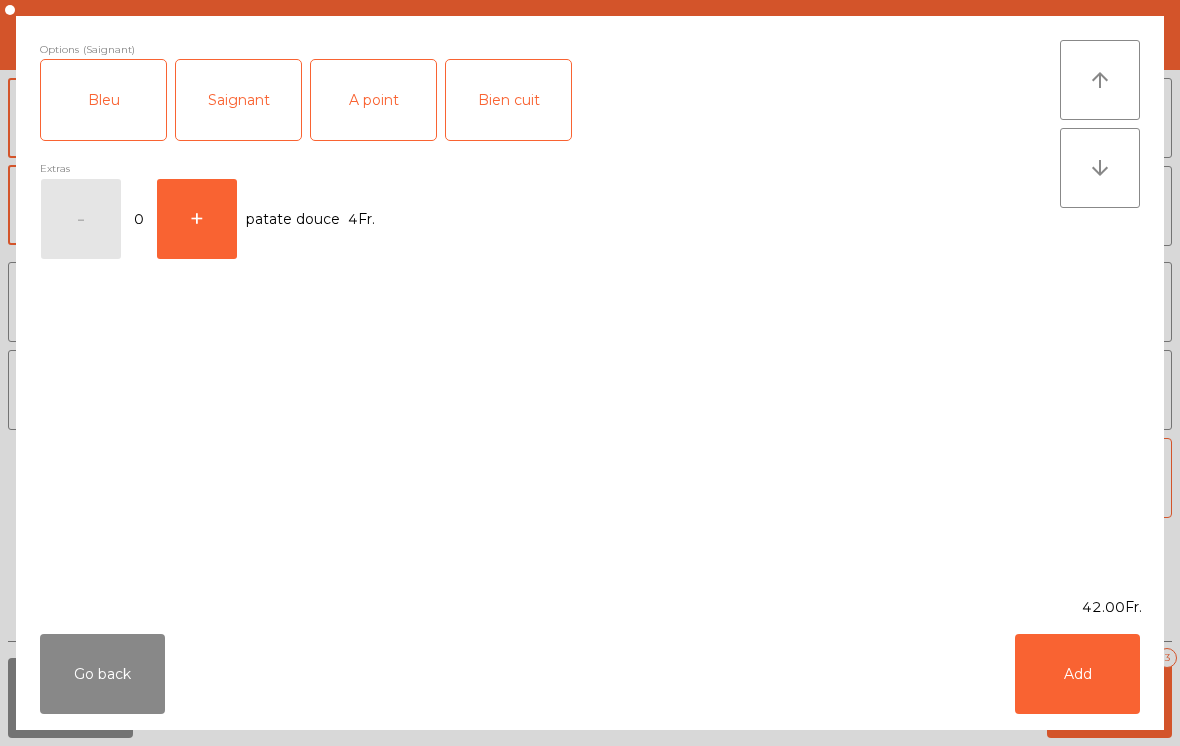 click on "Add" 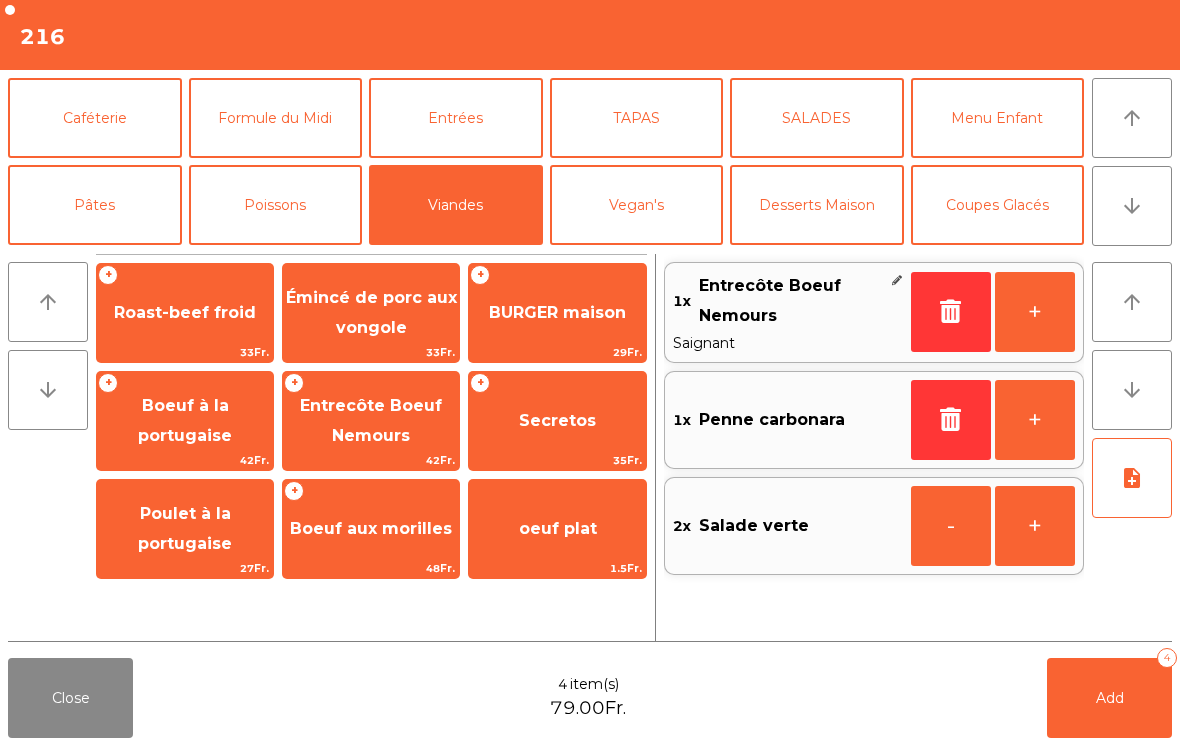 click on "Menu Enfant" 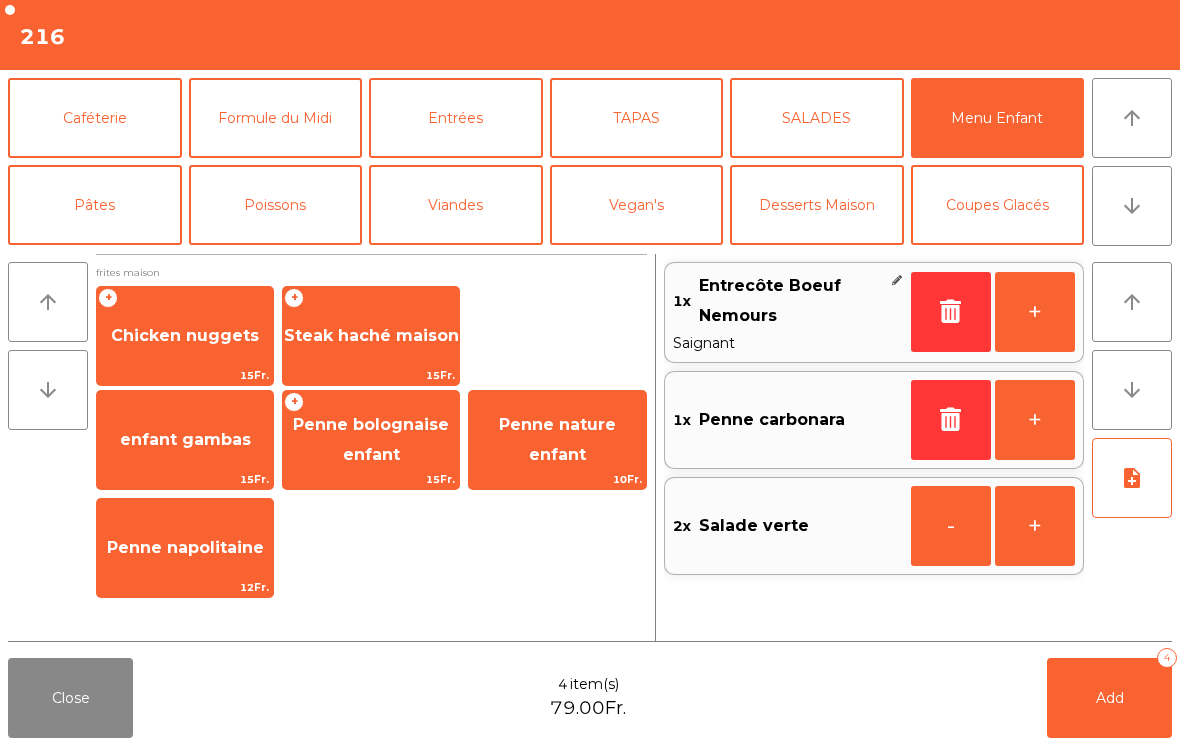 click on "Chicken nuggets" 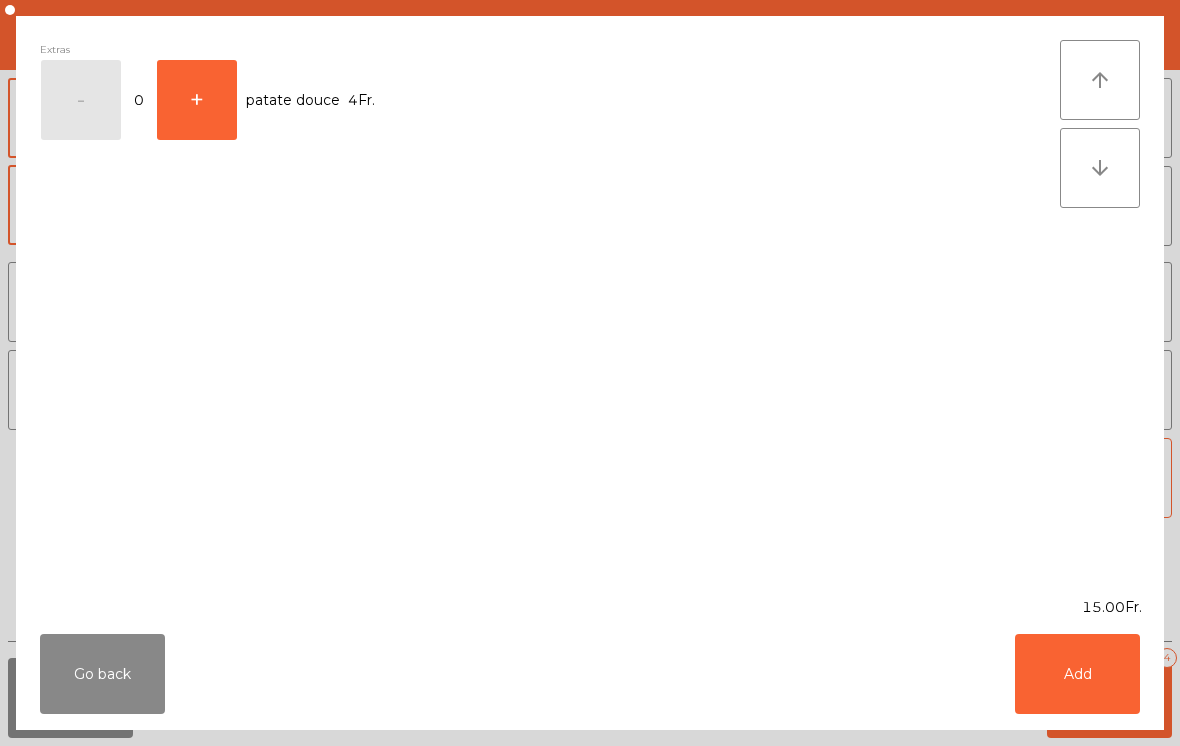 click on "Add" 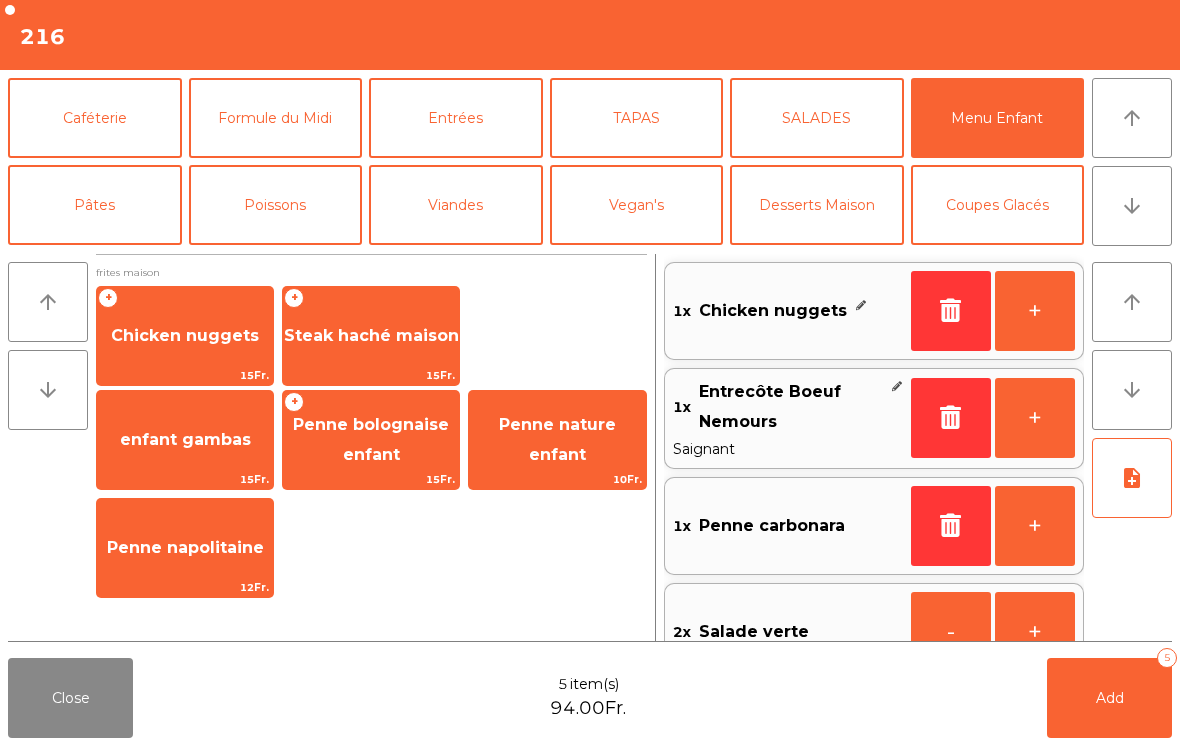 scroll, scrollTop: 56, scrollLeft: 0, axis: vertical 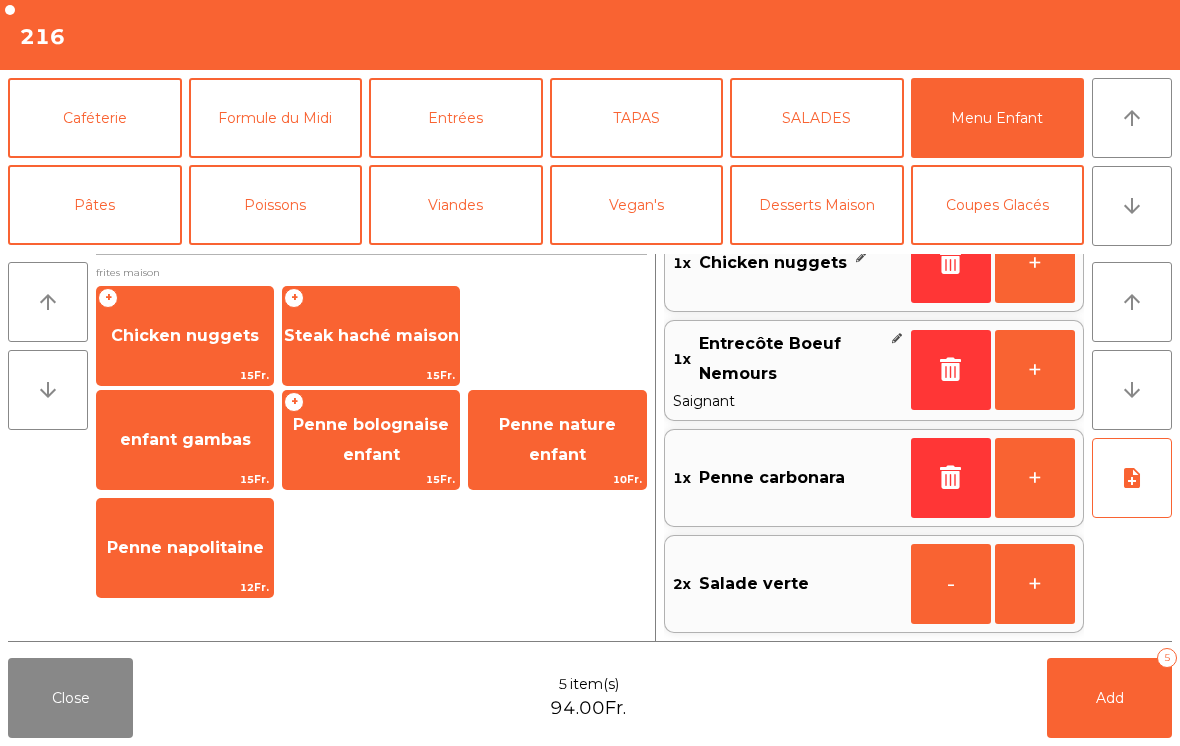click on "note_add" 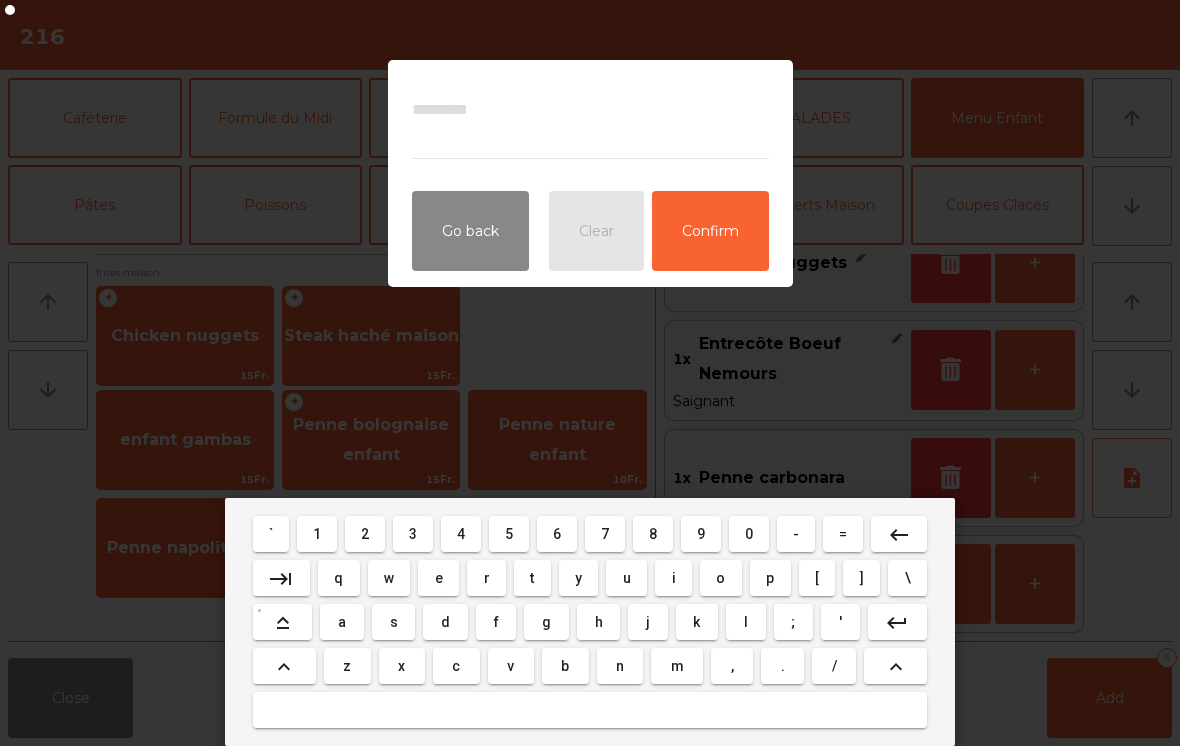 scroll, scrollTop: 47, scrollLeft: 0, axis: vertical 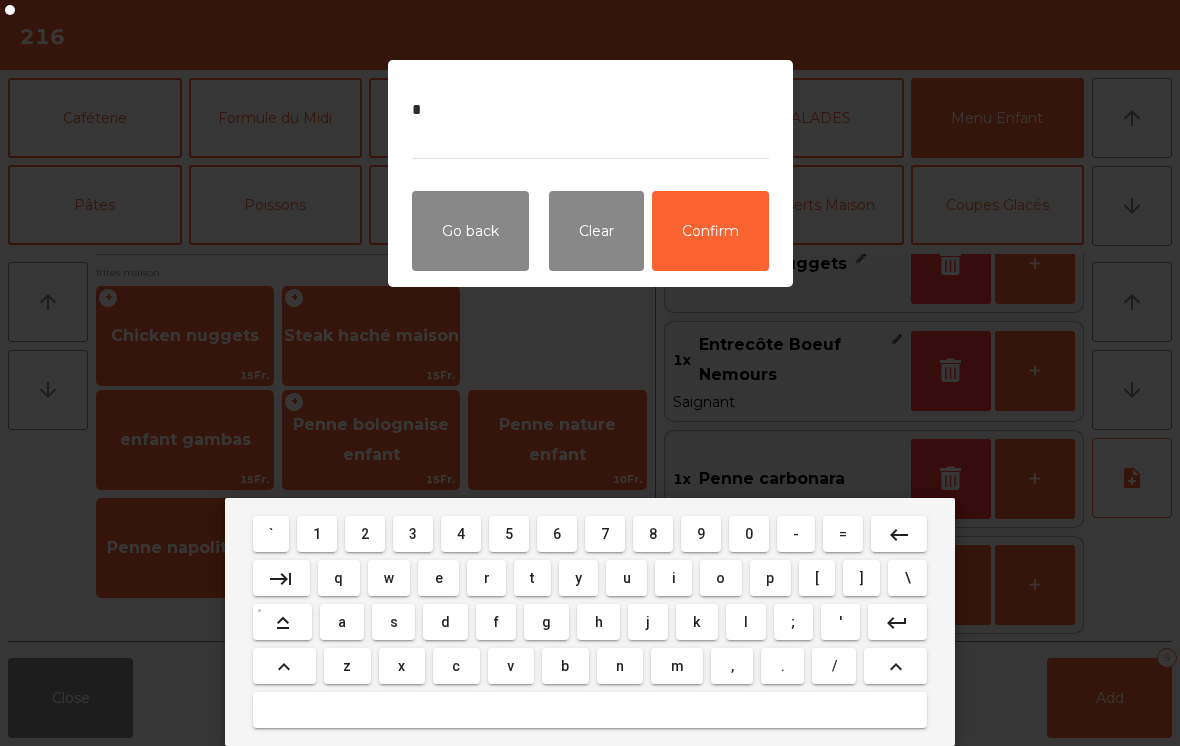 type on "**" 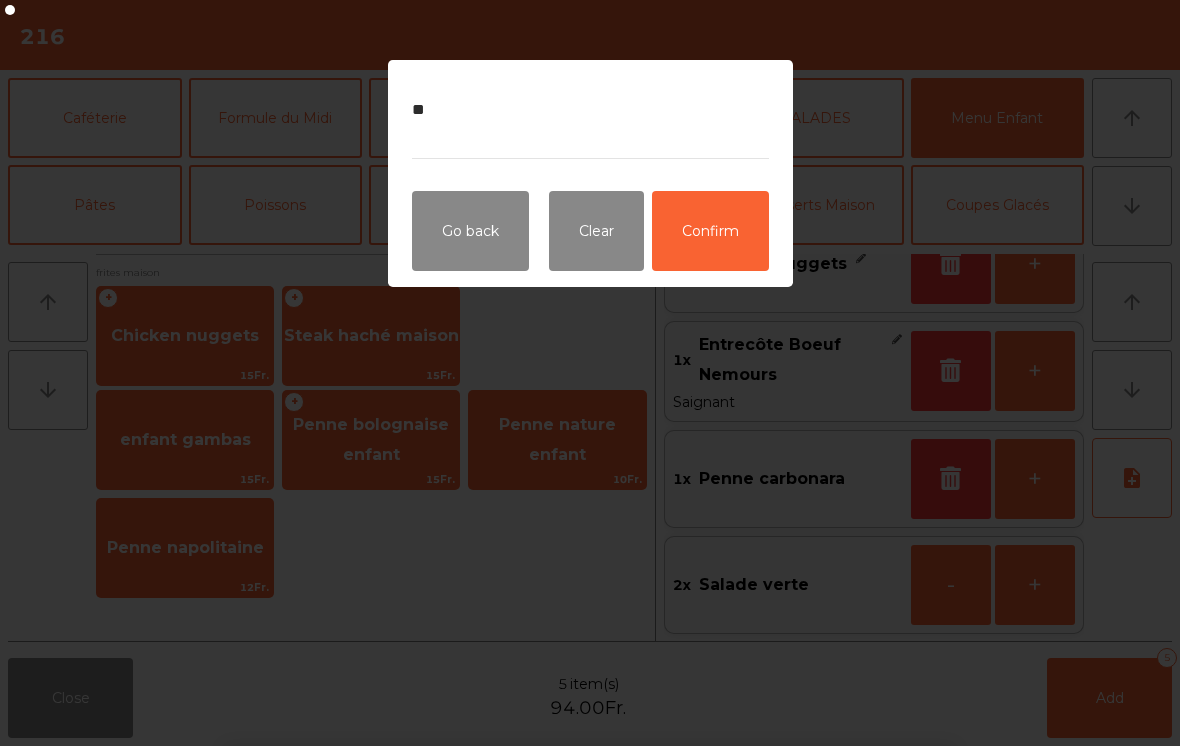 click on "Confirm" 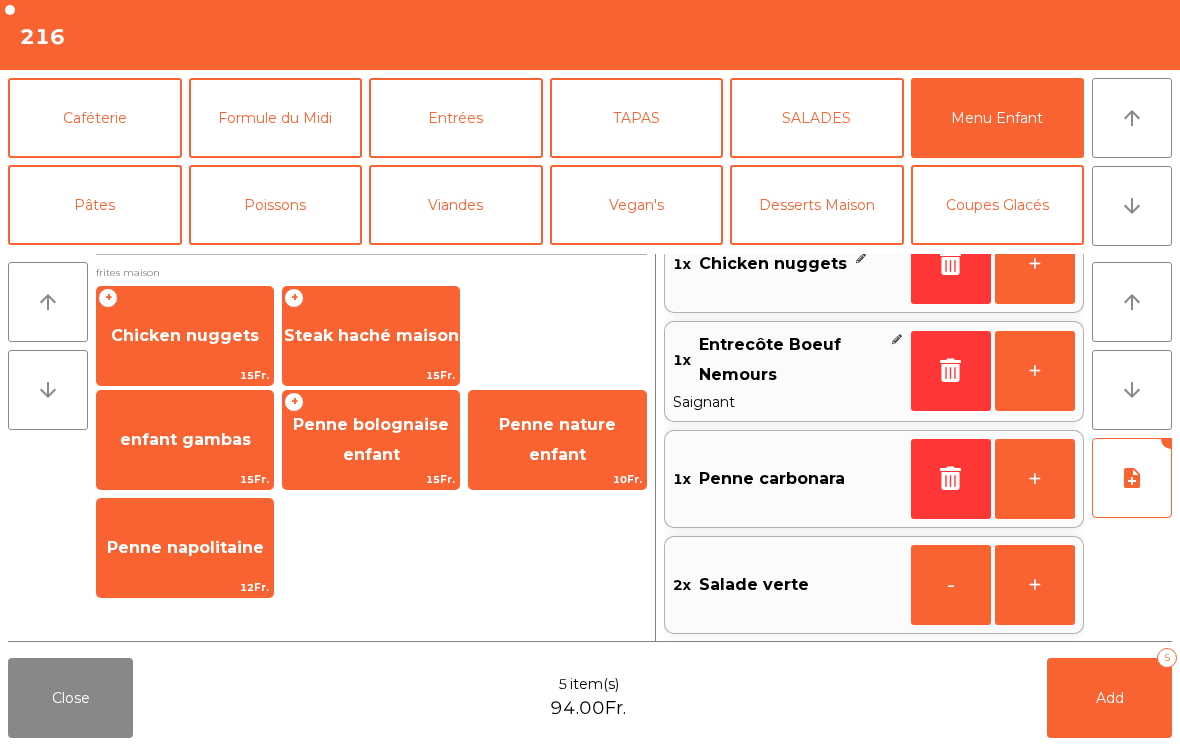 click on "Add" 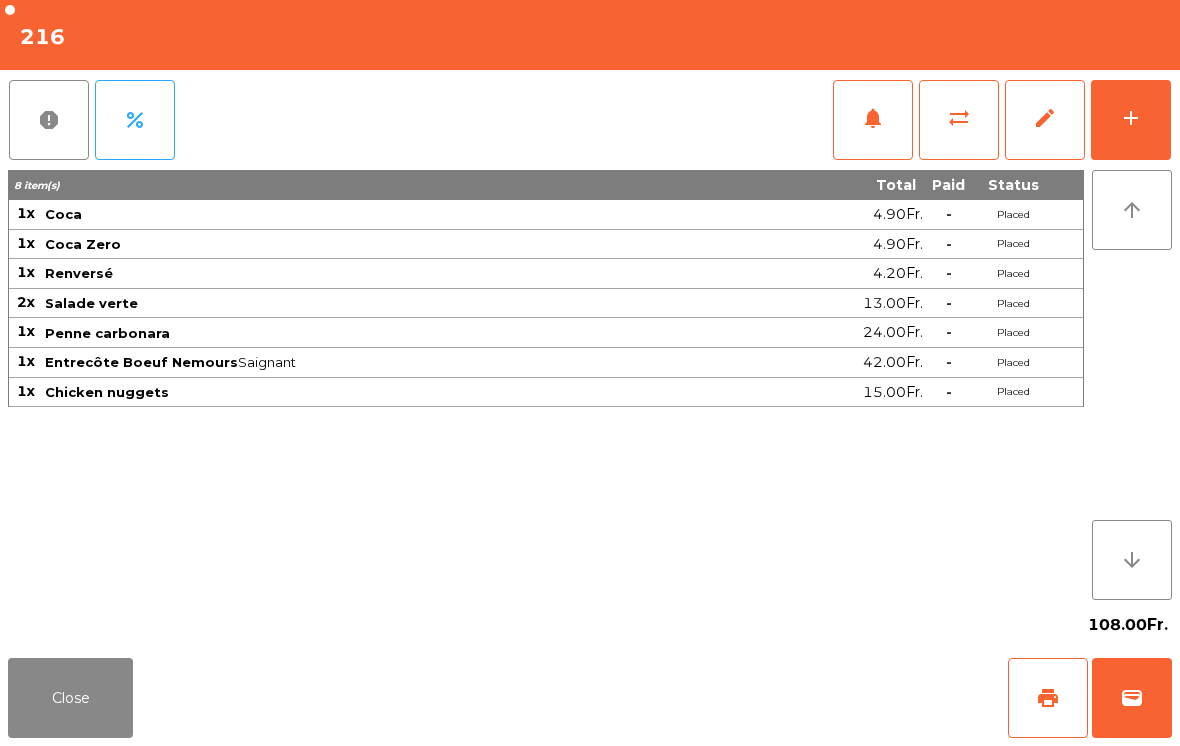 click on "Close" 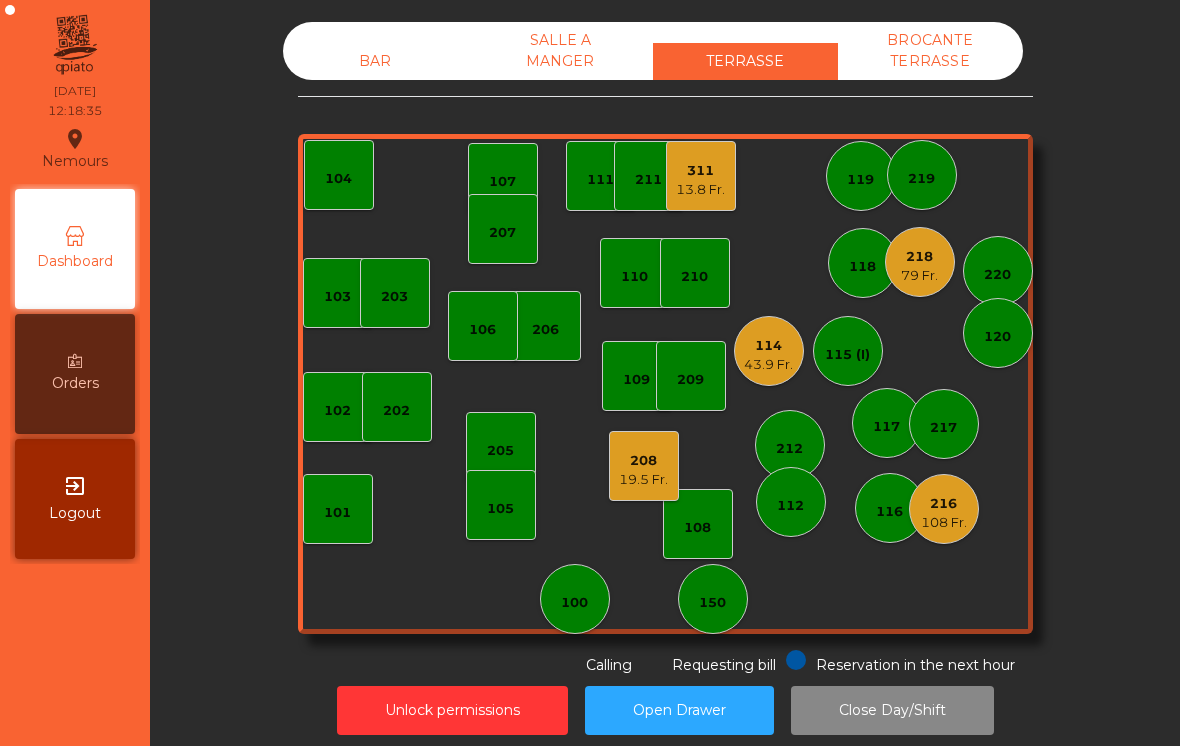 click on "208" 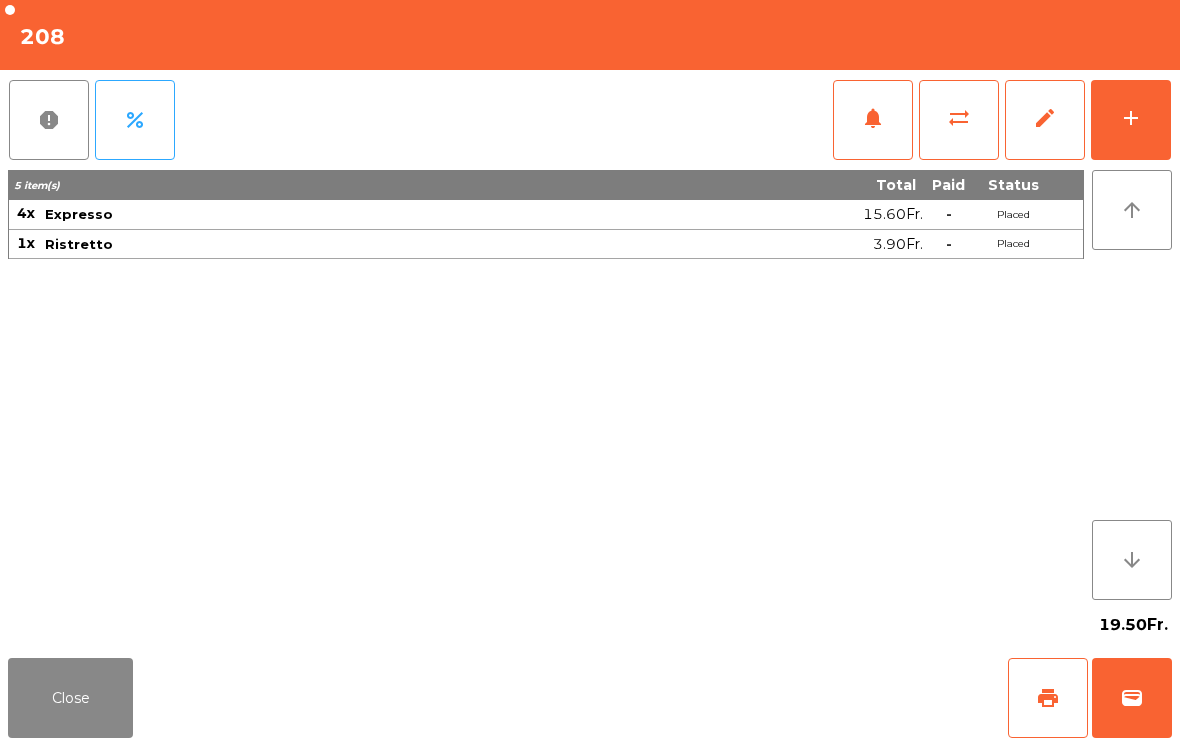 click on "Close" 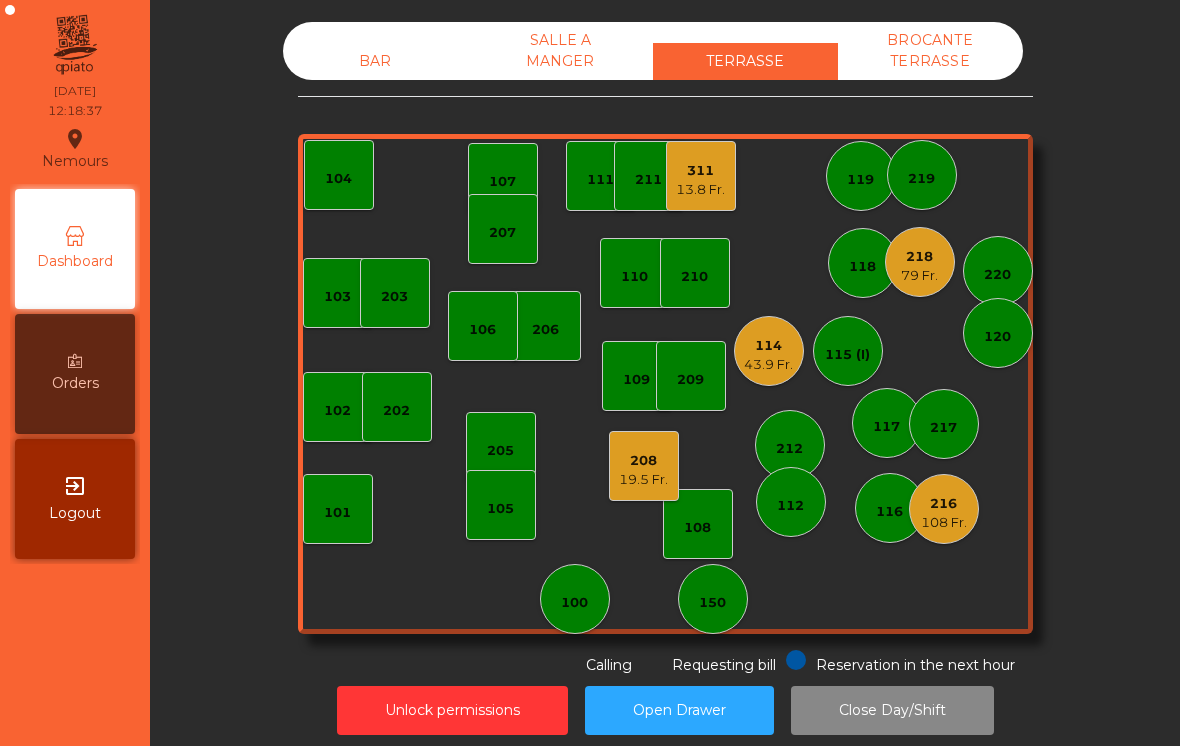 click on "19.5 Fr." 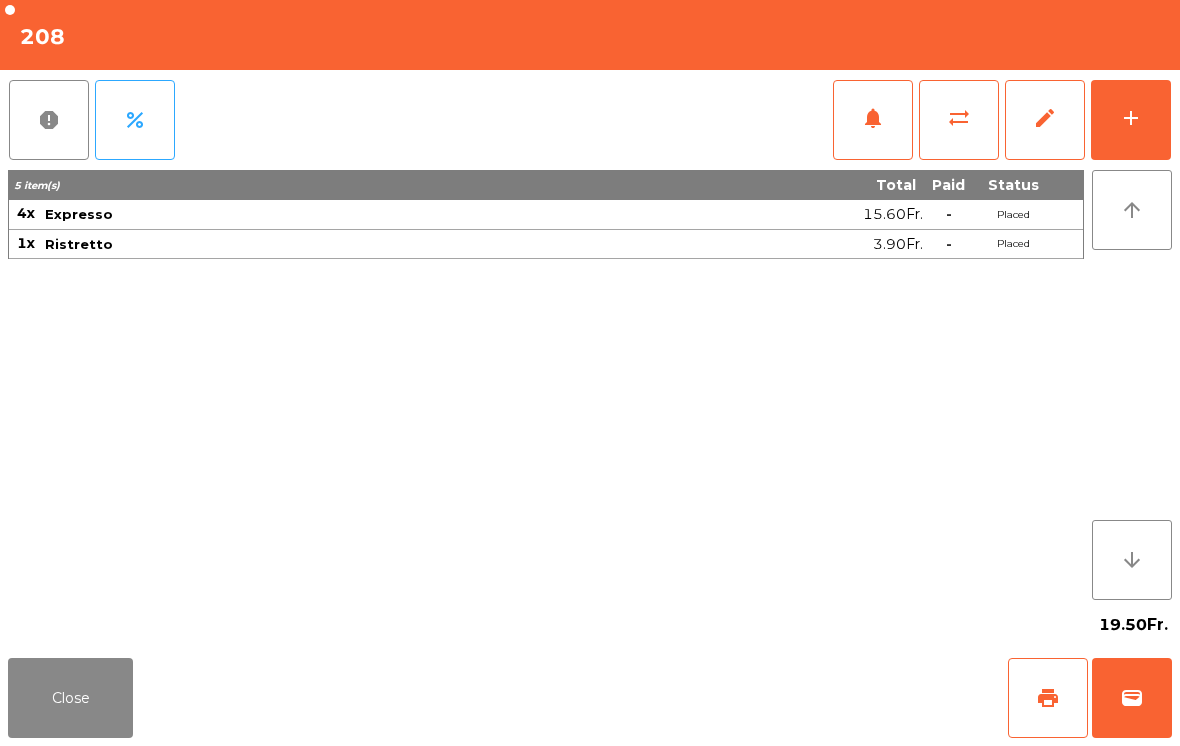click on "wallet" 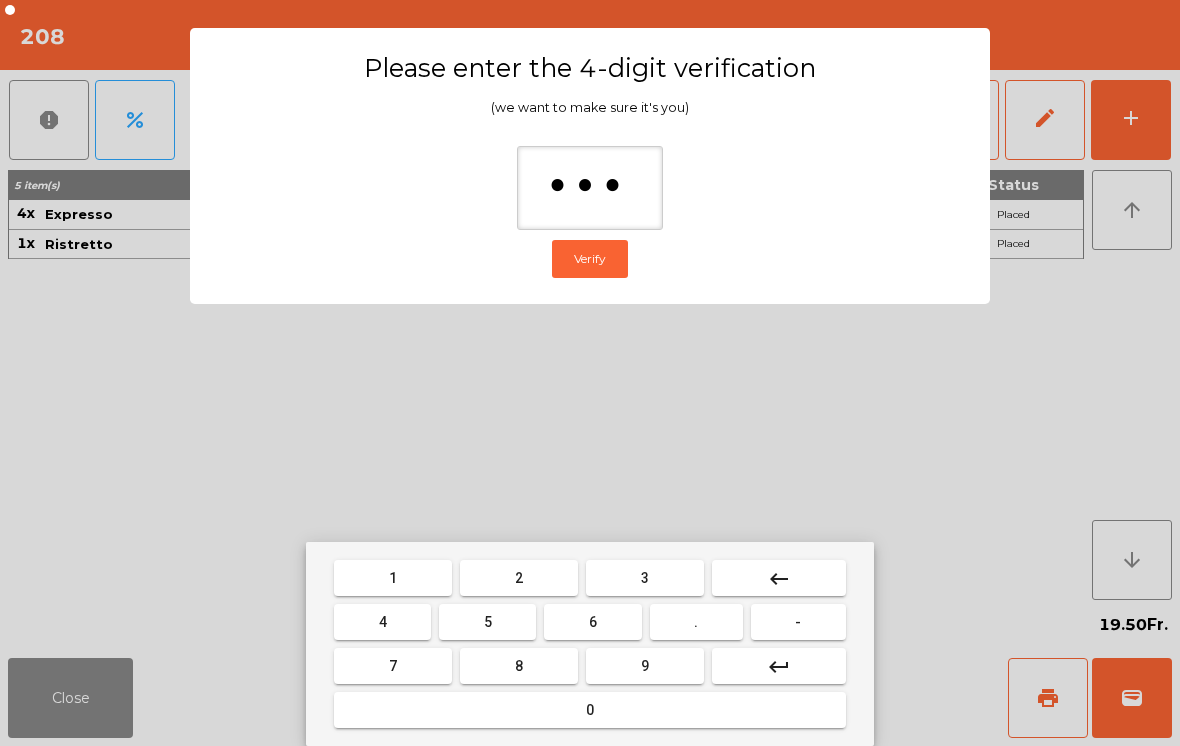 type on "****" 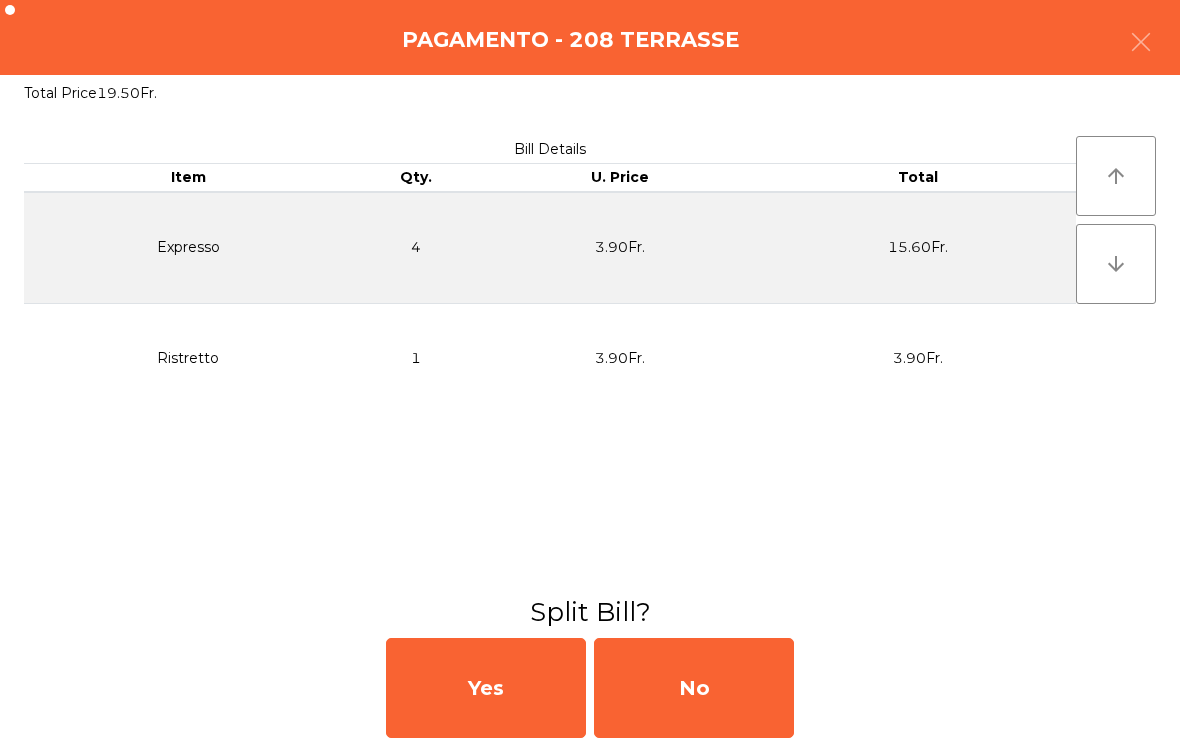 click on "No" 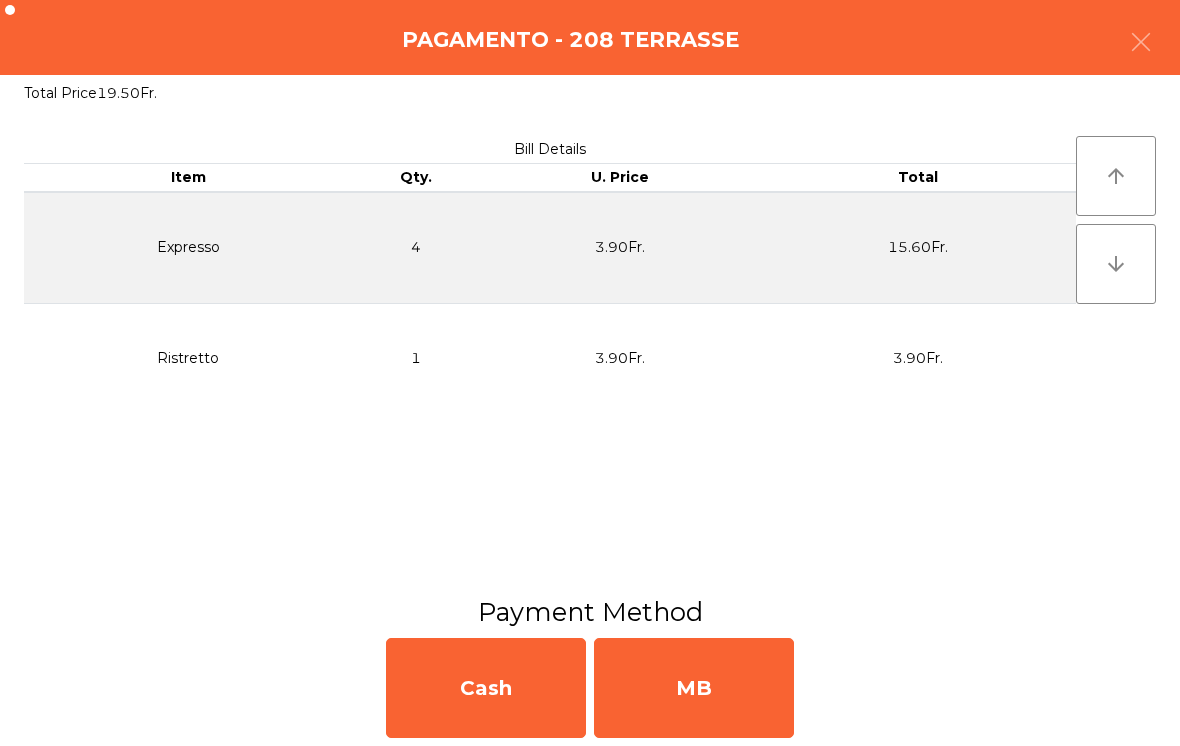 click on "MB" 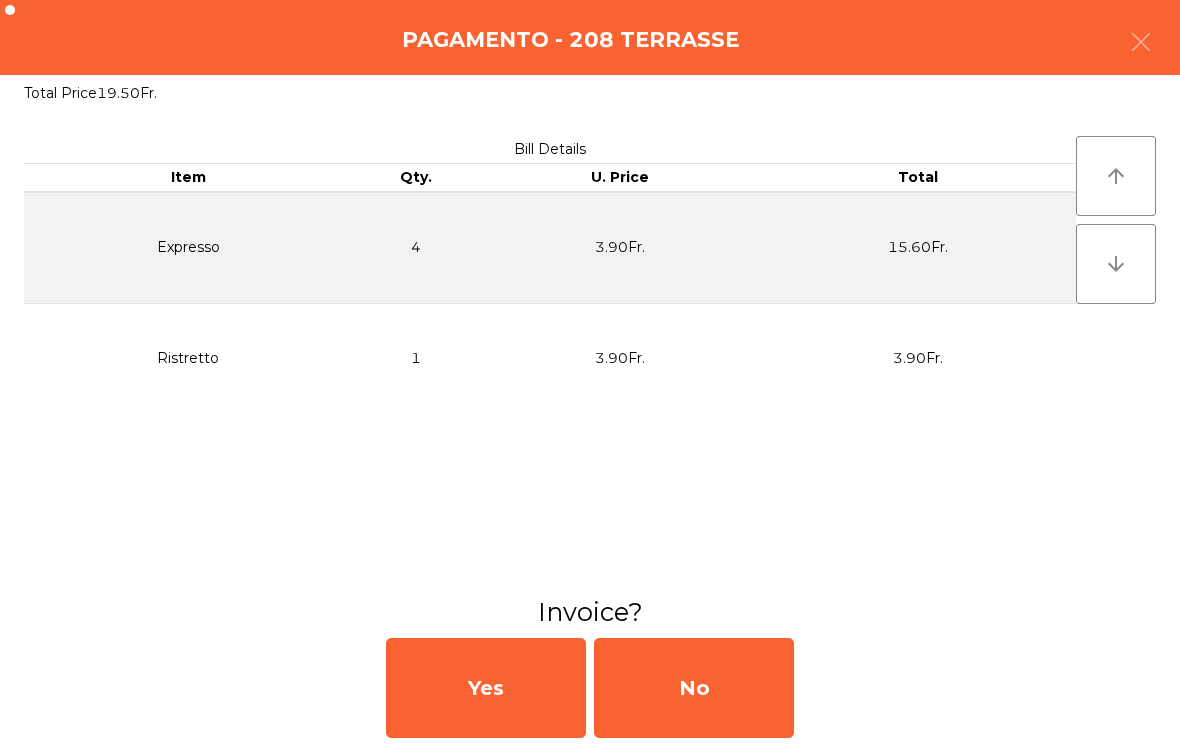 click on "No" 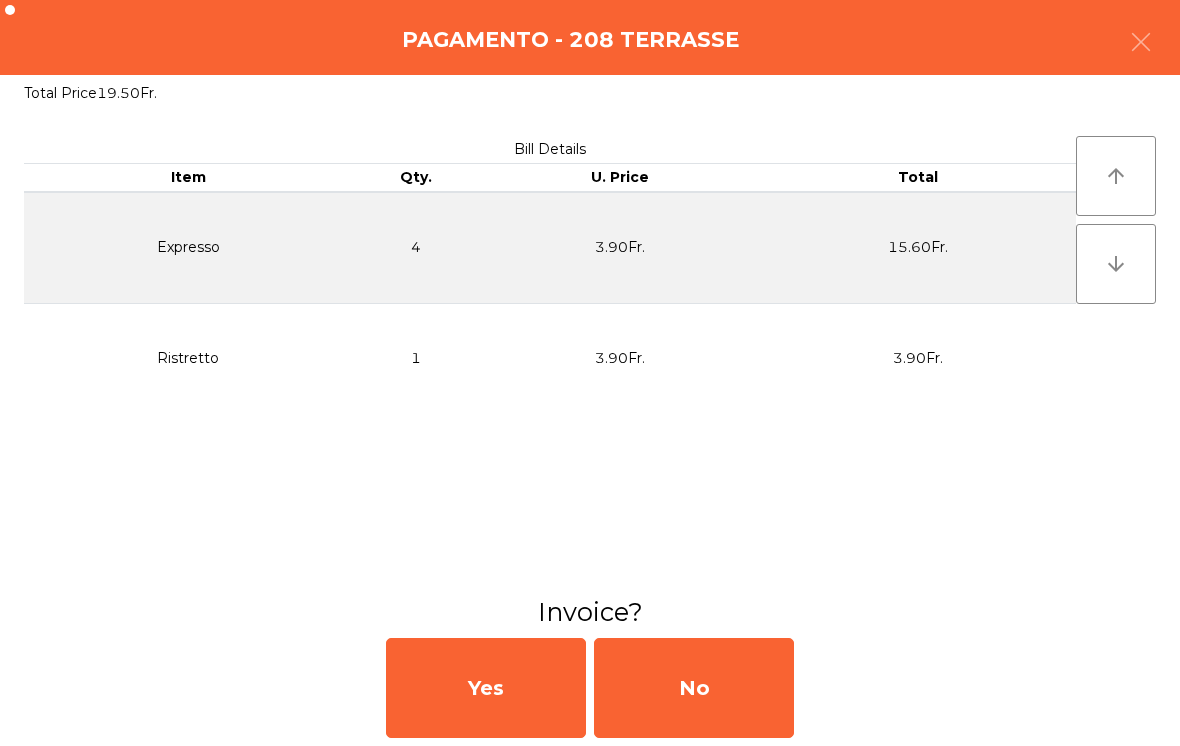 click on "No" 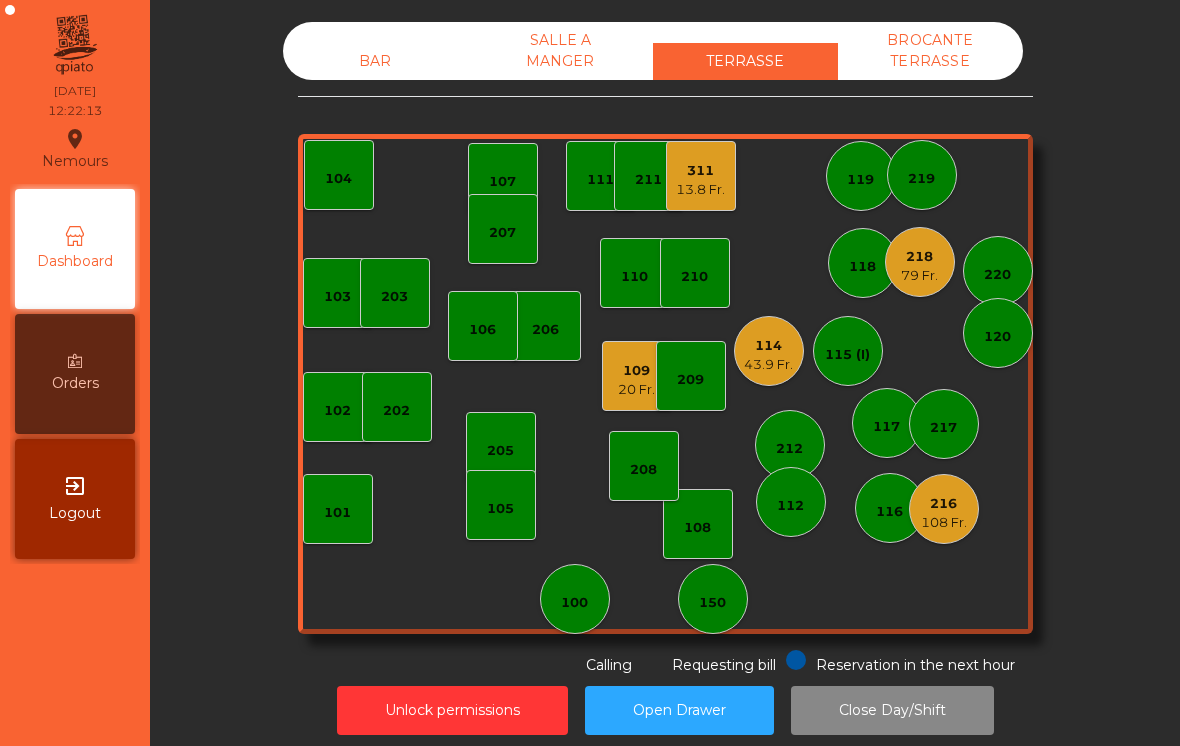 click on "219" 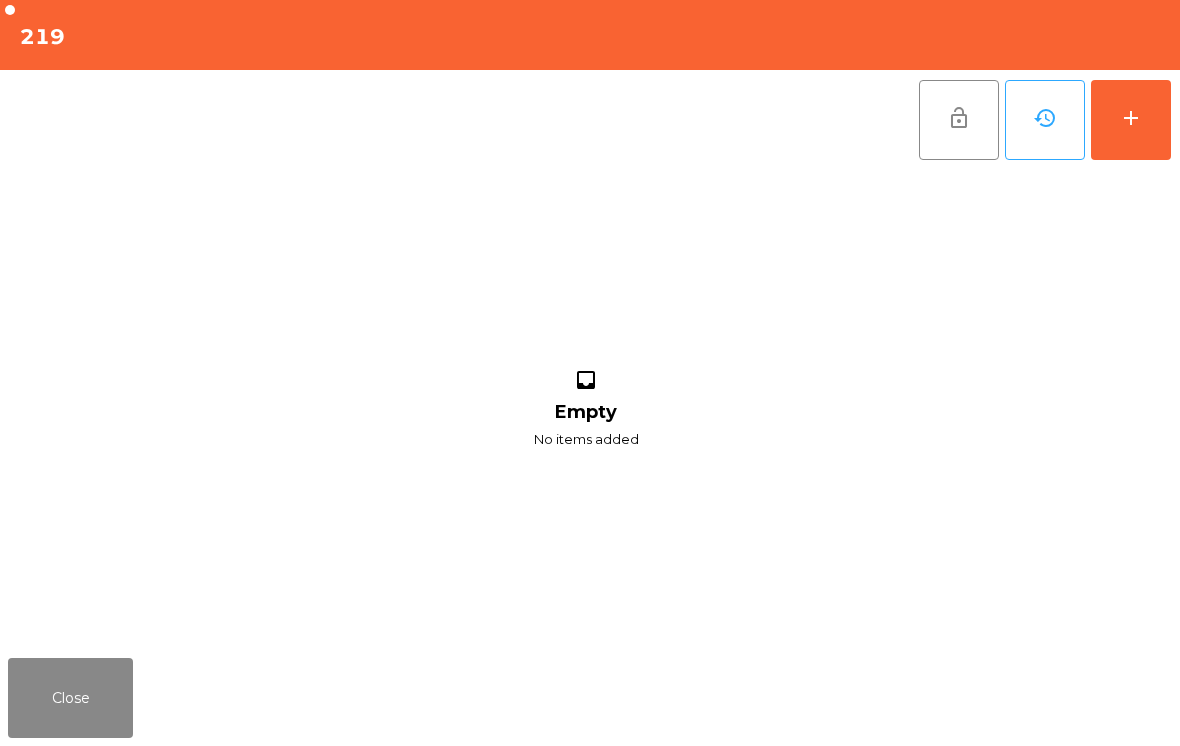 click on "add" 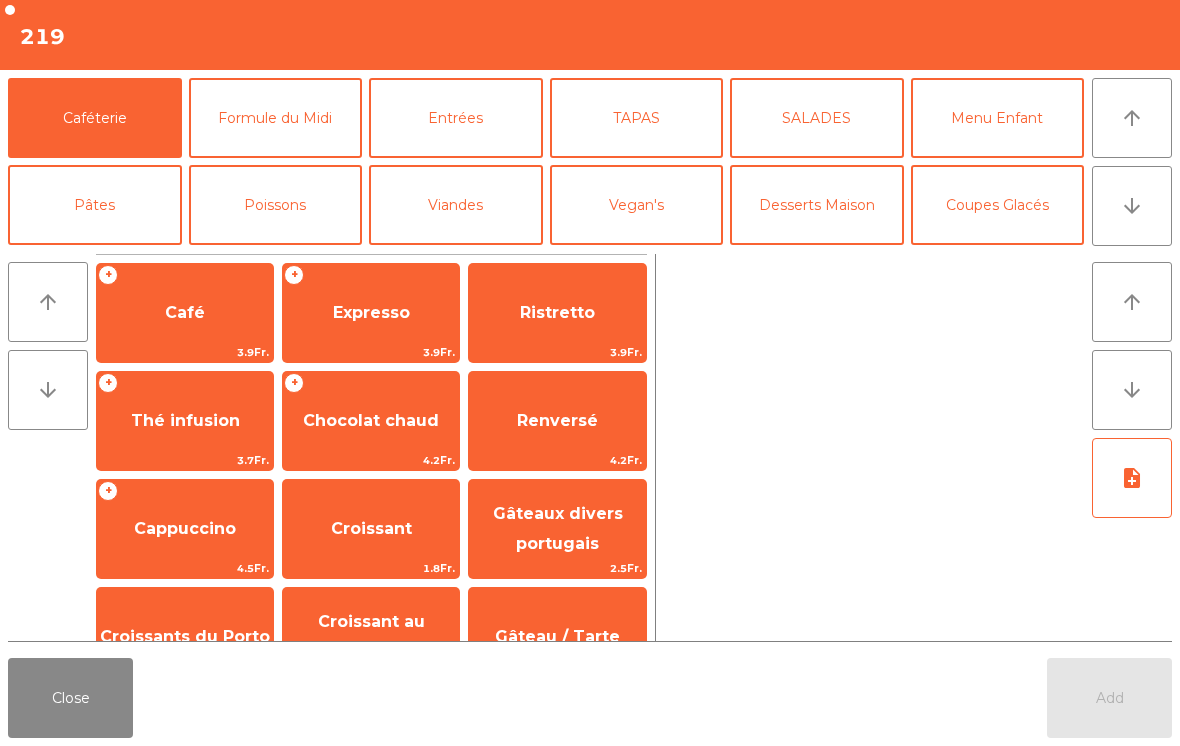 click on "Formule du Midi" 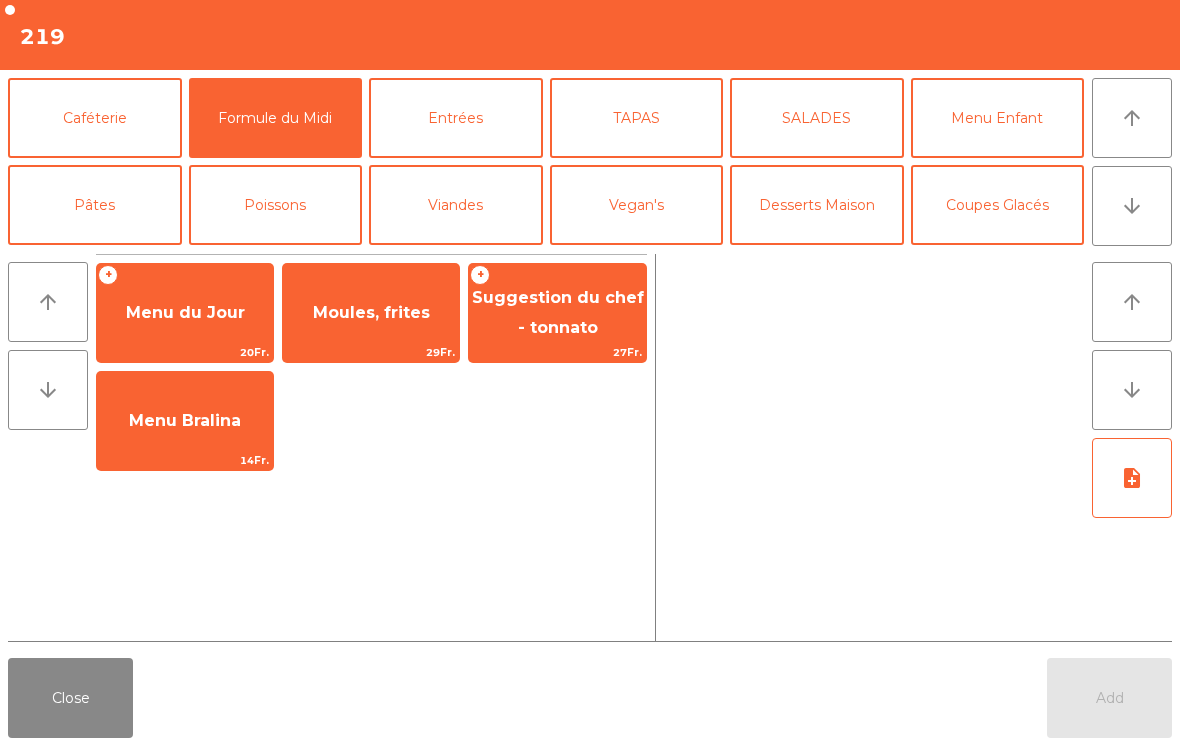 click on "Menu du Jour" 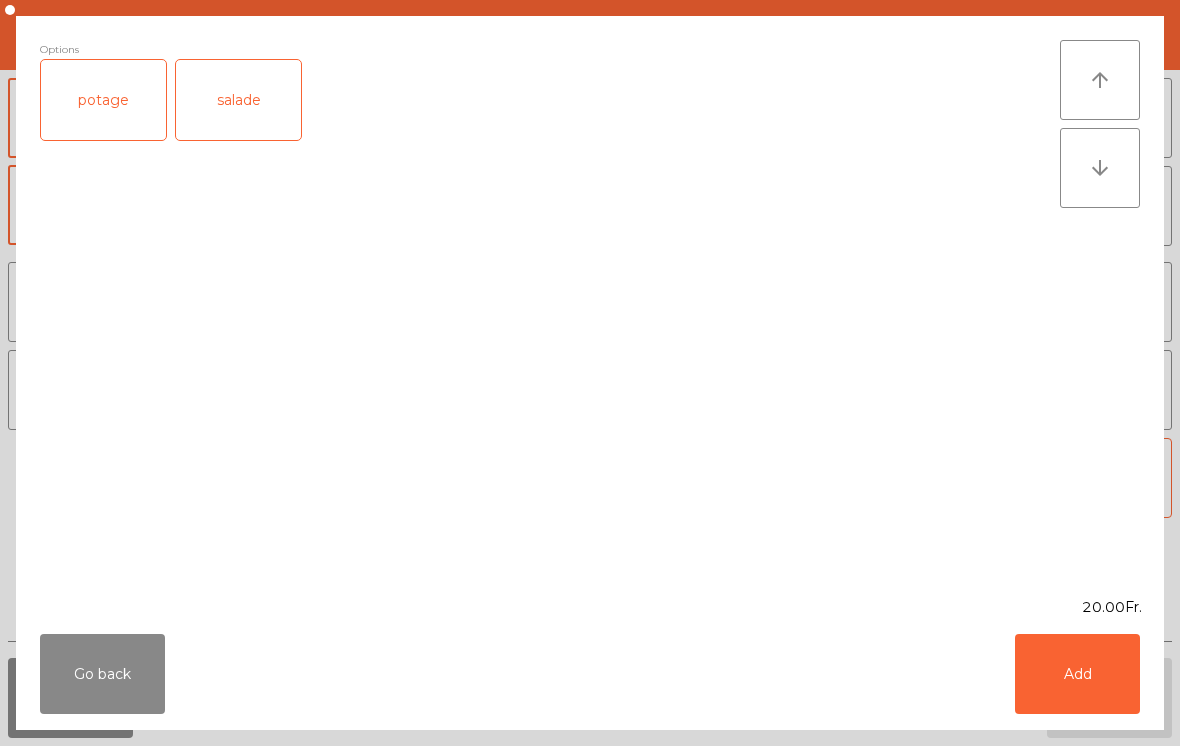 click on "salade" 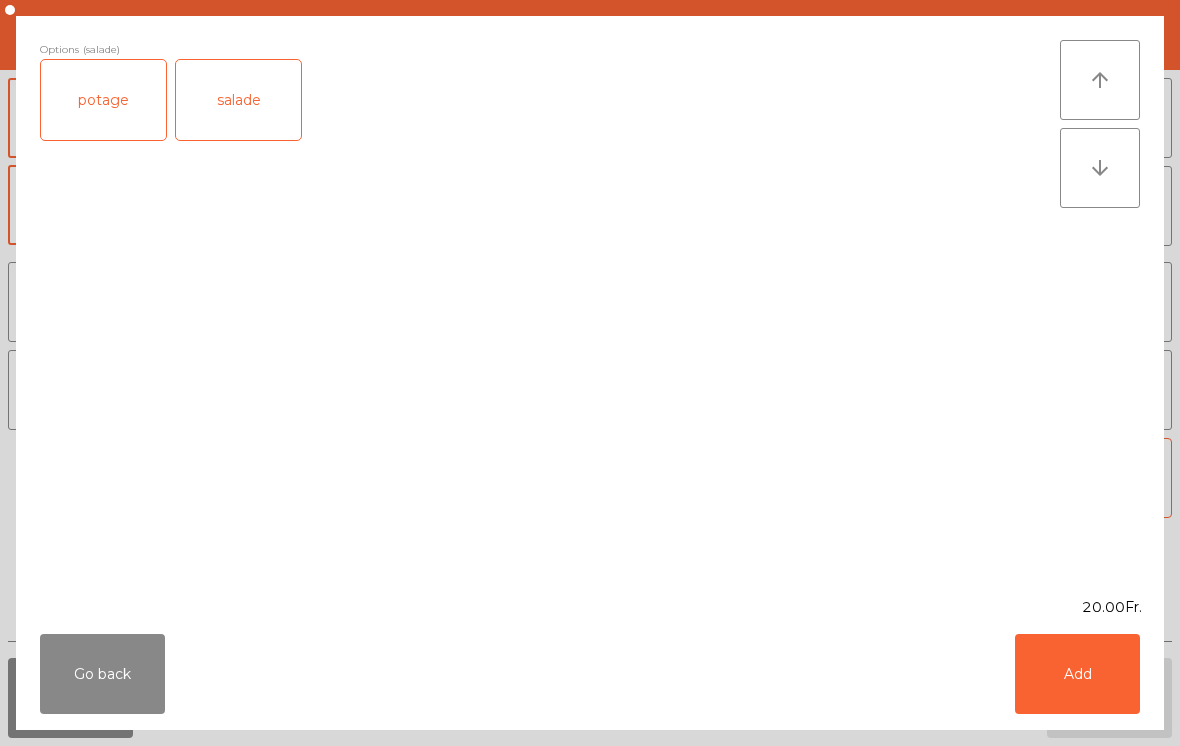 click on "Add" 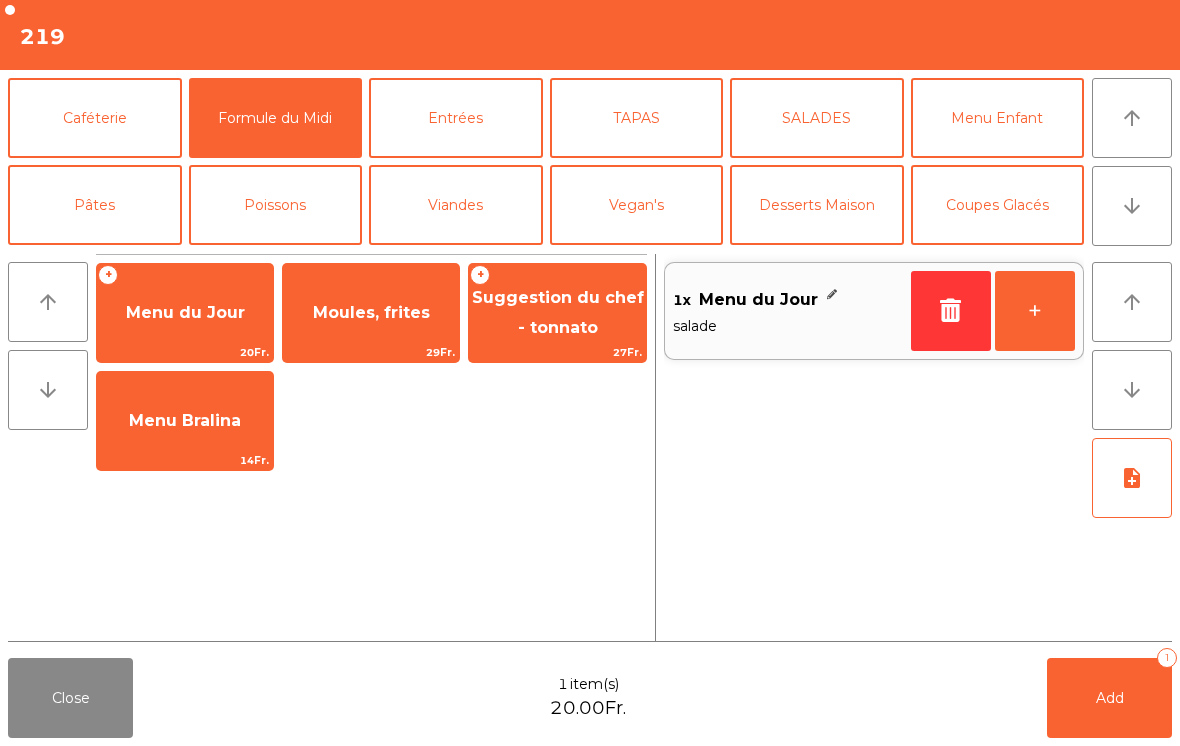 click on "Add   1" 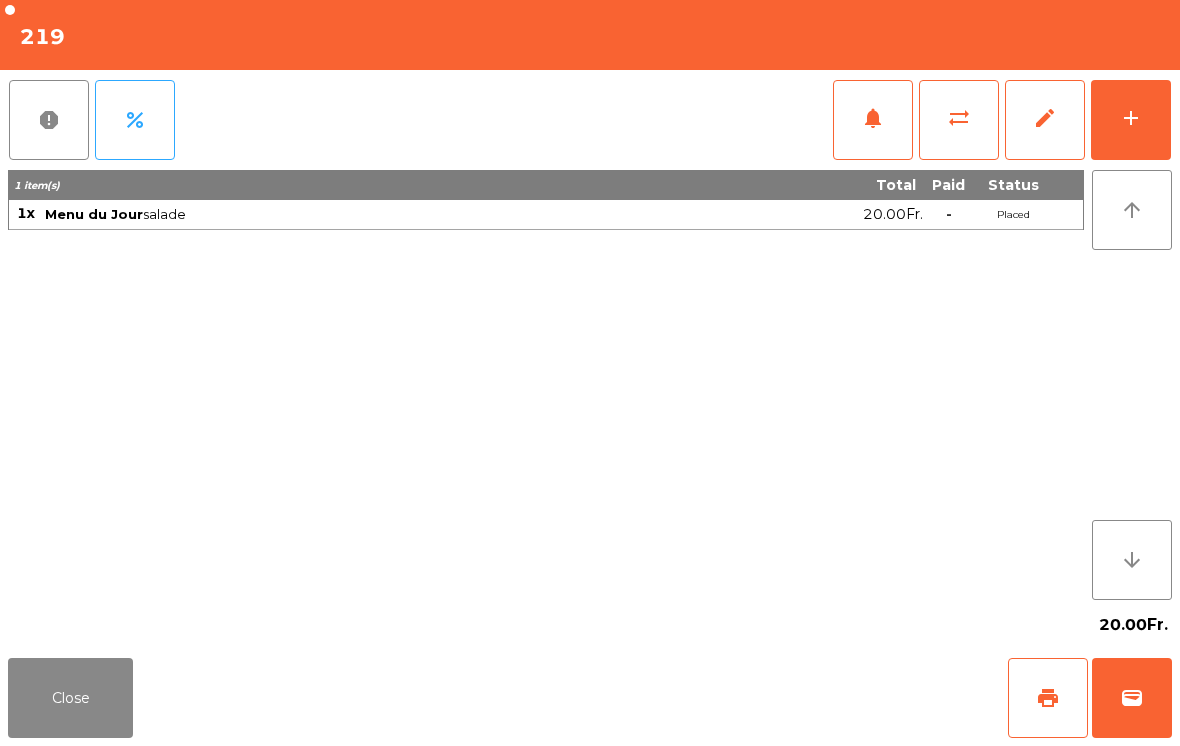 click on "Close" 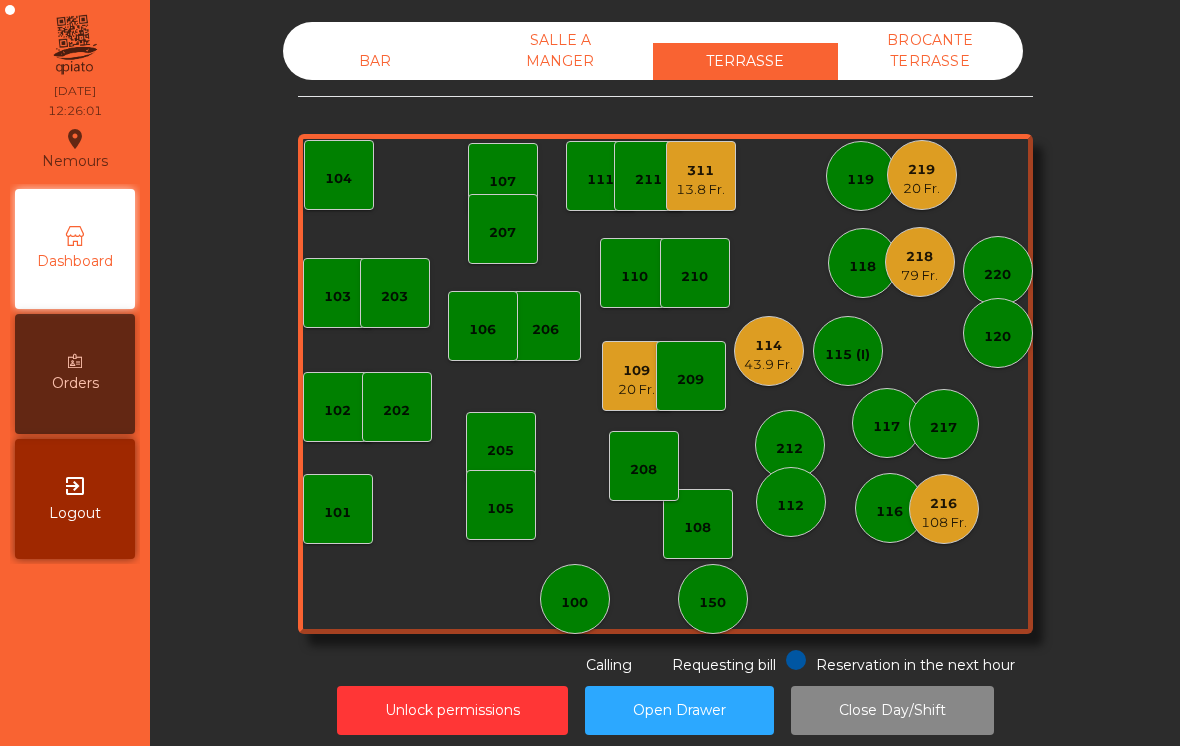 click on "311" 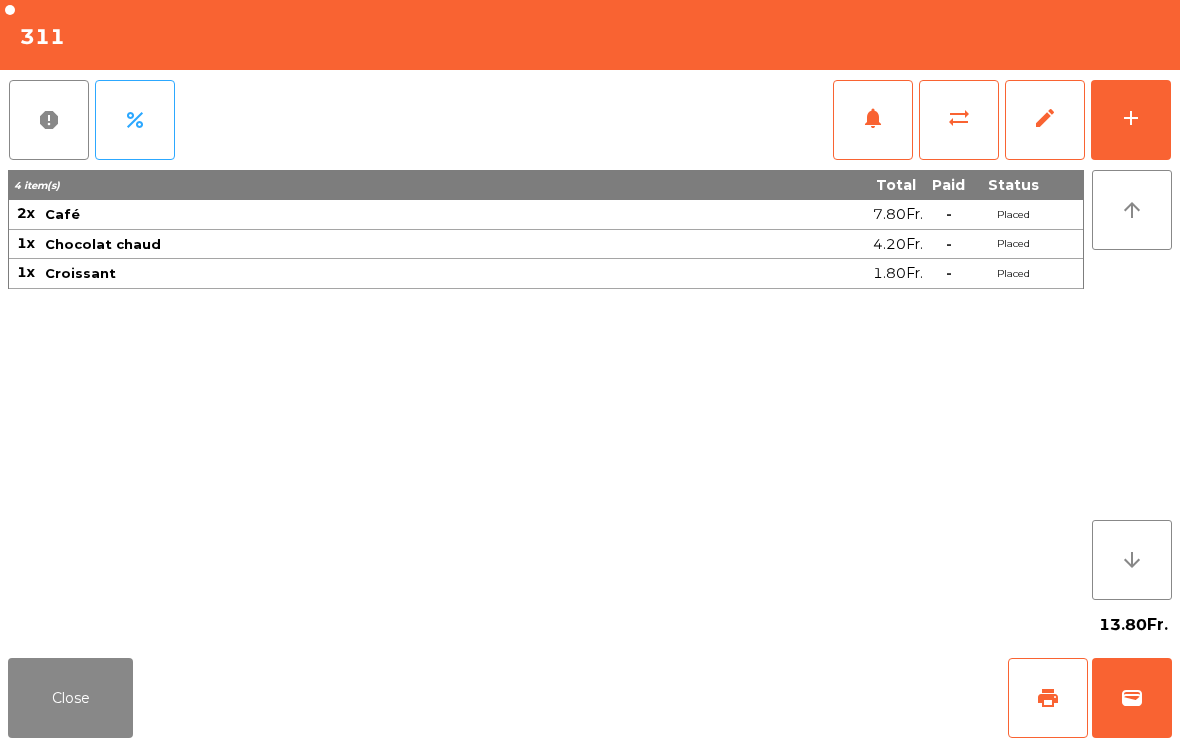 click on "add" 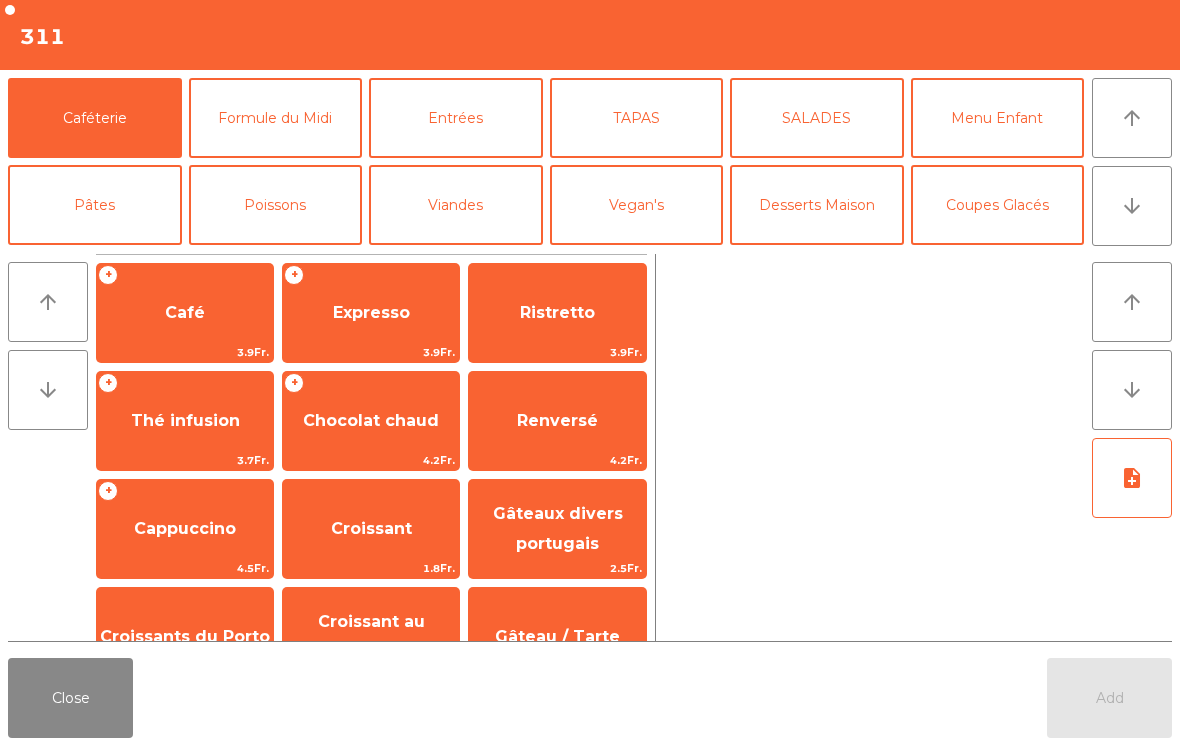 click on "Formule du Midi" 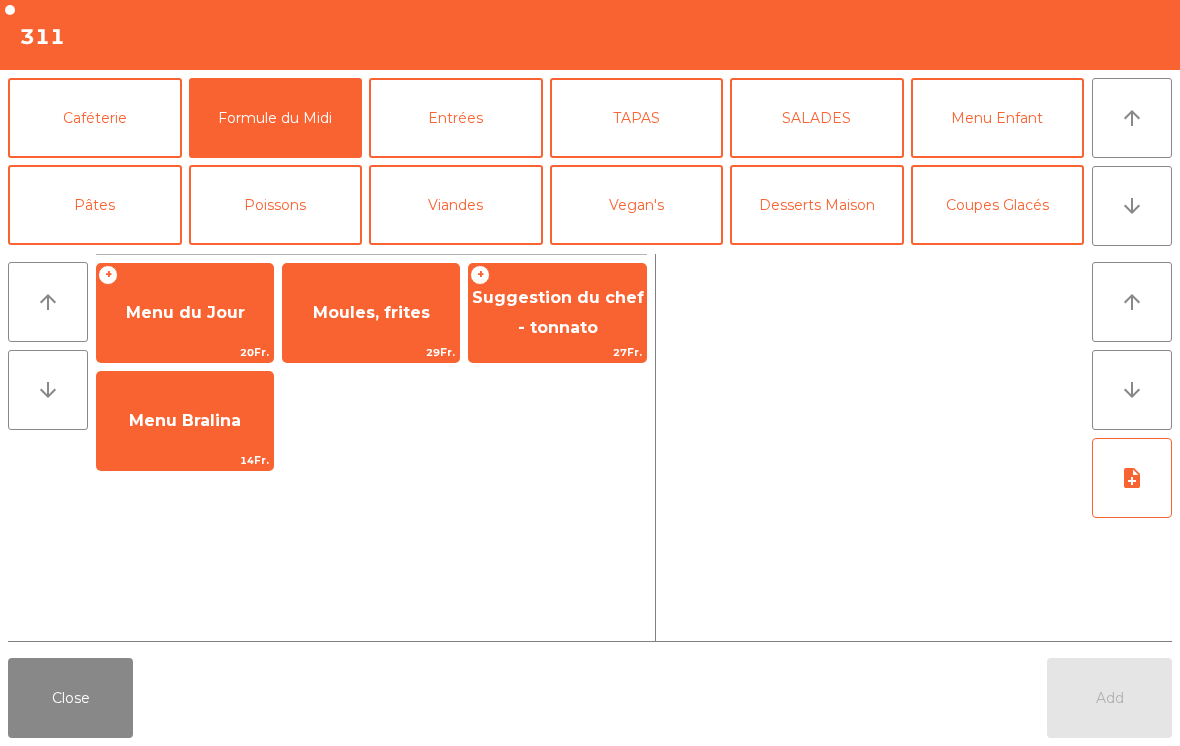 click on "Menu du Jour" 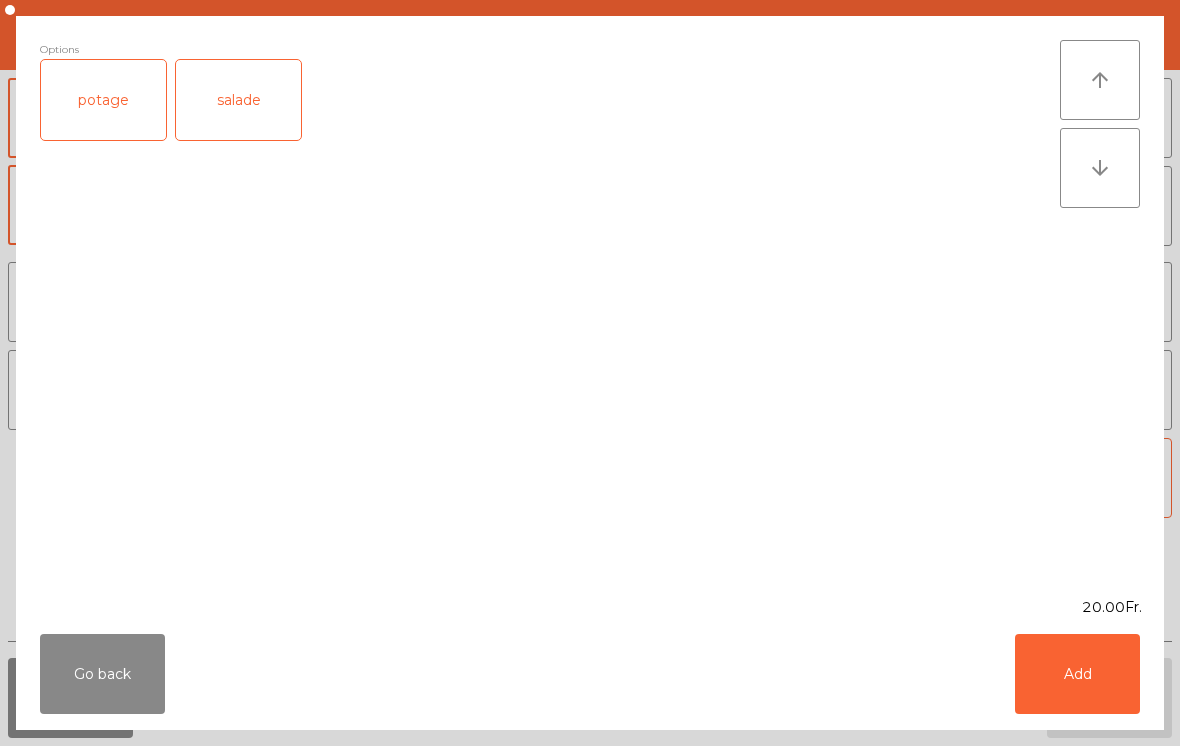 click on "salade" 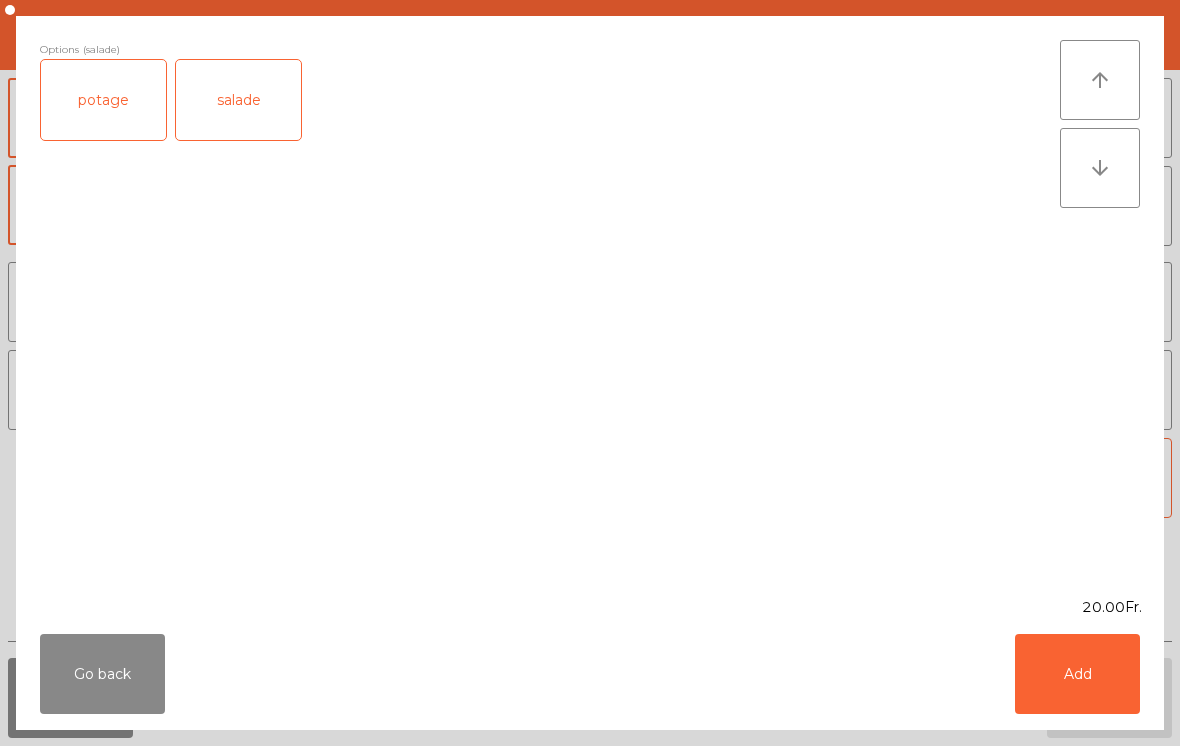 click on "Add" 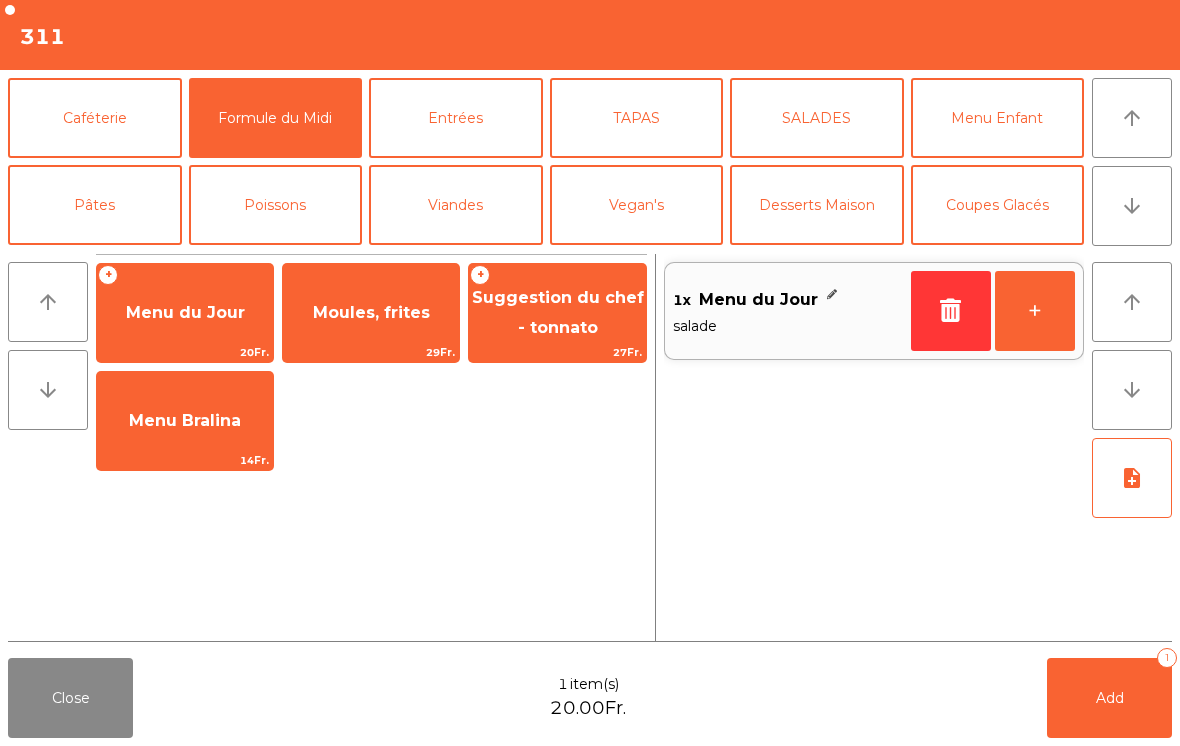 click on "+" 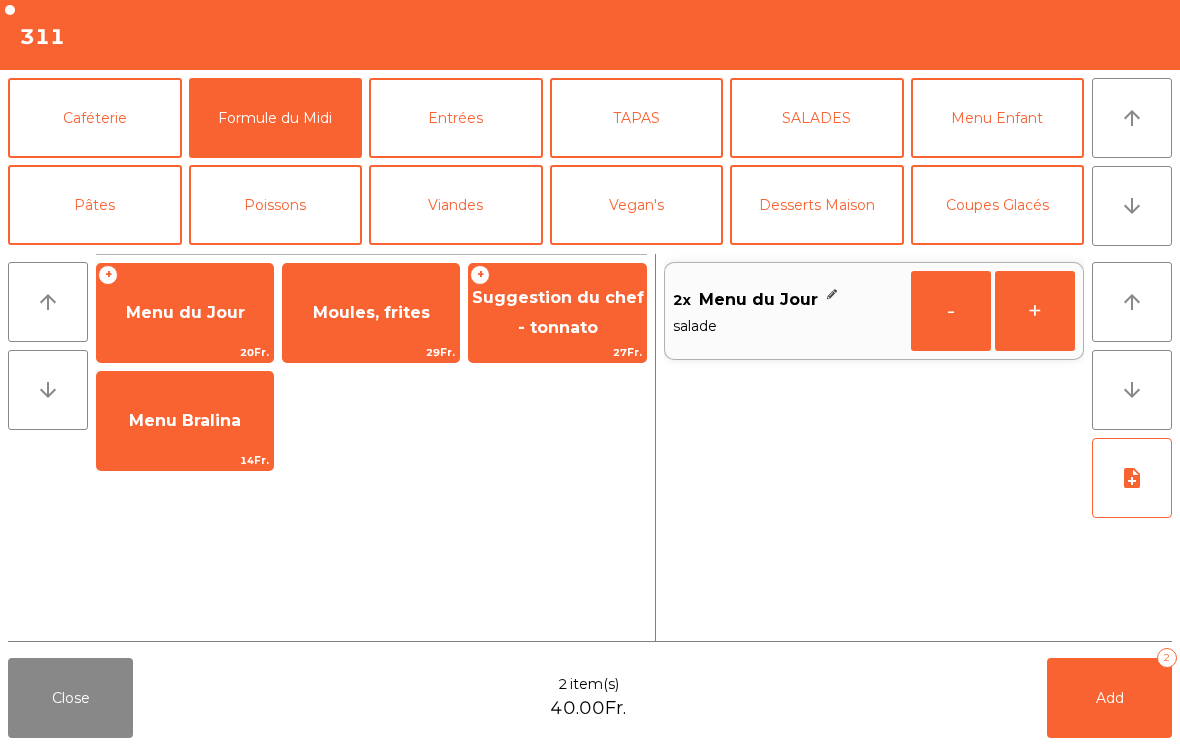 click on "Viandes" 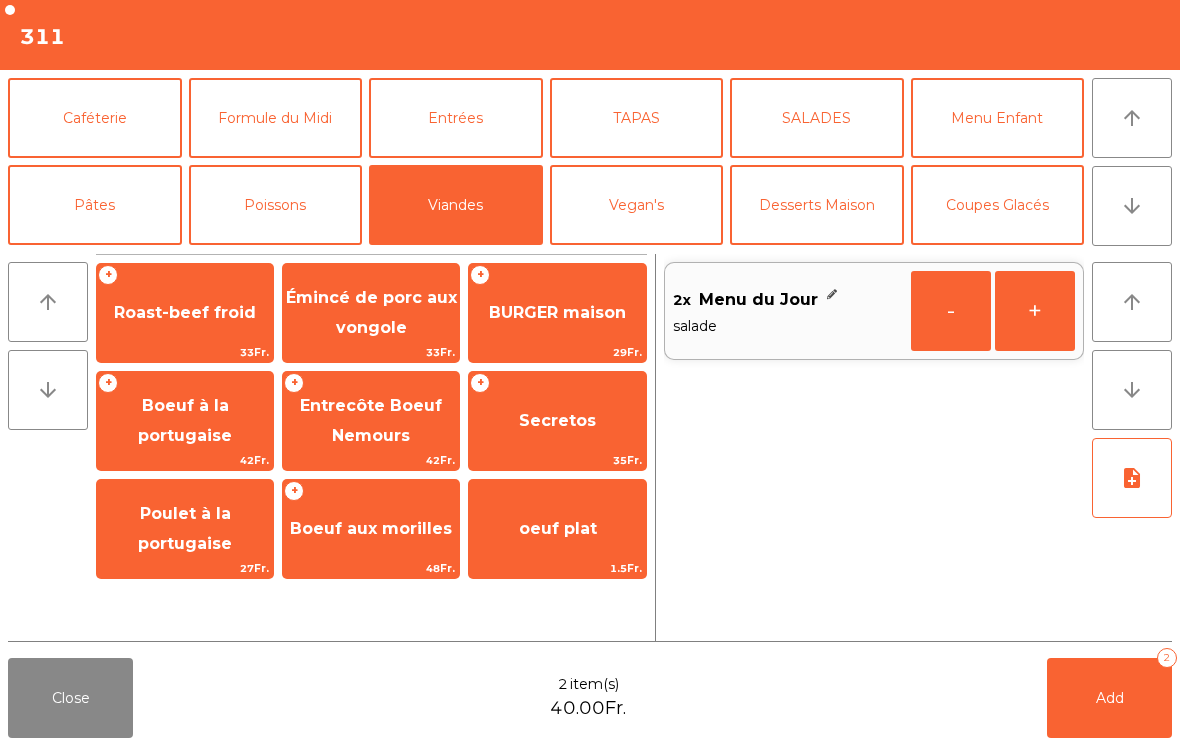 click on "Roast-beef froid" 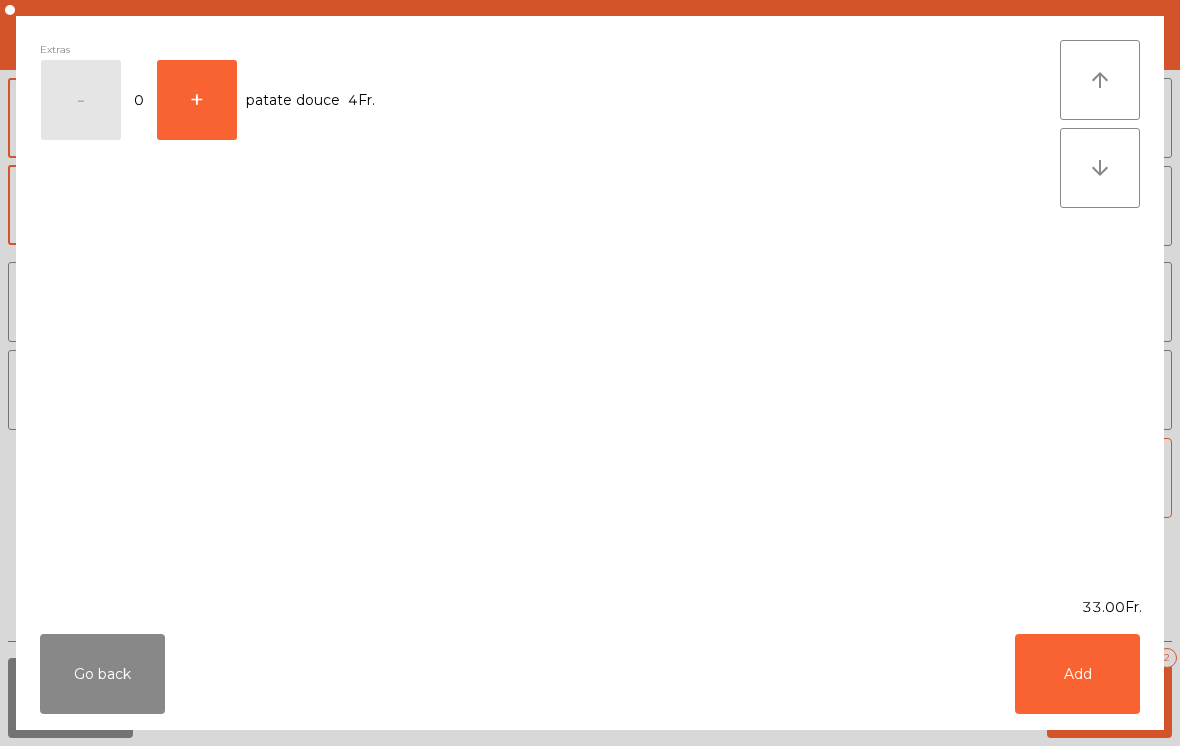 click on "Add" 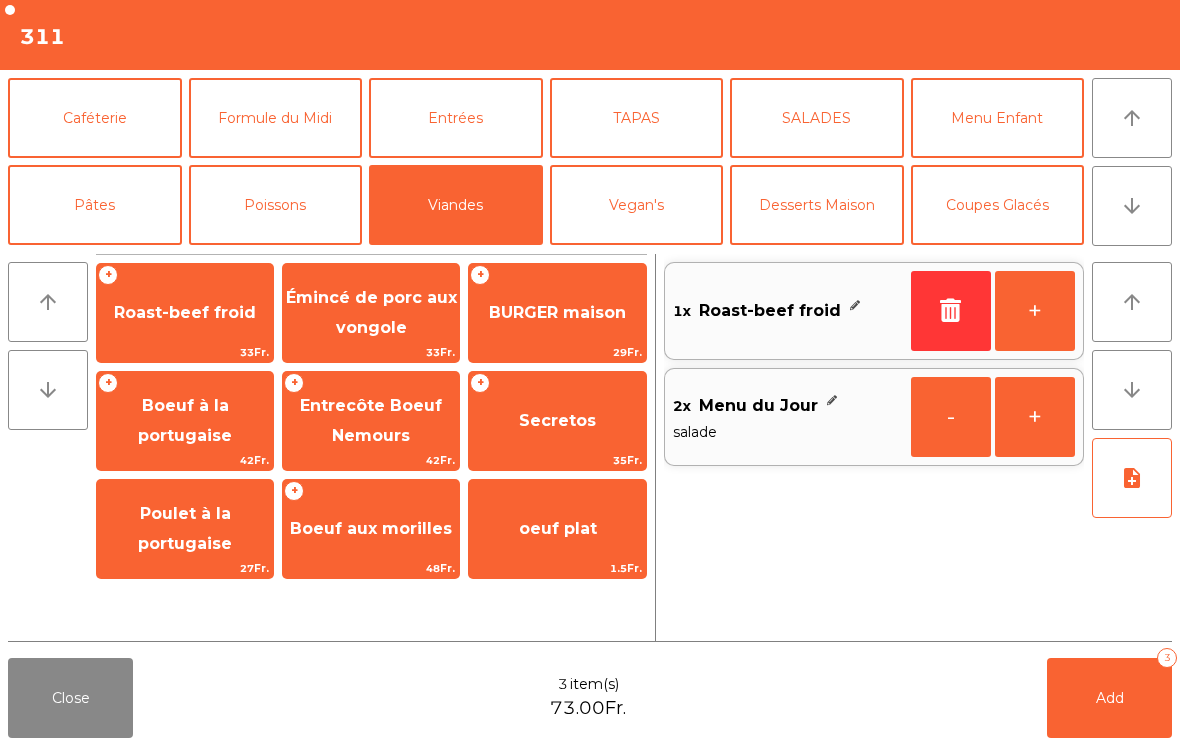 click on "Secretos" 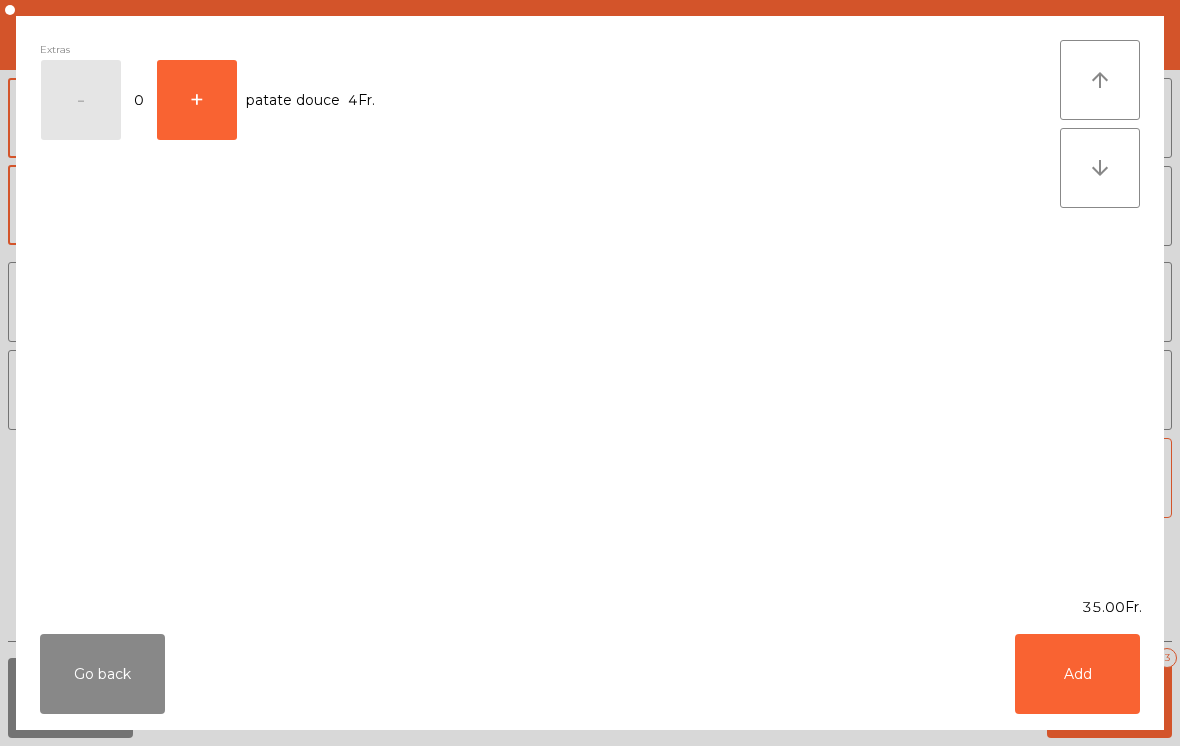 click on "Add" 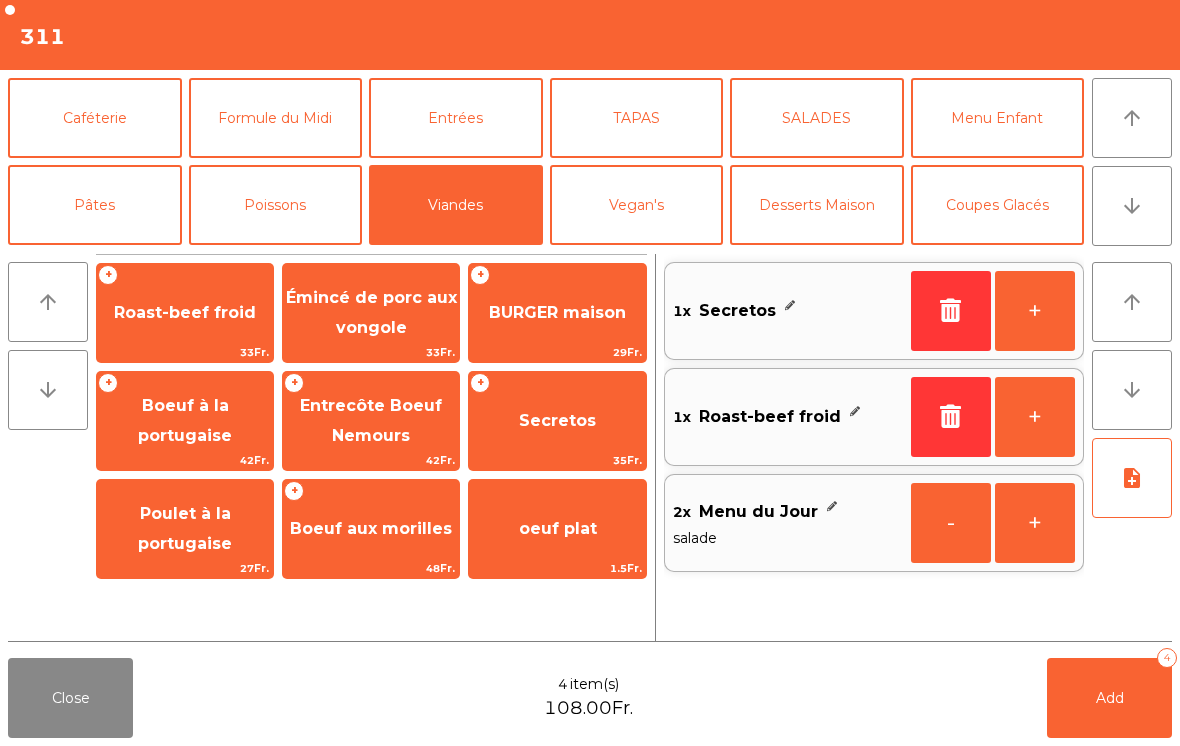 click on "TAPAS" 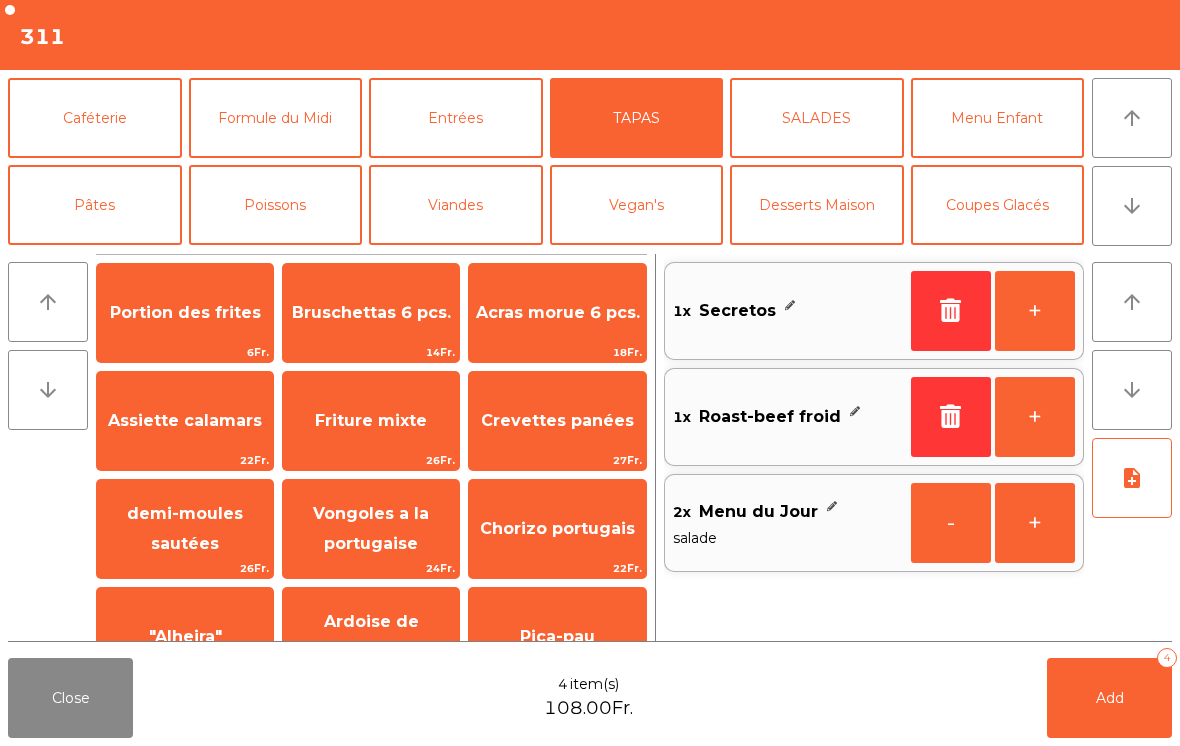 click on "Portion des frites" 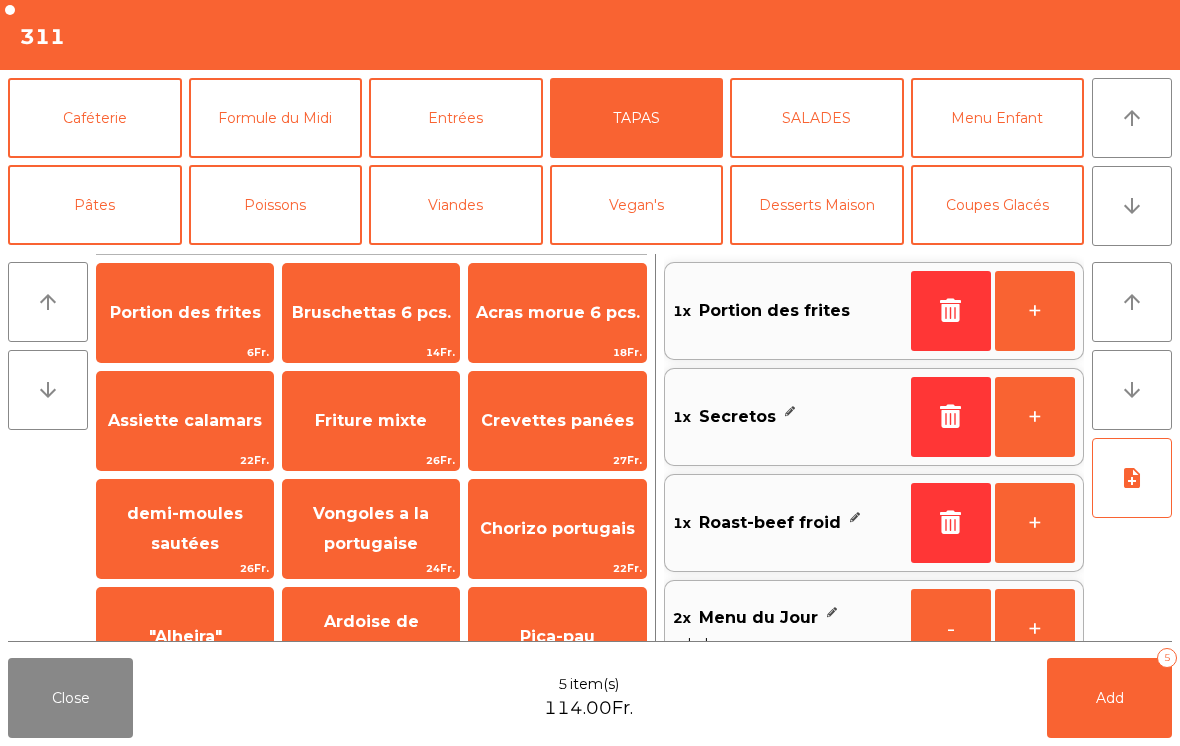 click on "Portion des frites" 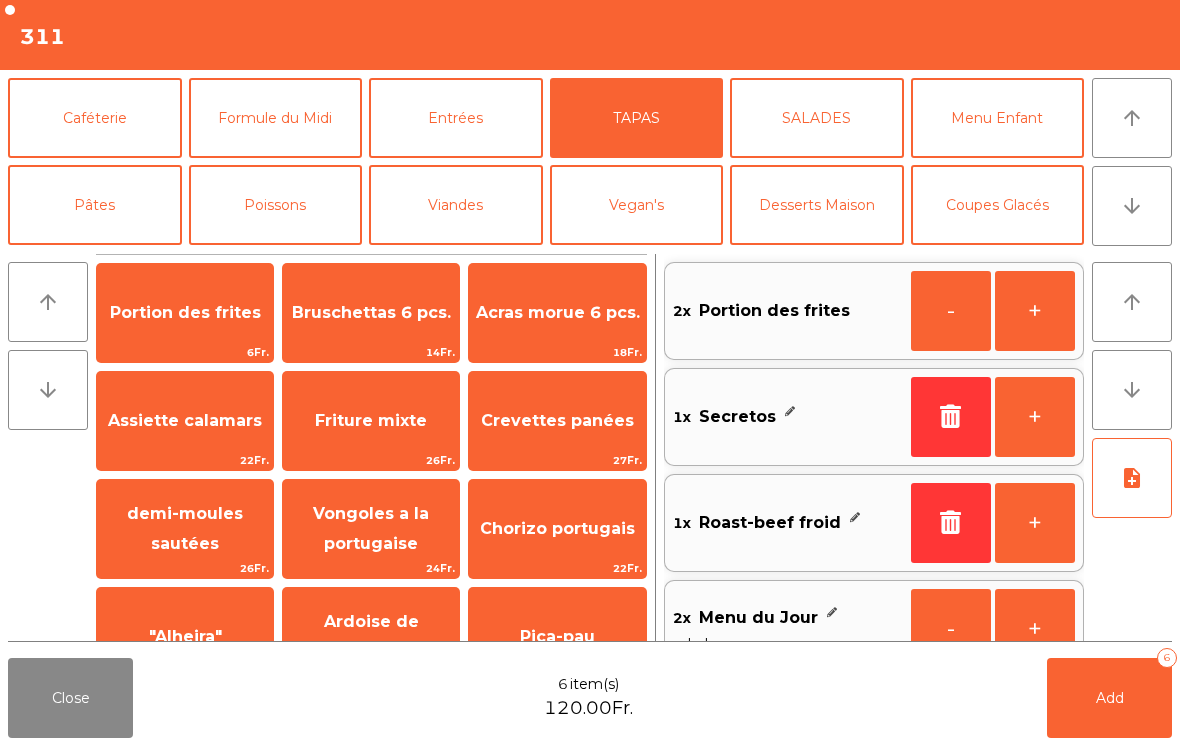 scroll, scrollTop: 8, scrollLeft: 0, axis: vertical 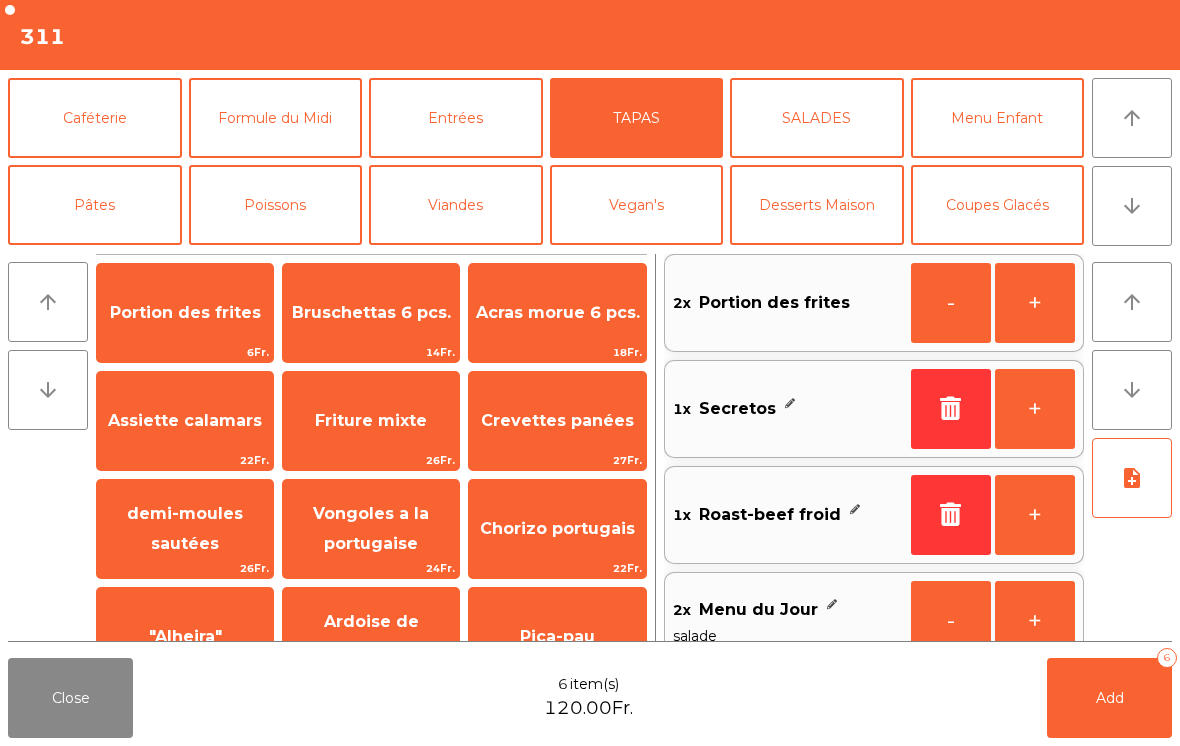 click on "Assiette calamars" 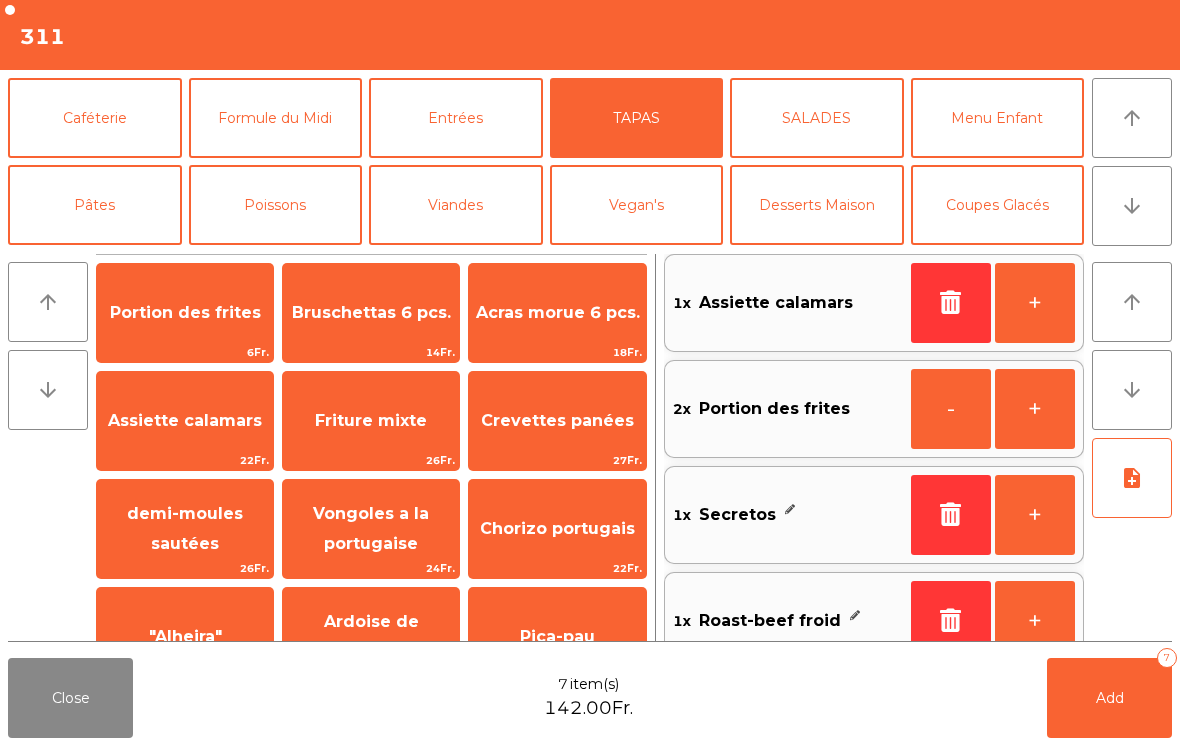 click on "Assiette calamars" 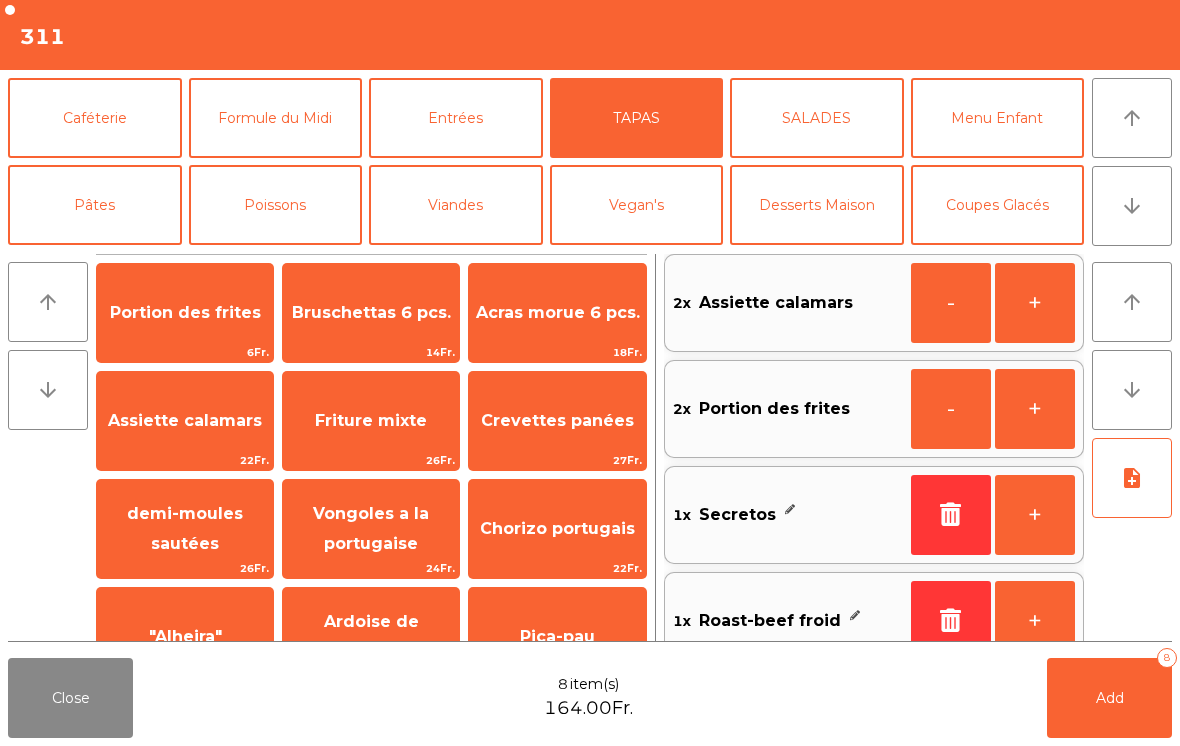 click on "note_add" 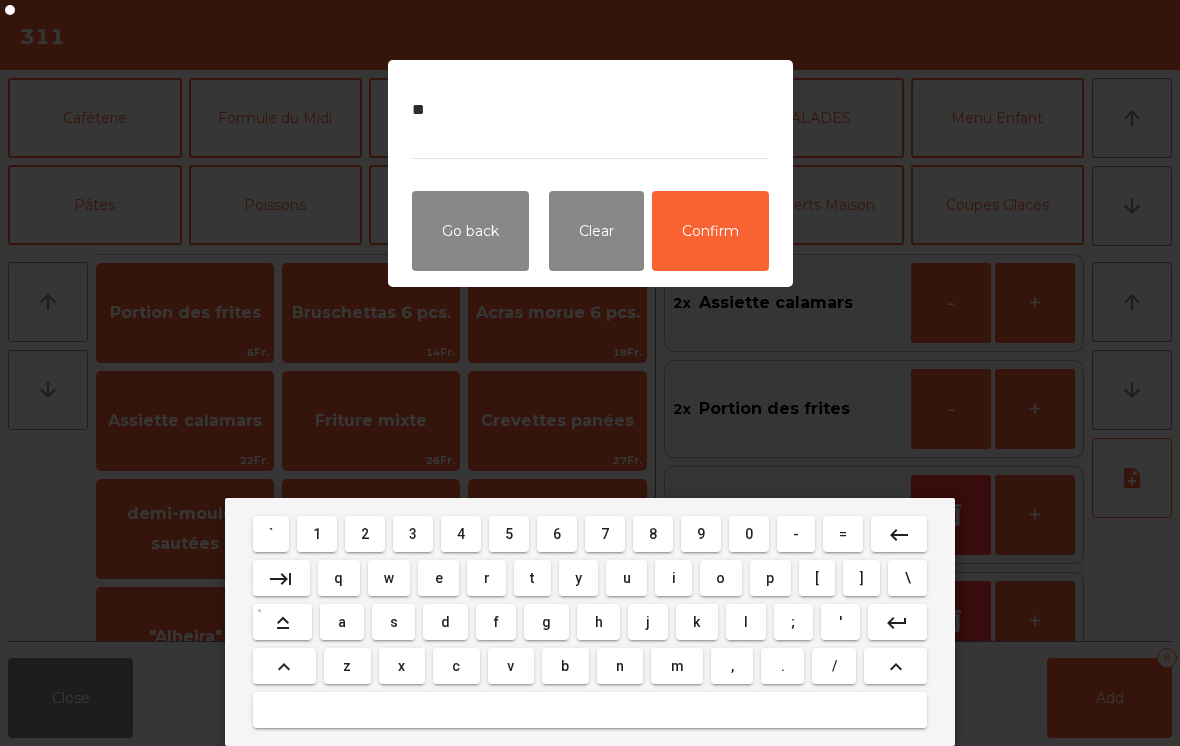type on "*" 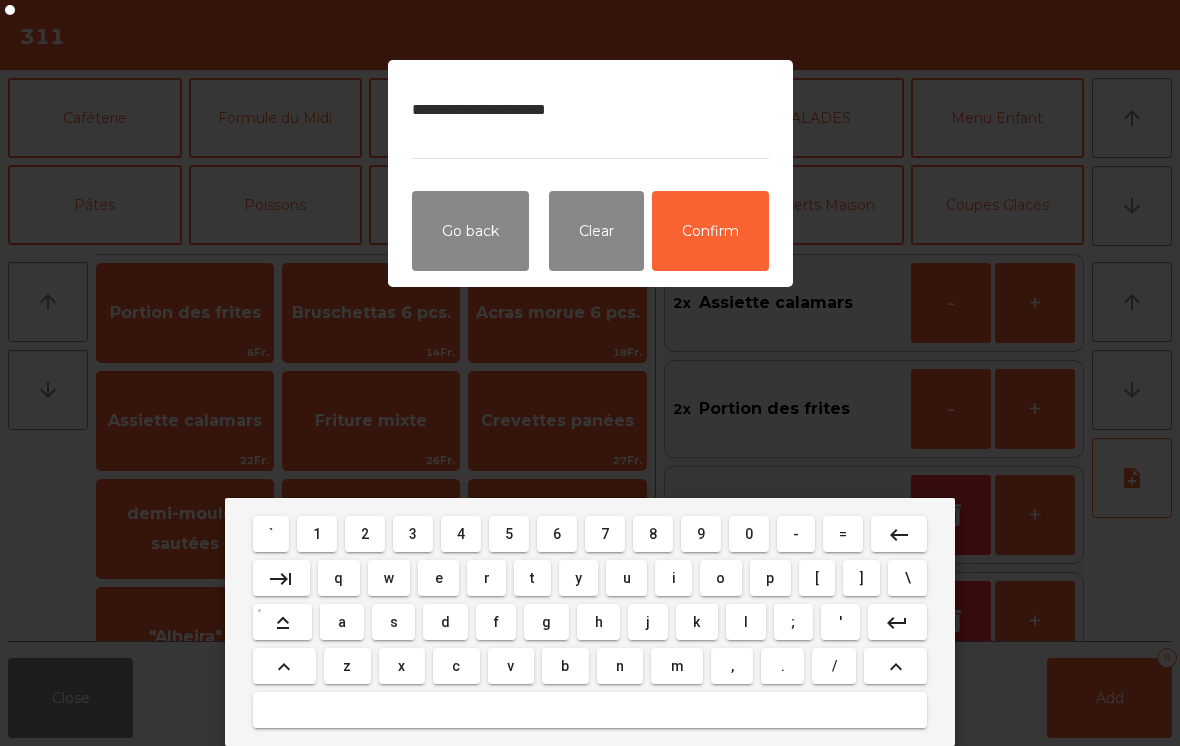 type on "**********" 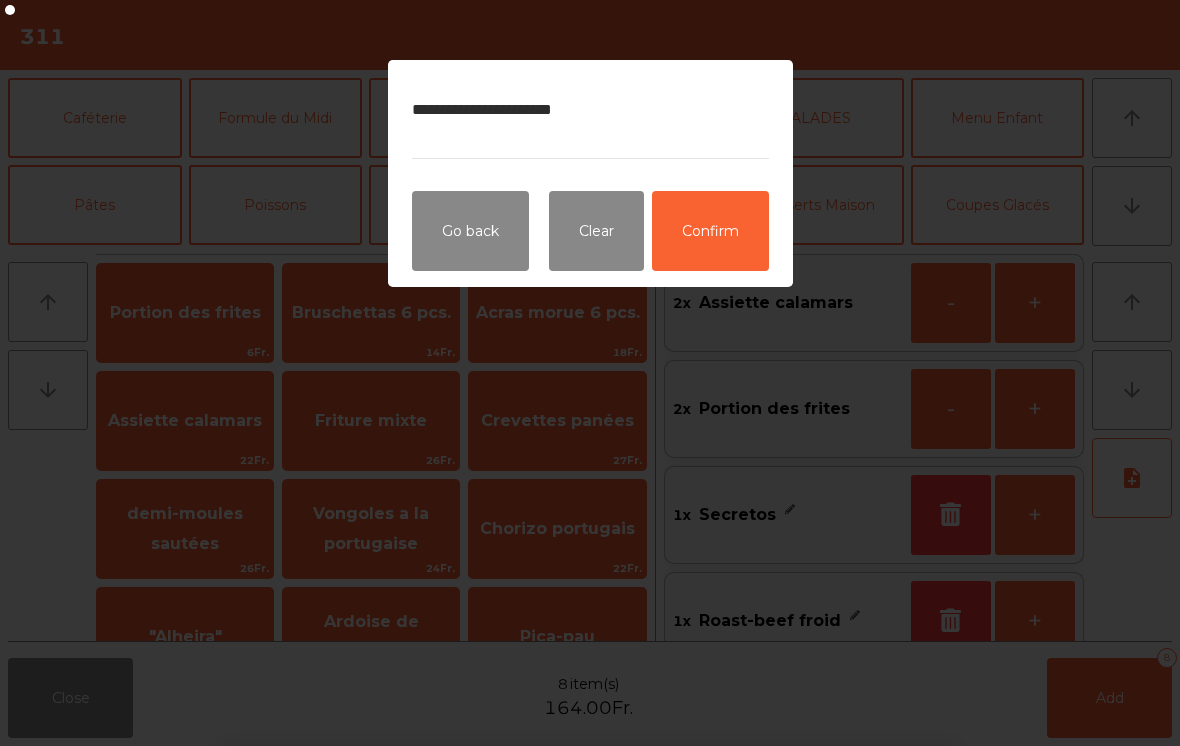 click on "Confirm" 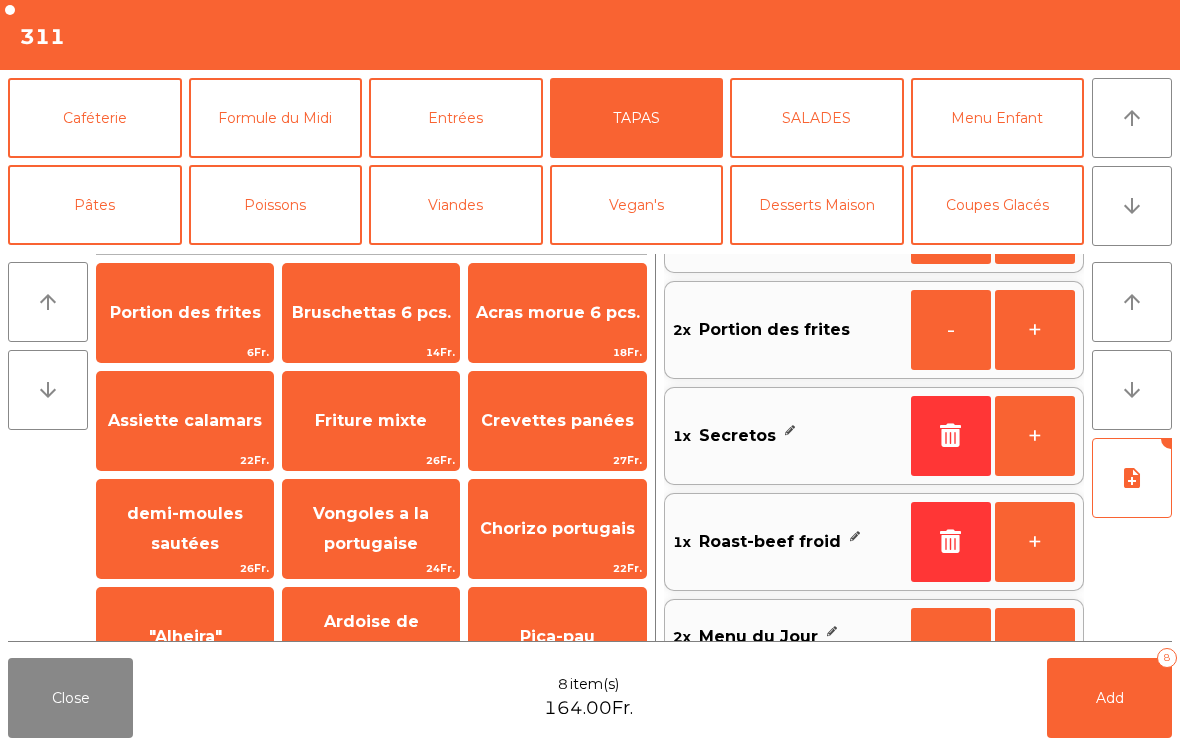 scroll, scrollTop: 152, scrollLeft: 0, axis: vertical 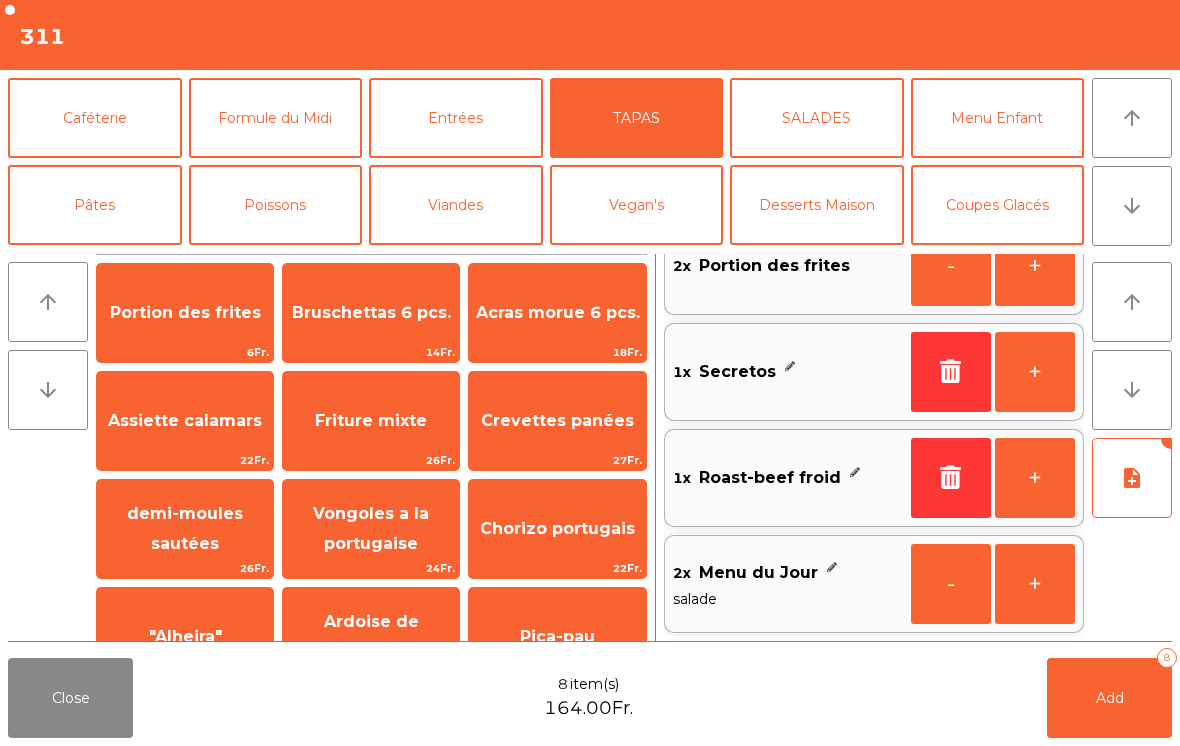 click on "Add" 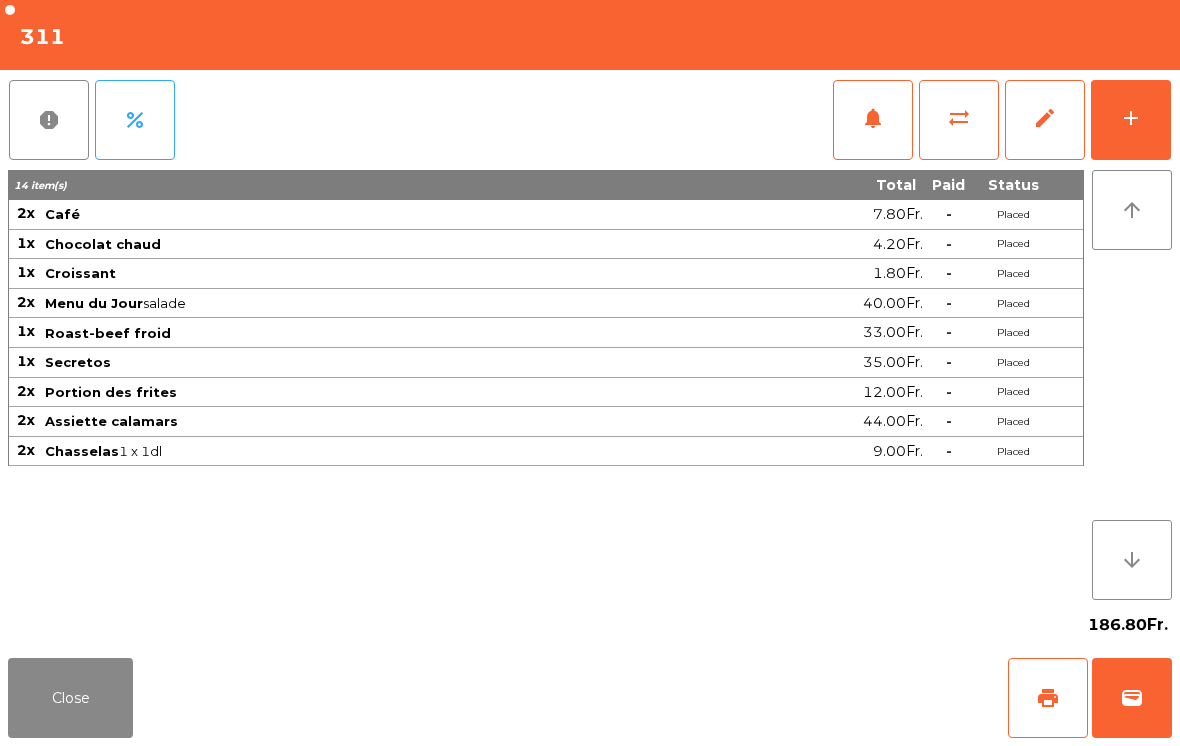click on "Close" 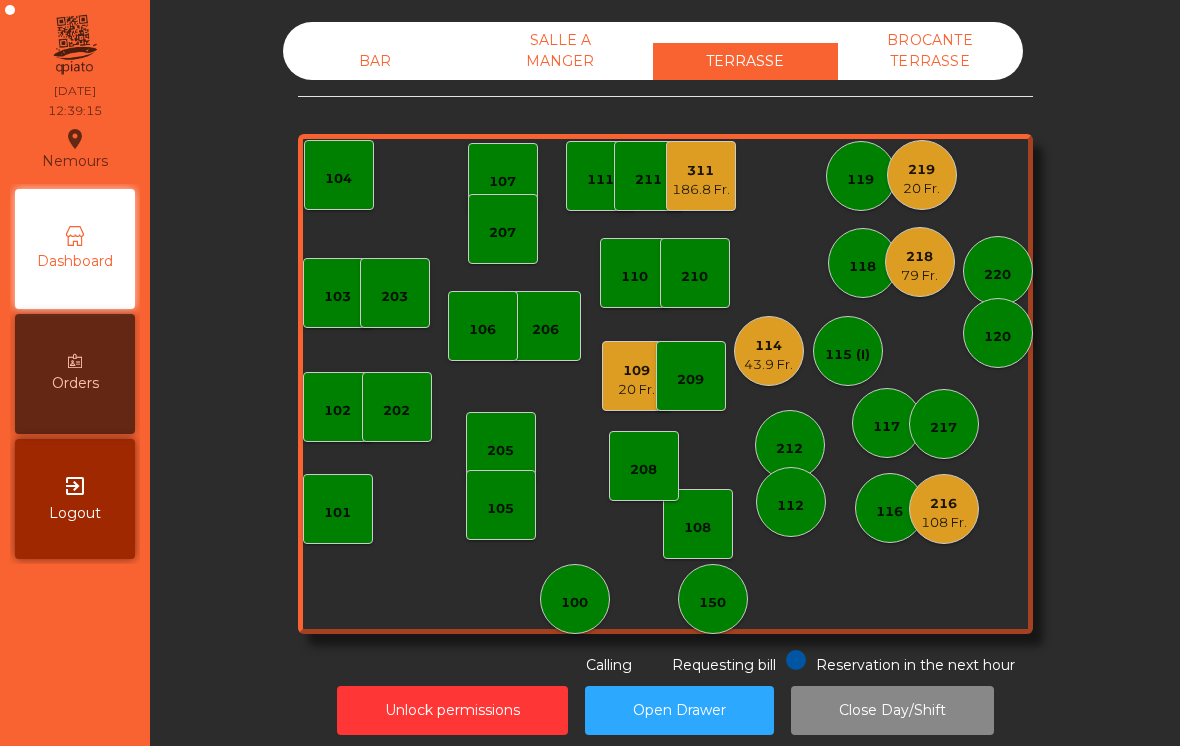 click on "210" 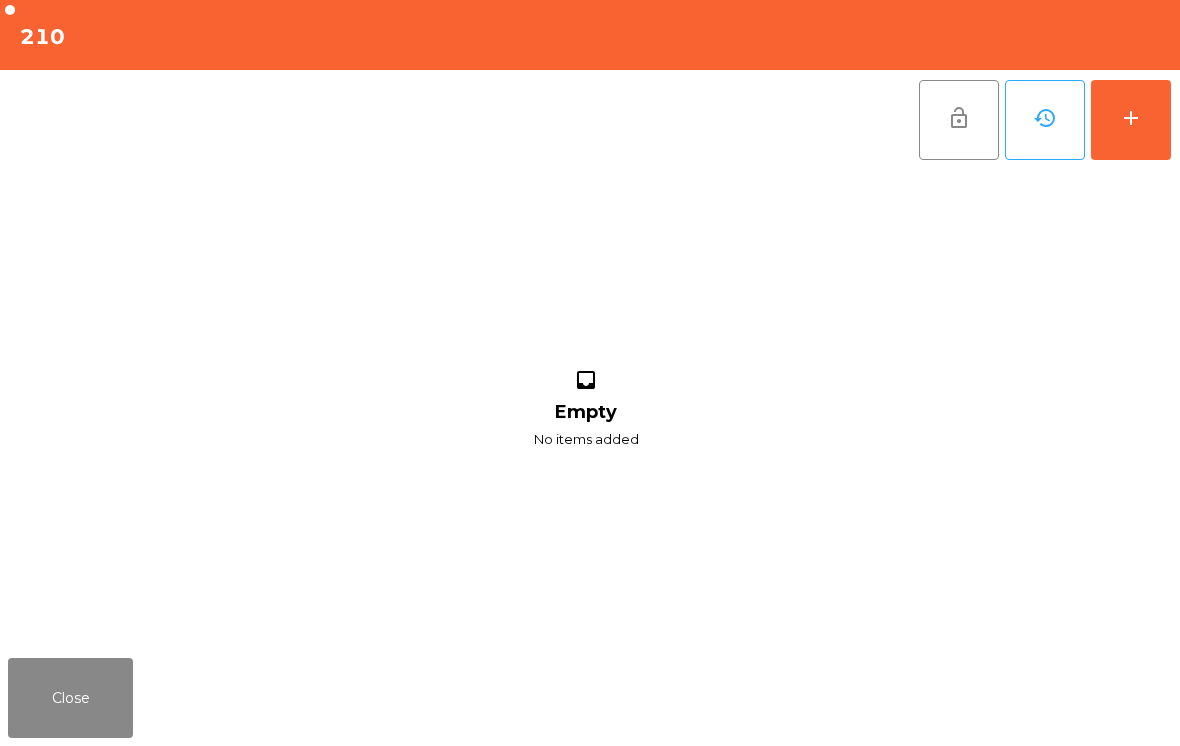 click on "Close" 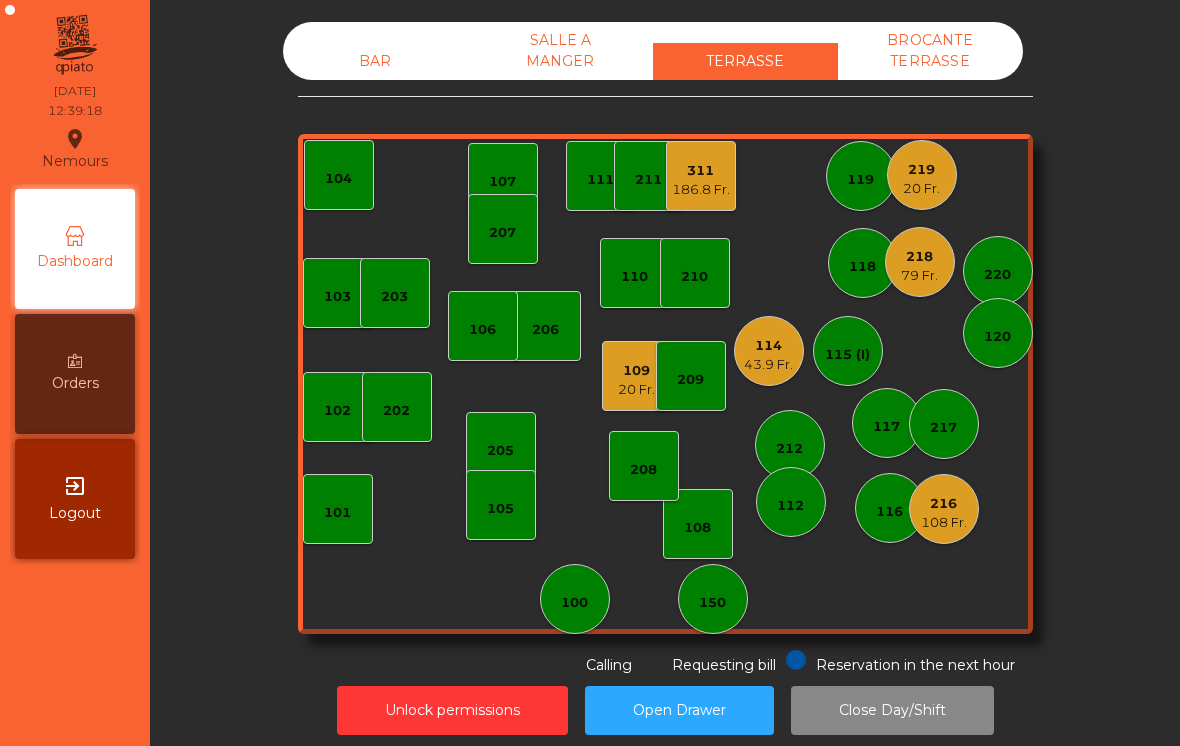 click on "43.9 Fr." 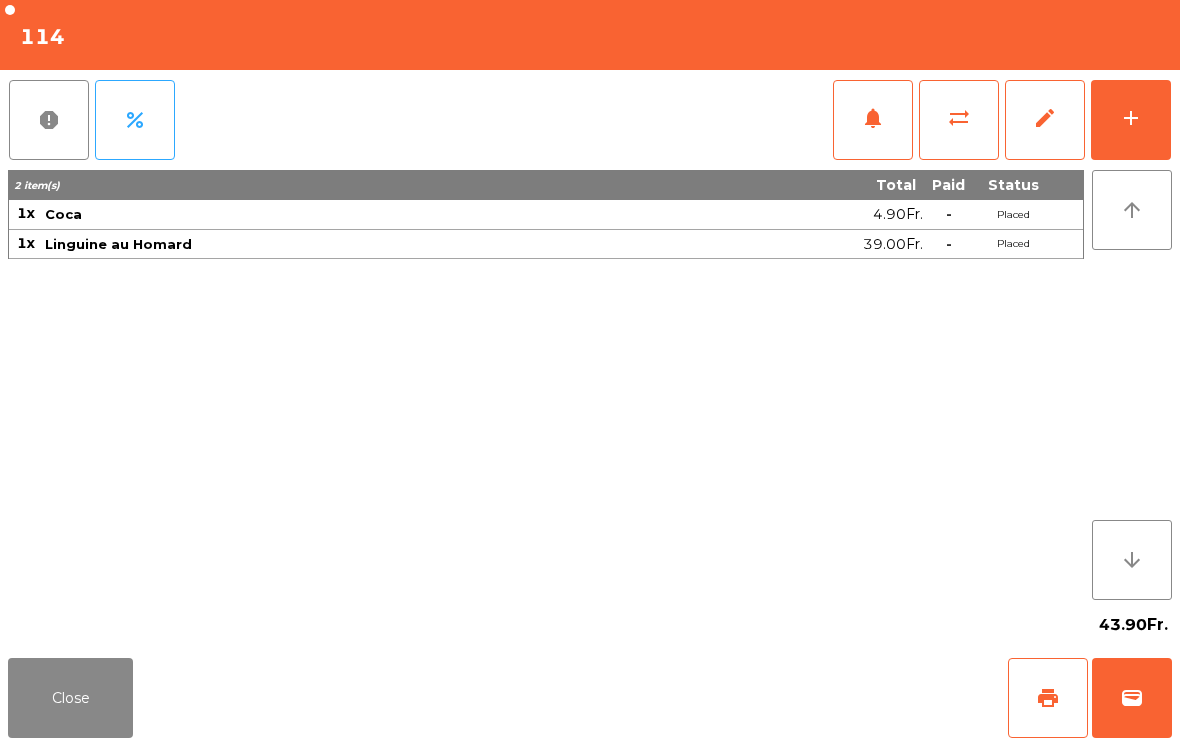 click on "sync_alt" 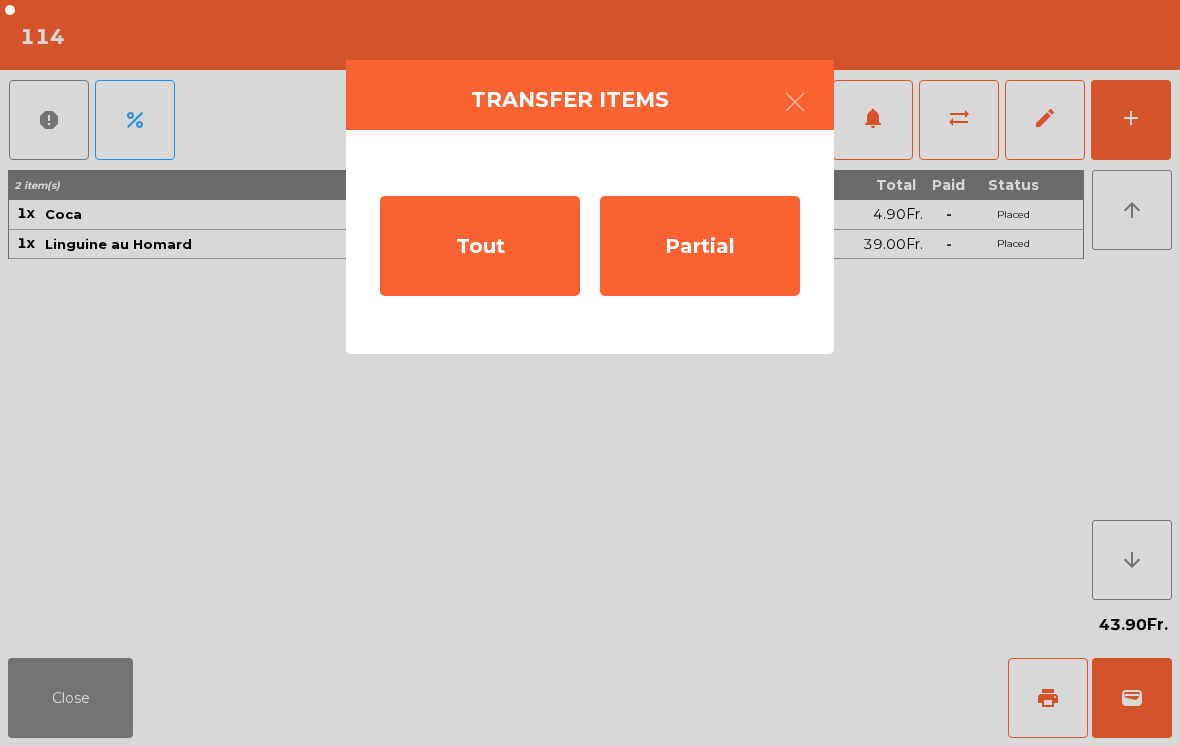 click on "Tout" 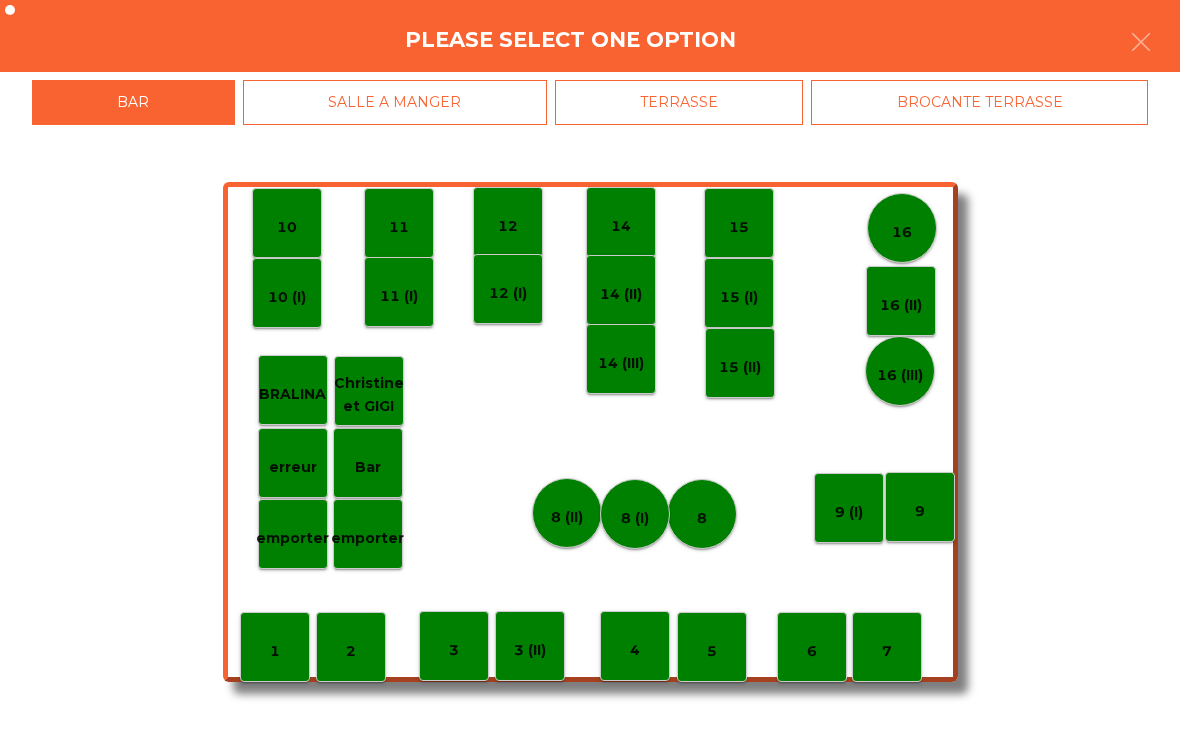 click on "TERRASSE" 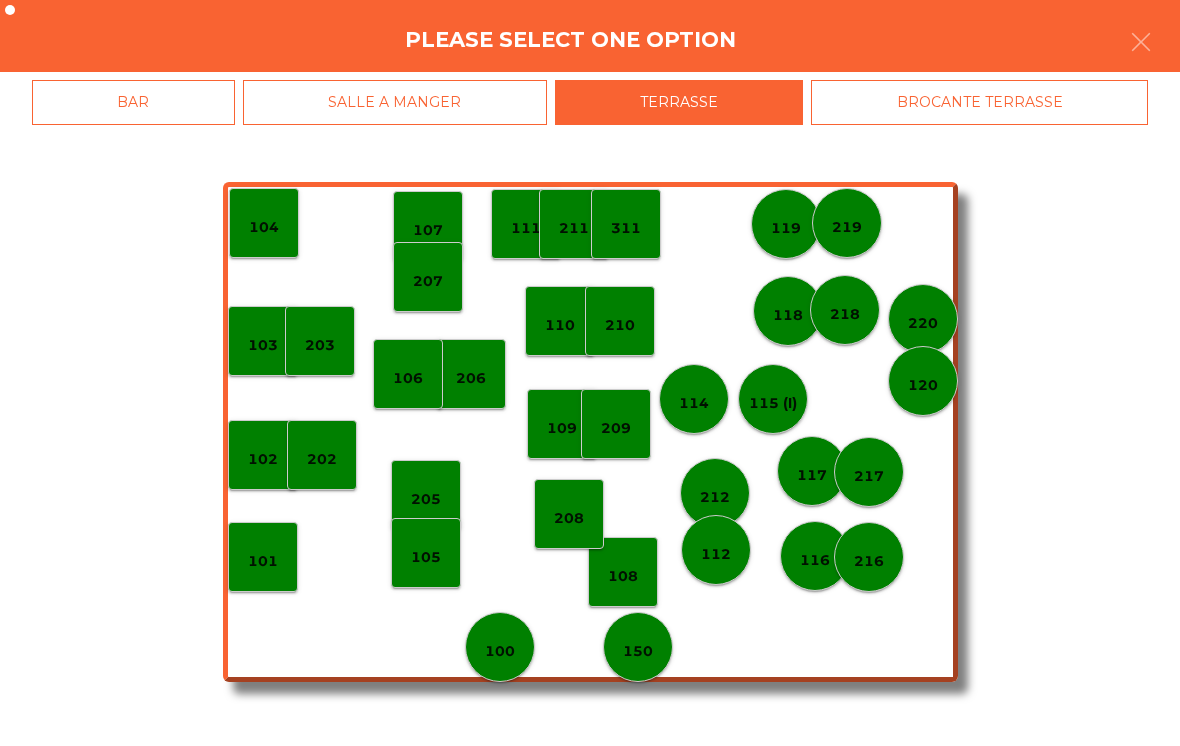 click on "115 (I)" 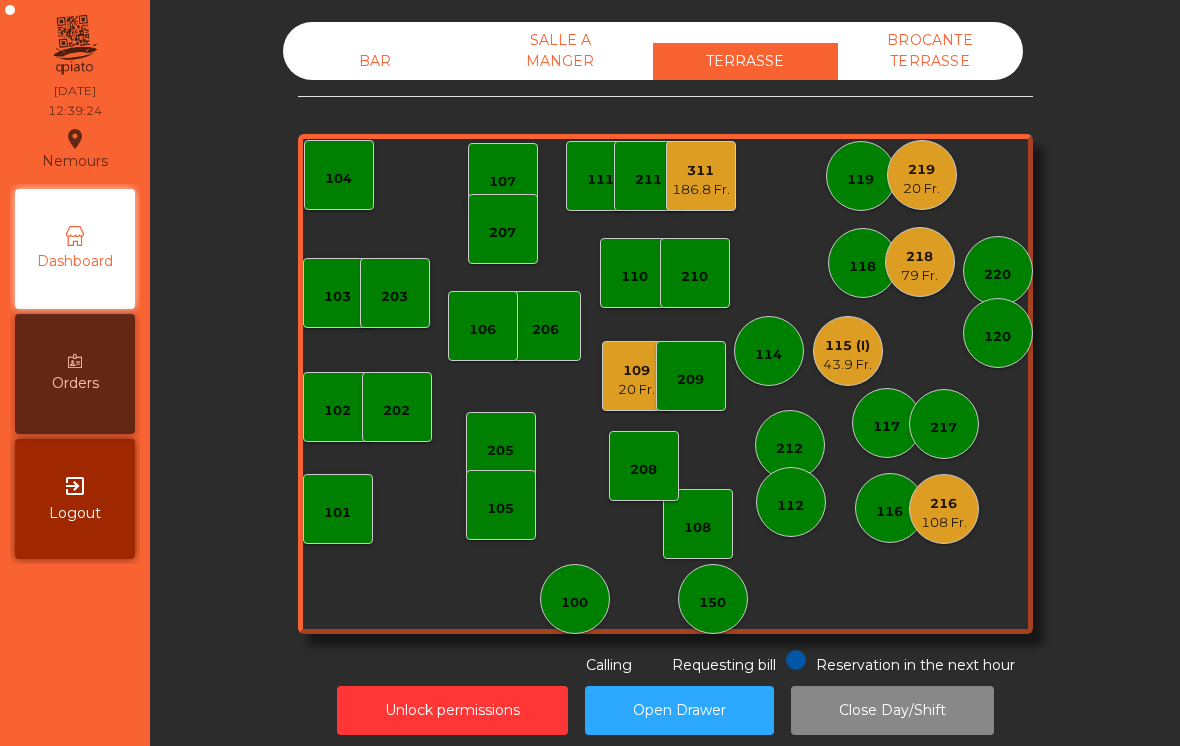 click on "114" 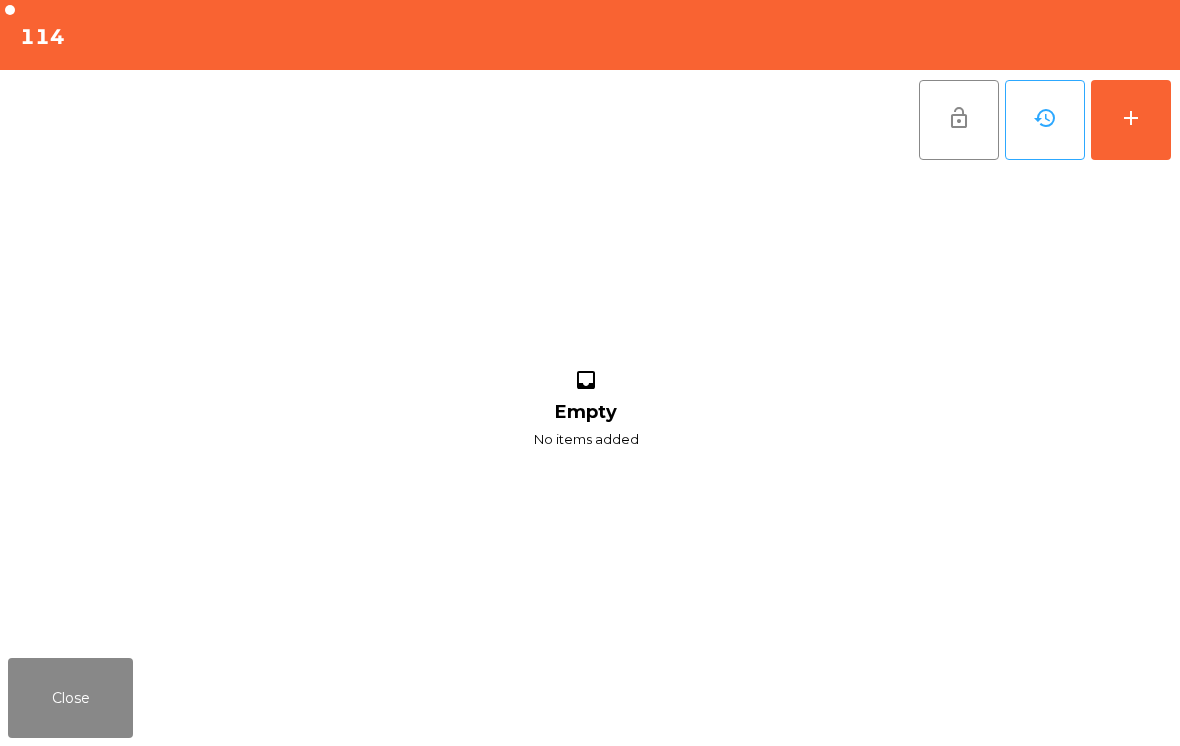 click on "add" 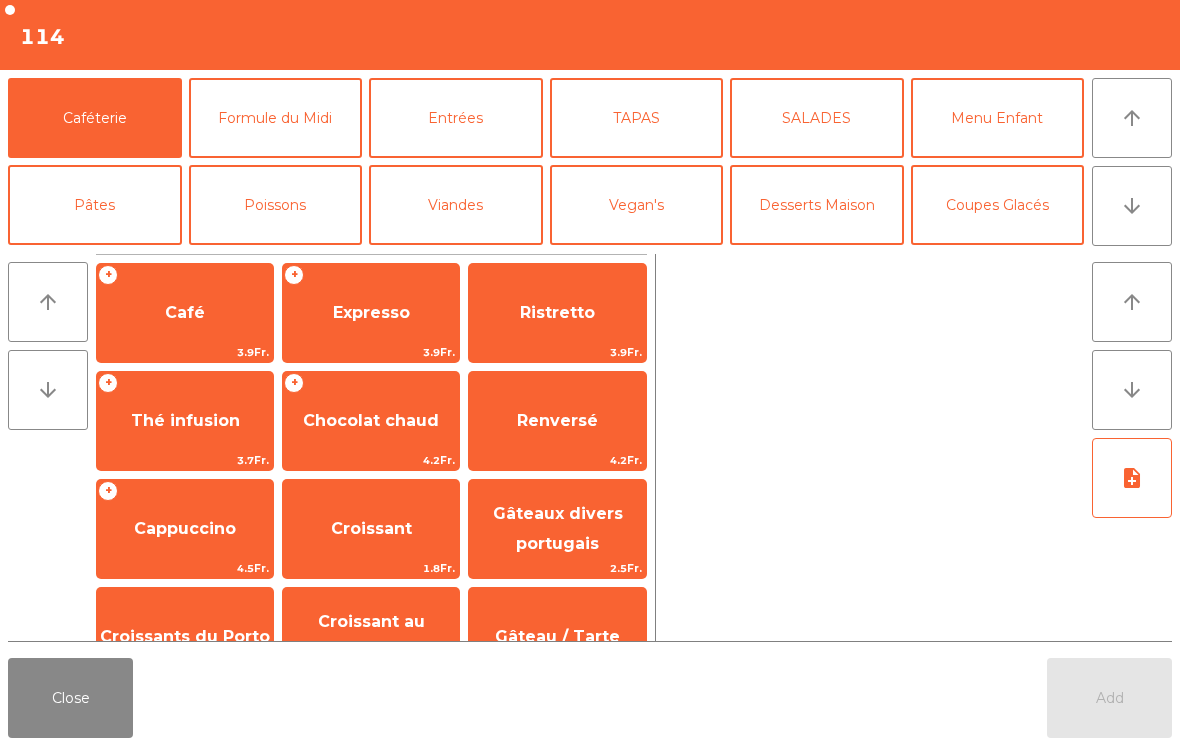click on "Pâtes" 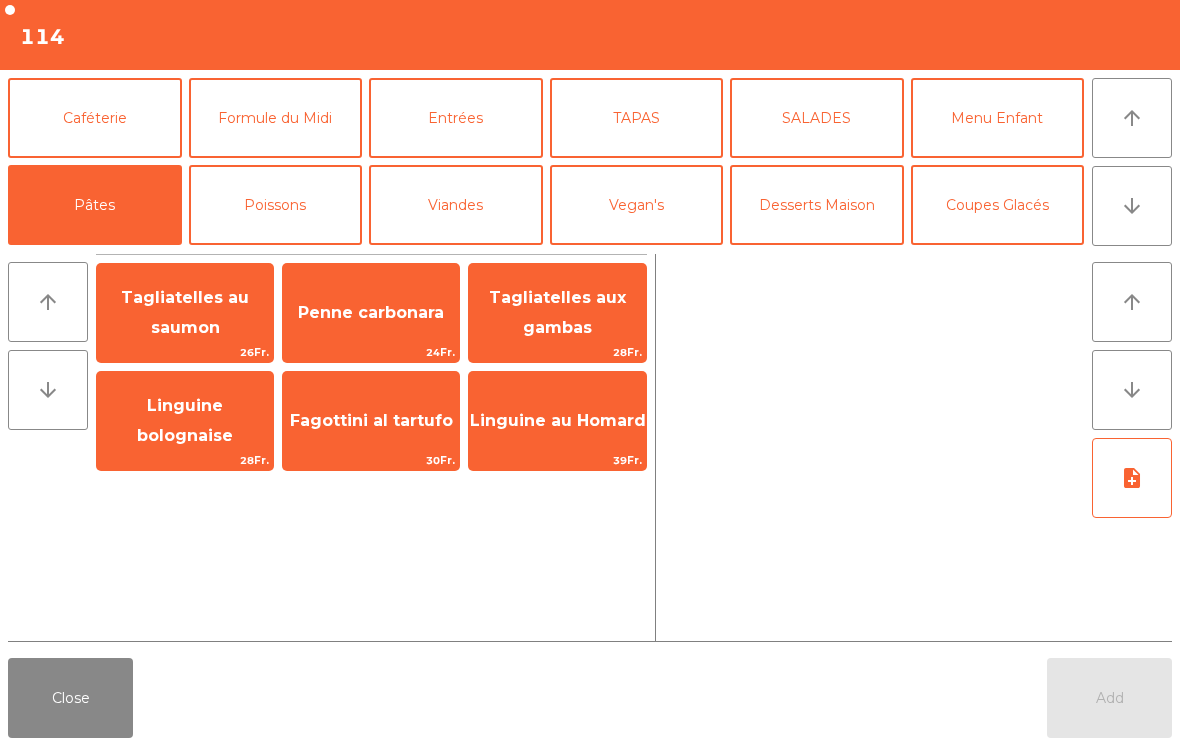 click on "Tagliatelles aux gambas" 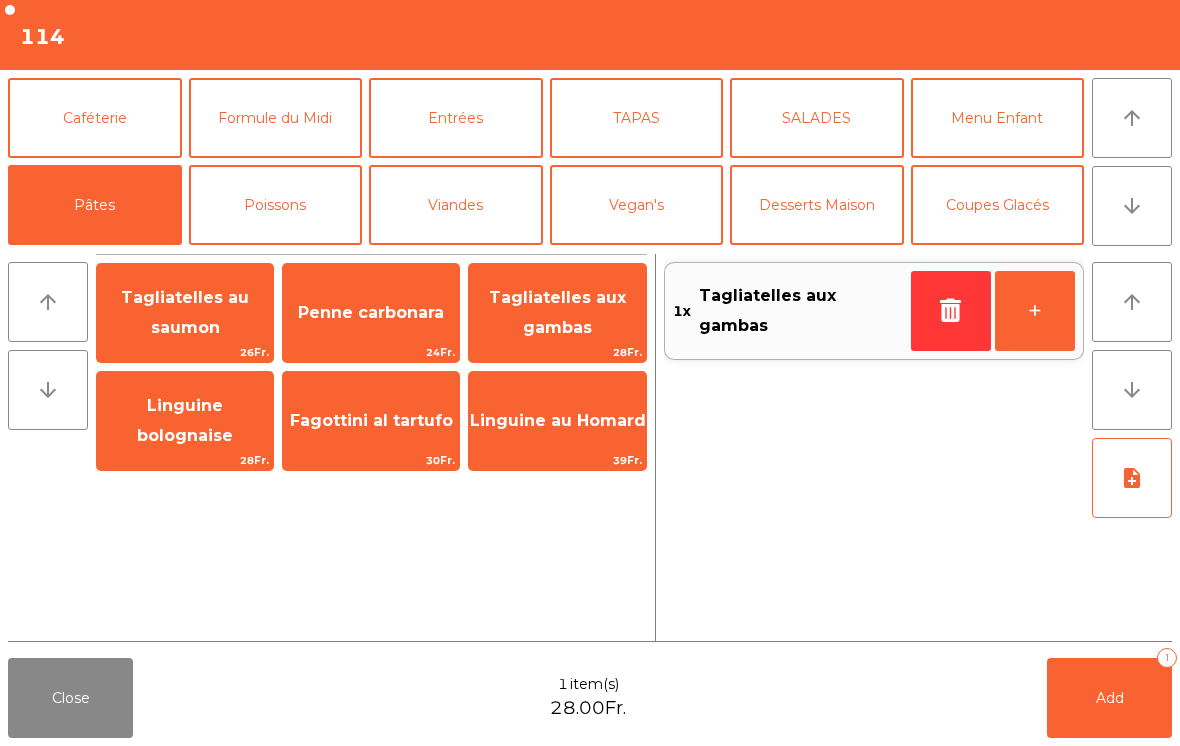 click on "SALADES" 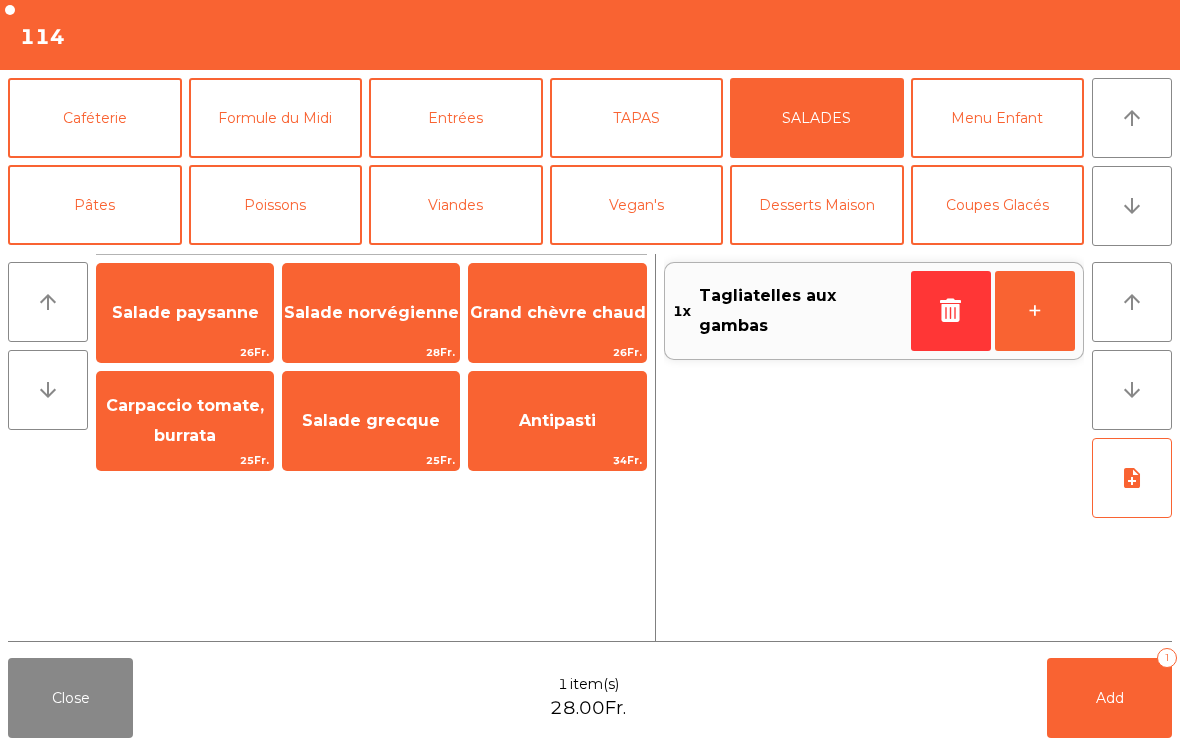 click on "Salade grecque" 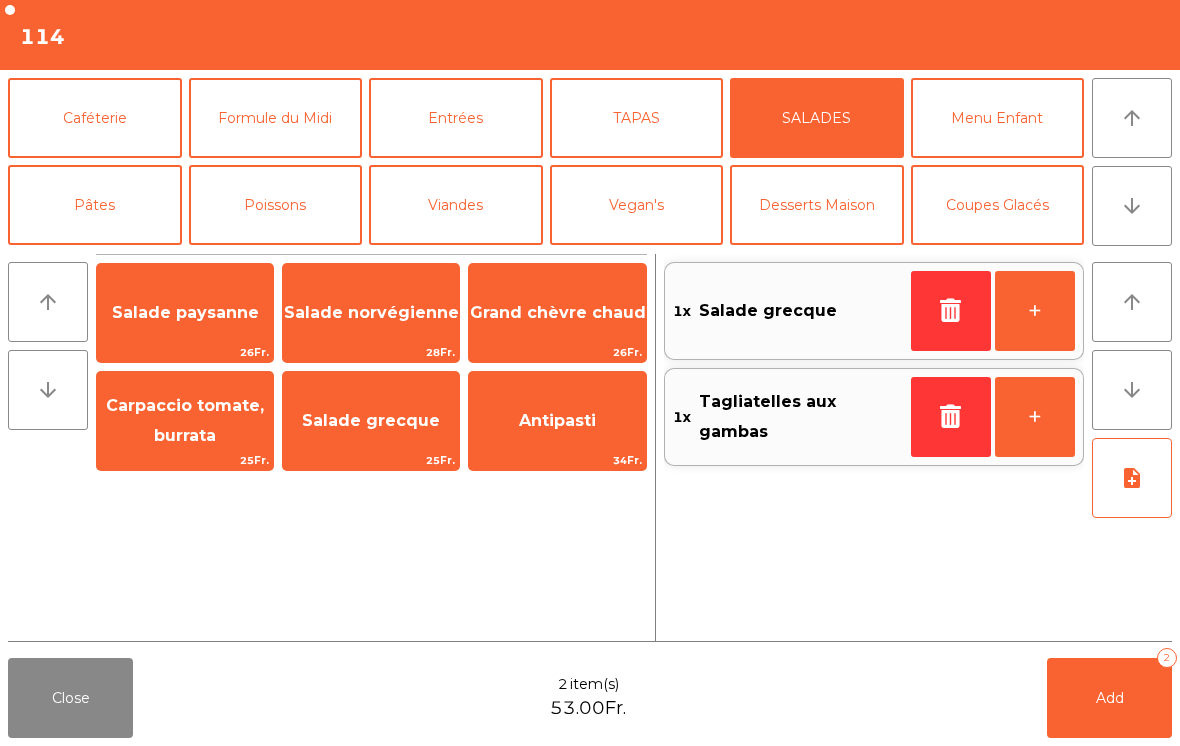 click on "note_add" 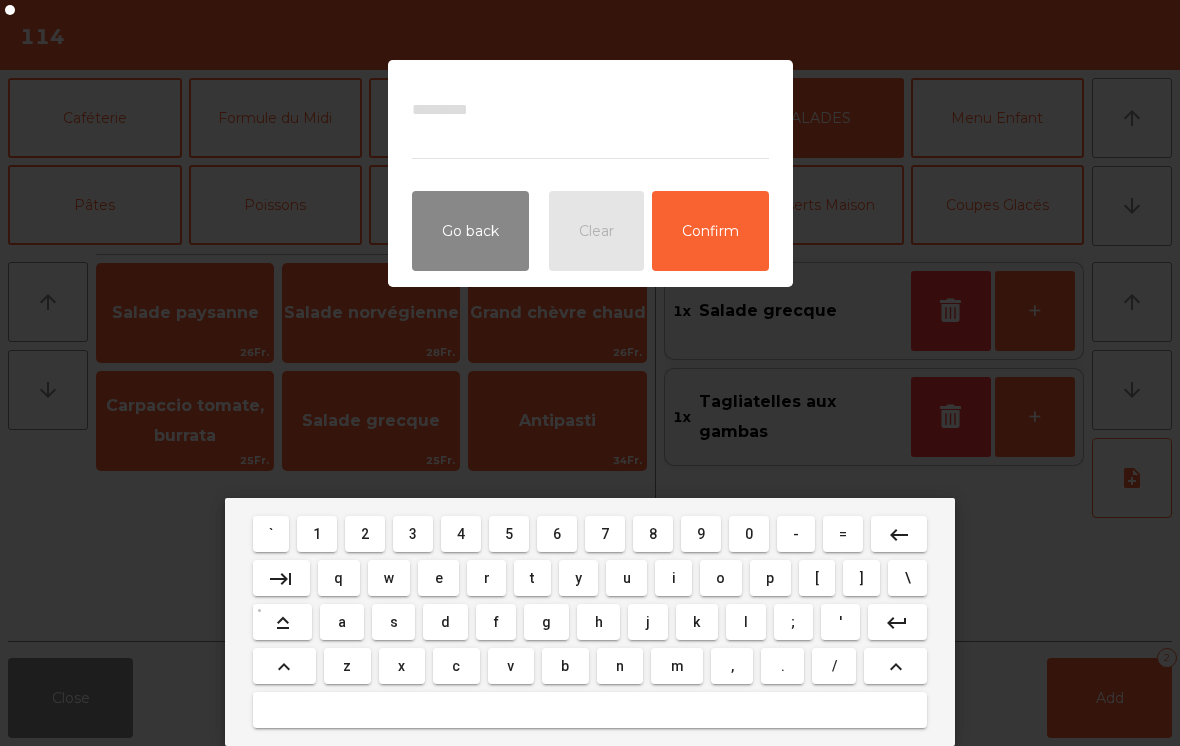 type on "*" 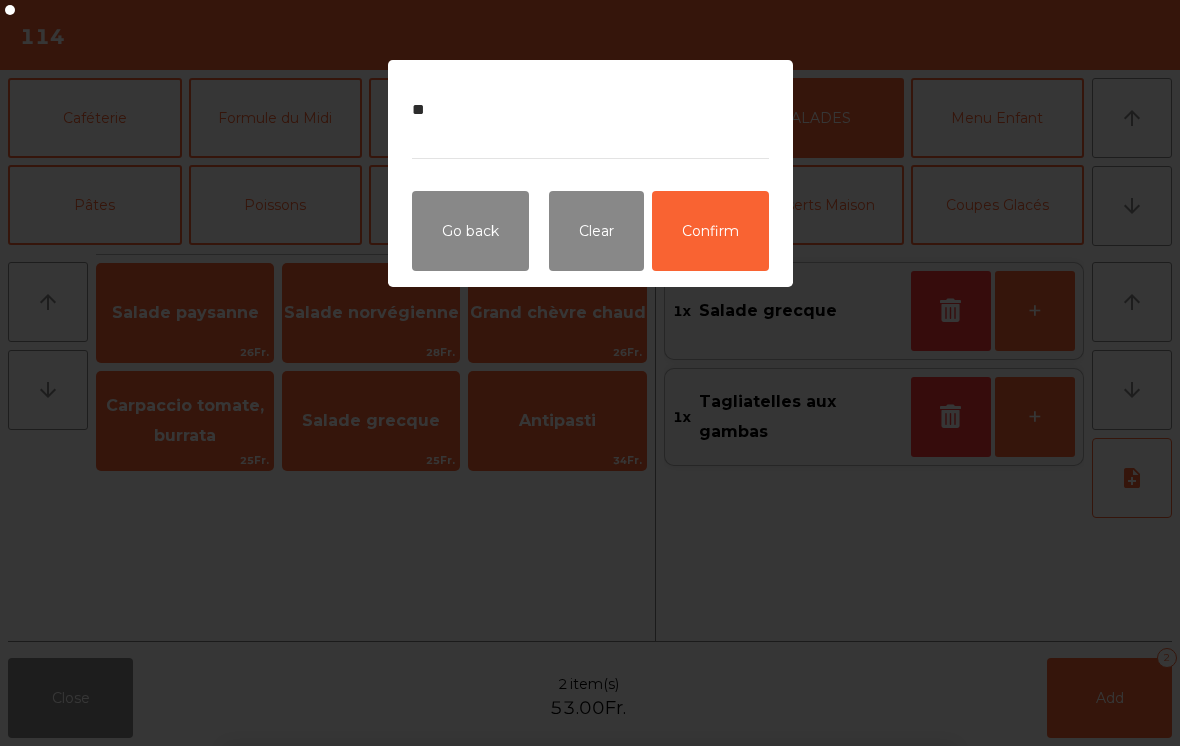 click on "Confirm" 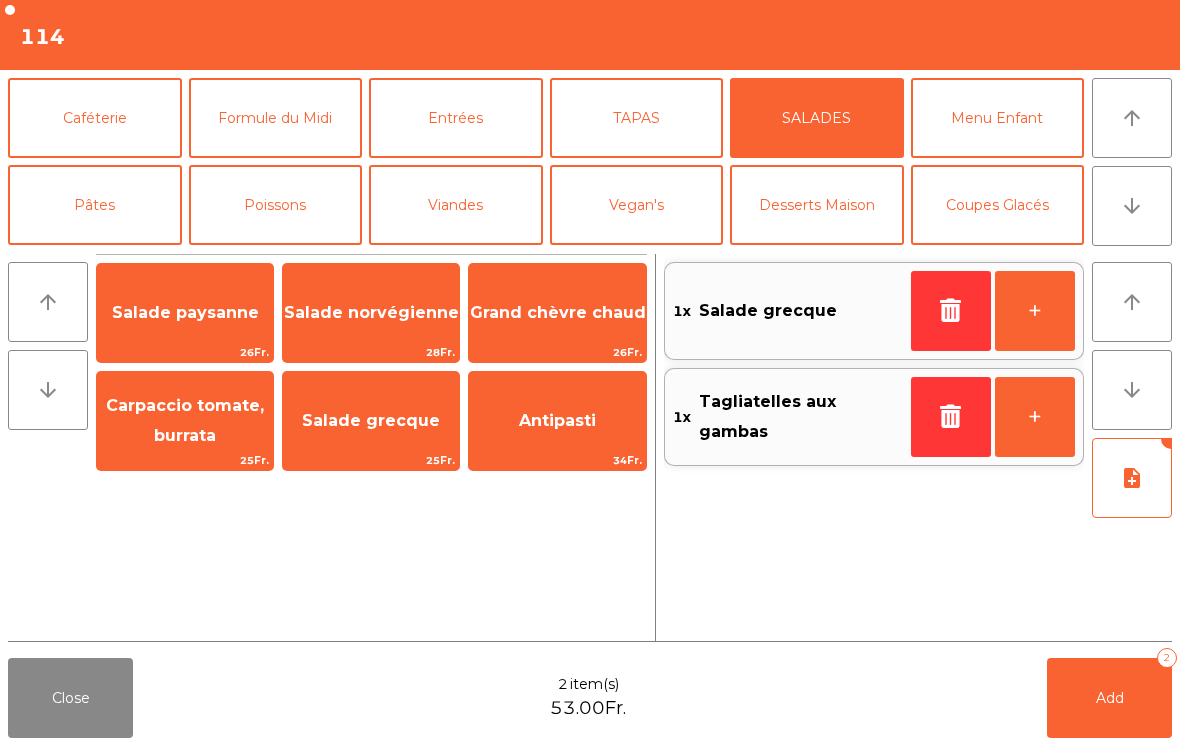 scroll, scrollTop: 109, scrollLeft: 0, axis: vertical 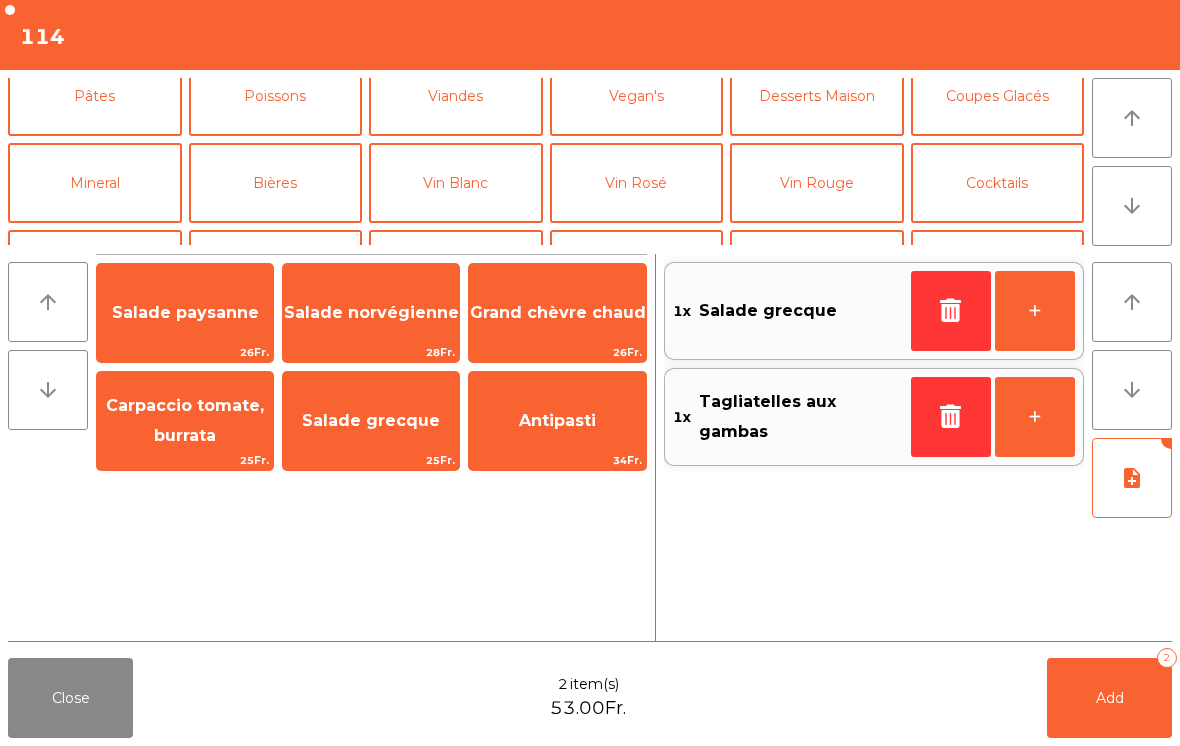 click on "Mineral" 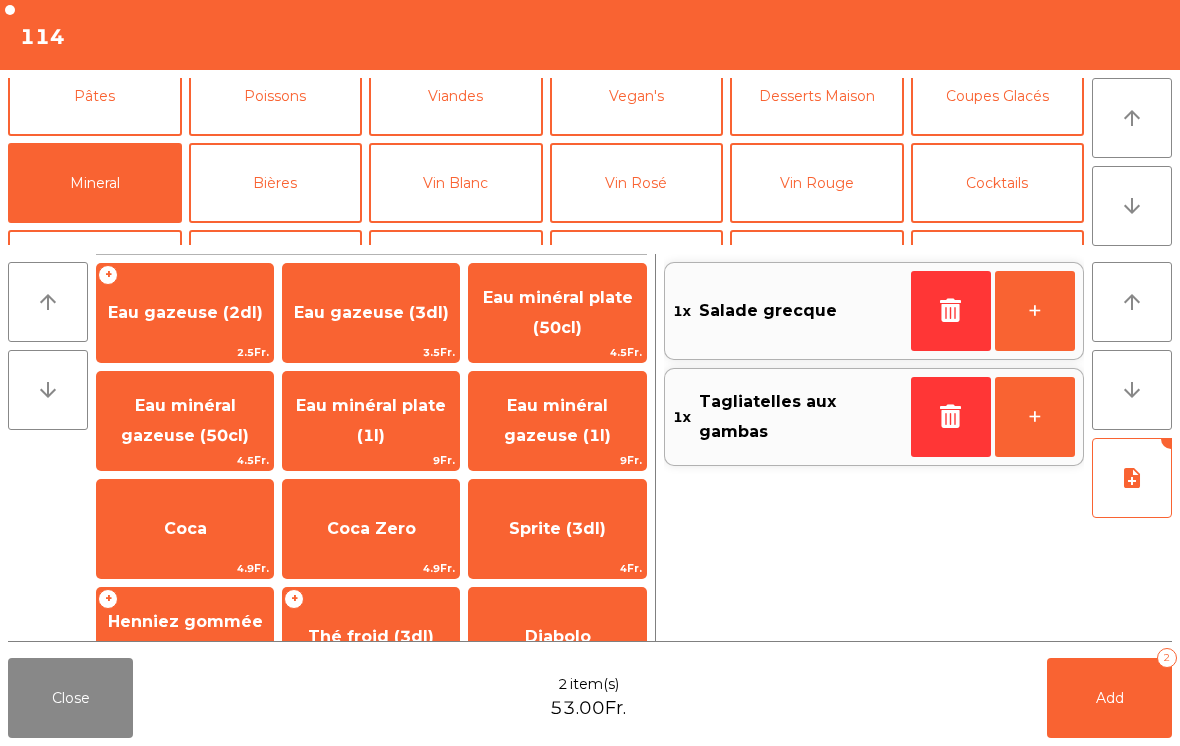 click on "Coca Zero" 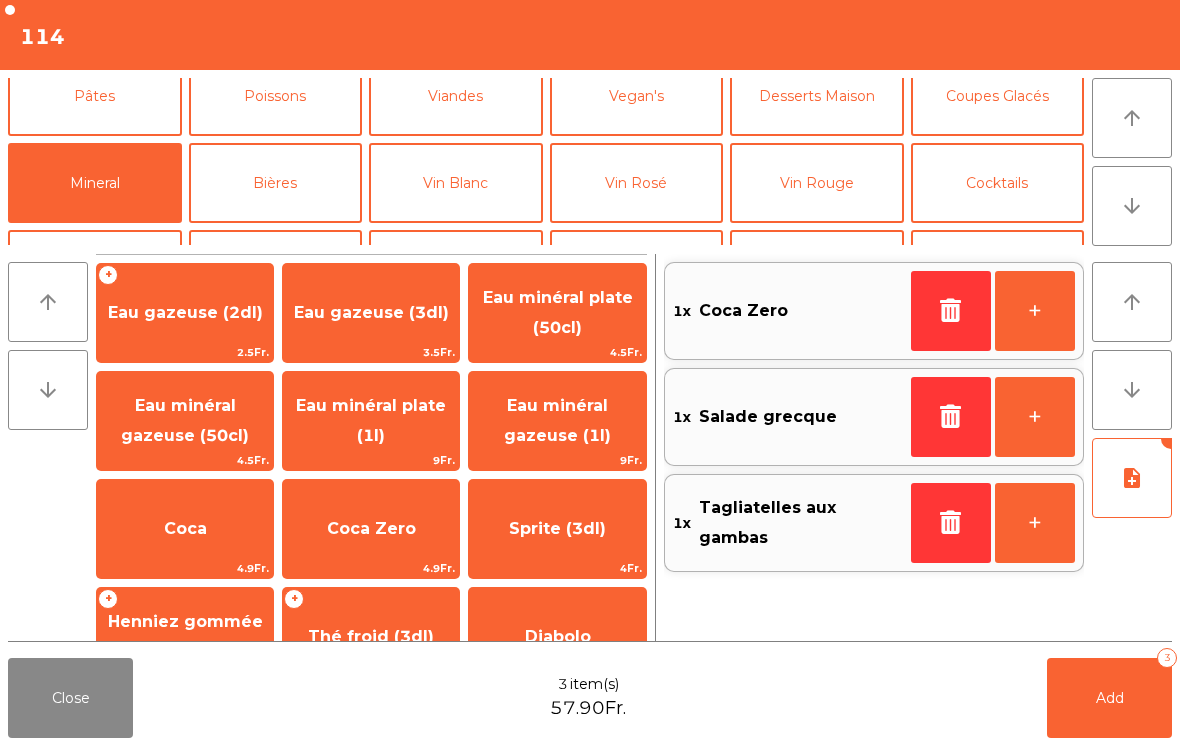 click on "Eau minéral plate (50cl)" 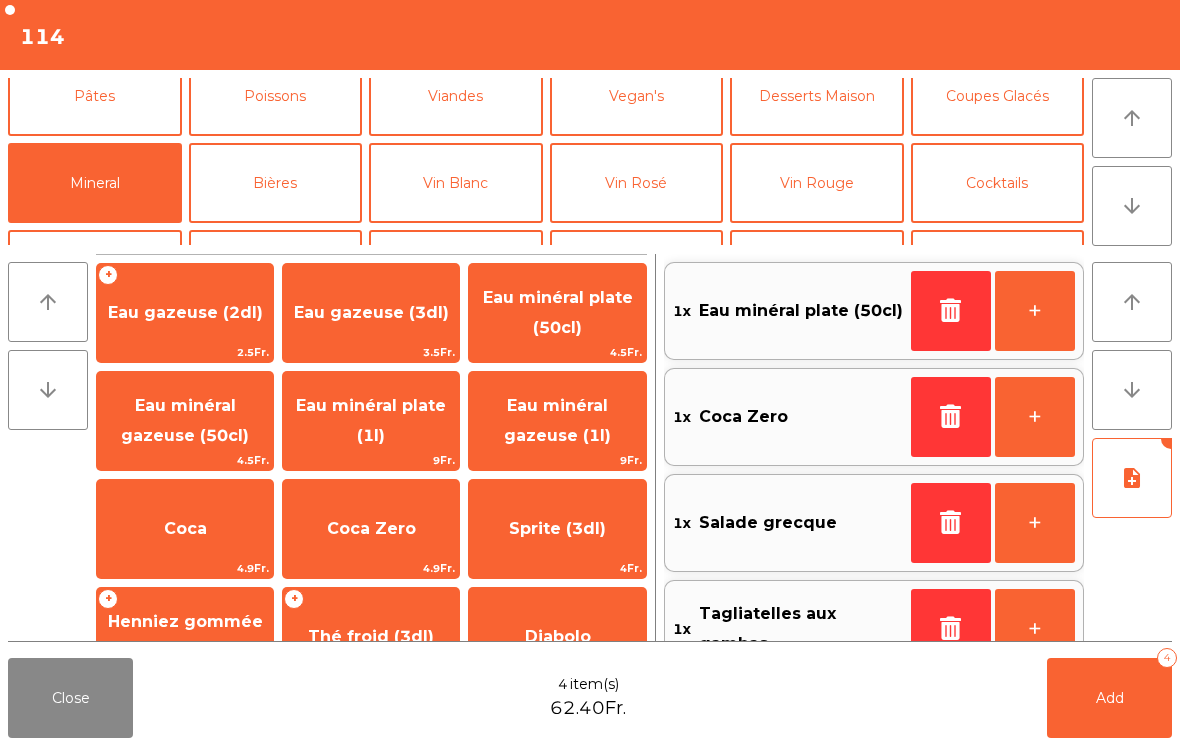 click on "Add   4" 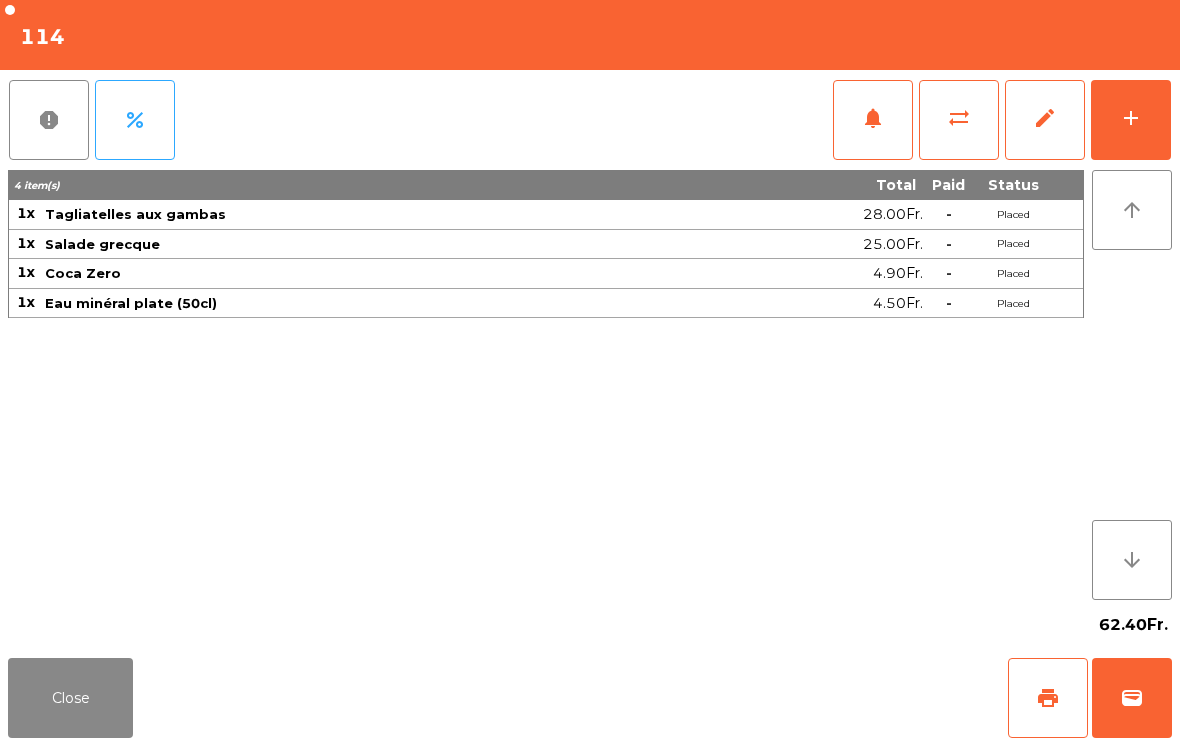 click on "Close" 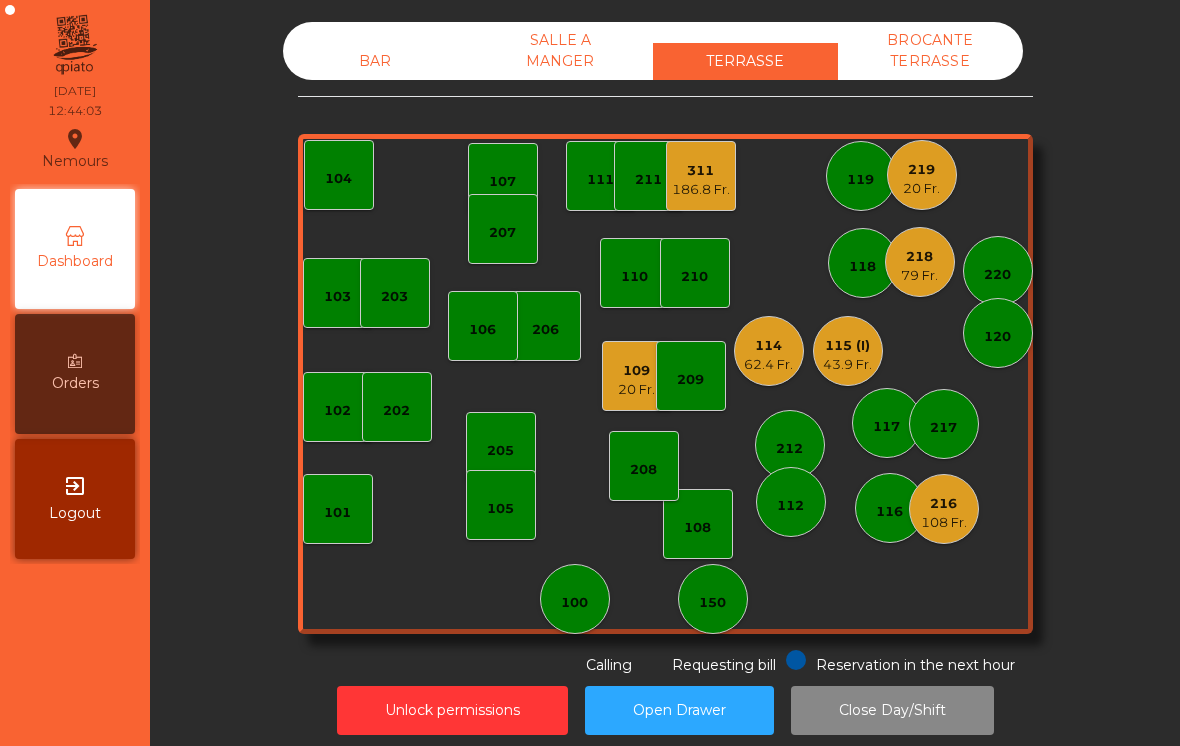 click on "218" 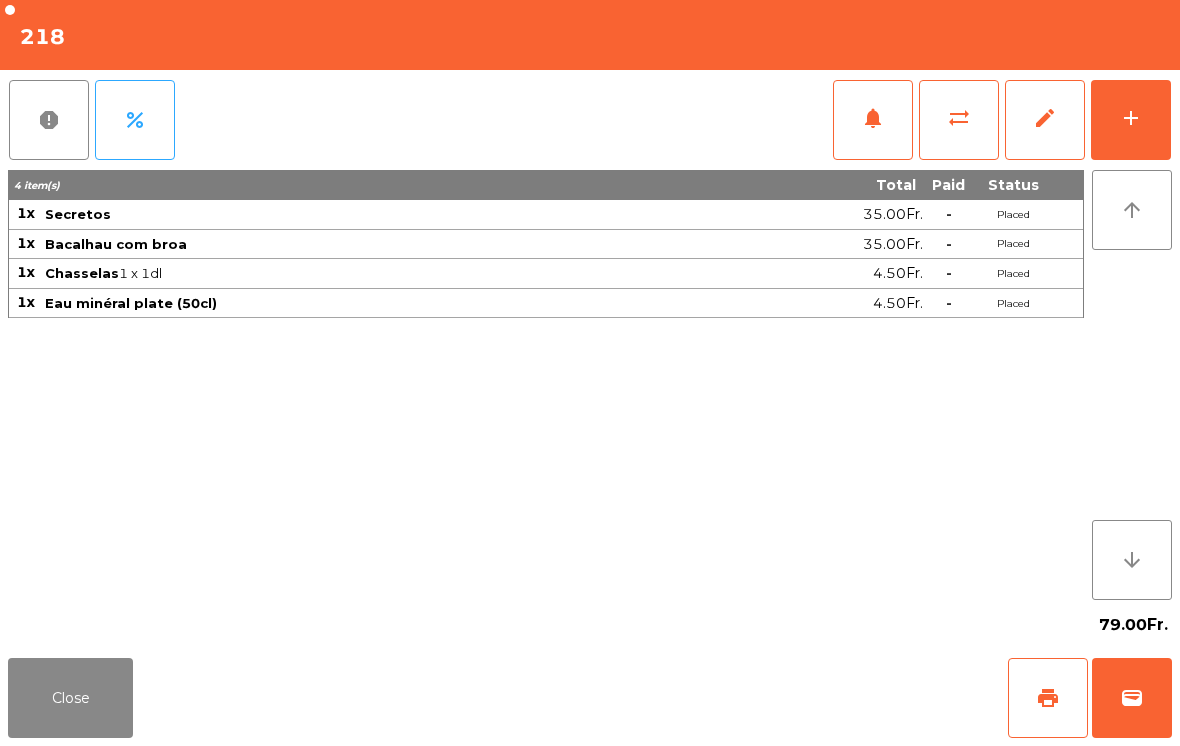 click on "add" 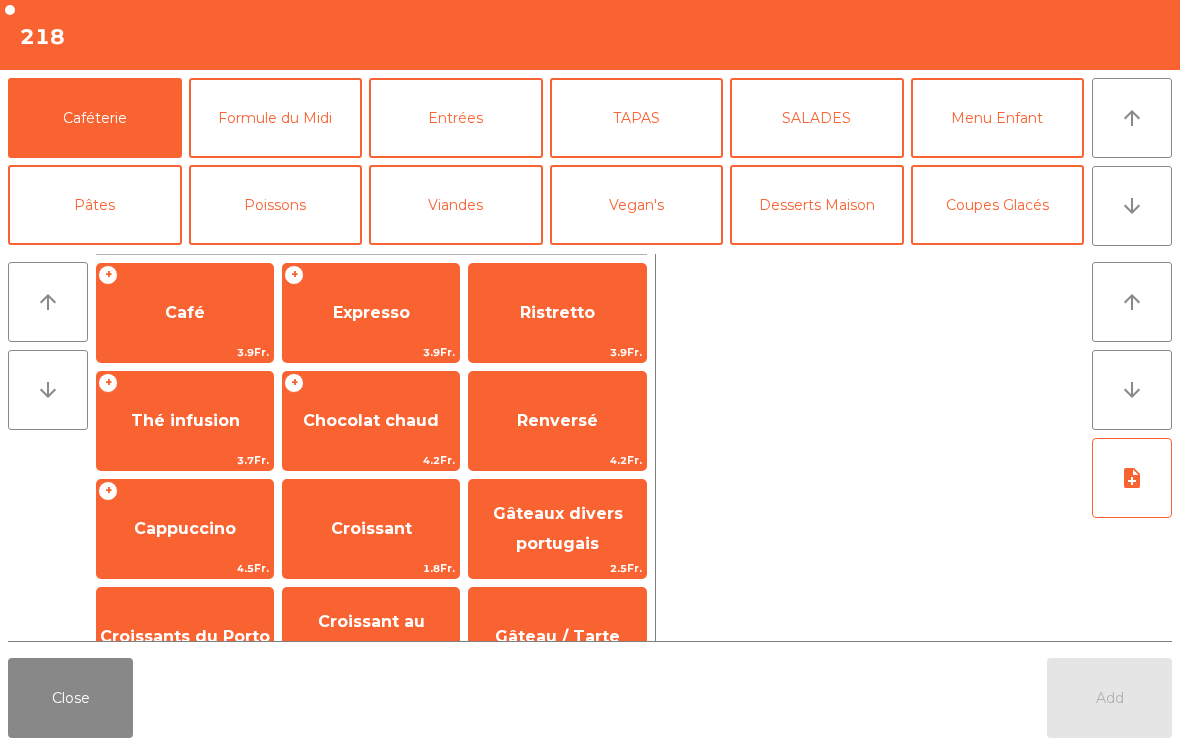 scroll, scrollTop: 119, scrollLeft: 0, axis: vertical 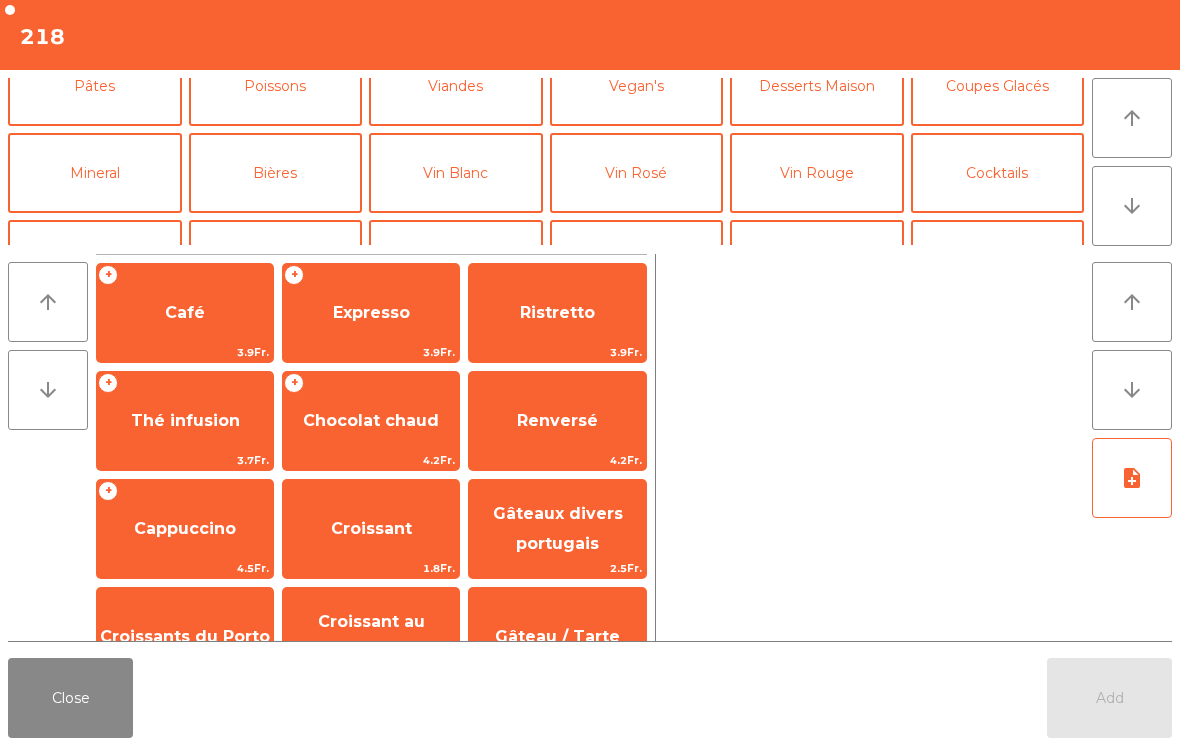 click on "Vin Rouge" 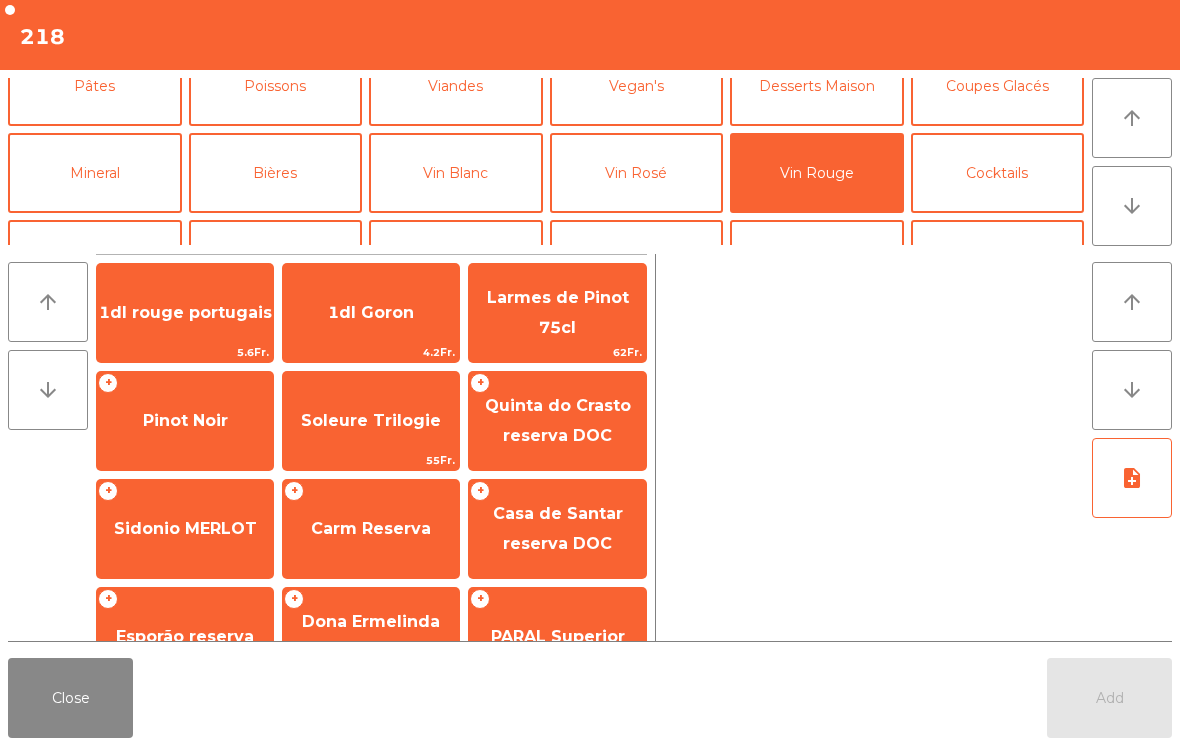 scroll, scrollTop: 126, scrollLeft: 0, axis: vertical 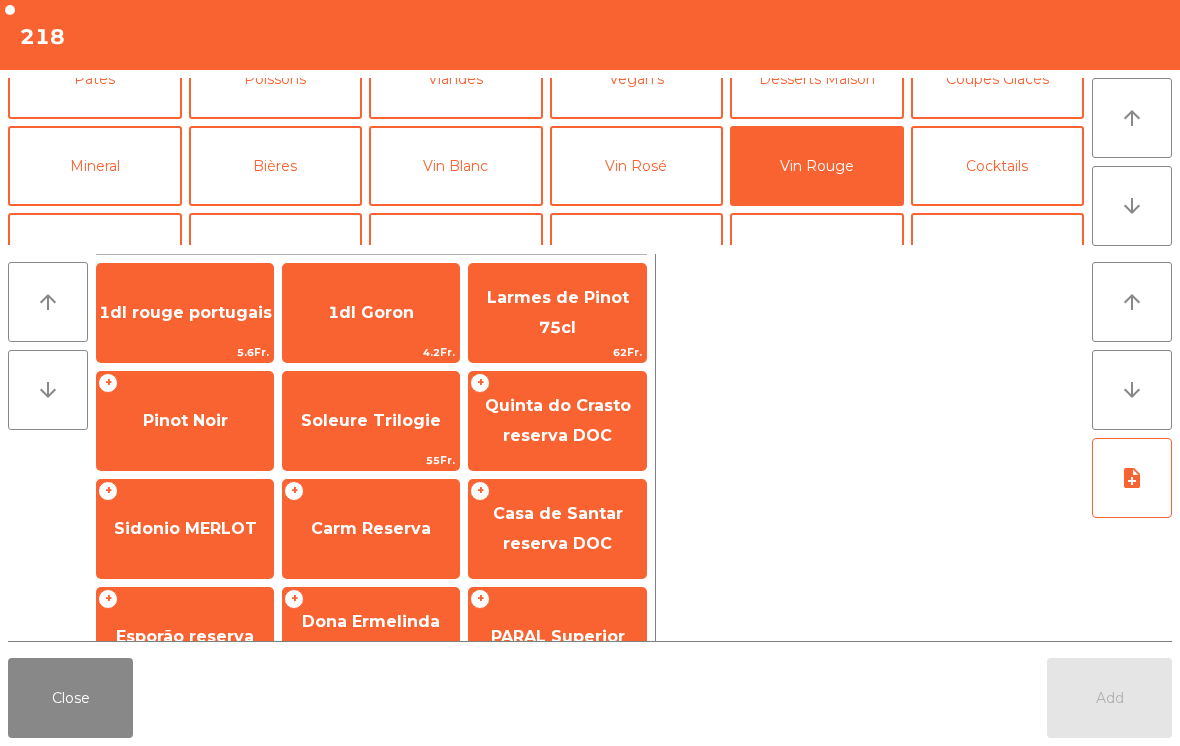 click on "Pinot Noir" 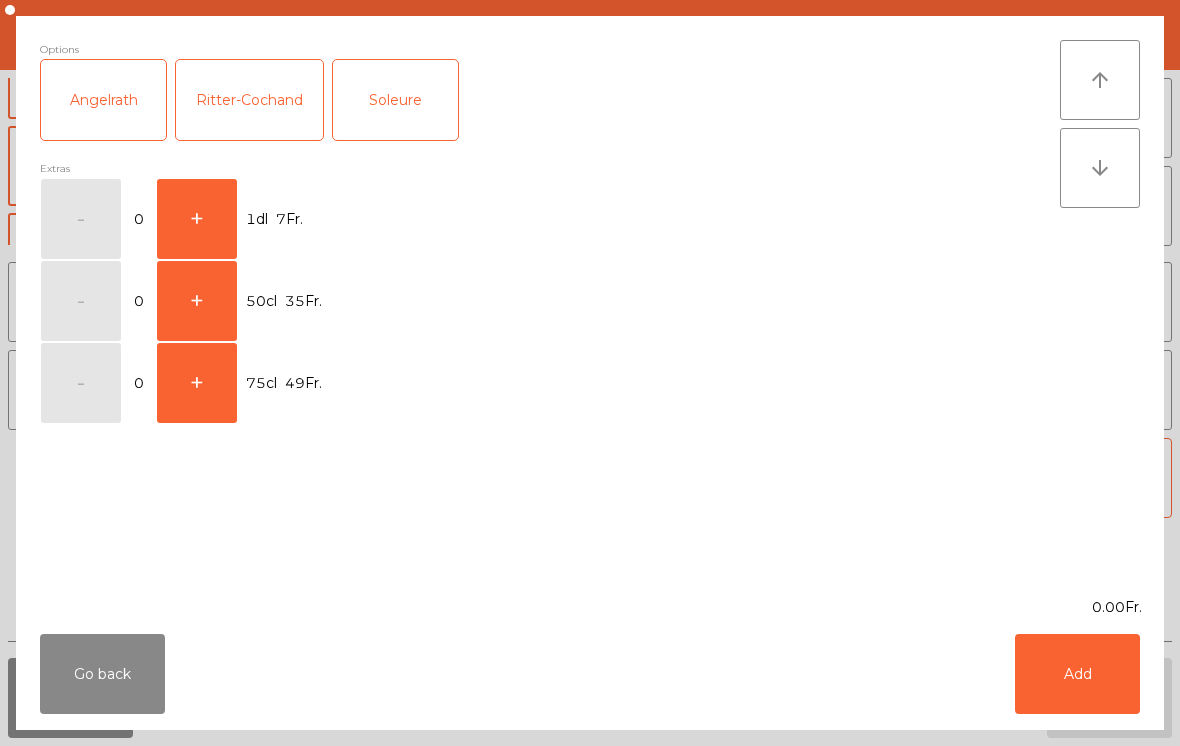 click on "+" 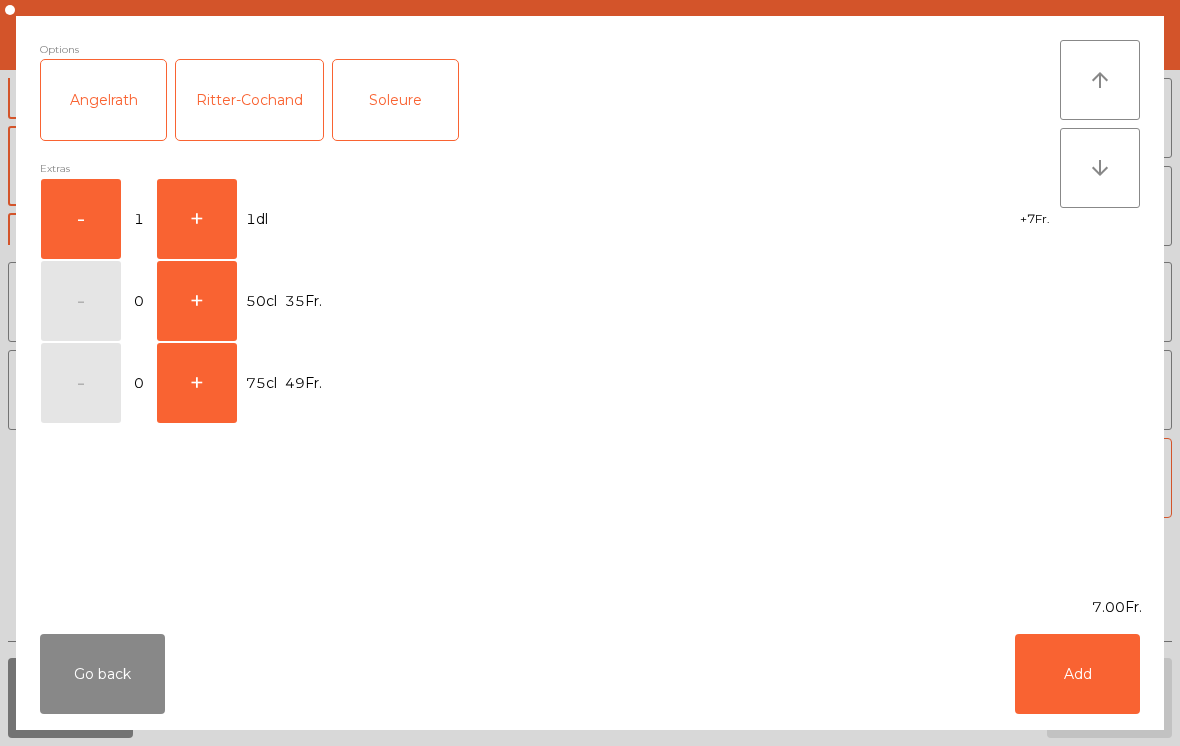 click on "Add" 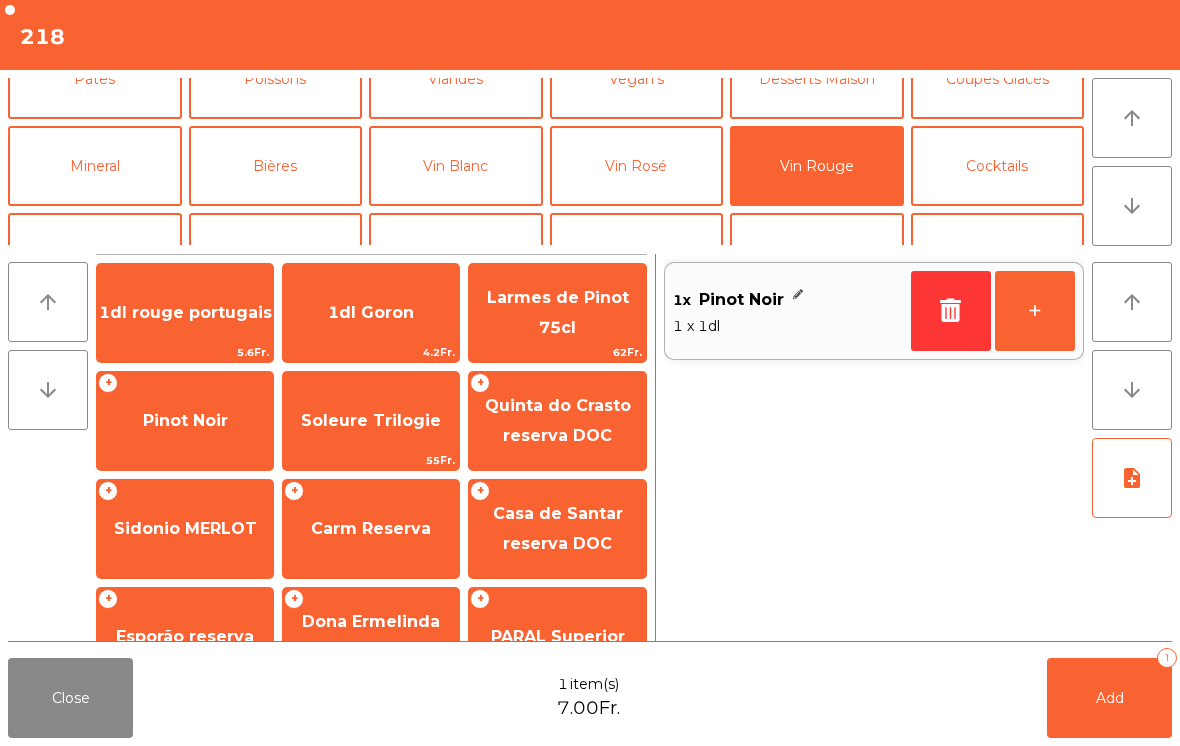 click on "Add   1" 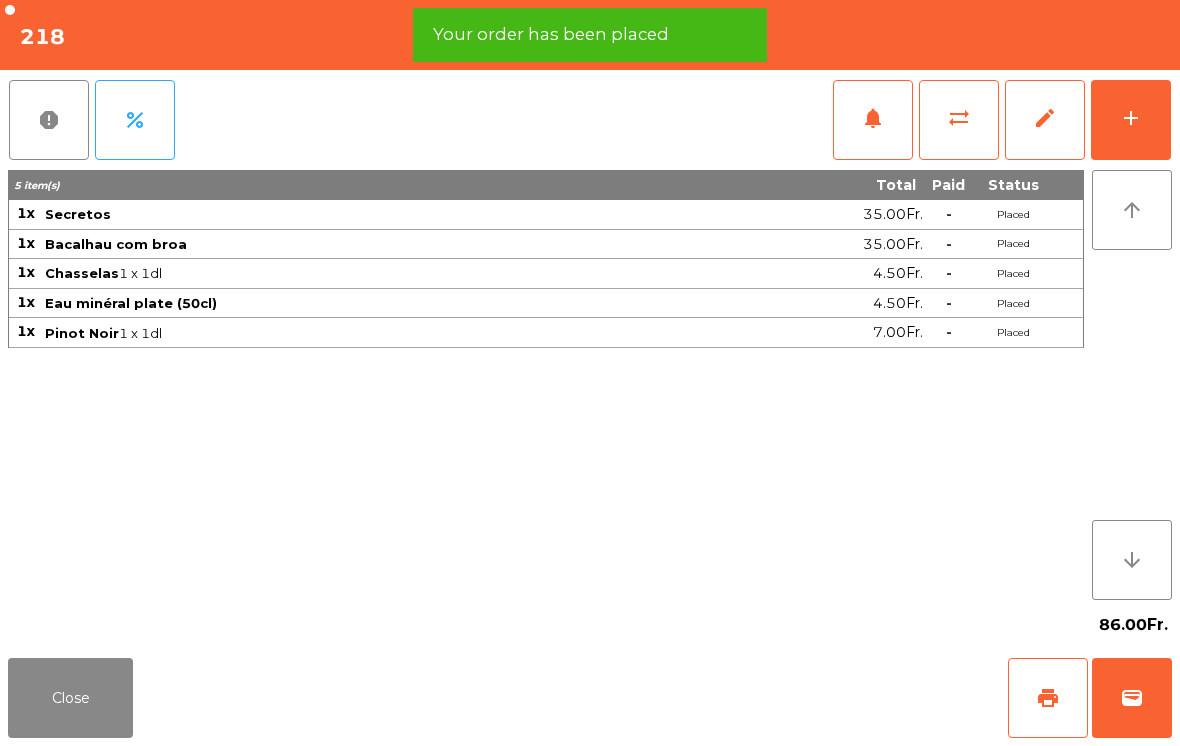 click on "print" 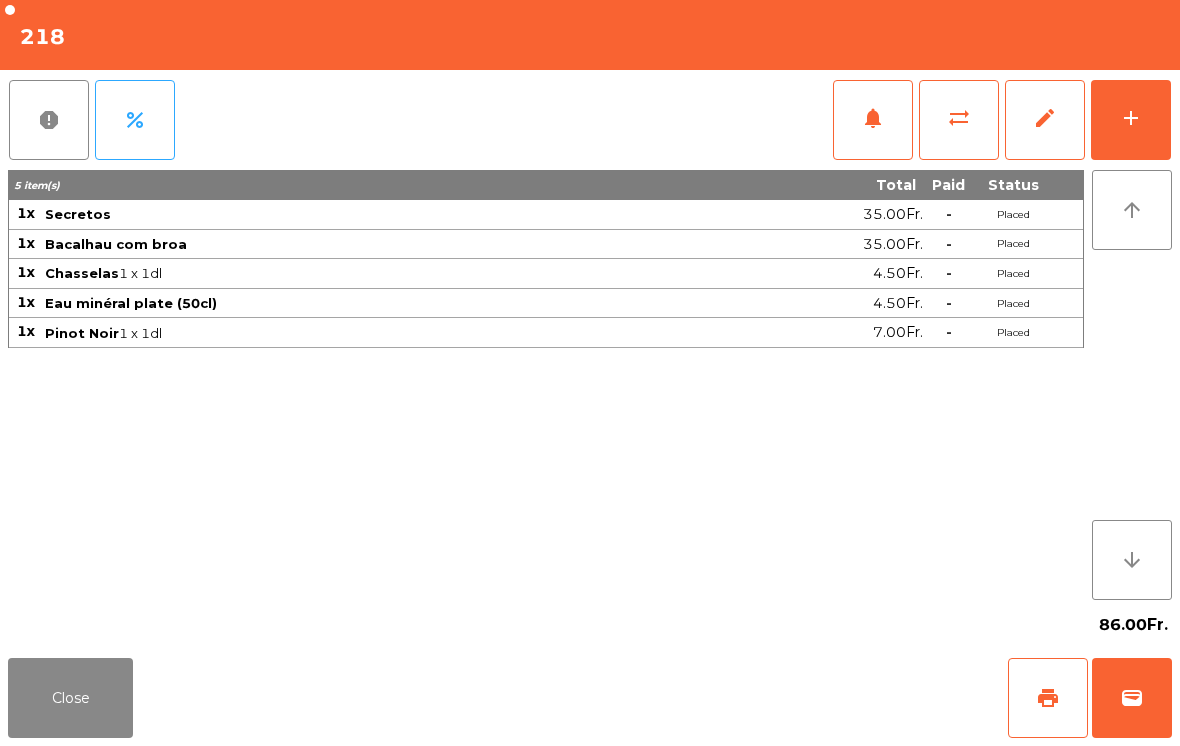 click on "Close" 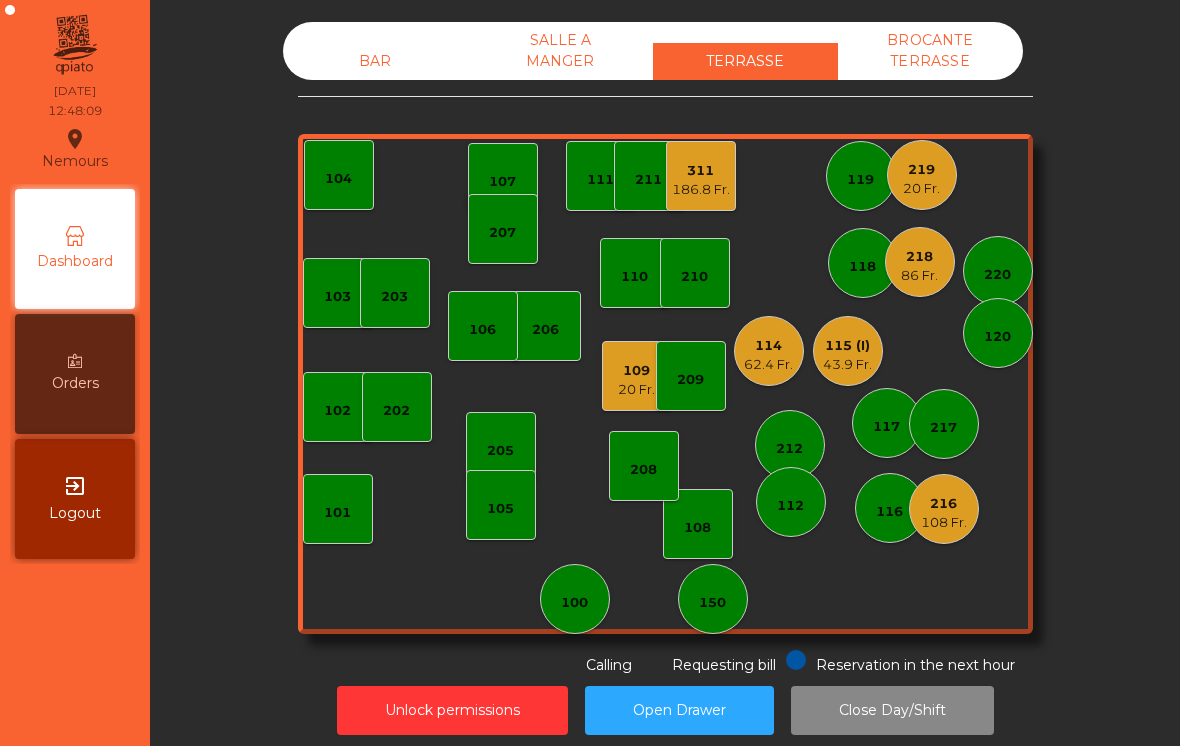 click on "86 Fr." 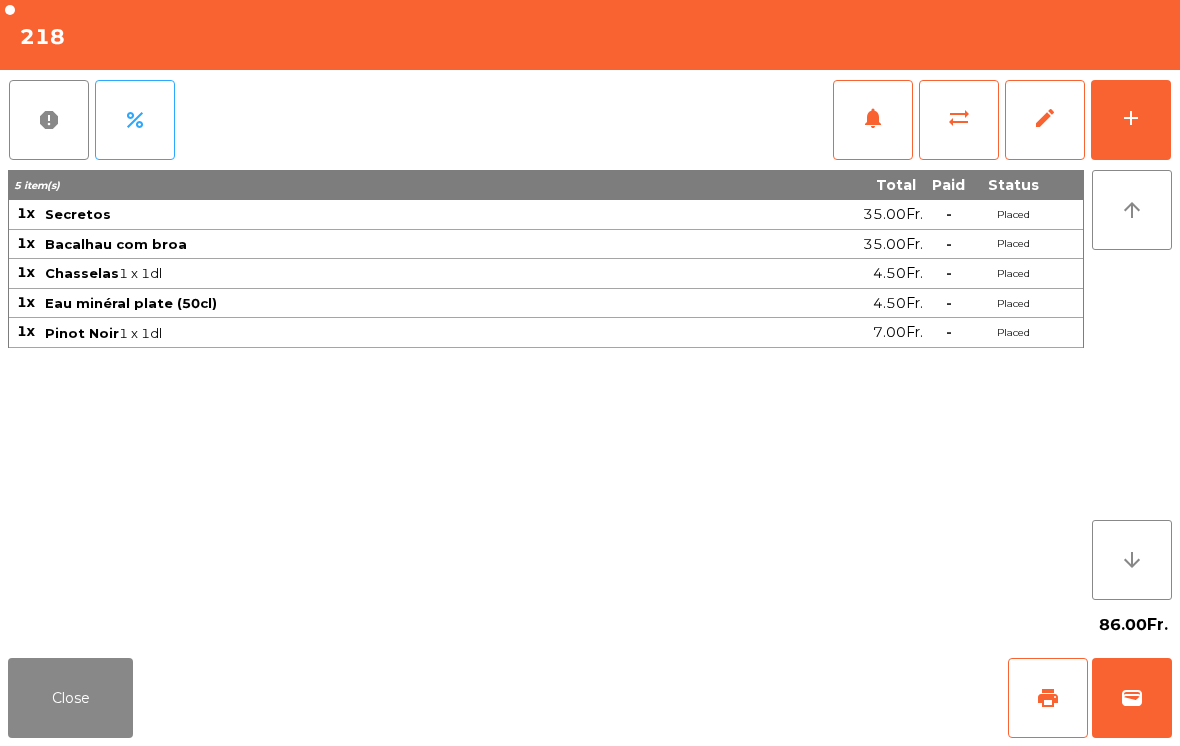 click on "wallet" 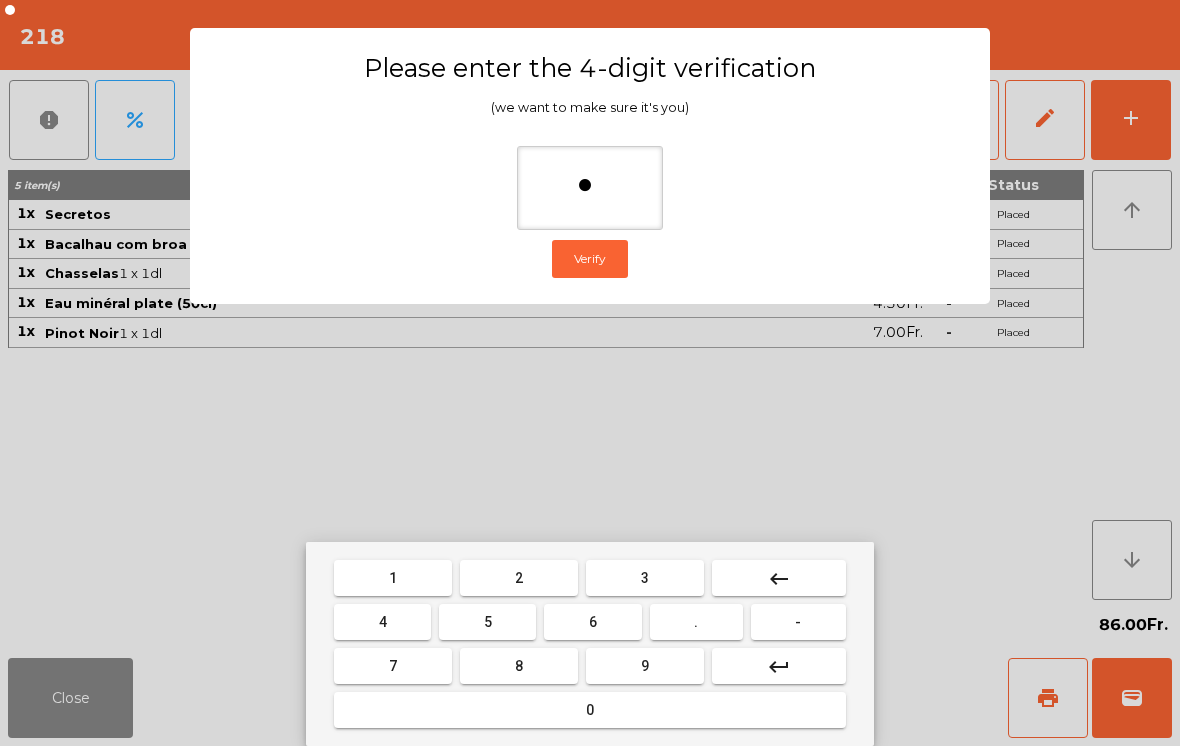 type on "**" 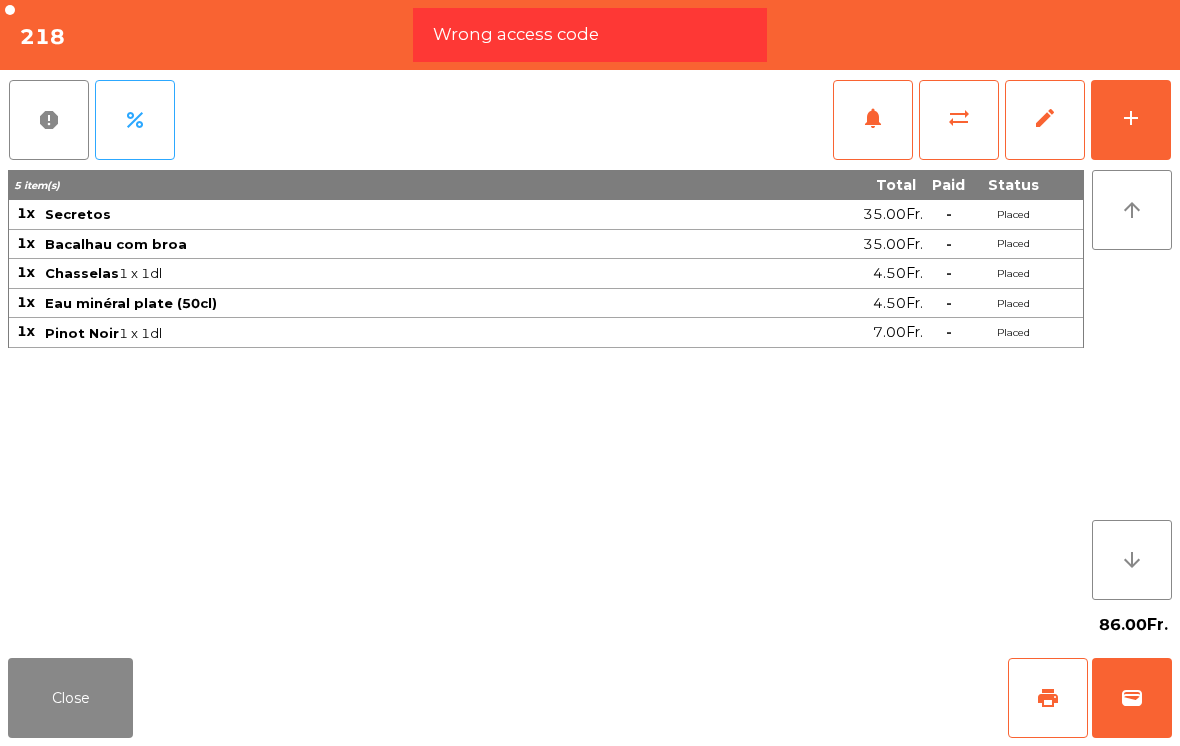 click on "wallet" 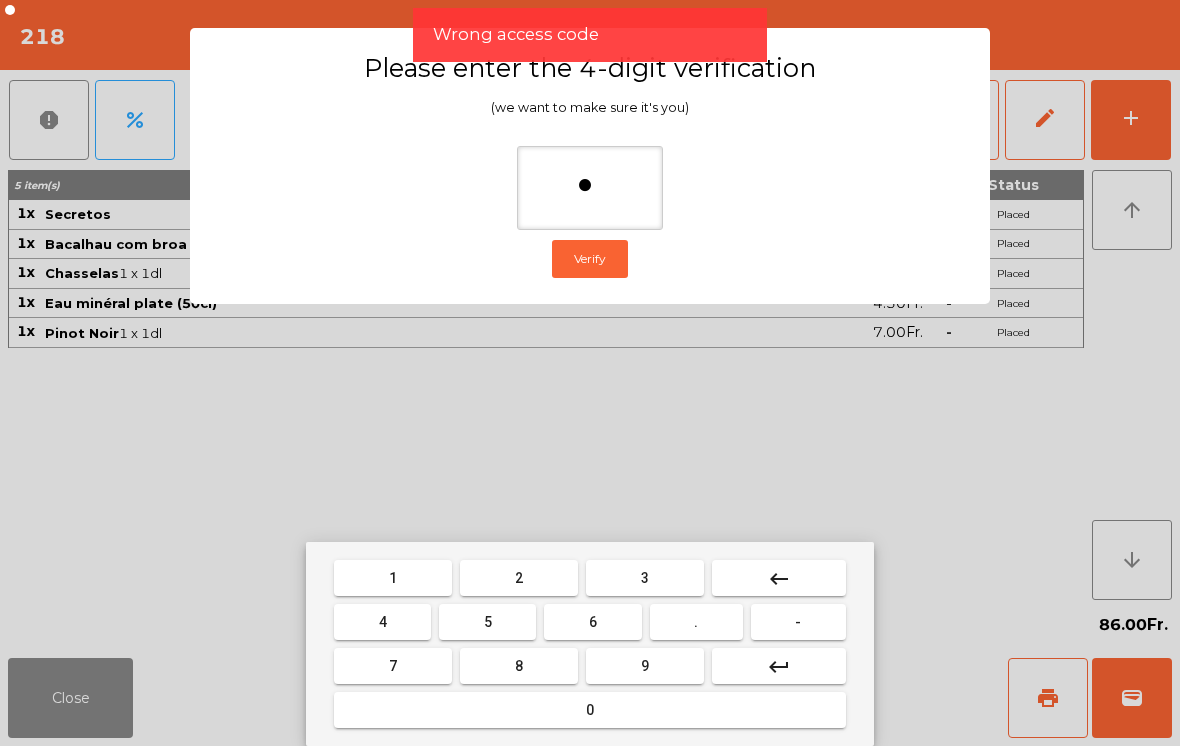 type on "**" 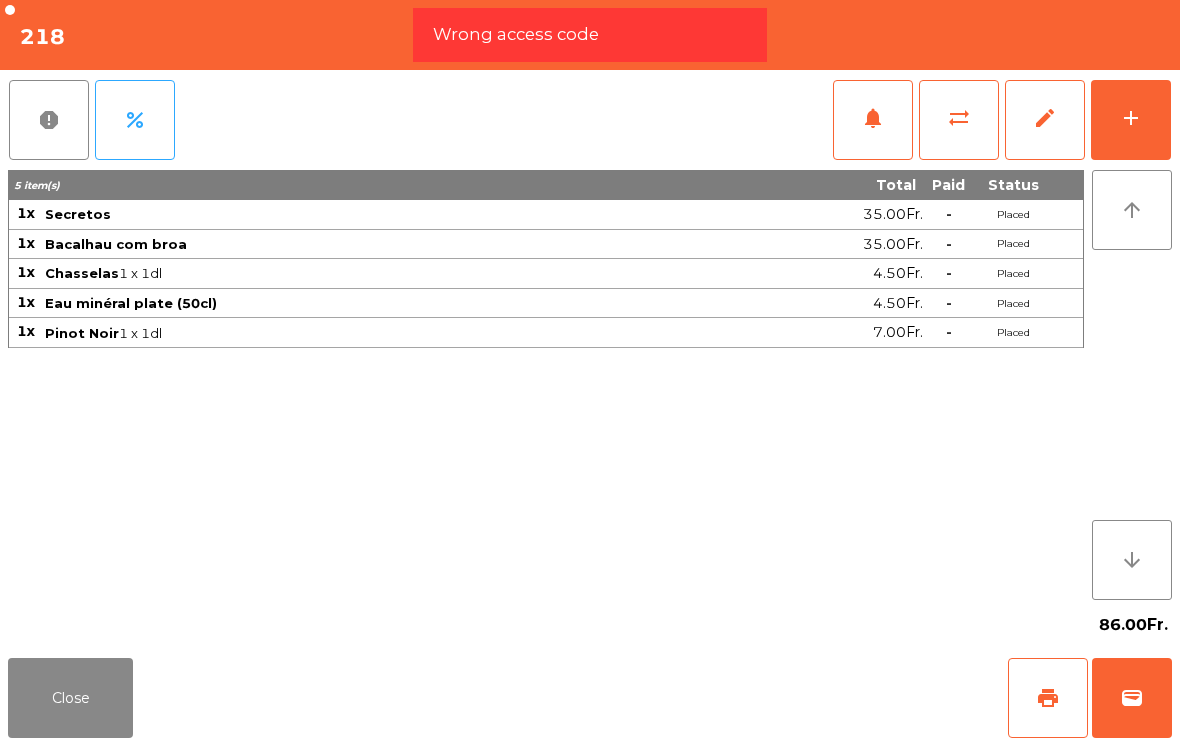 click on "Close   print   wallet" 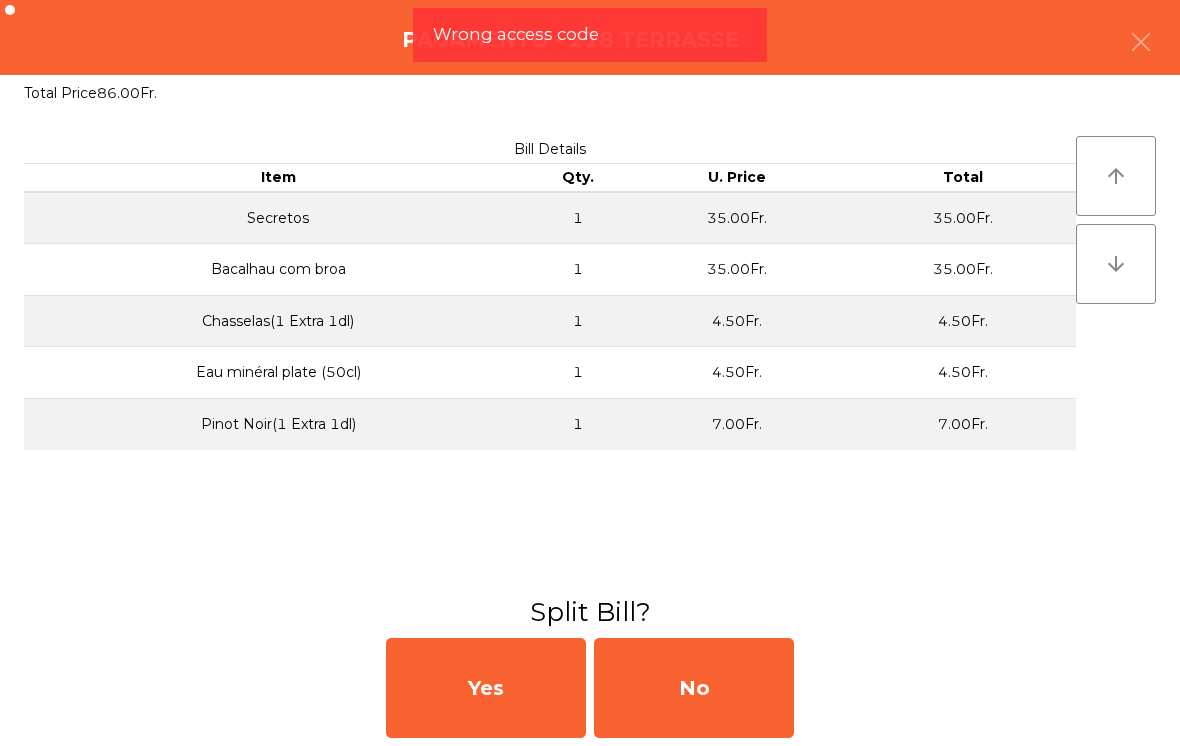 click on "No" 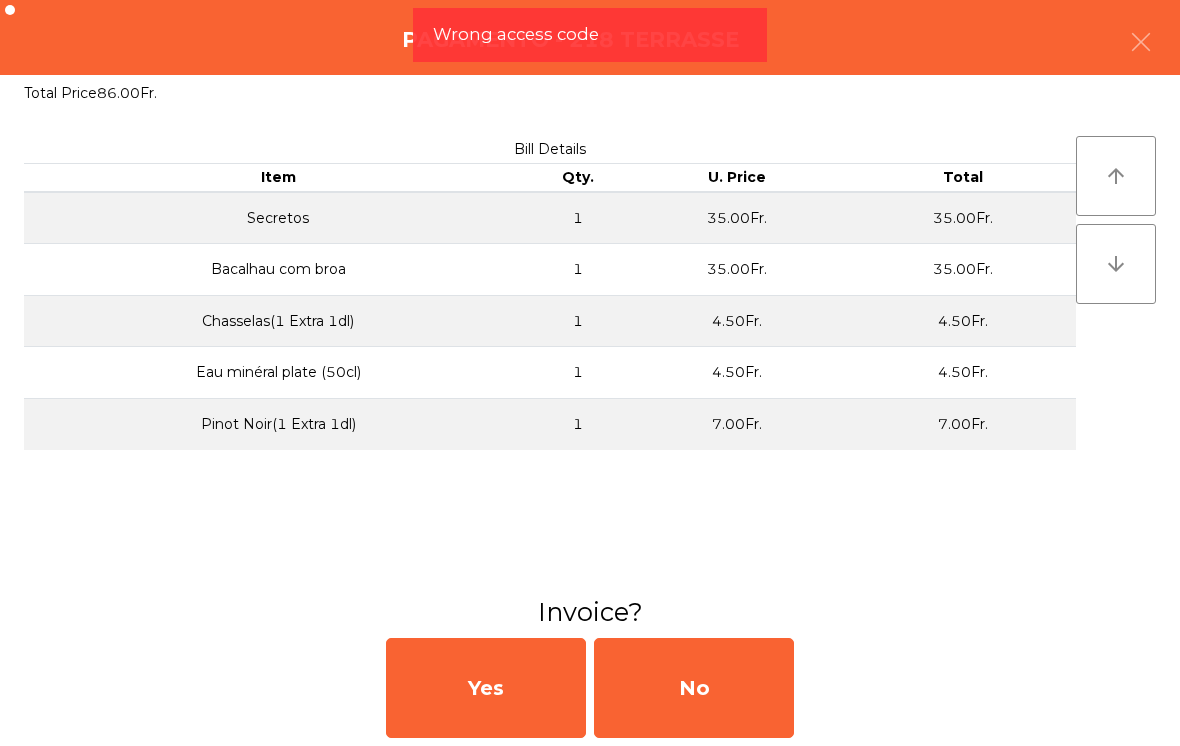 click on "No" 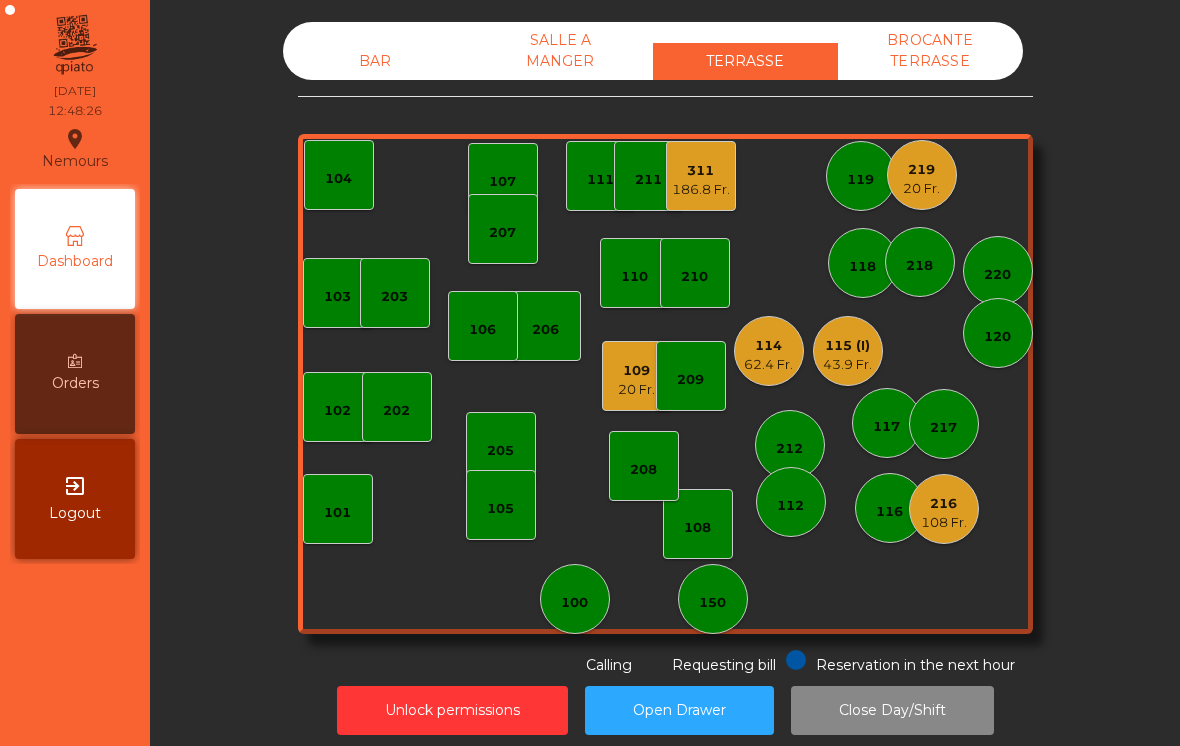 click on "[NUMBER] [NUMBER] [NUMBER] [NUMBER] [NUMBER] [NUMBER] [NUMBER] [NUMBER] [NUMBER] [NUMBER] [NUMBER] [NUMBER] [NUMBER] [NUMBER] [NUMBER] [NUMBER] [NUMBER] Fr. [NUMBER] [NUMBER] Fr. [NUMBER] [NUMBER] Fr. [NUMBER] (I) 43.9 Fr. [NUMBER] [NUMBER] Fr. [NUMBER] [NUMBER] Fr. [NUMBER] [NUMBER] Fr." 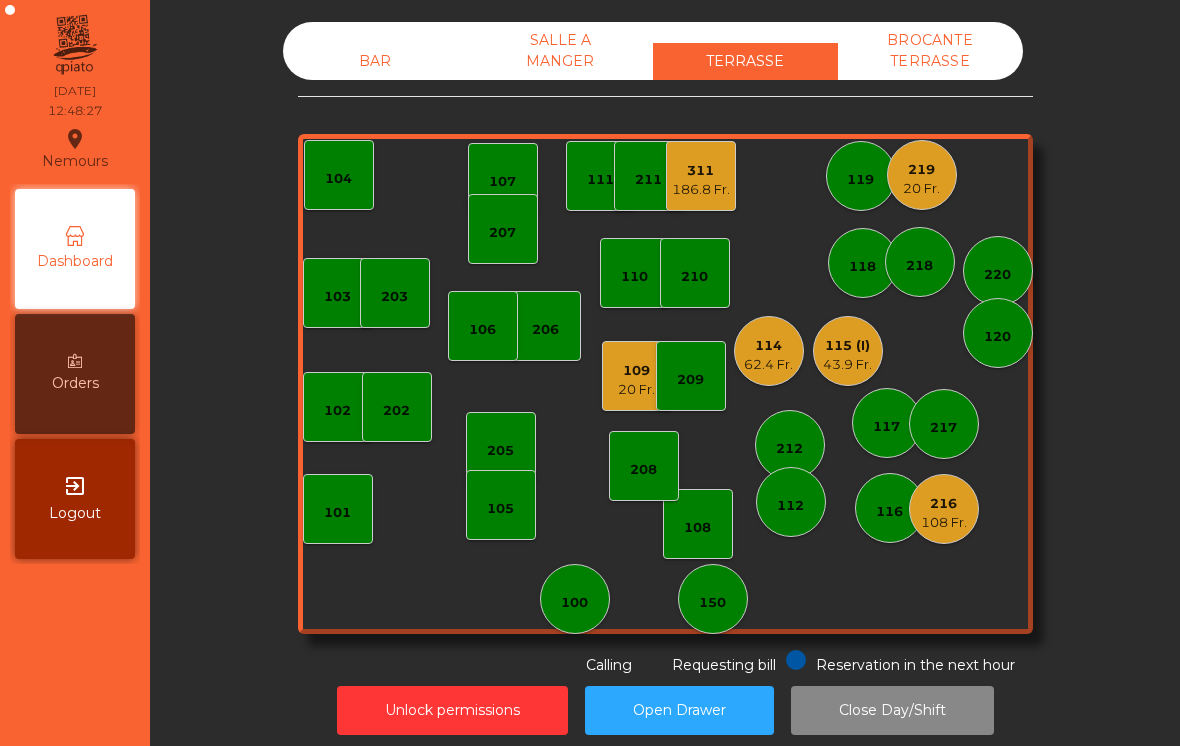 click on "109" 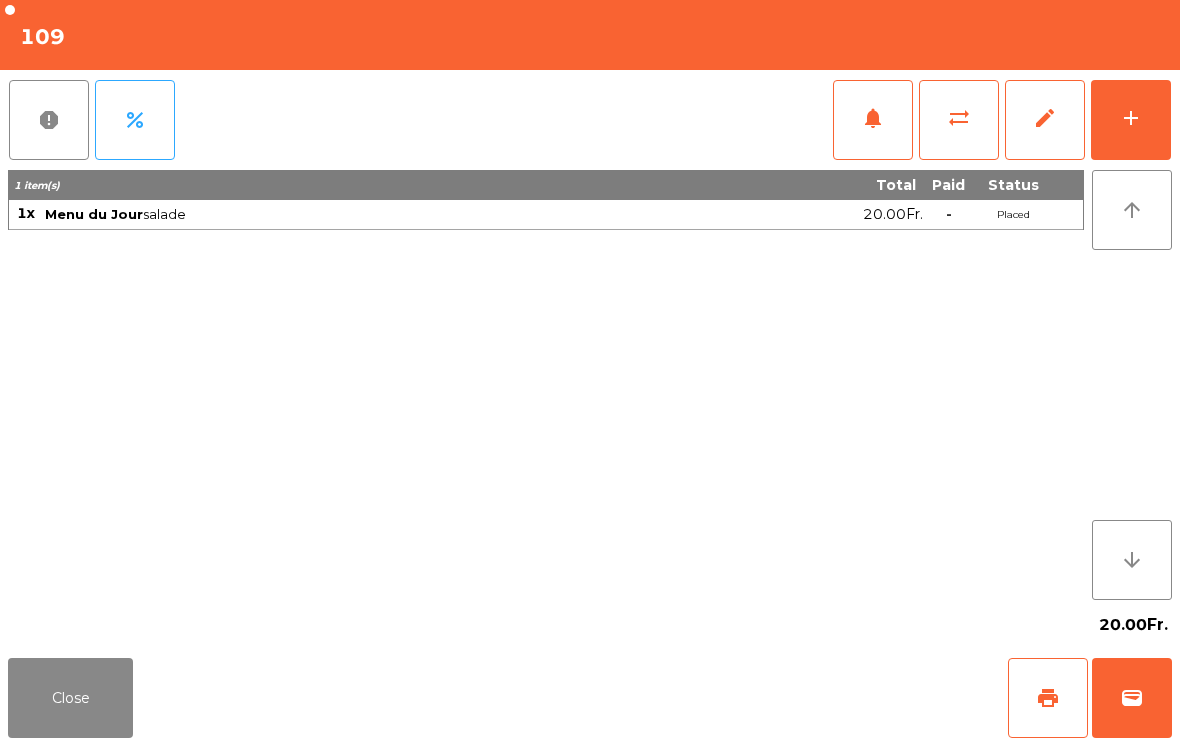 click on "add" 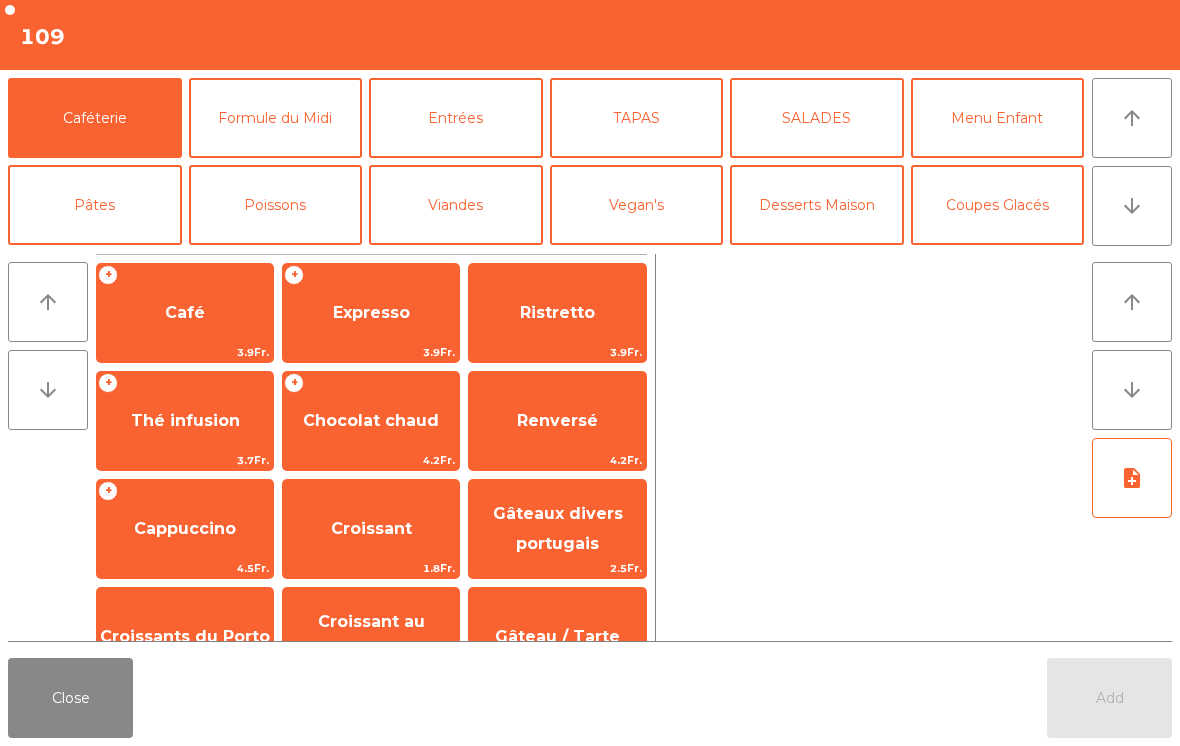 scroll, scrollTop: 108, scrollLeft: 0, axis: vertical 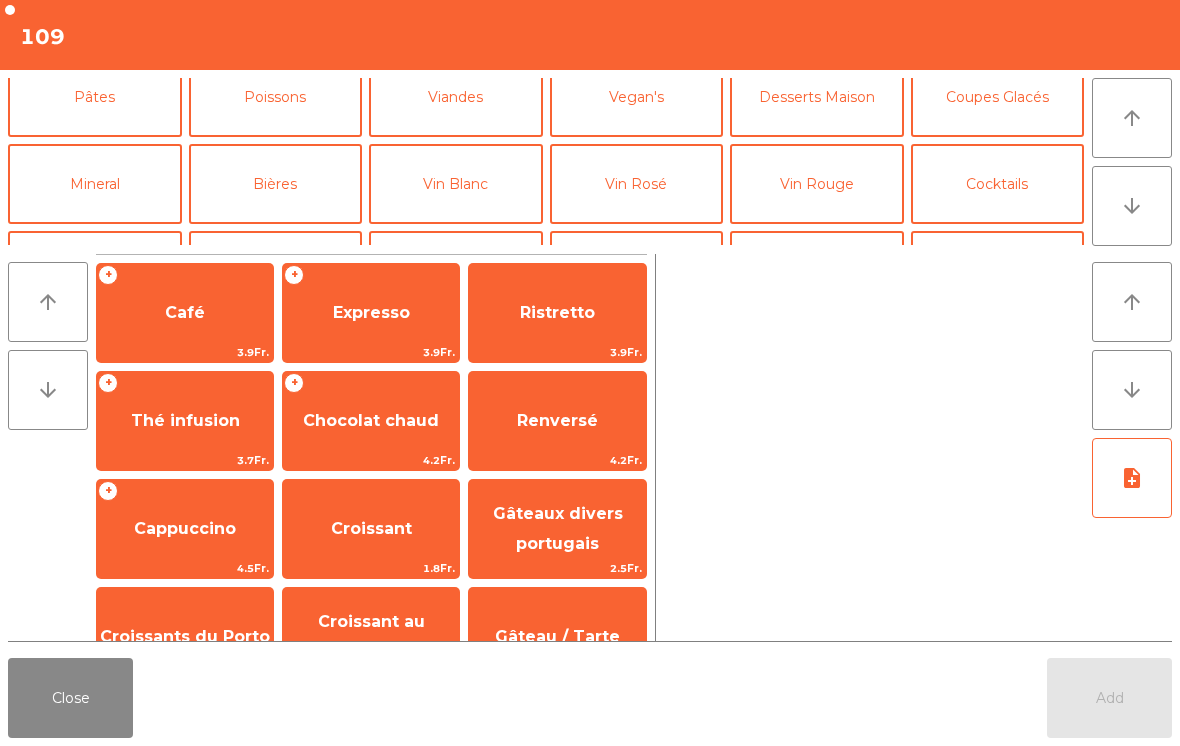 click on "Mineral" 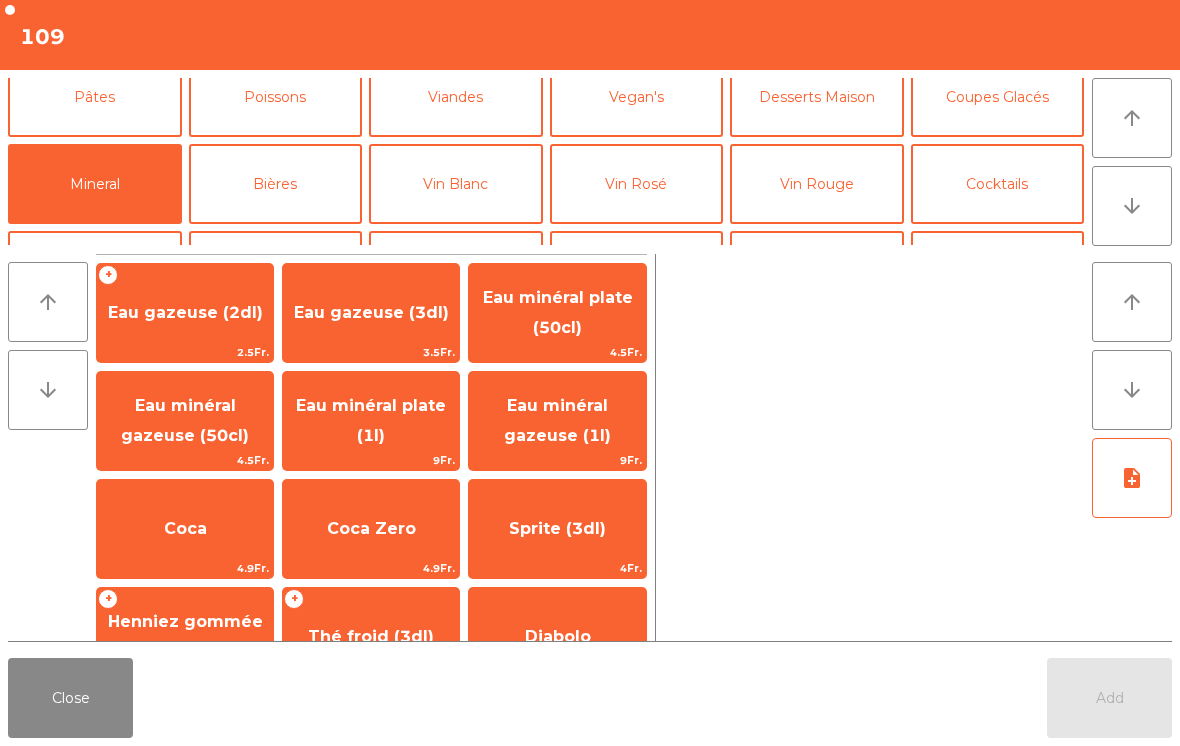 click on "Coca" 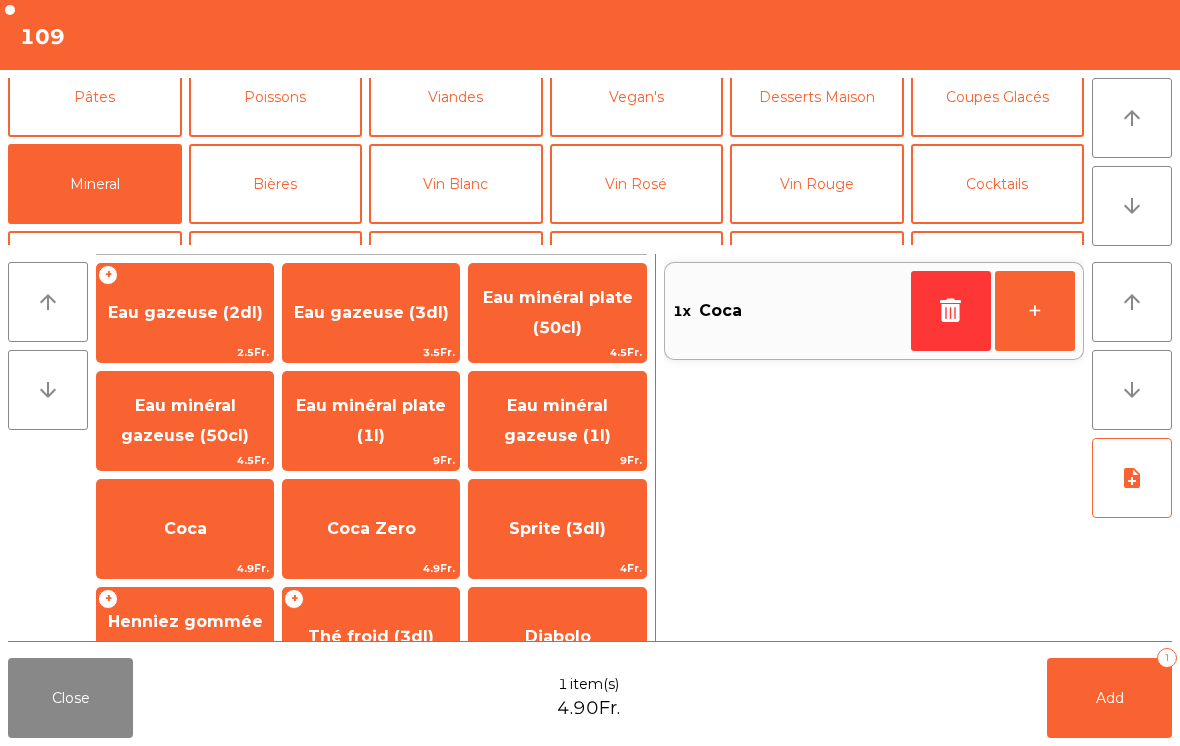 scroll, scrollTop: 156, scrollLeft: 0, axis: vertical 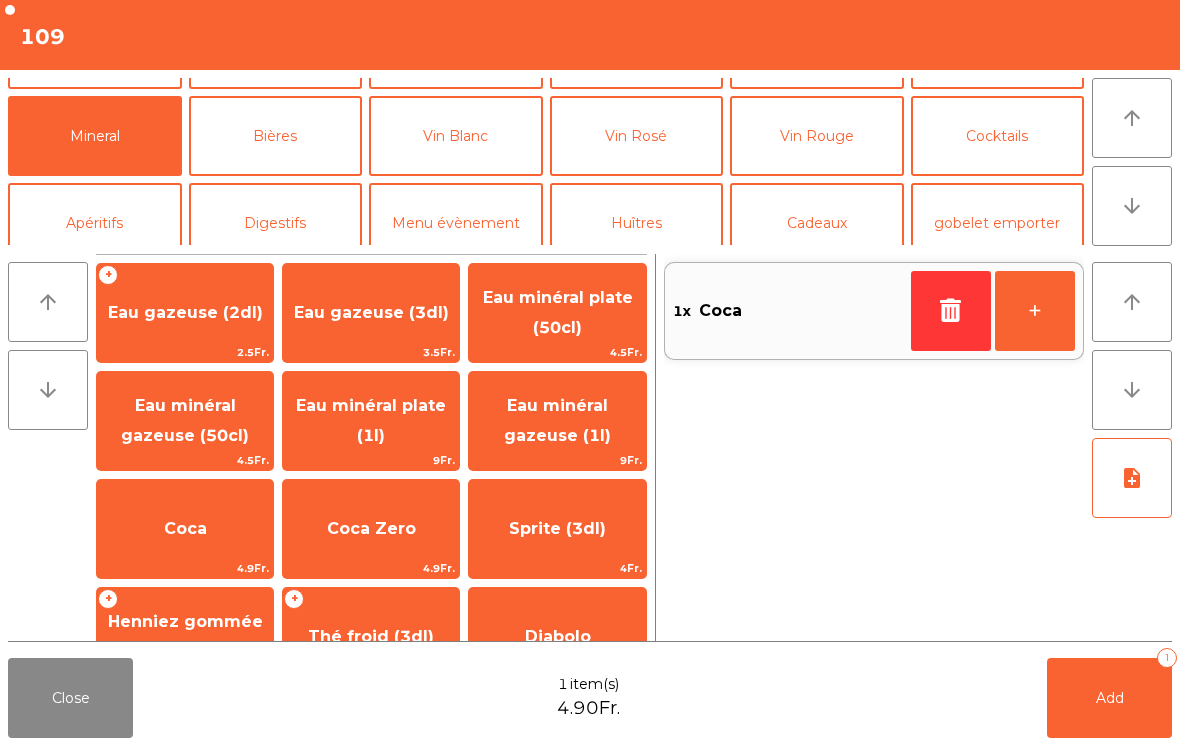 click on "Add   1" 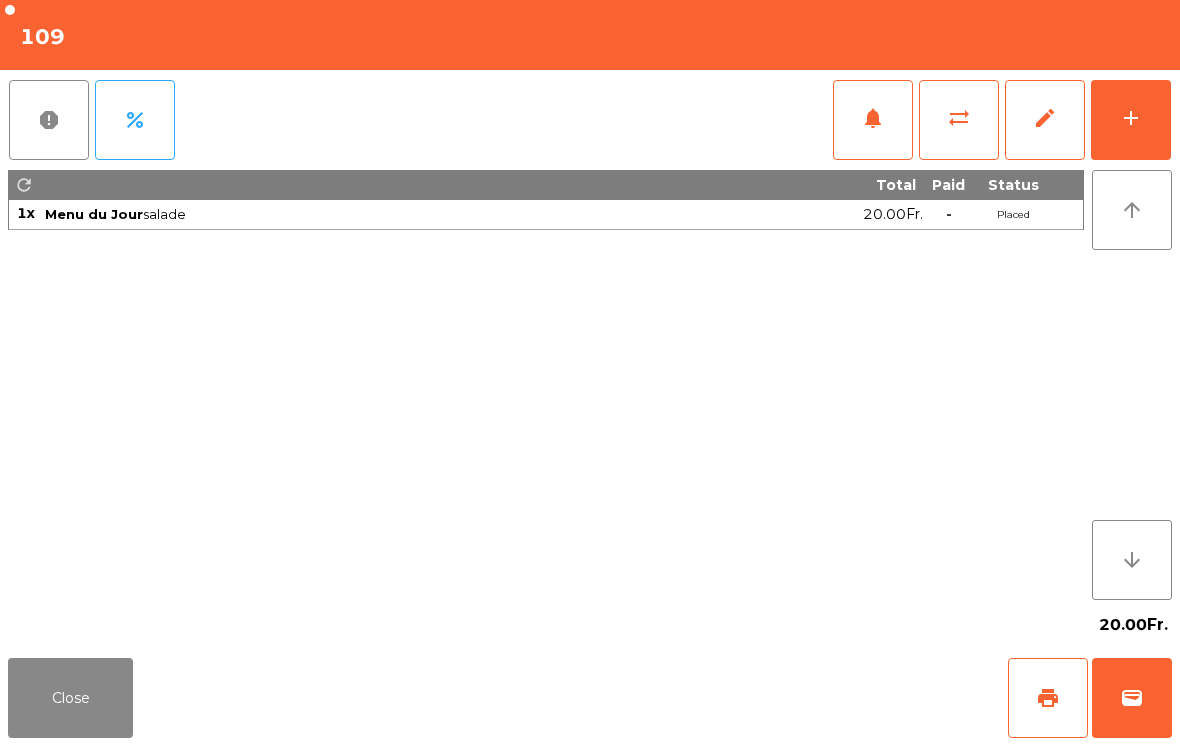 click on "Close" 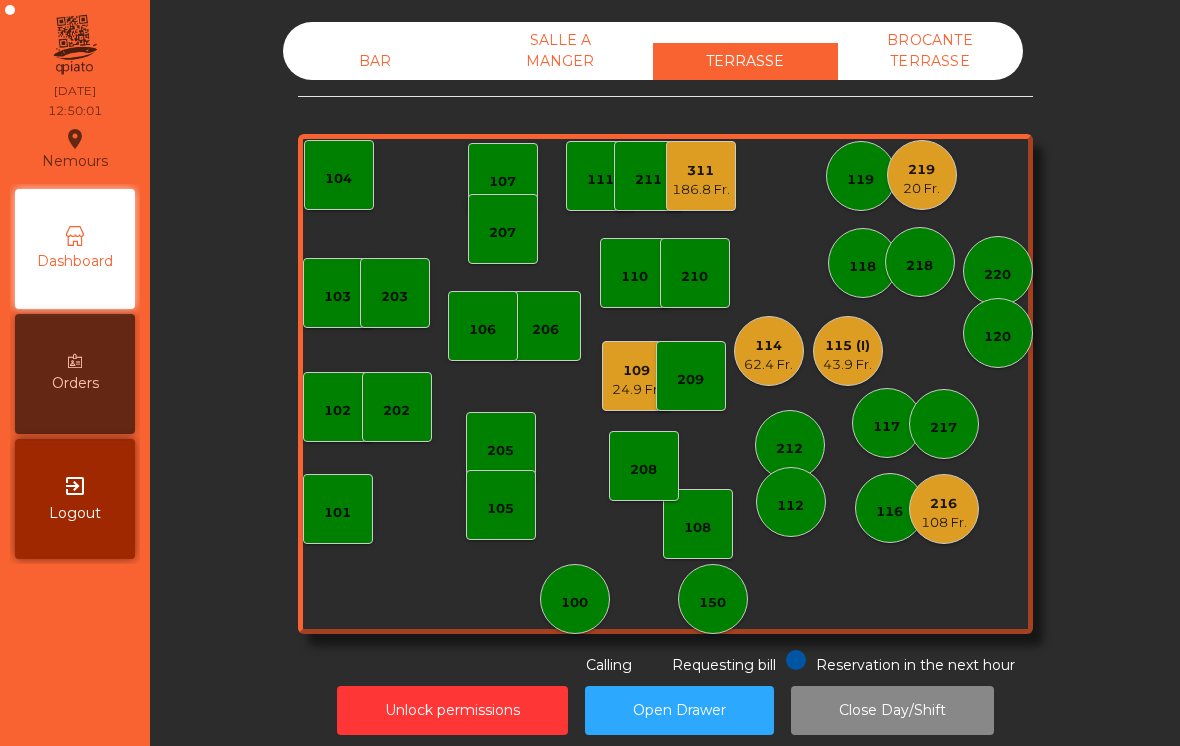 click on "[NUMBER] 20 Fr." 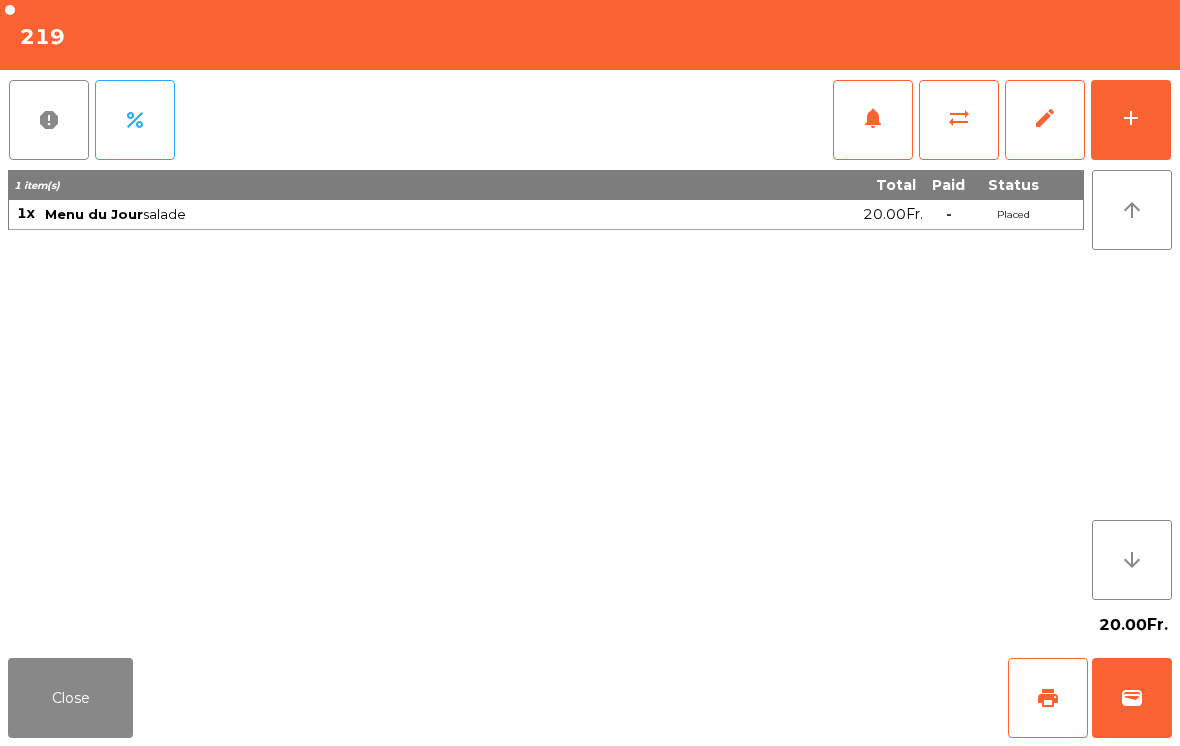 click on "print" 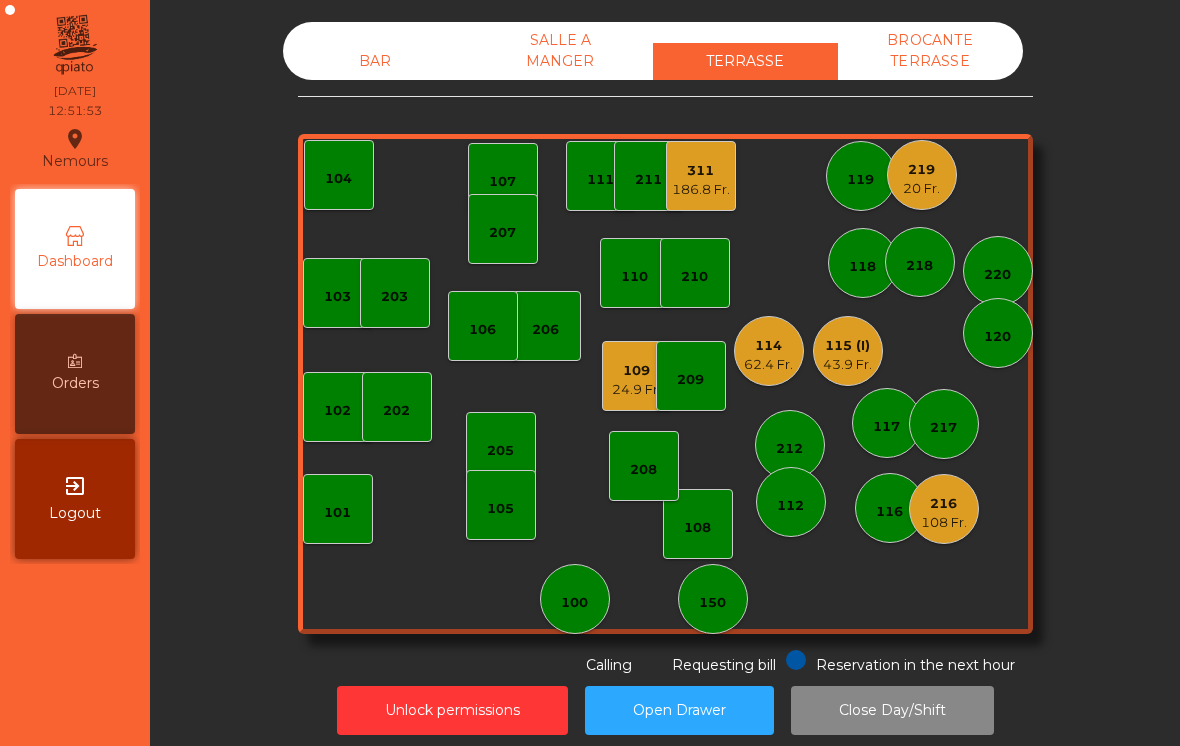 click on "[NUMBER] 20 Fr." 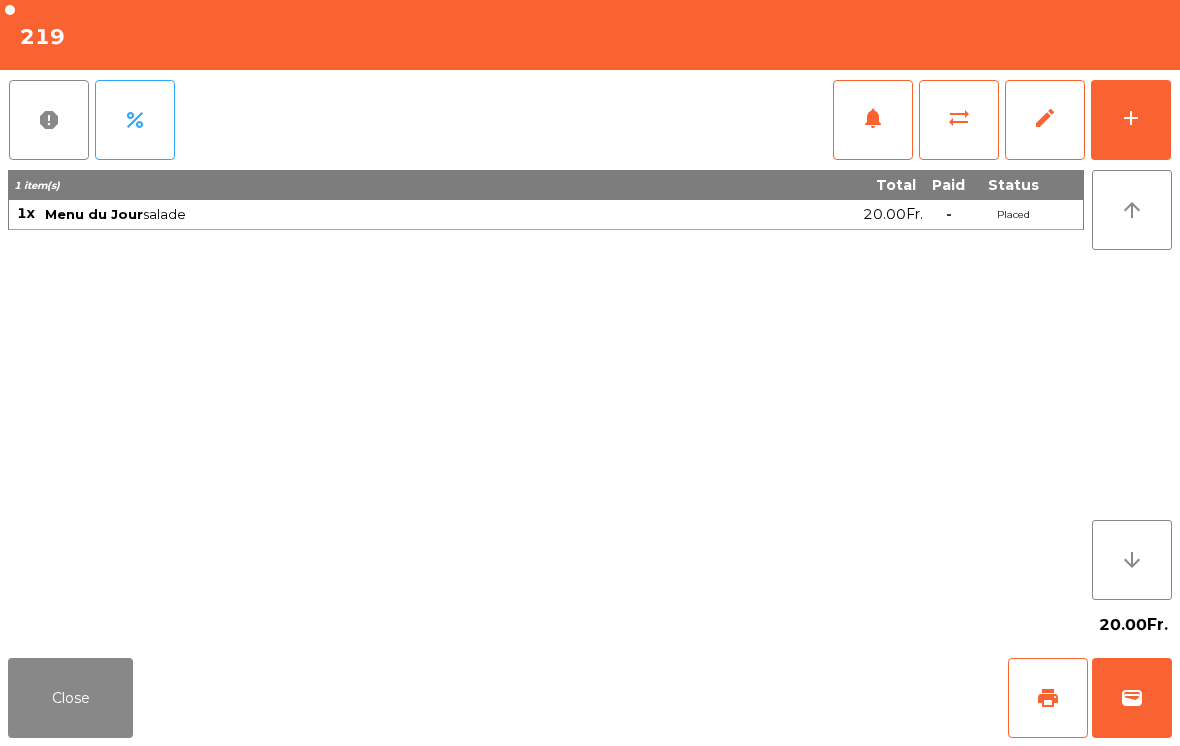 click on "wallet" 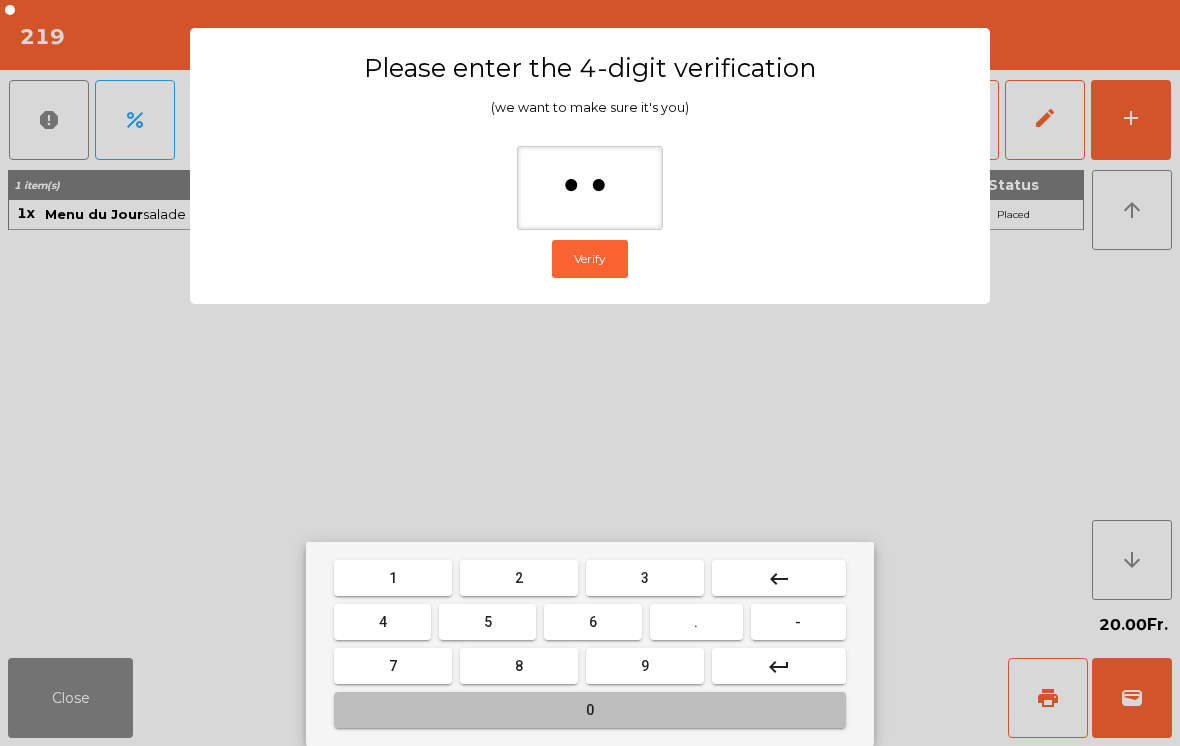 type on "***" 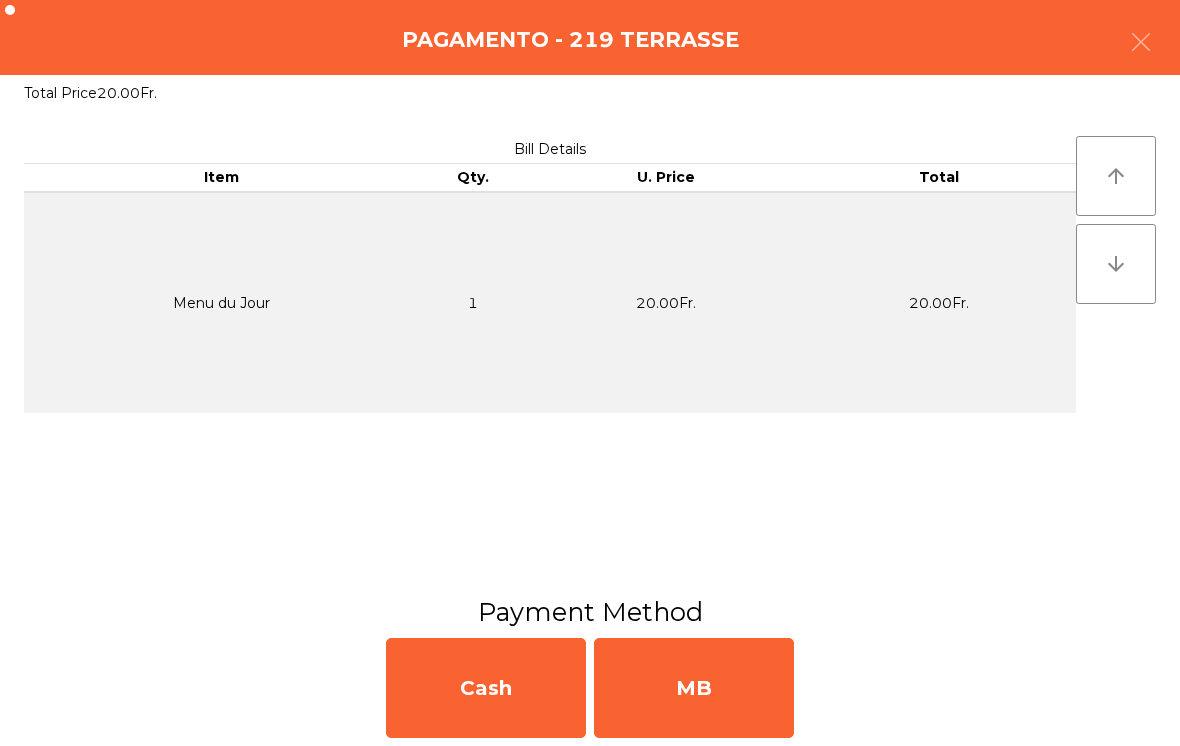 click on "MB" 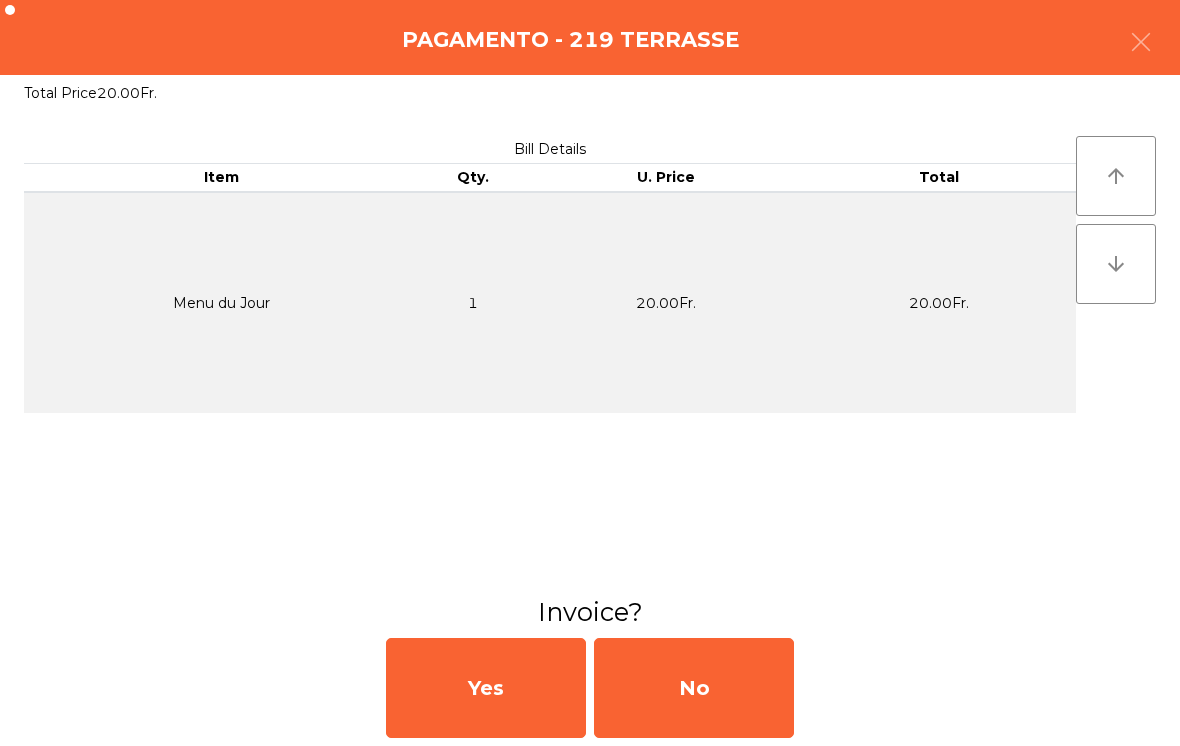 click on "No" 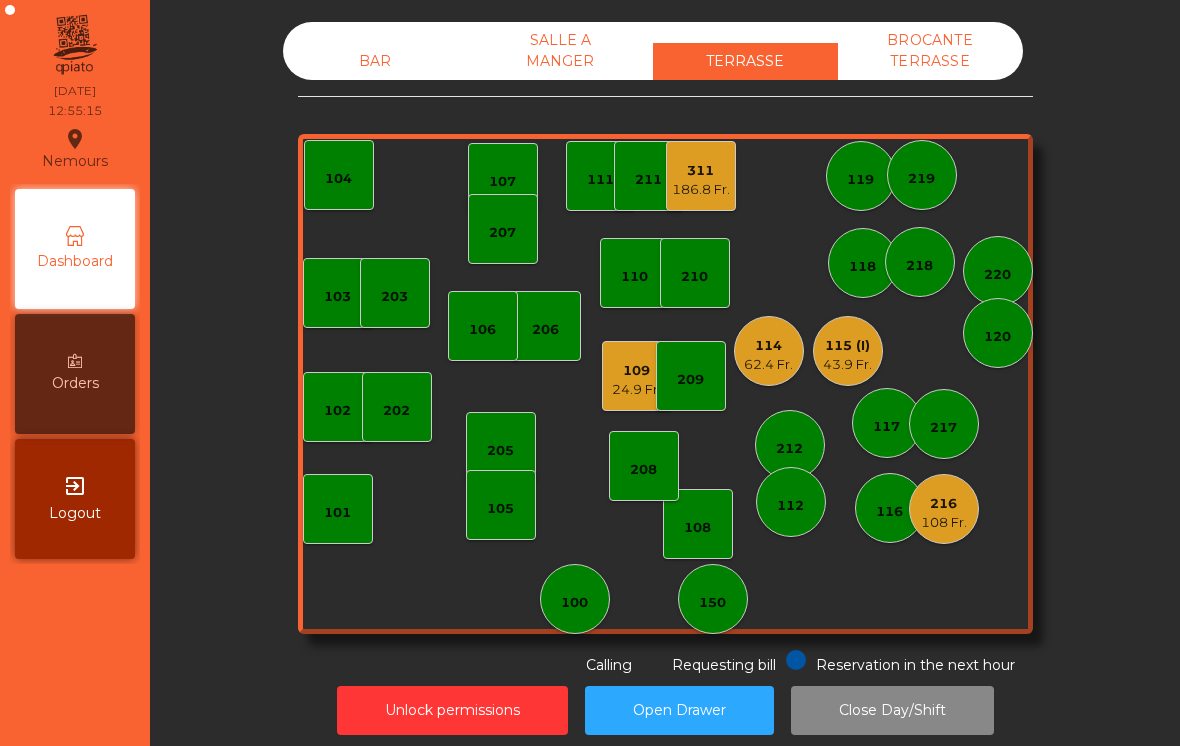 click on "117" 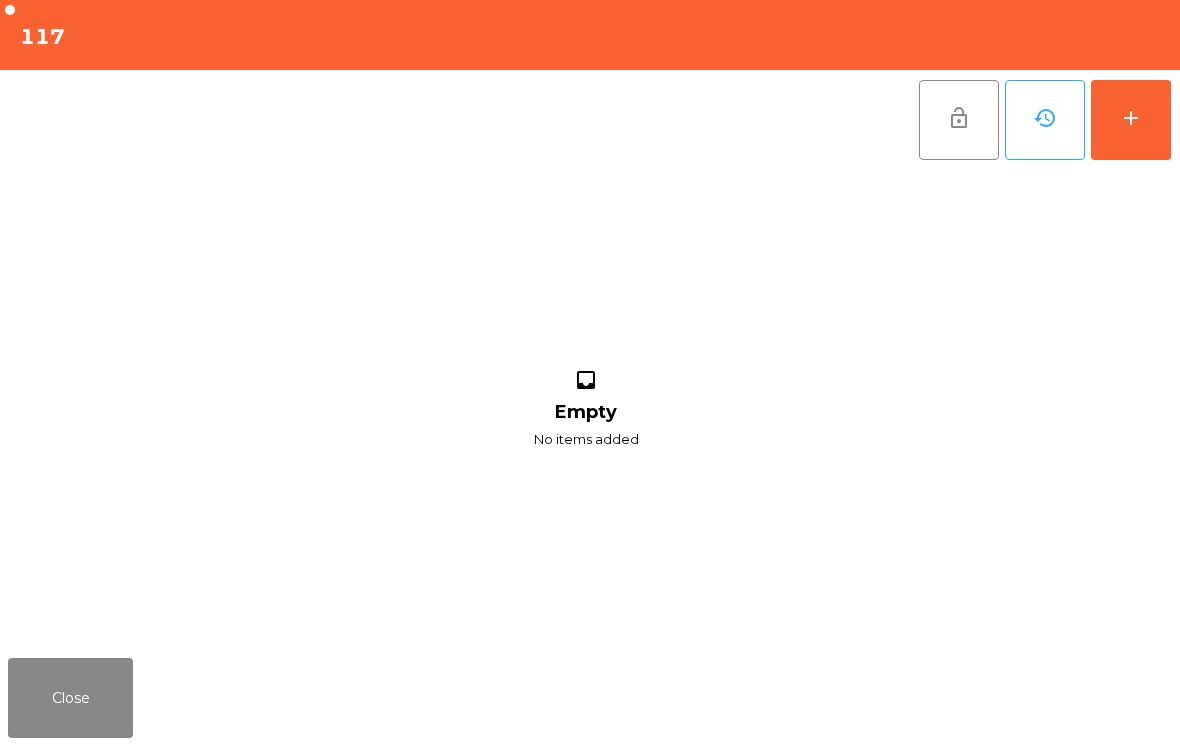 click on "inbox Empty No items added" 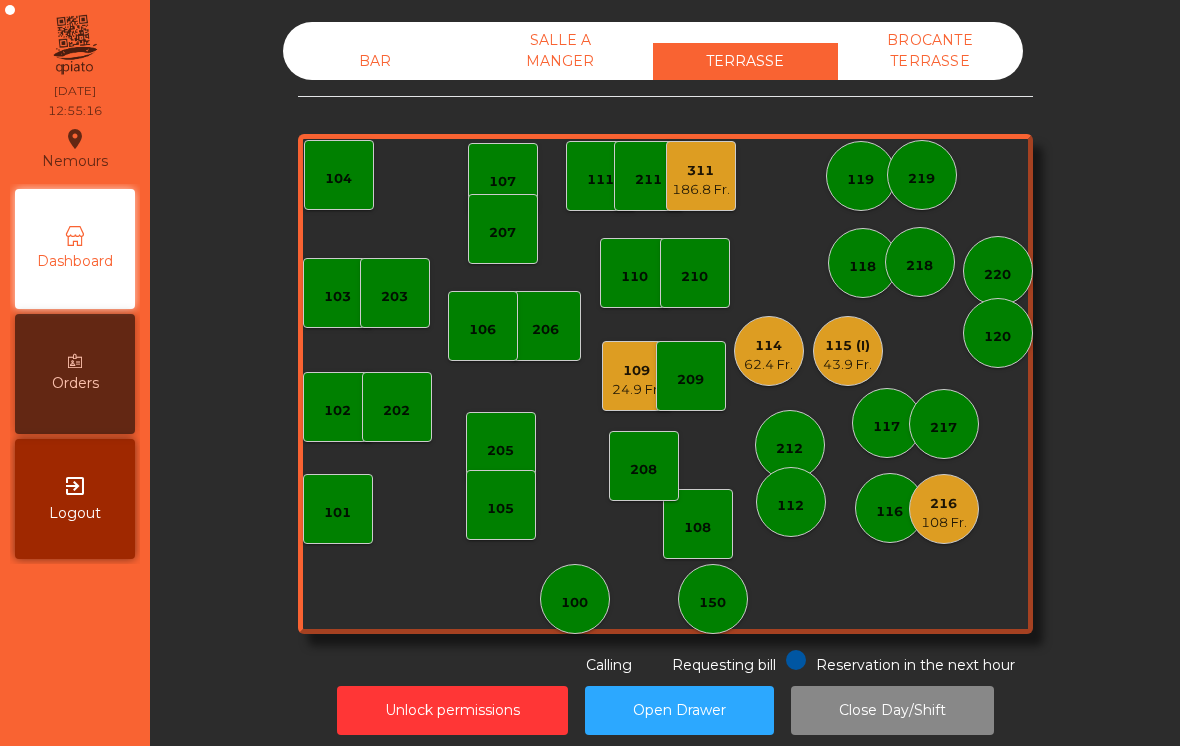 click on "115 (I)" 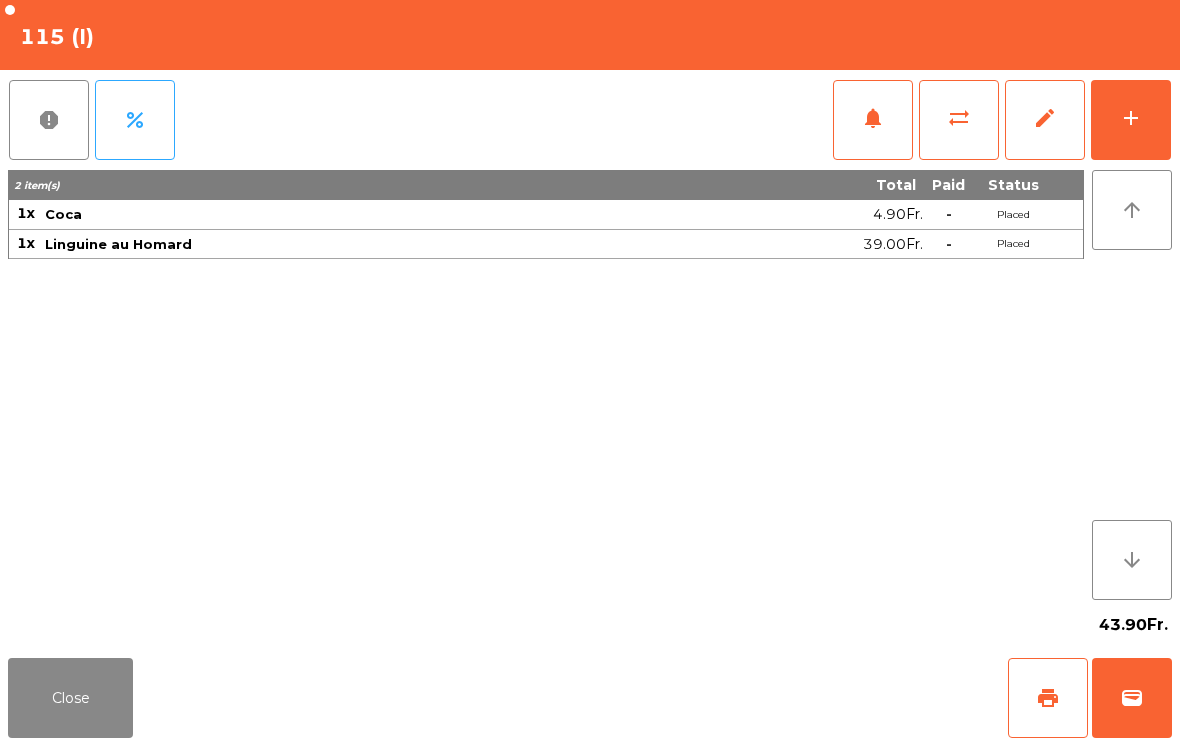 click on "print" 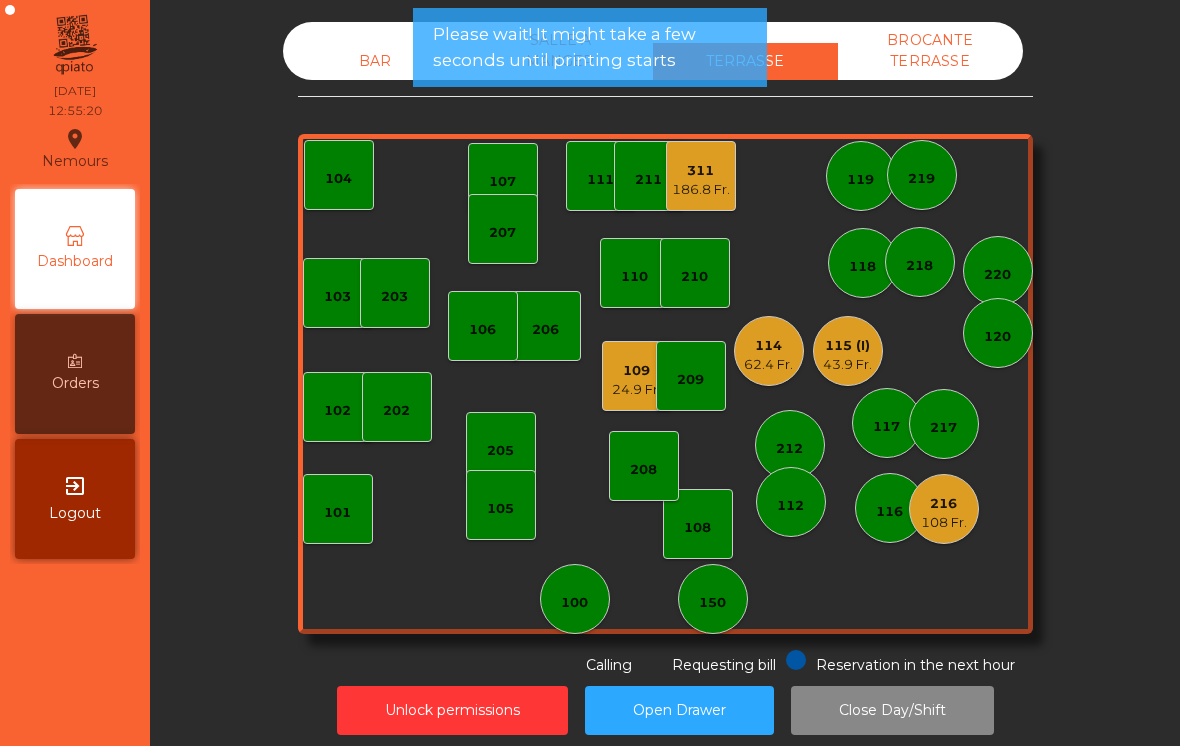 click on "24.9 Fr." 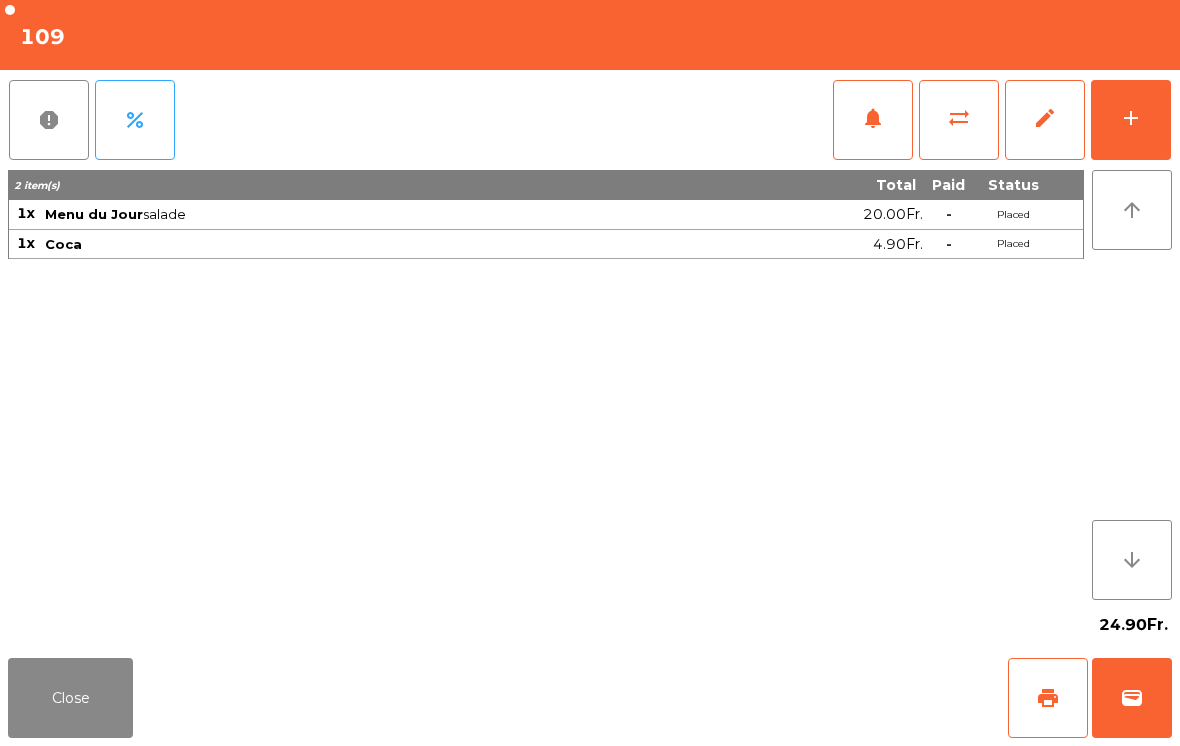 click on "print" 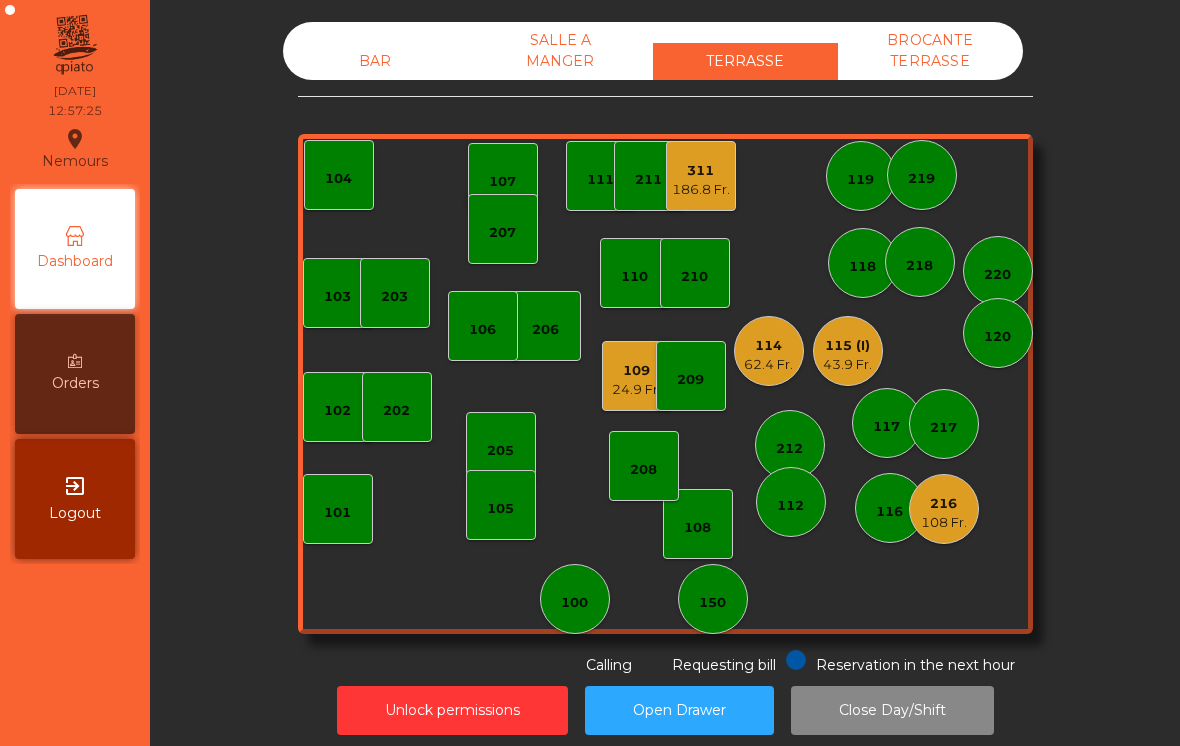click on "116" 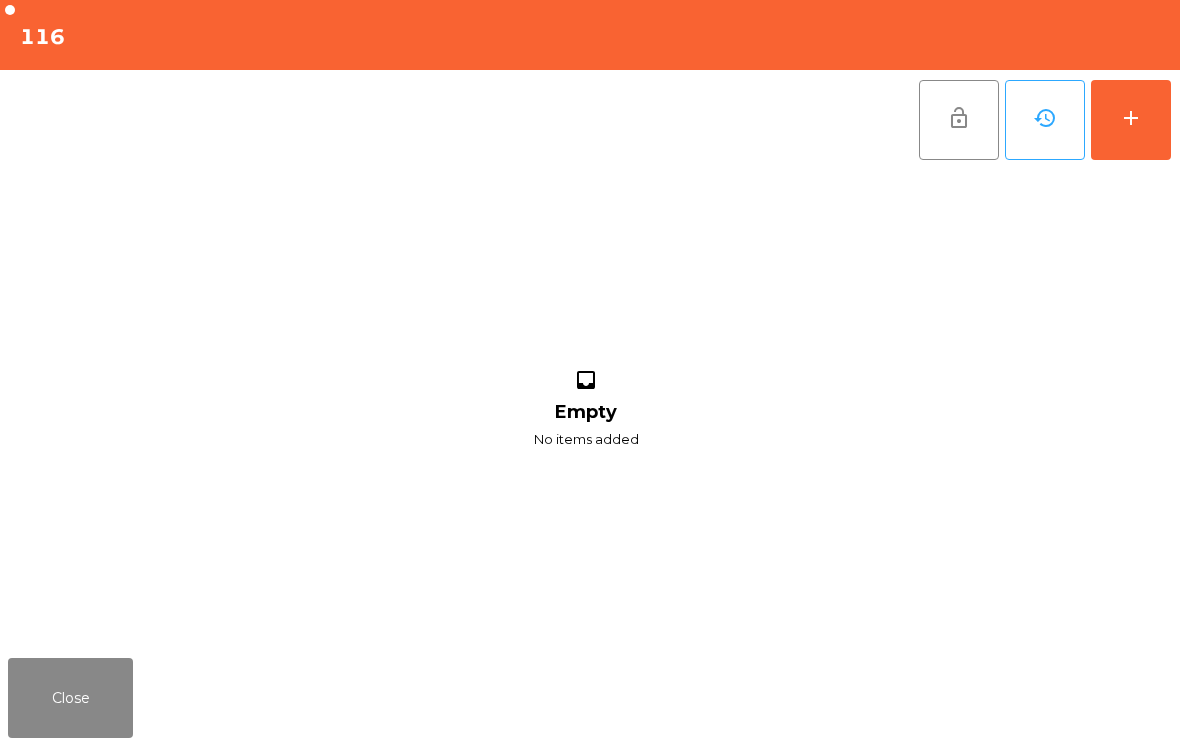 click on "Close" 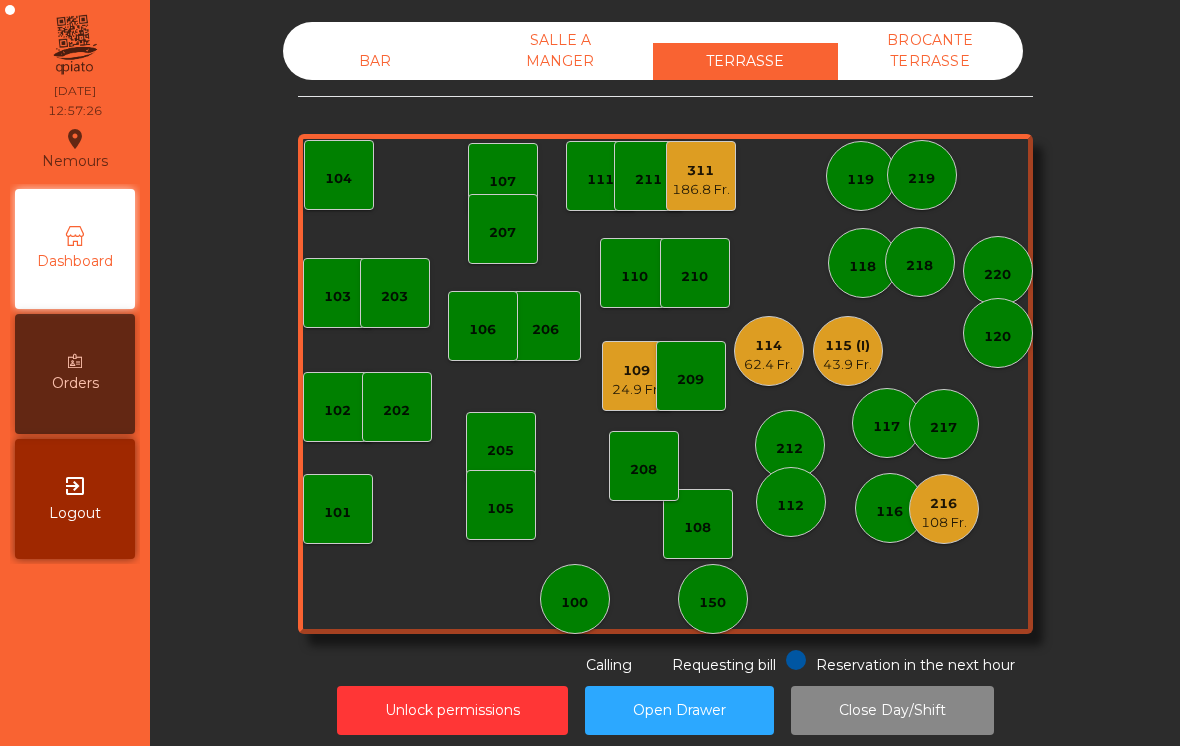 click on "216" 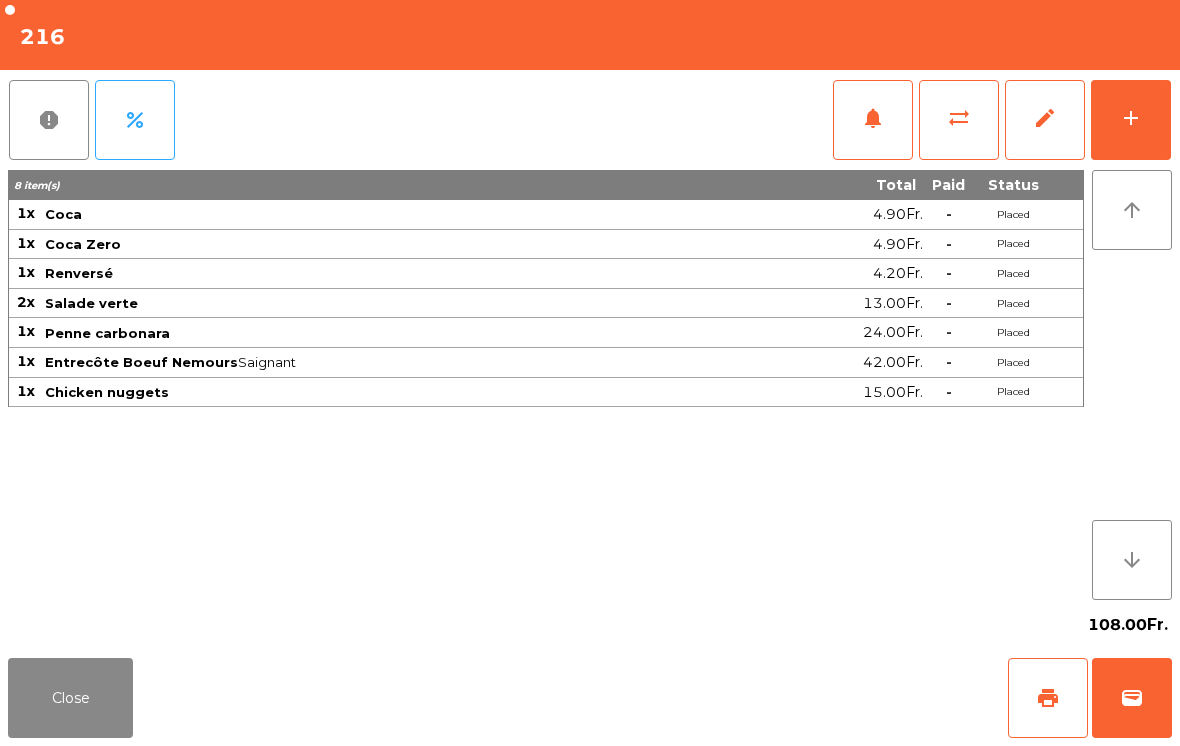 click on "print" 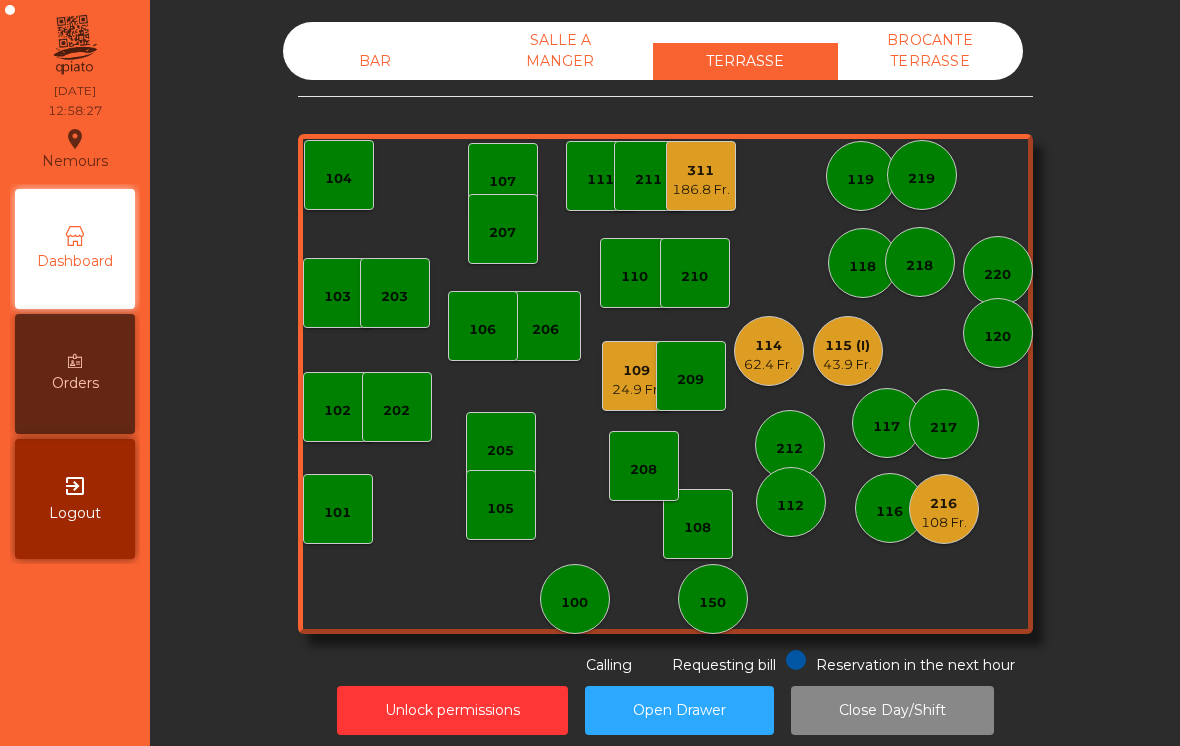 click on "62.4 Fr." 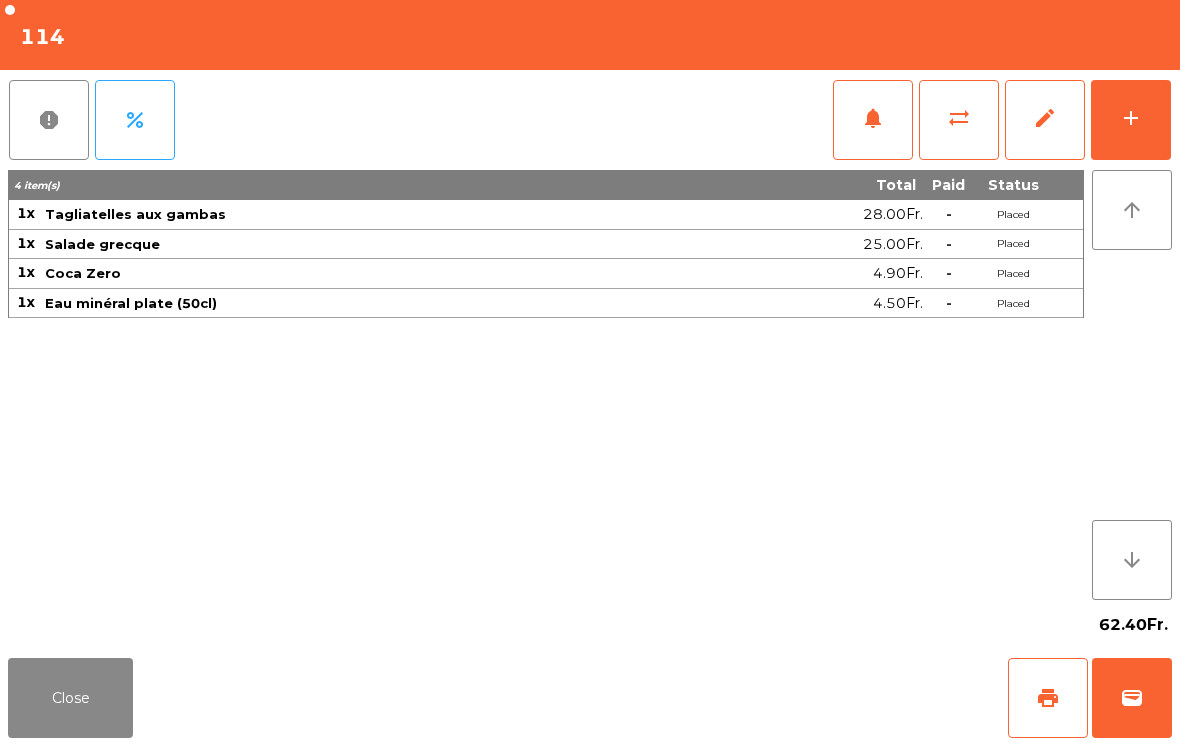 click on "Close" 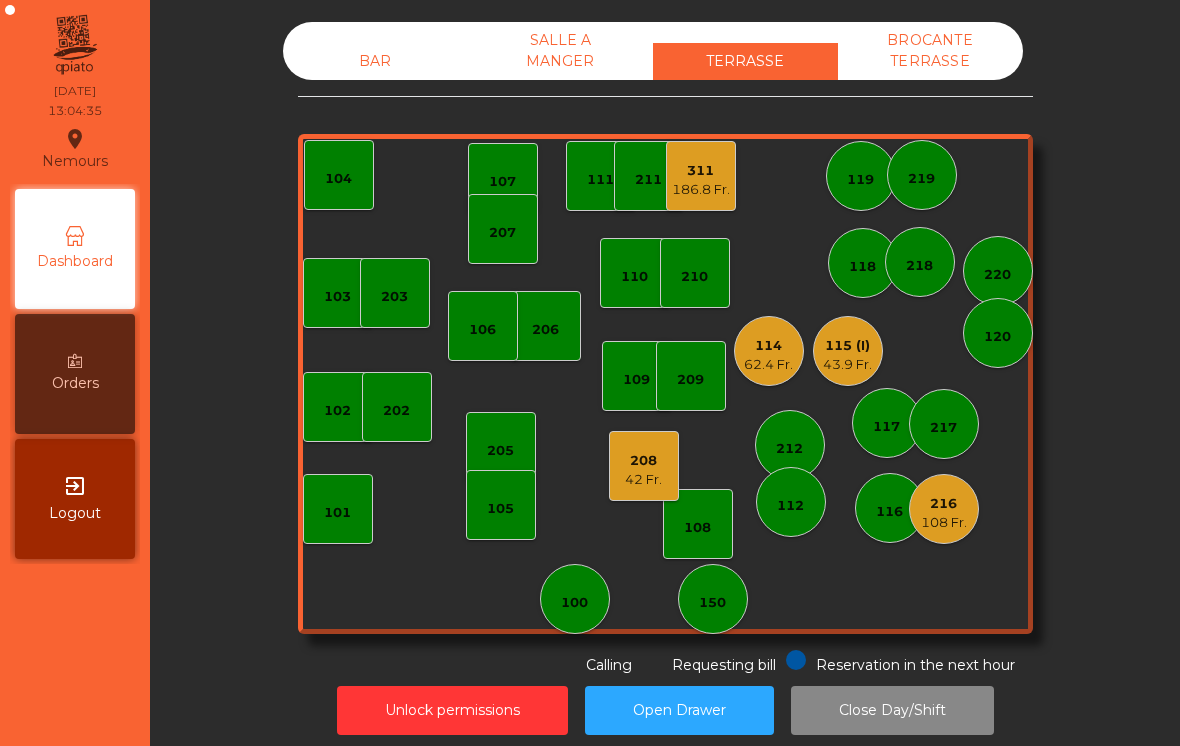 click on "220" 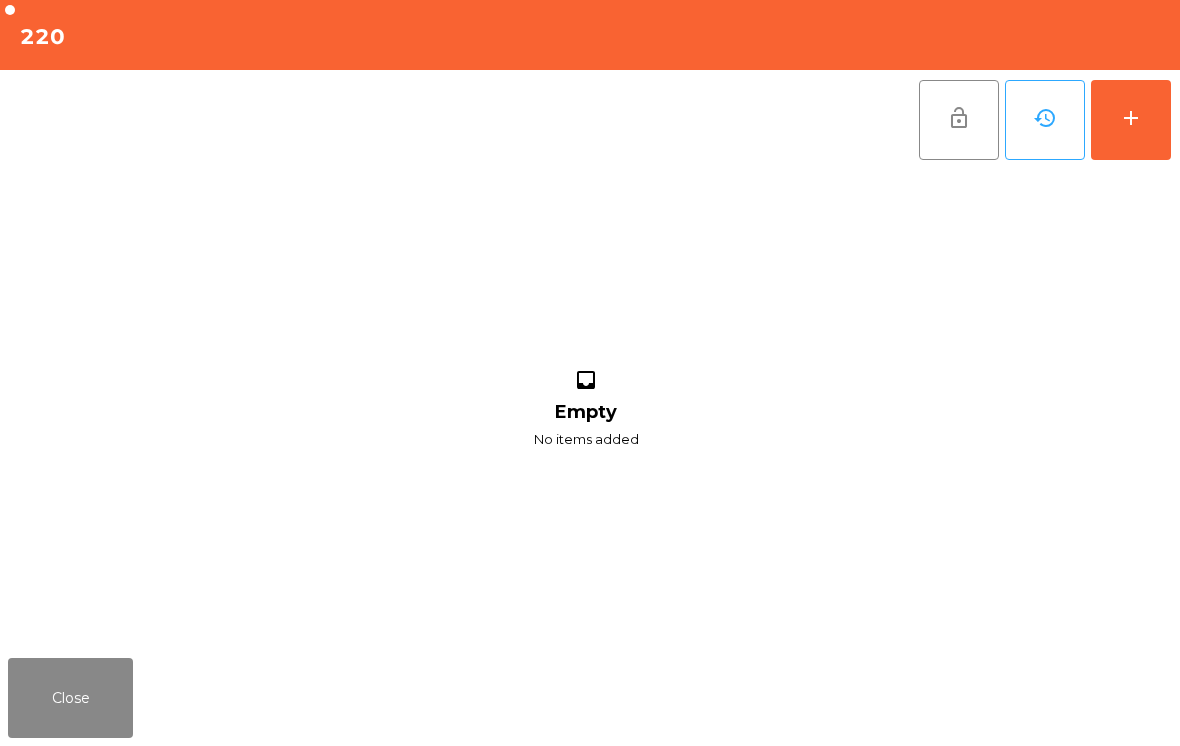 click on "add" 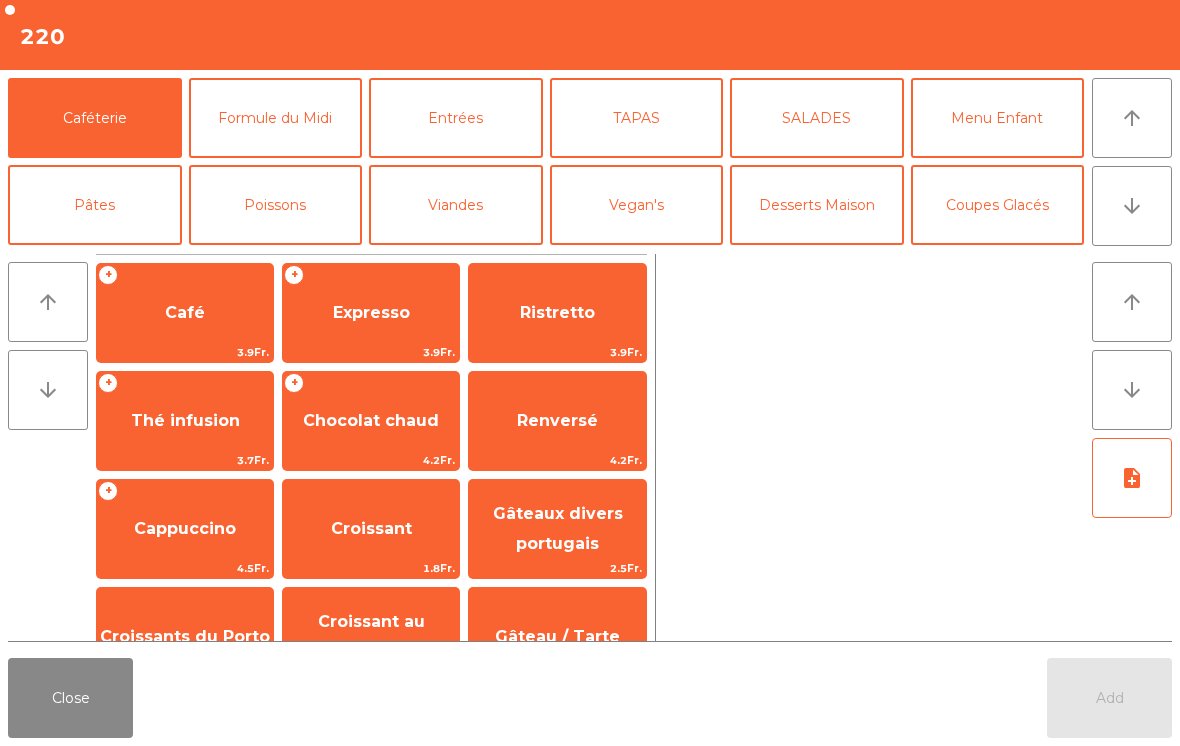 scroll, scrollTop: 8, scrollLeft: 0, axis: vertical 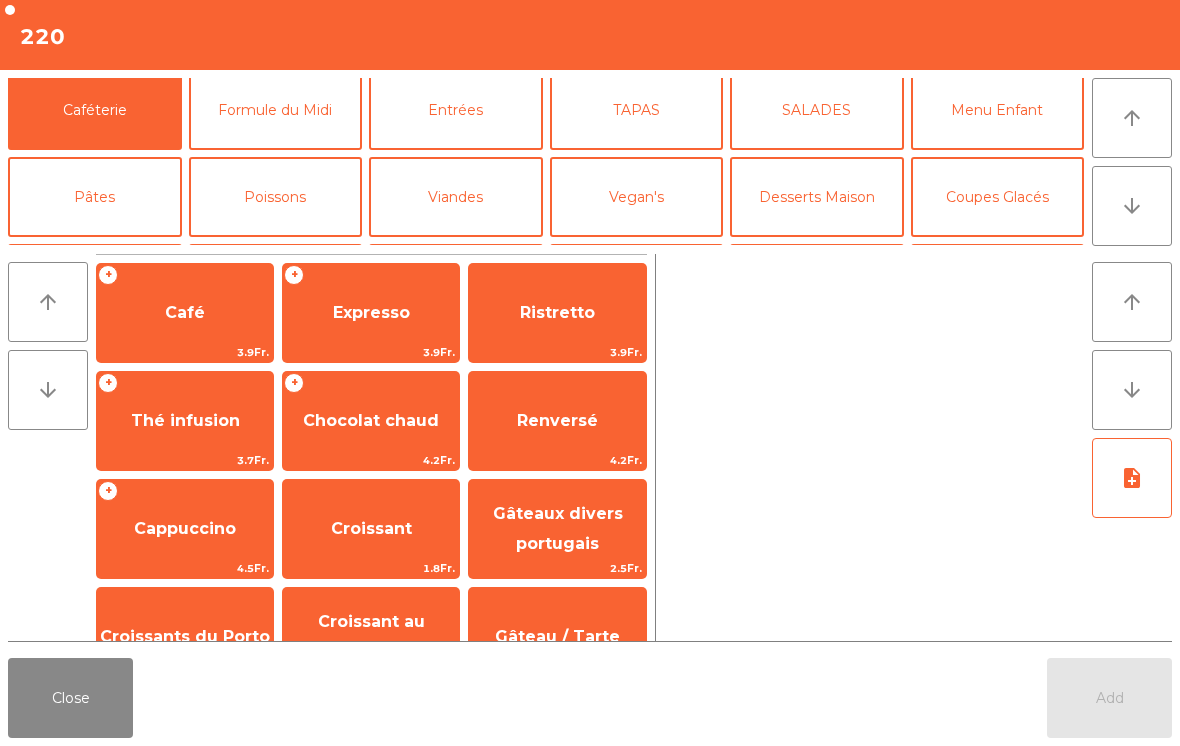 click on "SALADES" 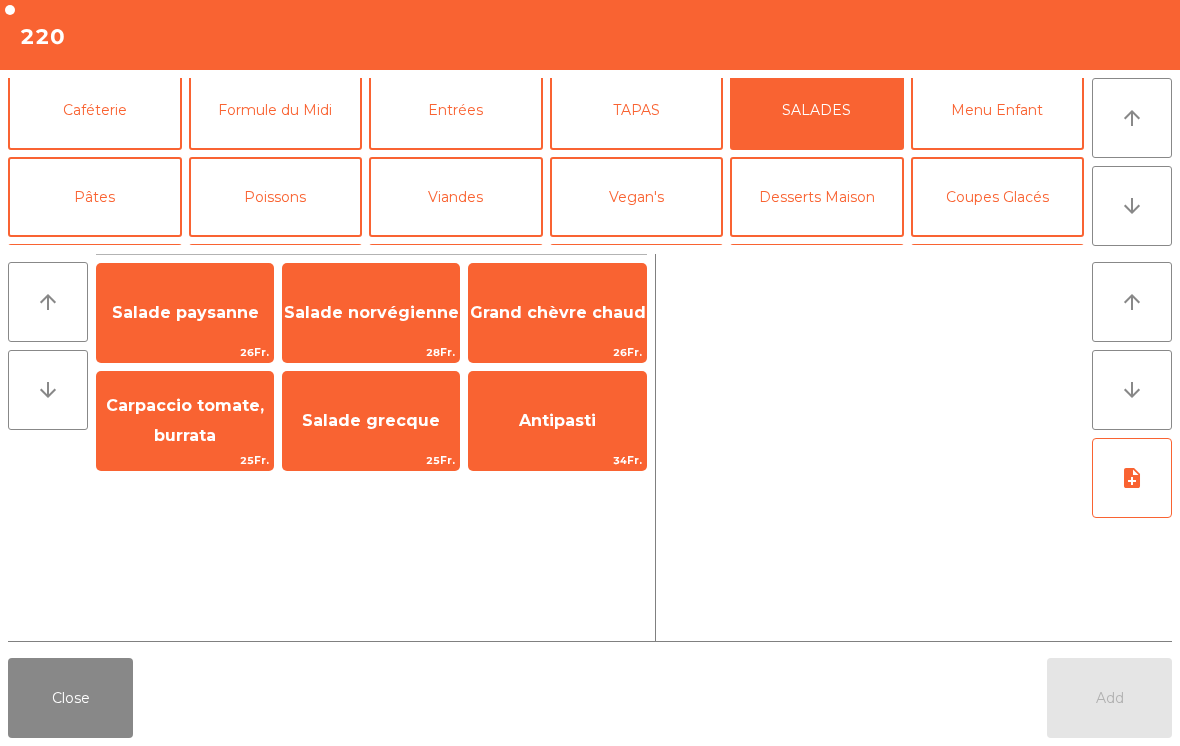 click on "Grand chèvre chaud" 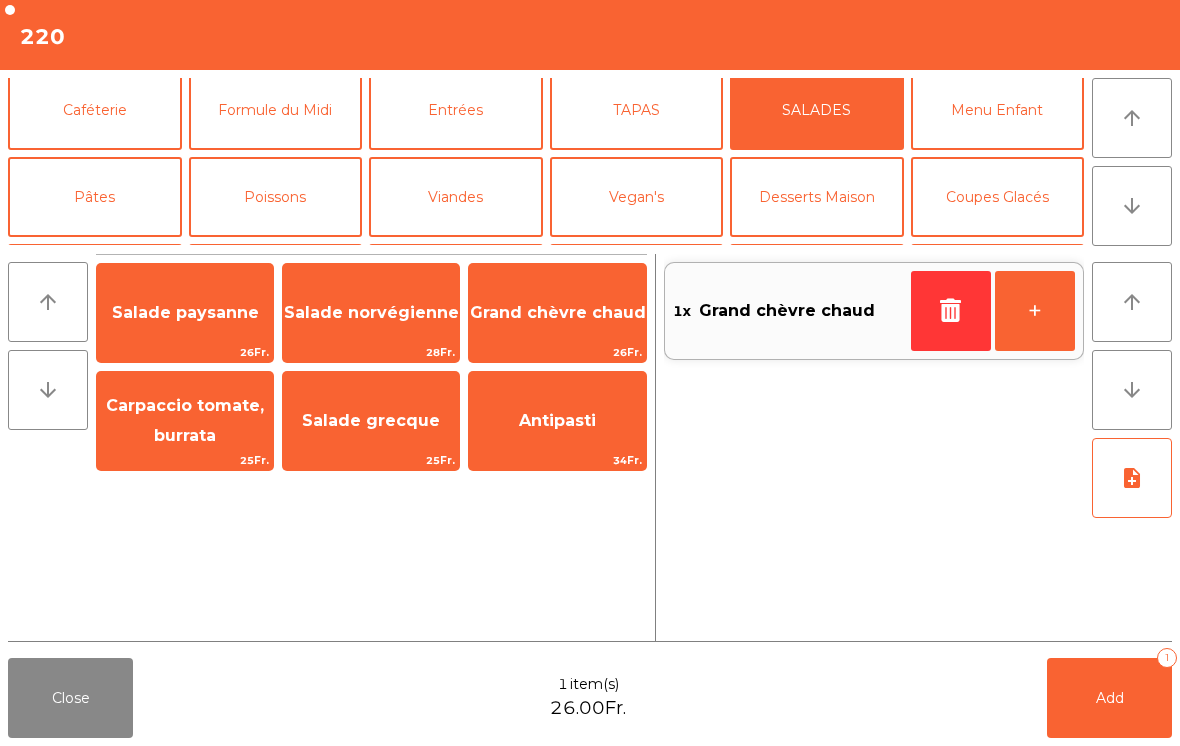 scroll, scrollTop: 113, scrollLeft: 0, axis: vertical 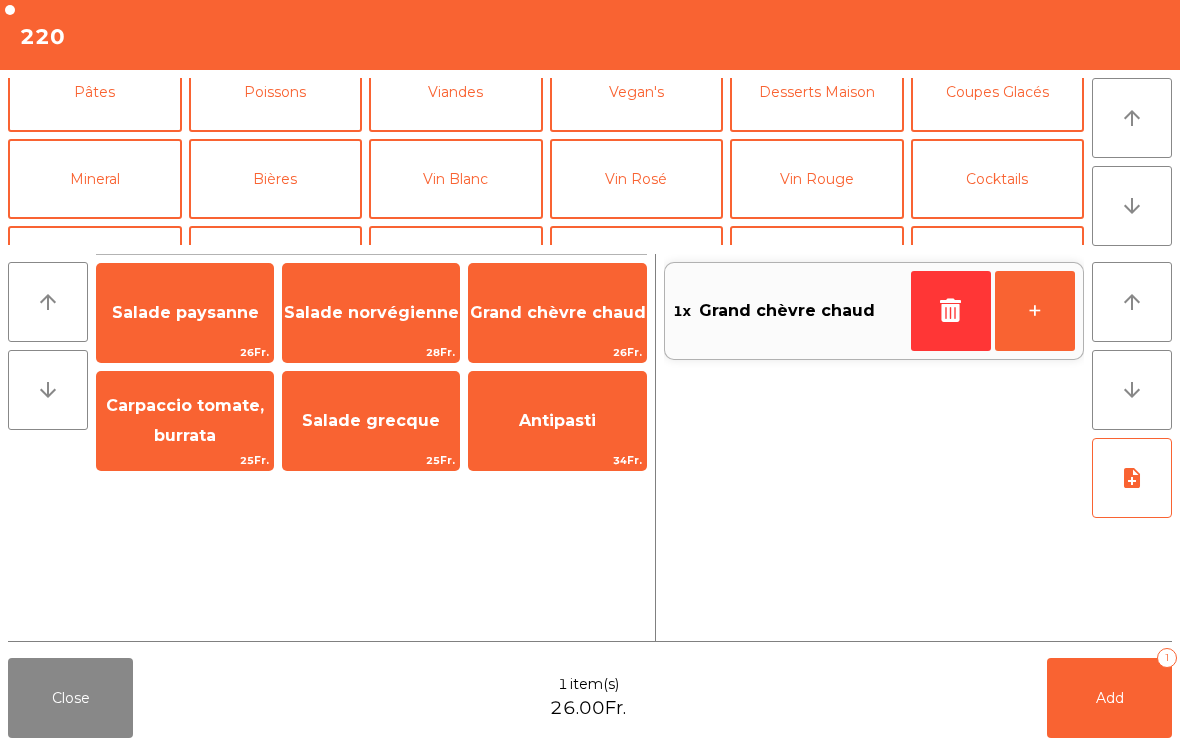 click on "Mineral" 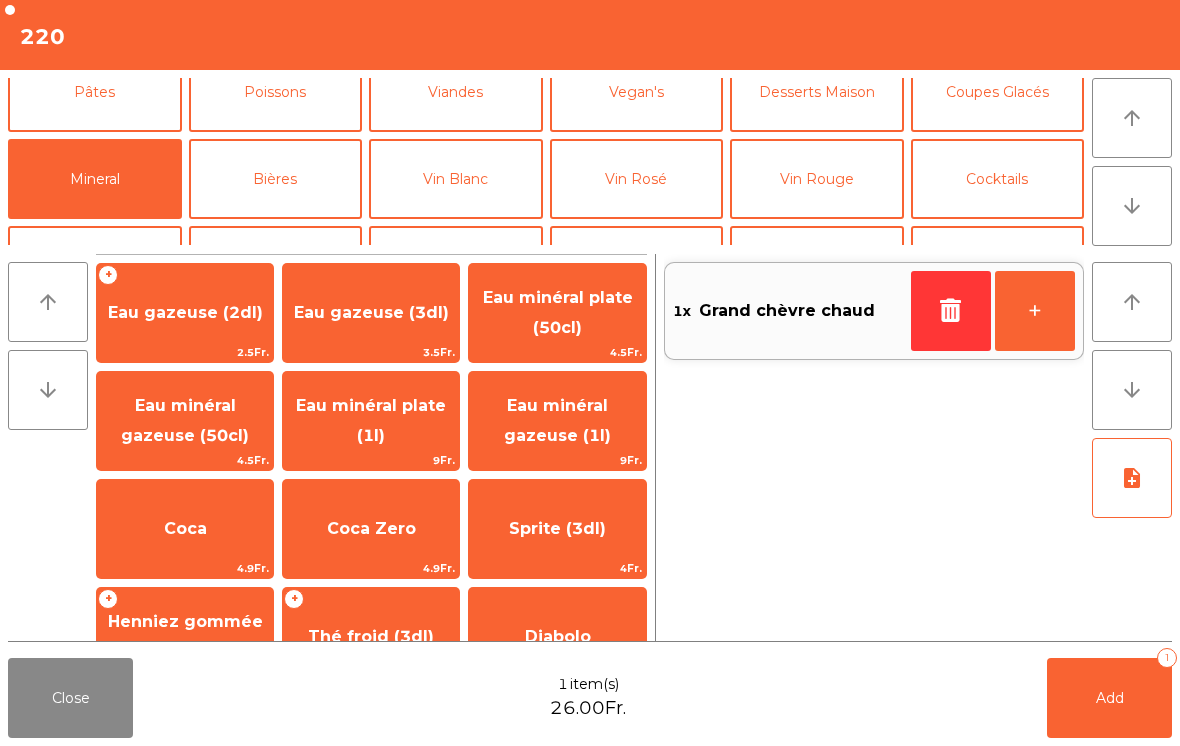 scroll, scrollTop: 168, scrollLeft: 0, axis: vertical 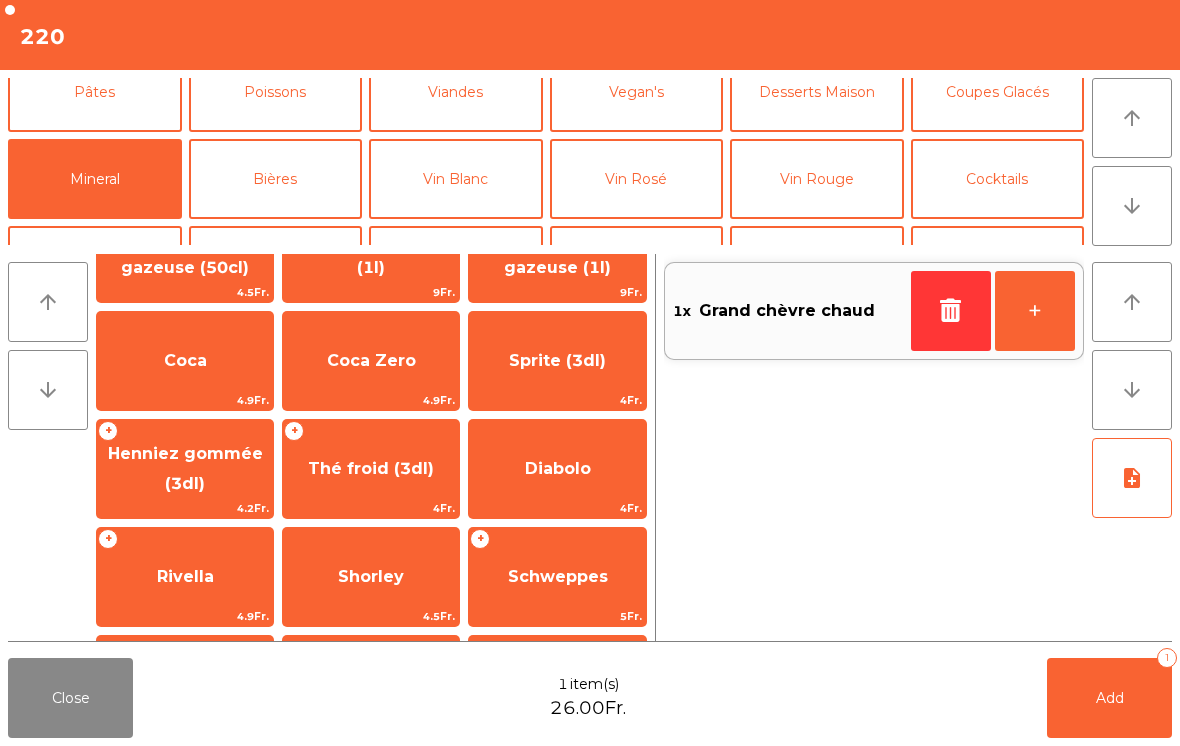 click on "Shorley" 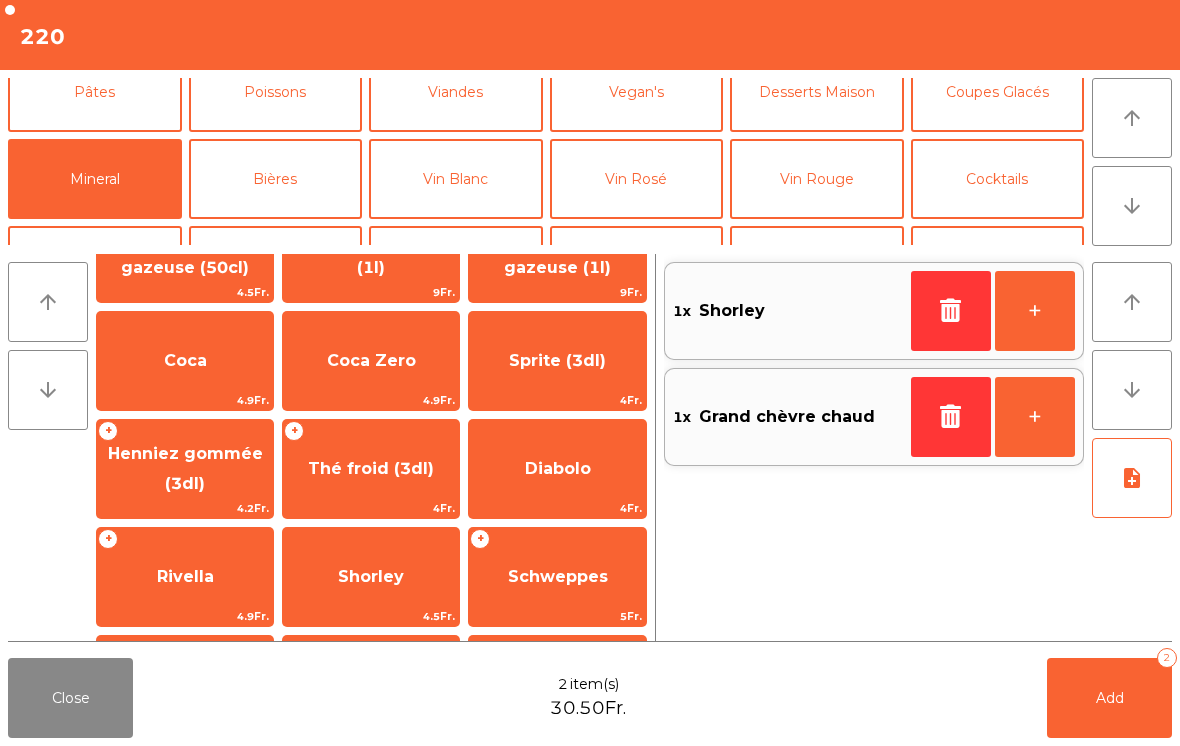 scroll, scrollTop: 288, scrollLeft: 0, axis: vertical 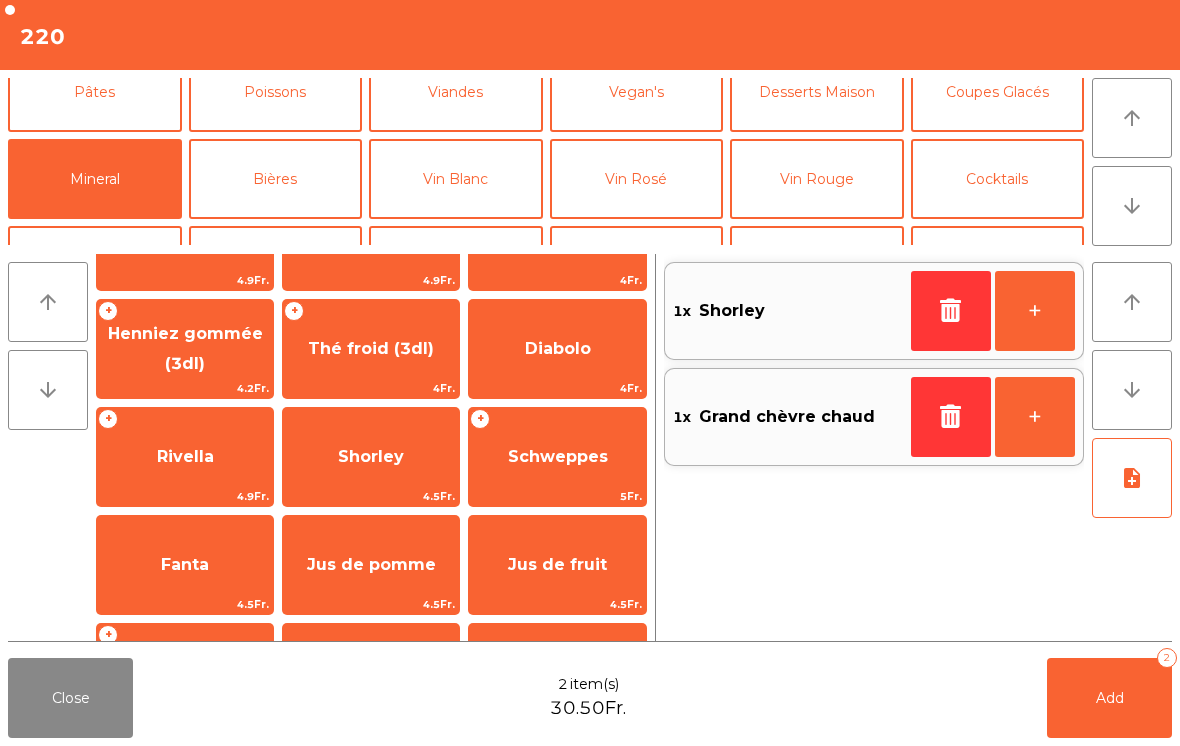 click on "Add   2" 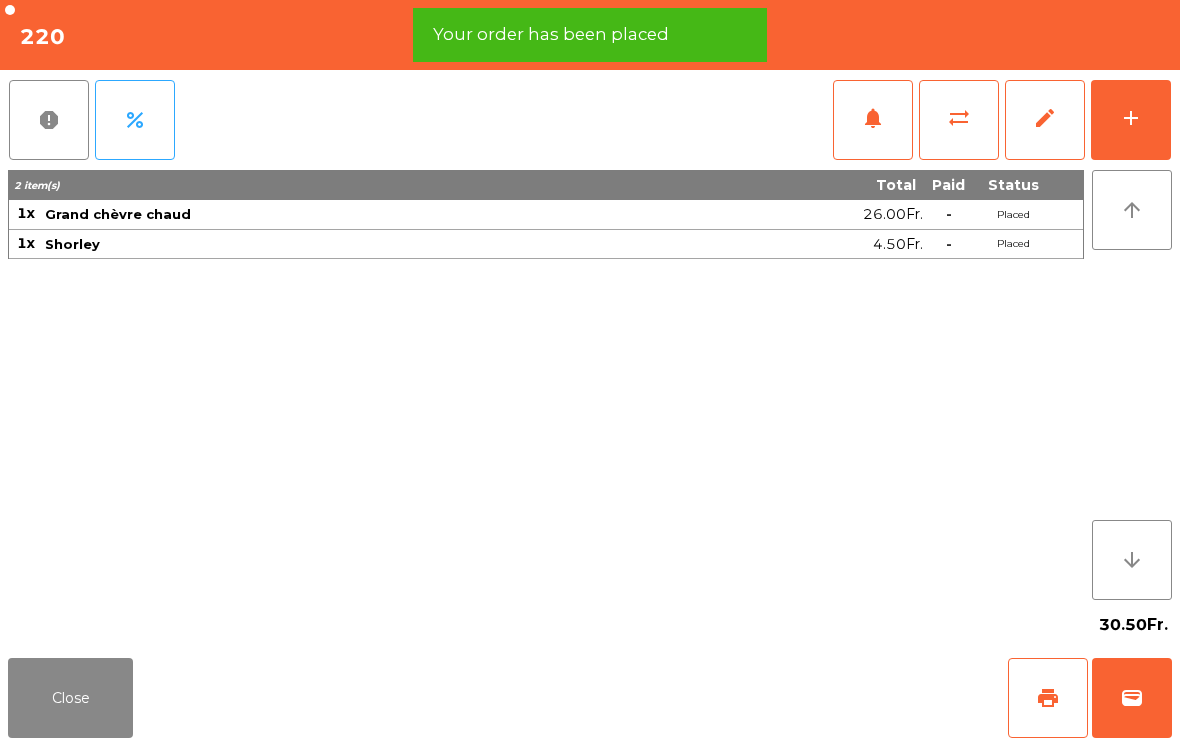 click on "Close" 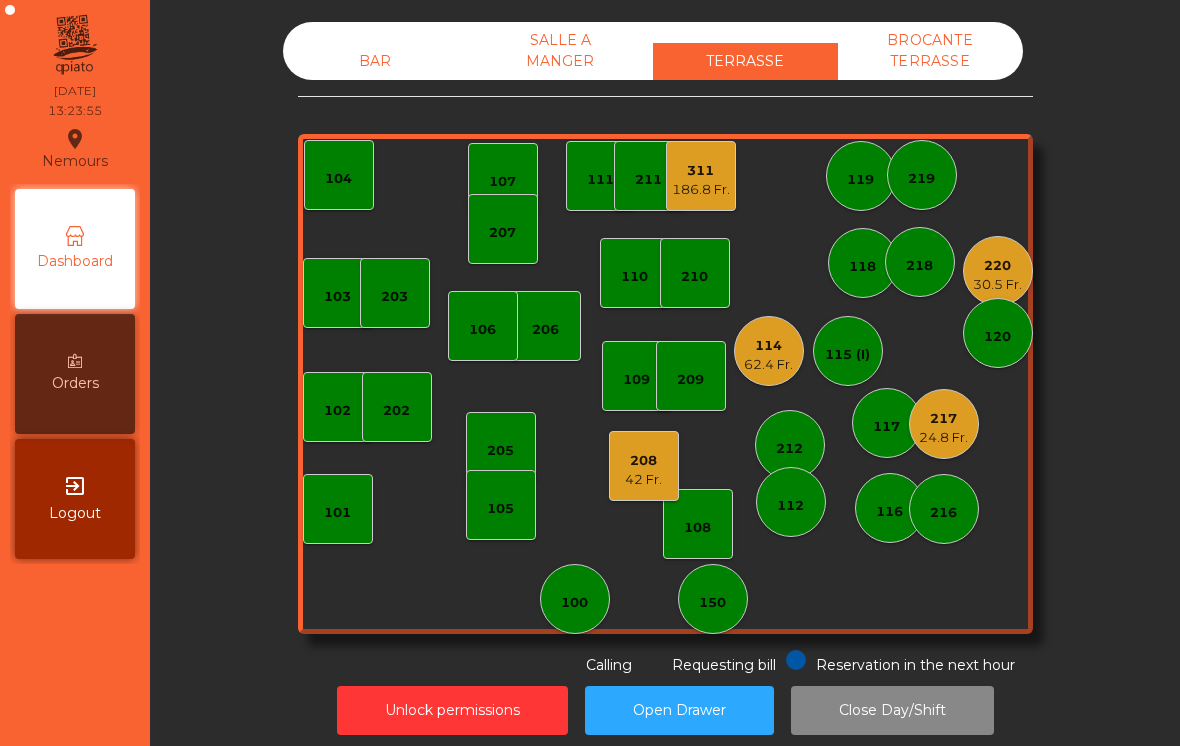 click on "[NUMBER] 62.4 Fr." 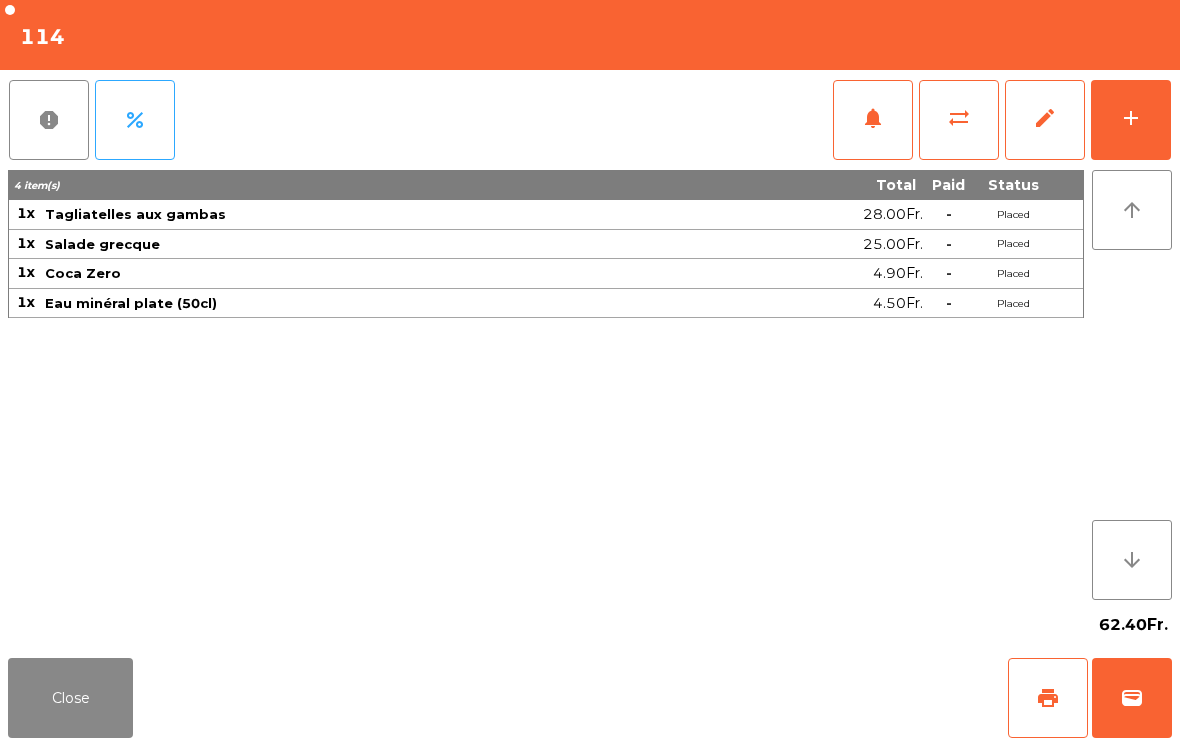 click on "add" 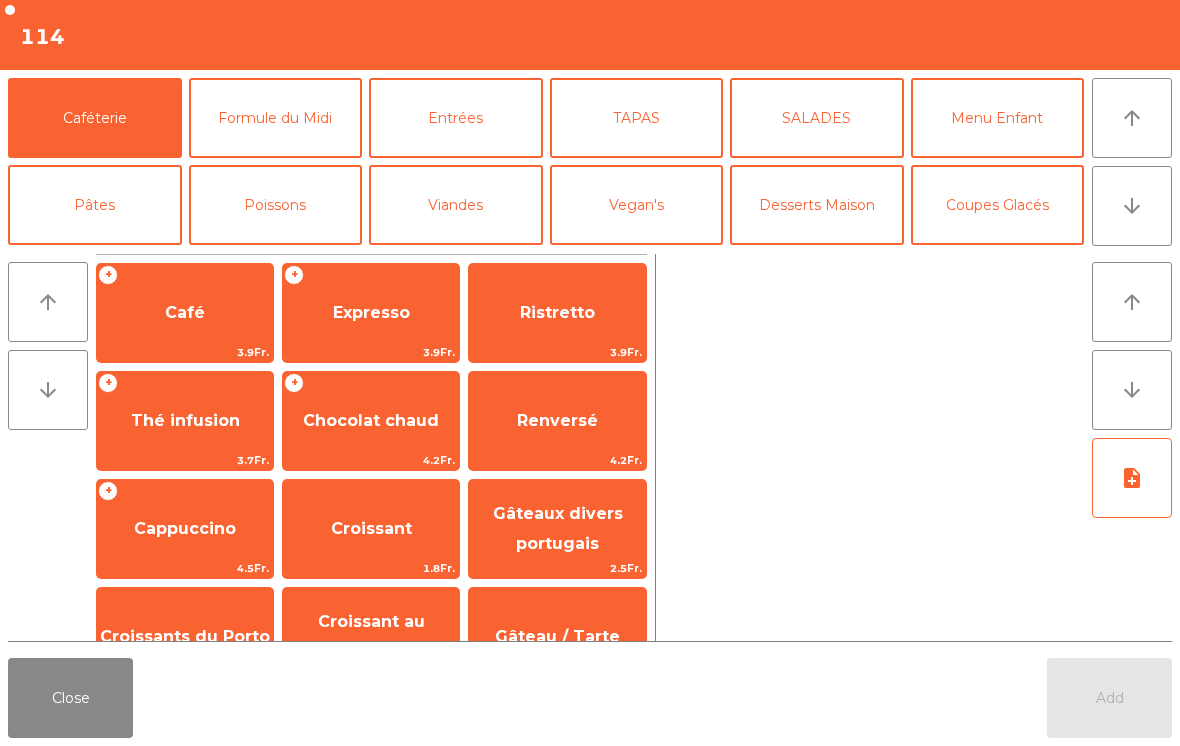 click on "Café" 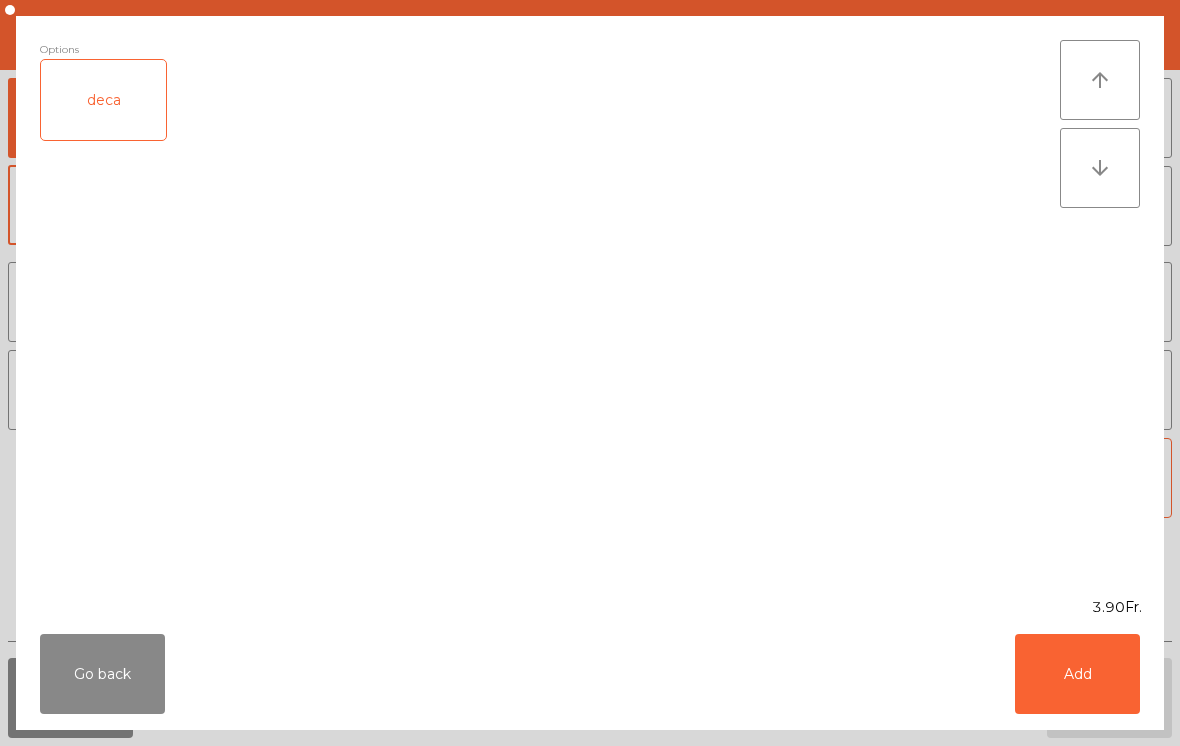click on "Add" 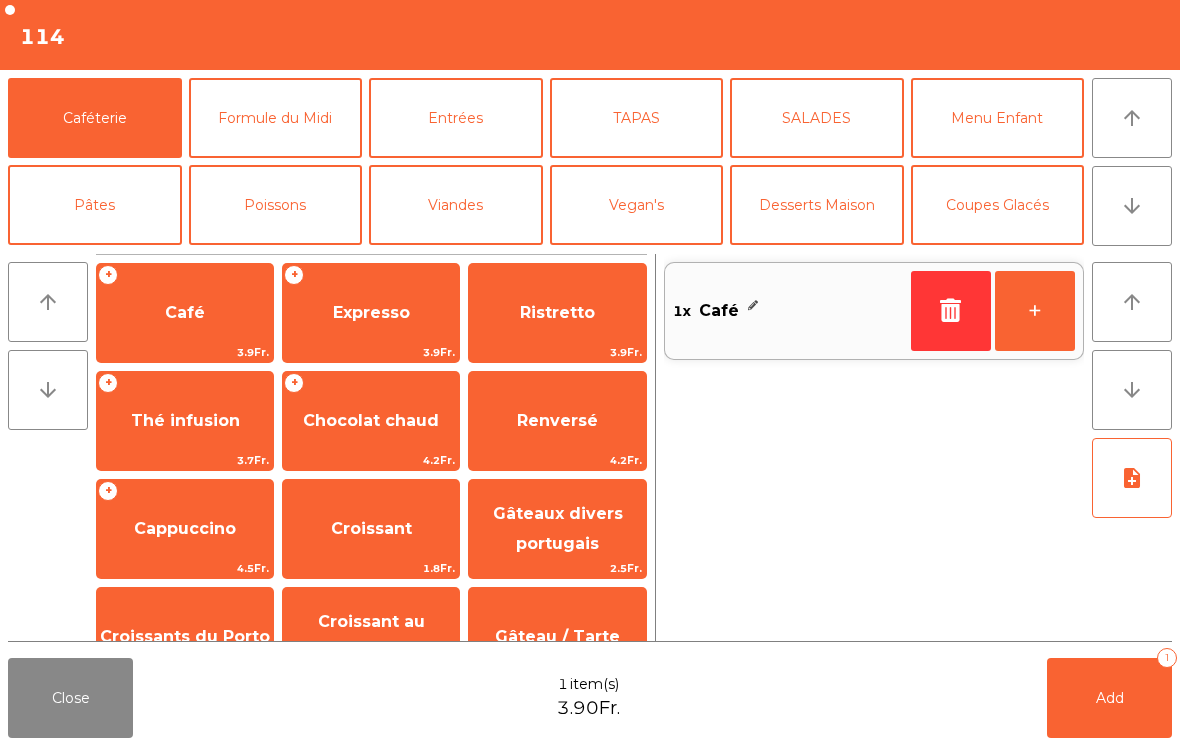 click on "+" 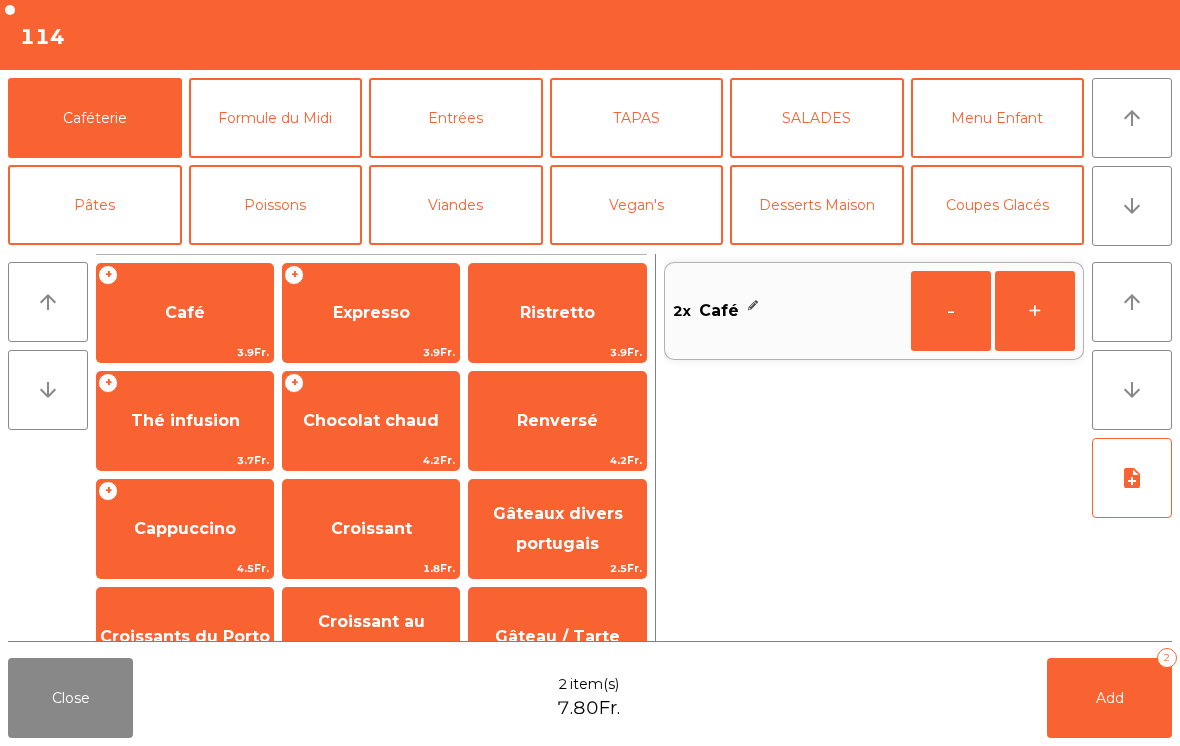 click on "Add" 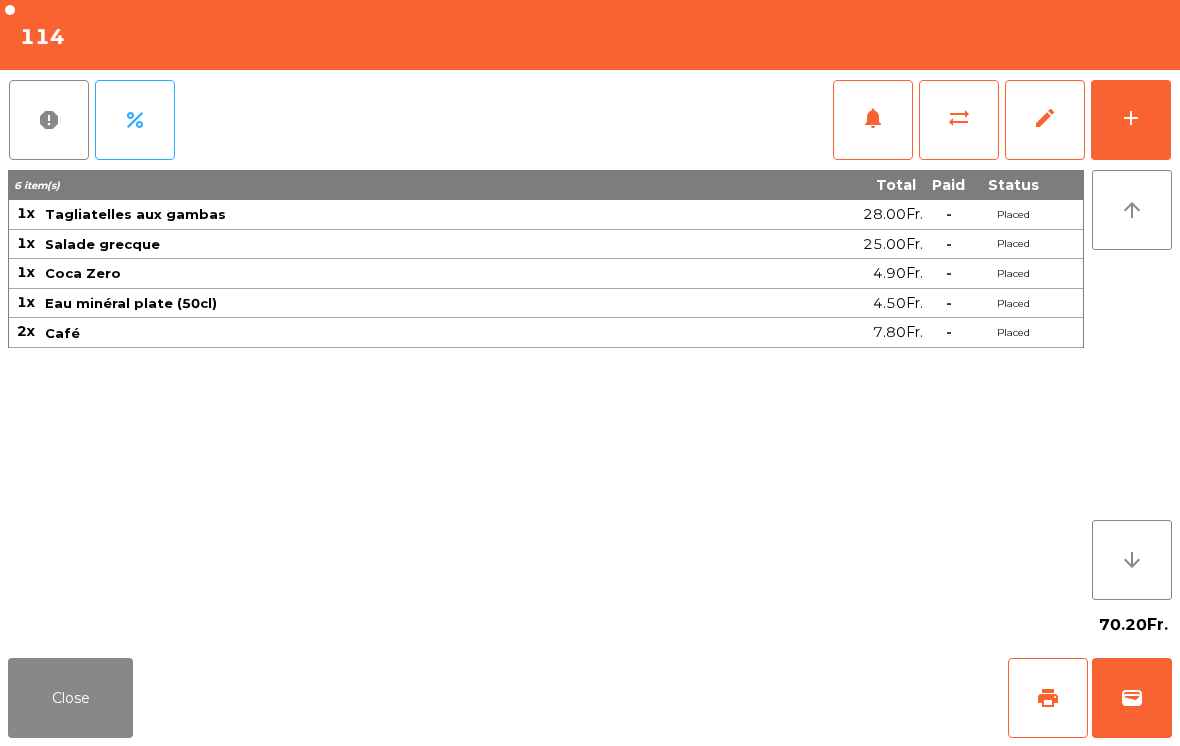 click on "Close" 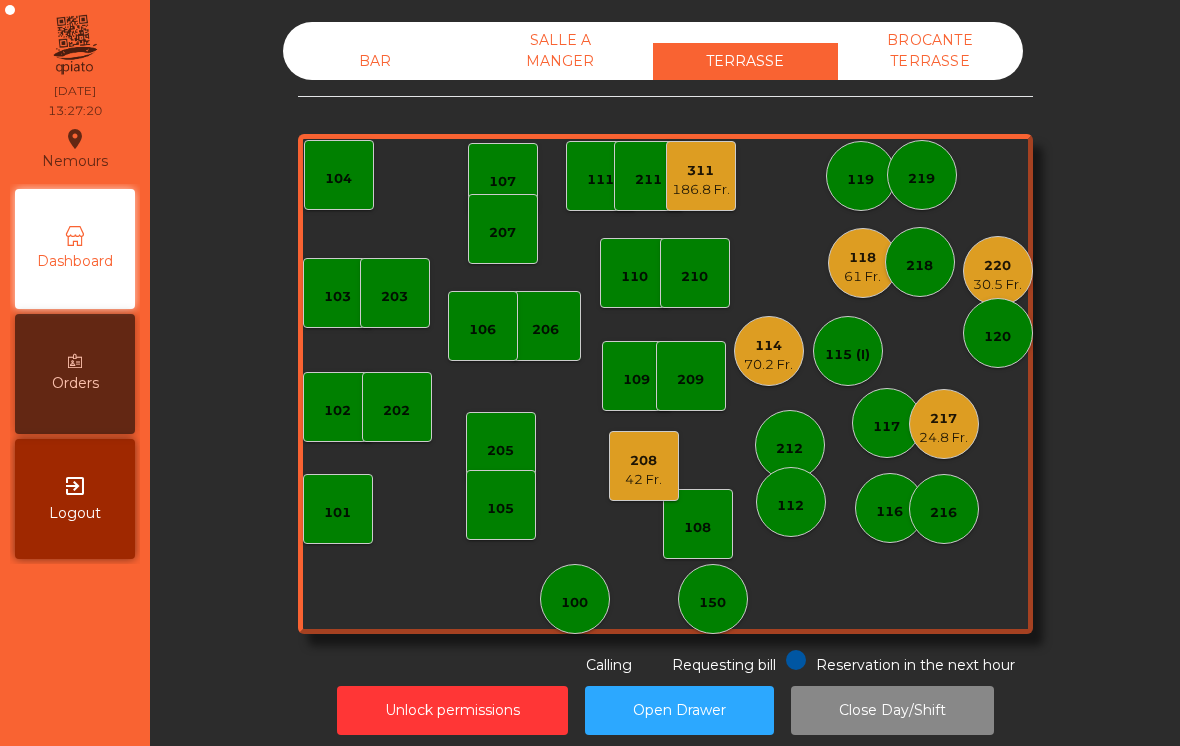 click on "118" 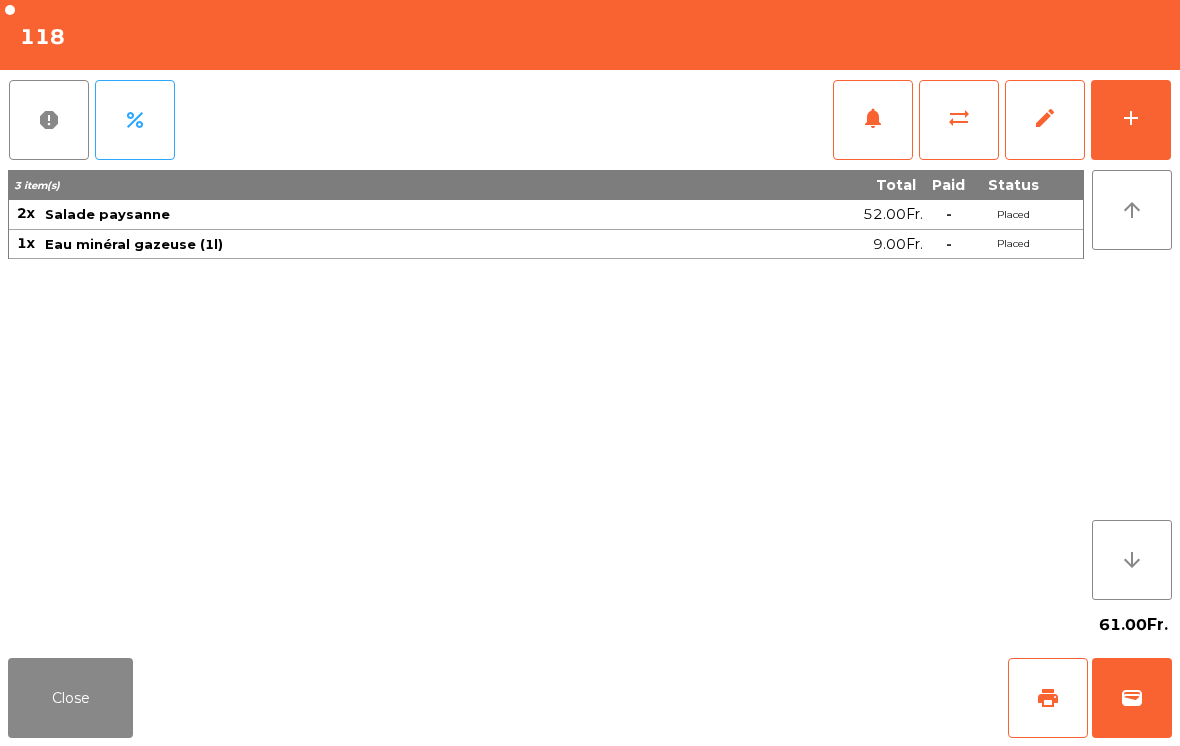 click on "Close" 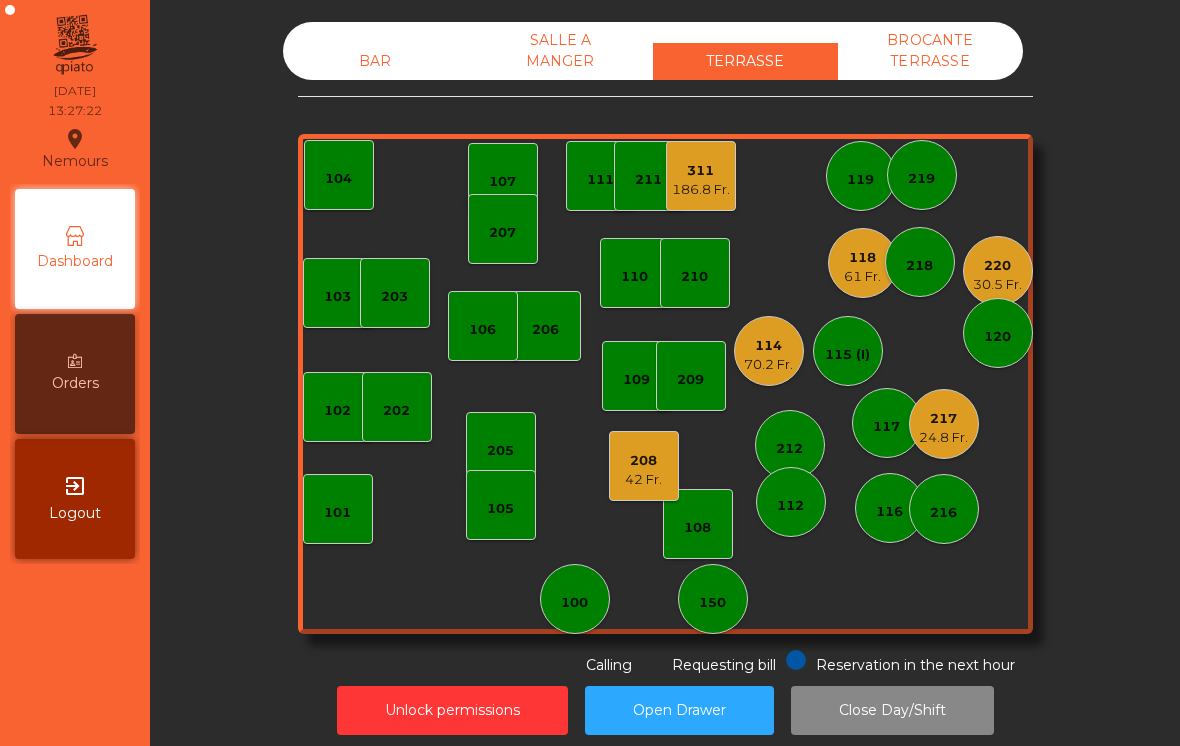 click on "220" 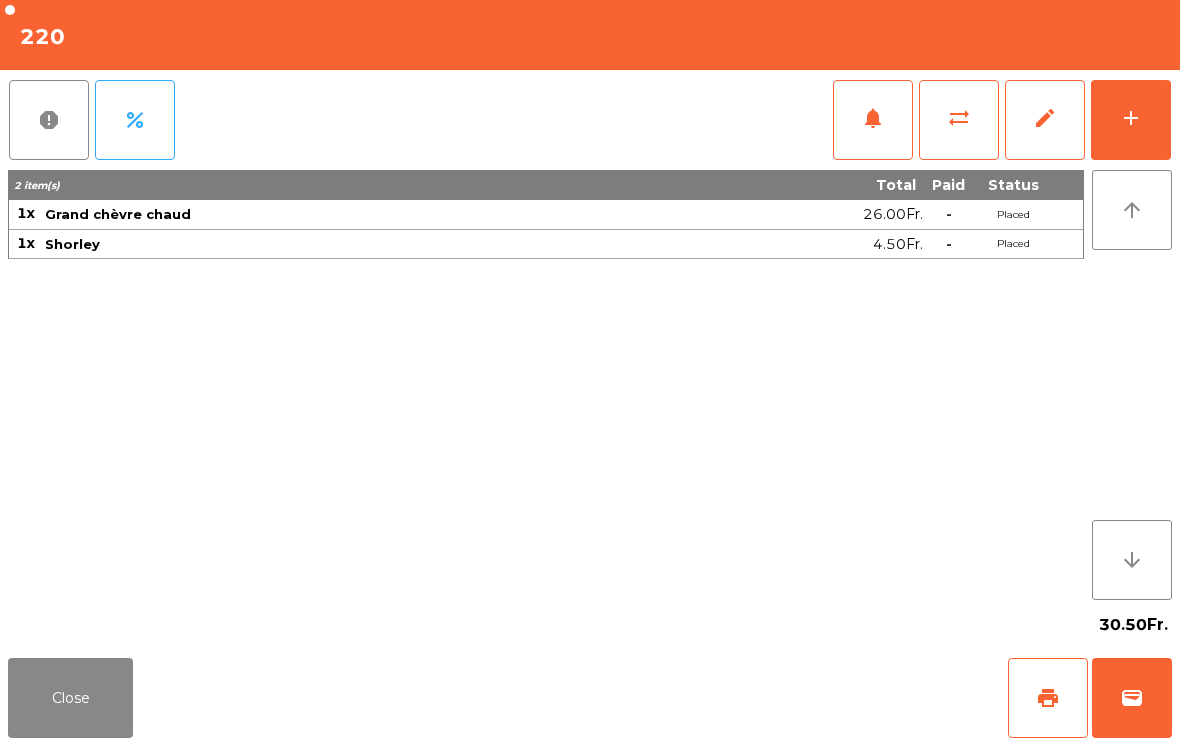 click on "Close" 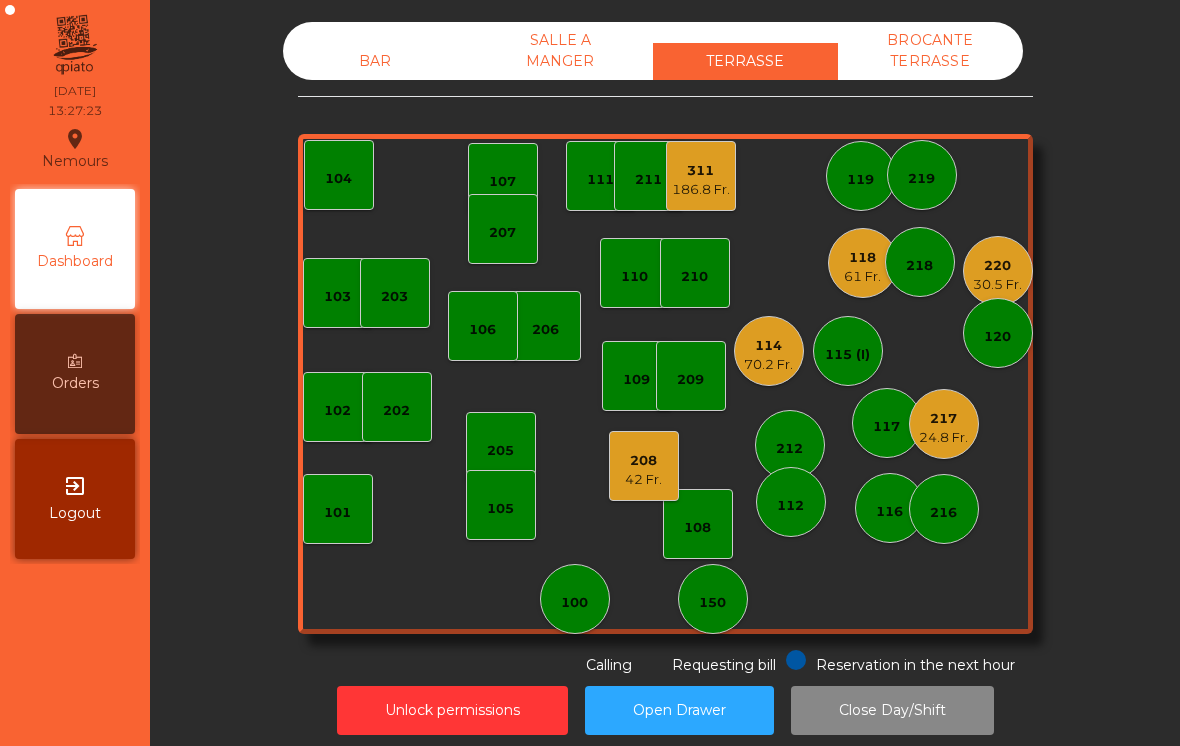 click on "118" 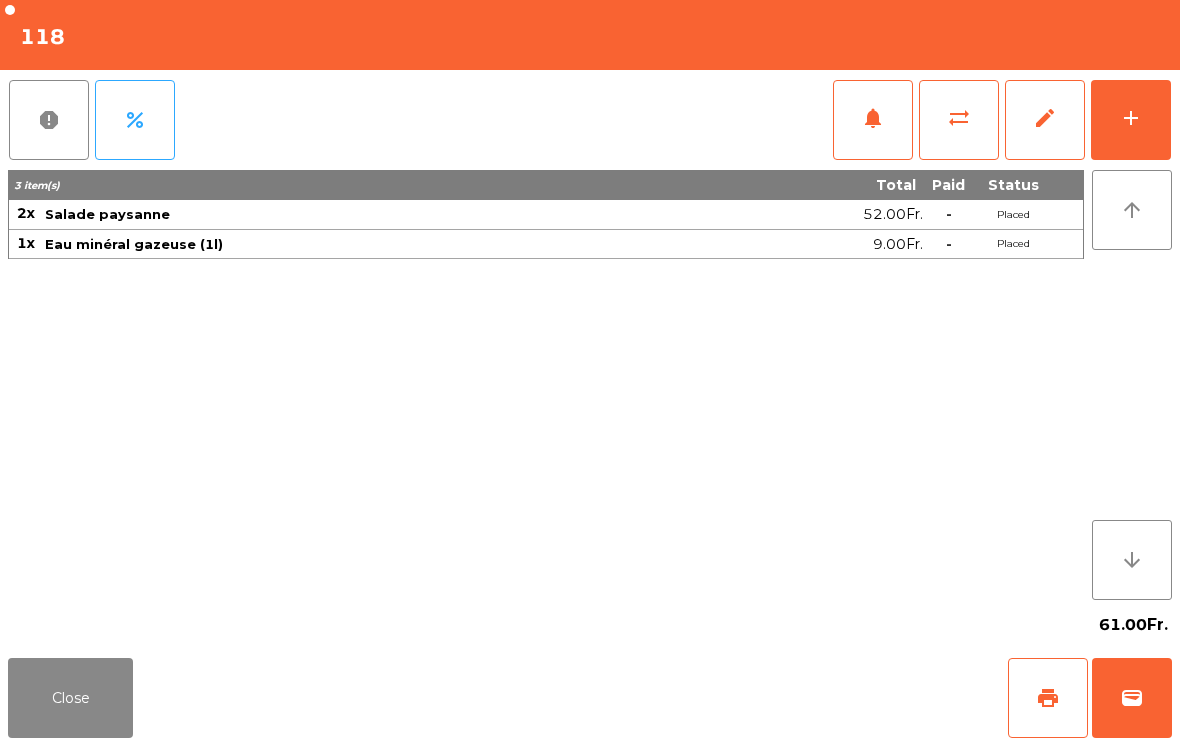 click on "sync_alt" 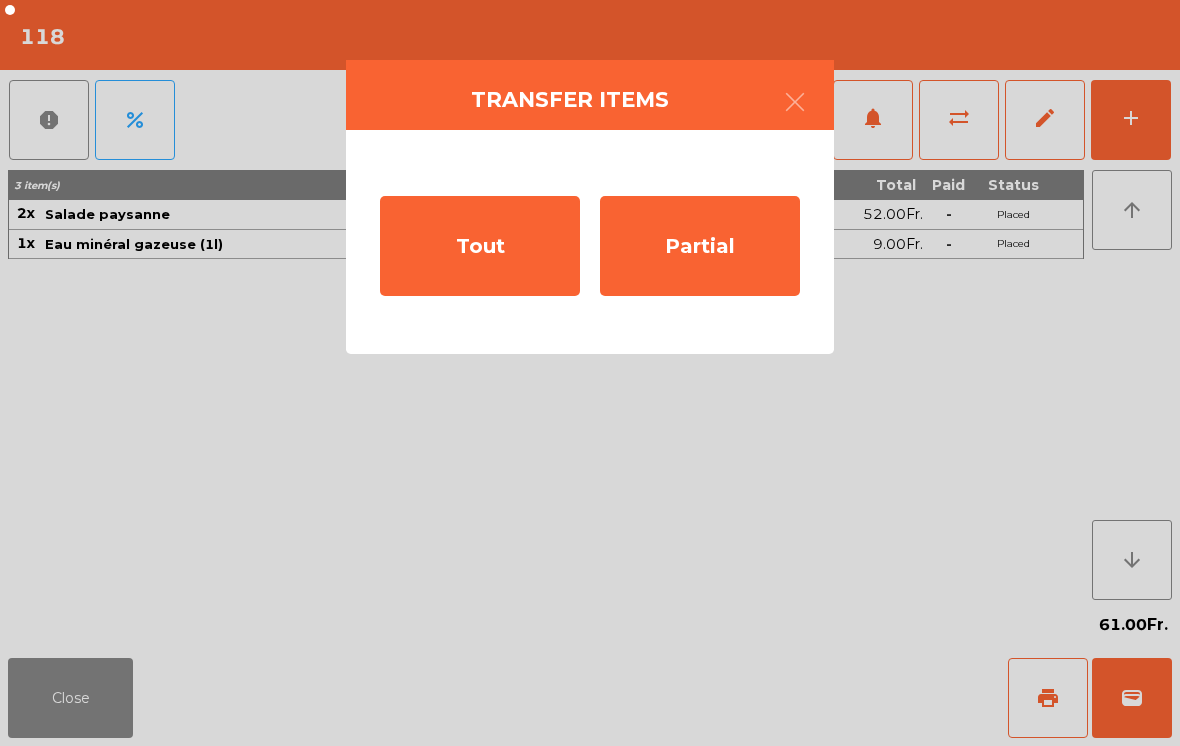 click on "Partial" 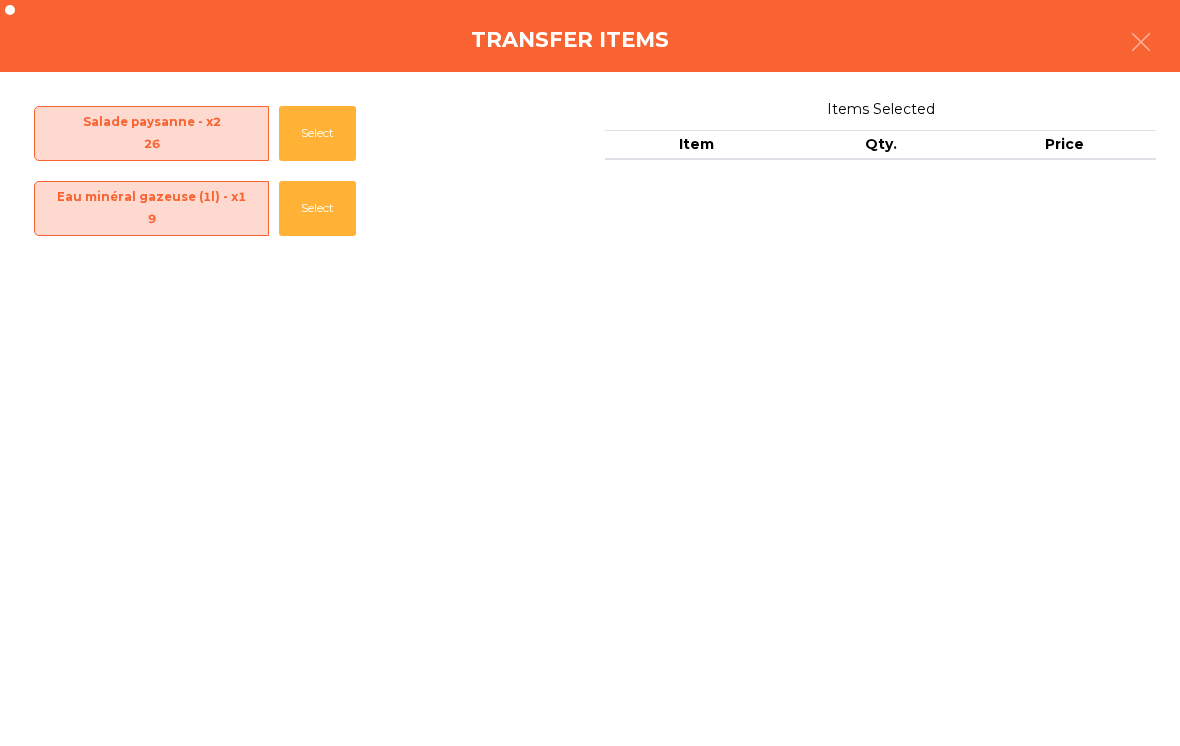 click on "Select" 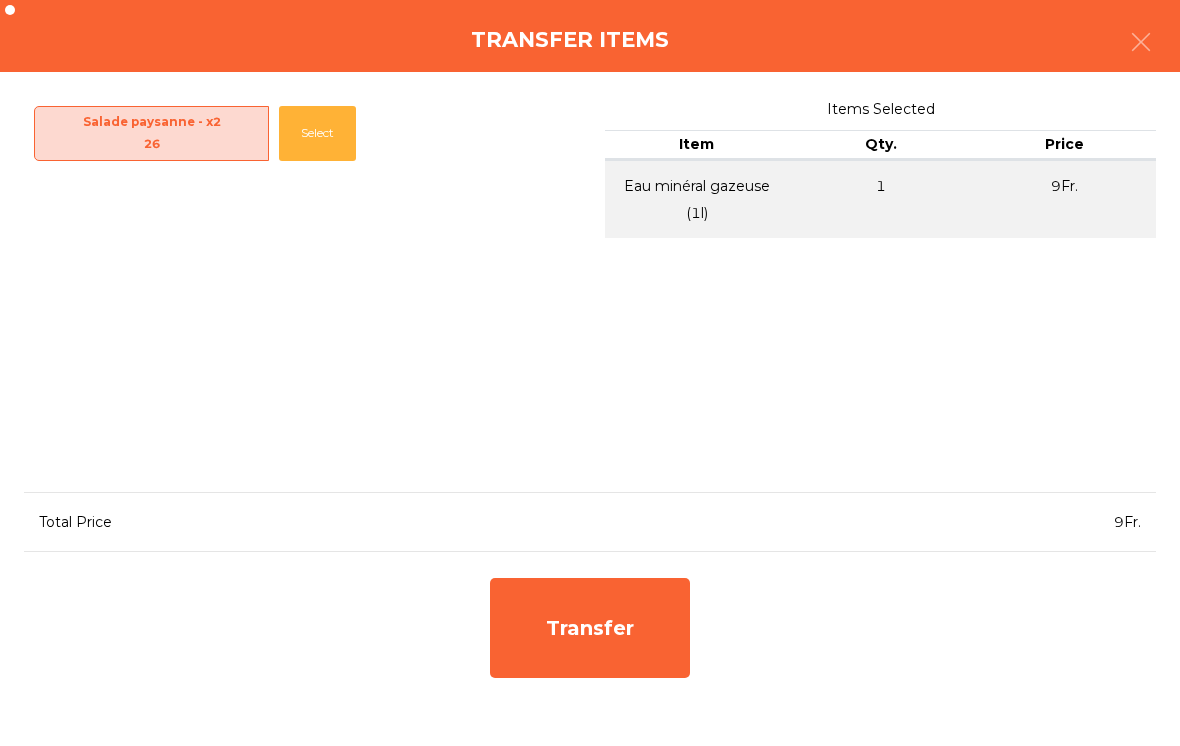 click on "Transfer" 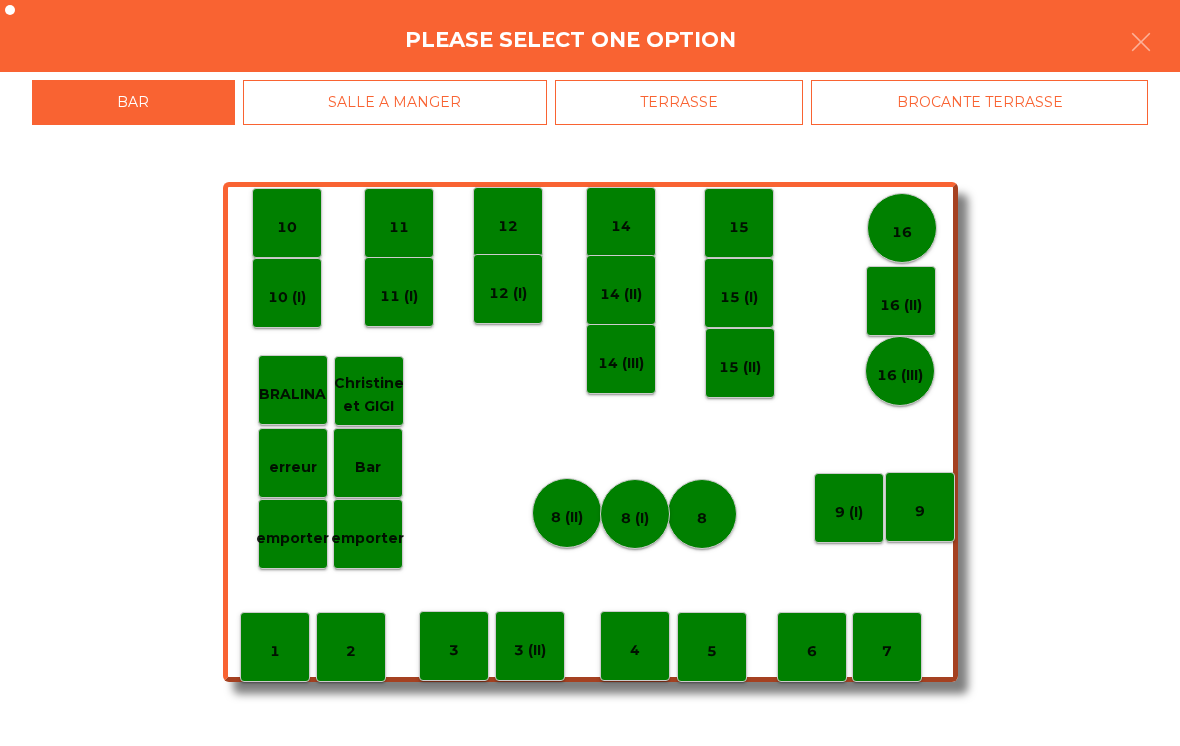 click on "erreur" 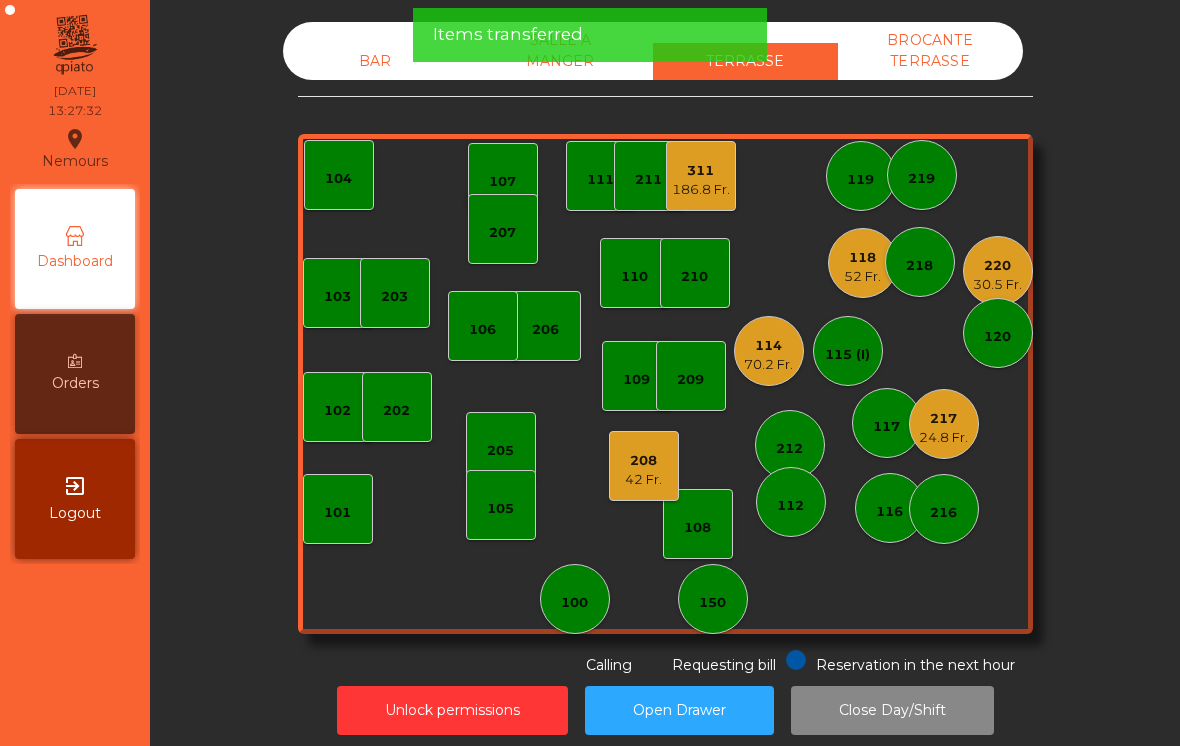 click on "118" 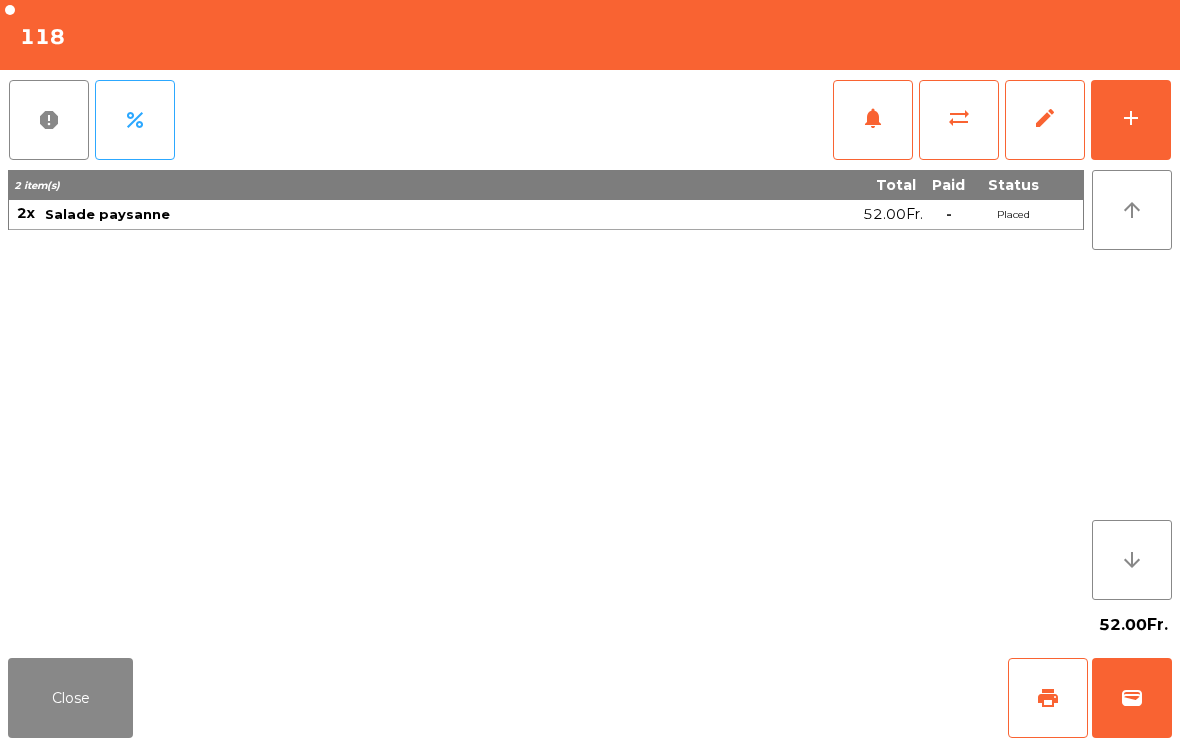 click on "add" 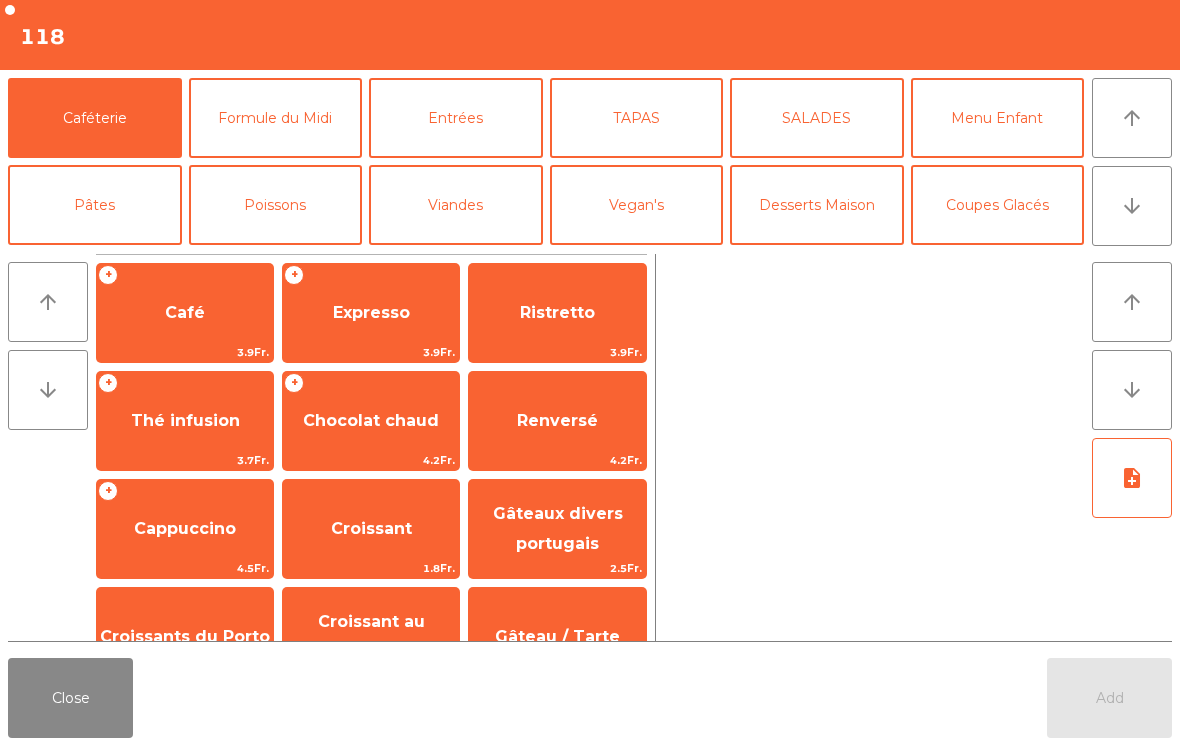 click on "Mineral" 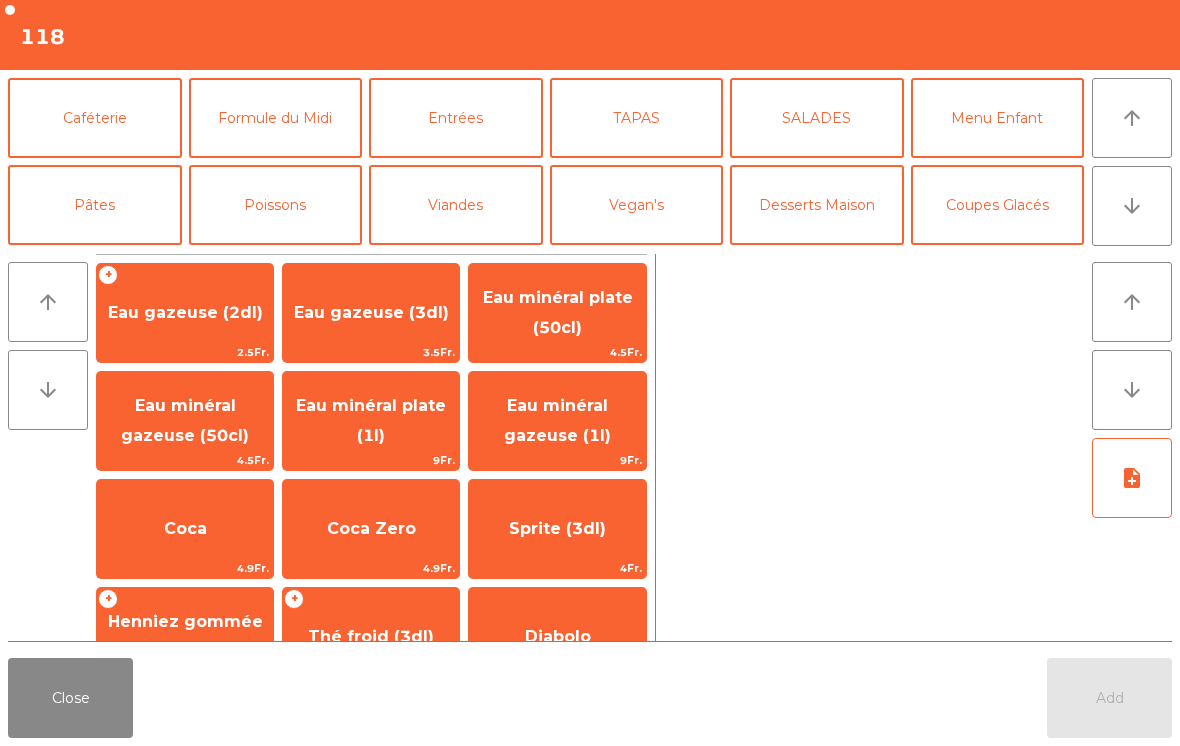 scroll, scrollTop: 91, scrollLeft: 0, axis: vertical 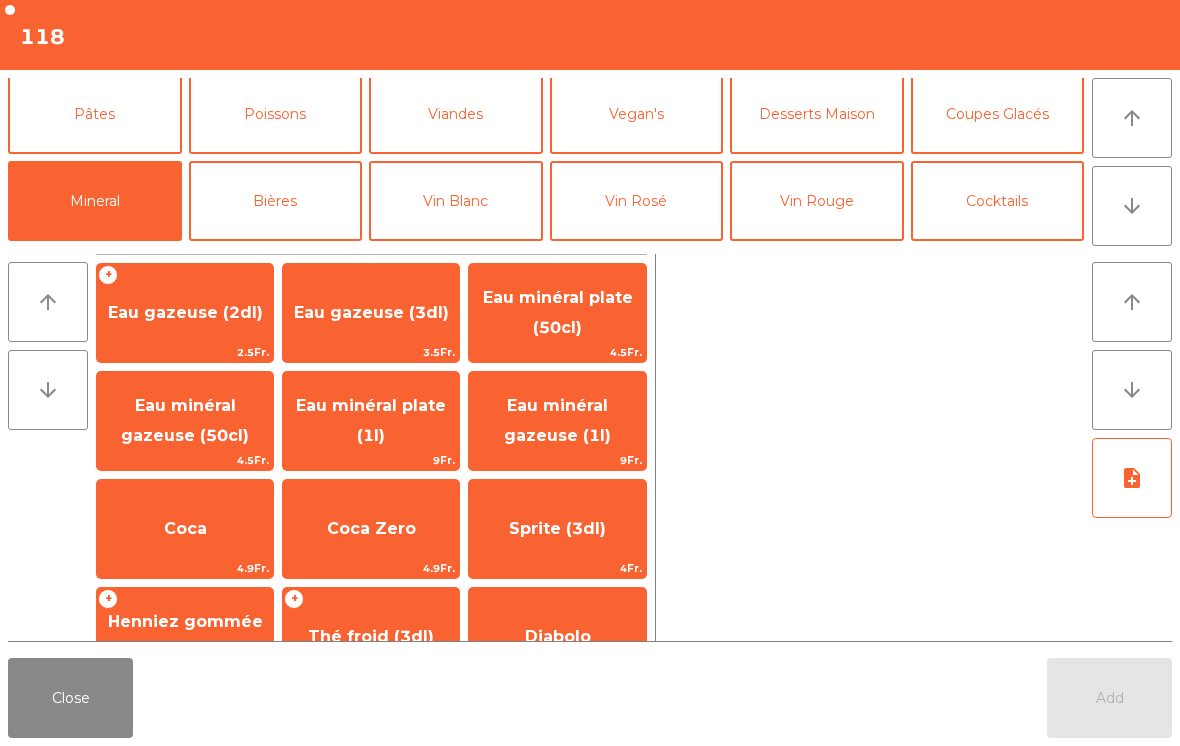 click on "Eau minéral gazeuse (50cl)" 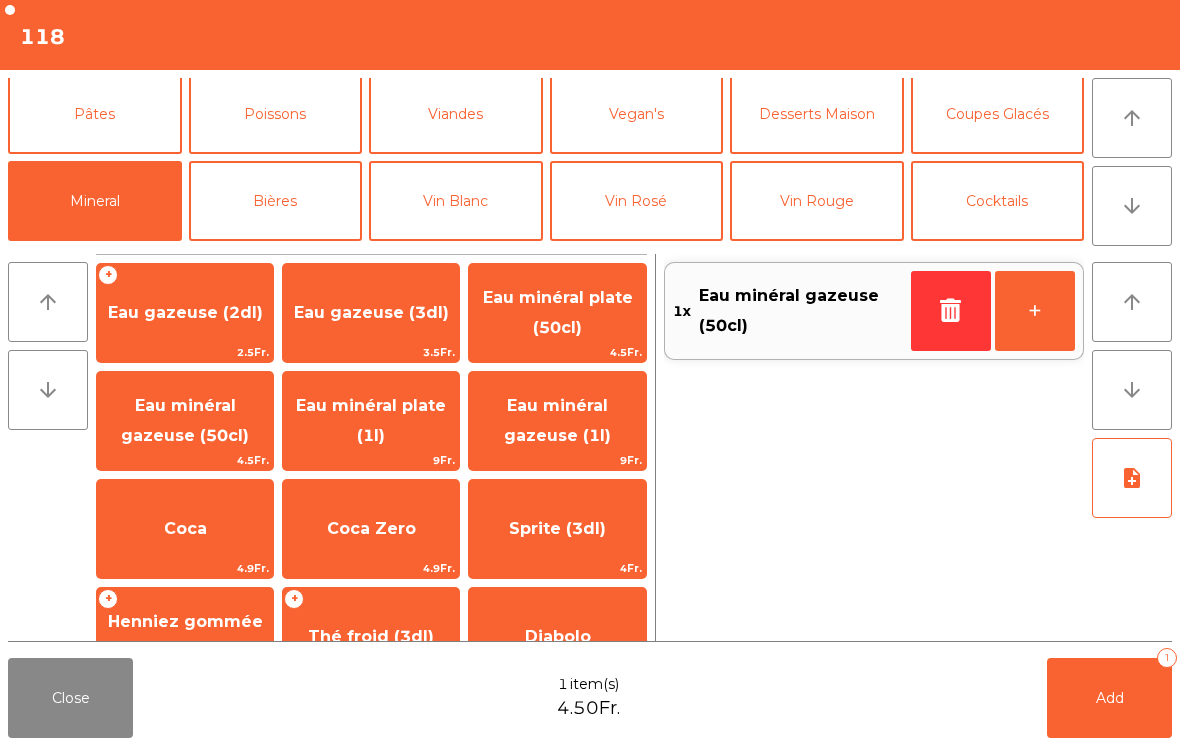 click on "Add   1" 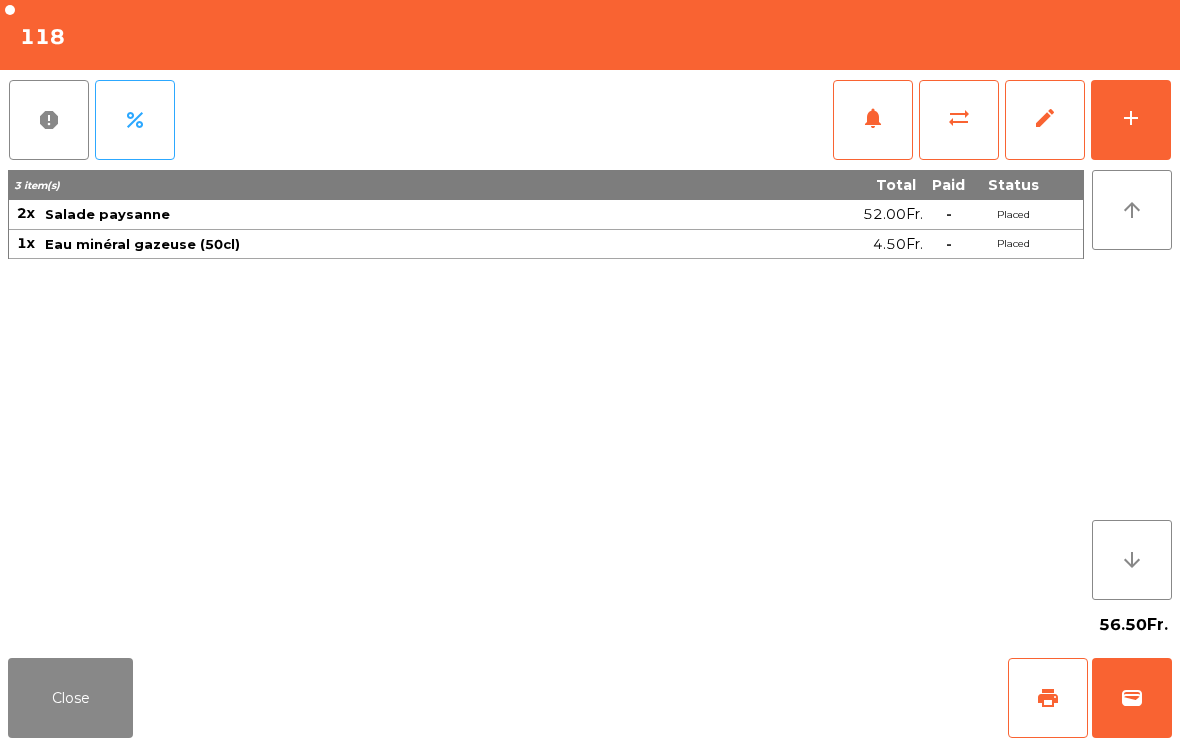 click on "Close" 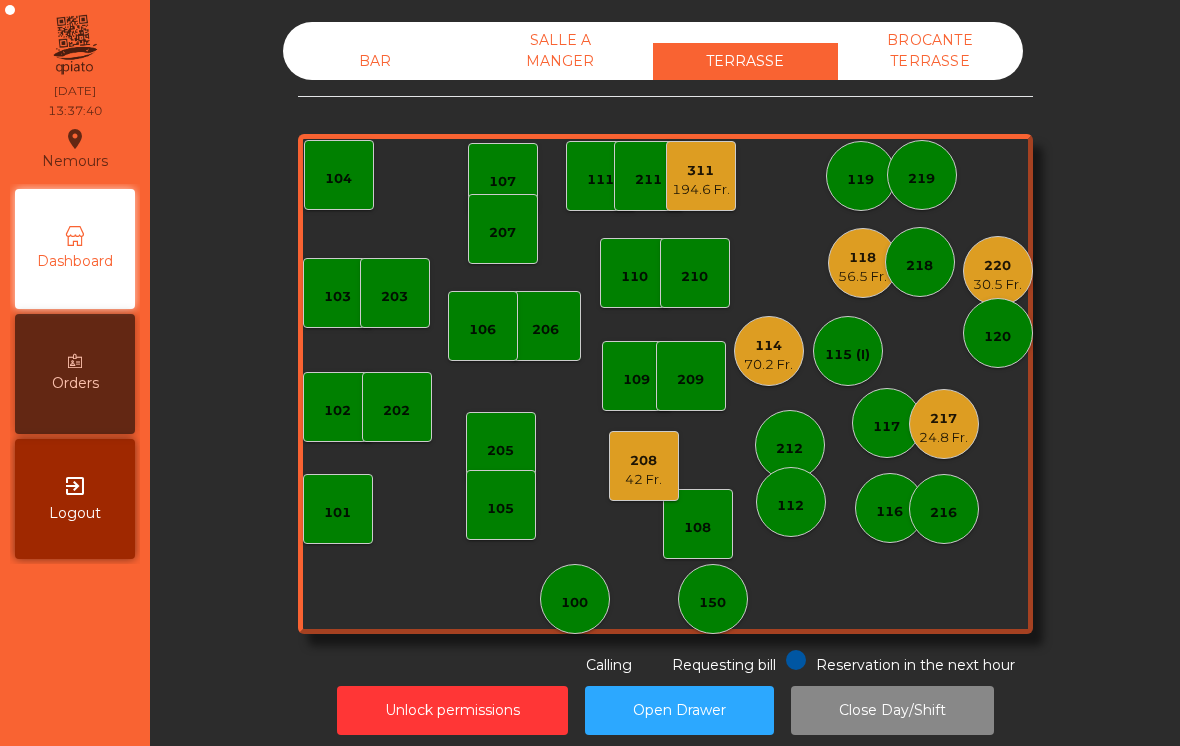 click on "24.8 Fr." 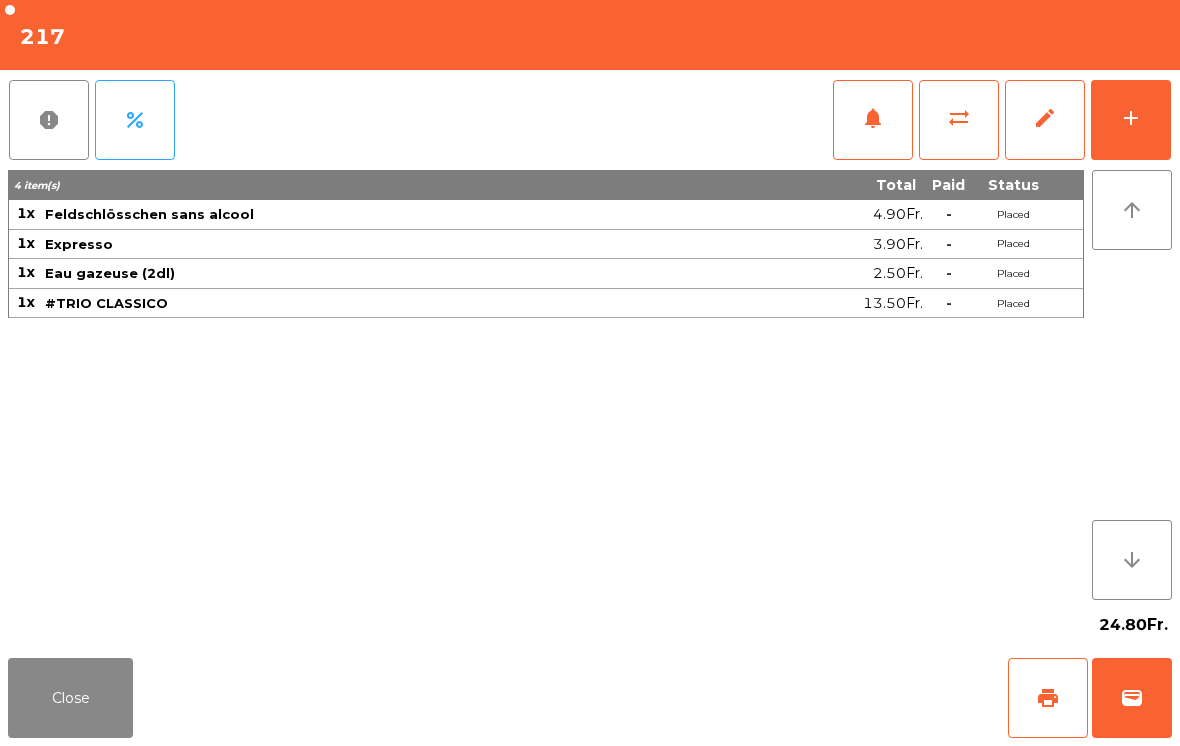 click on "print" 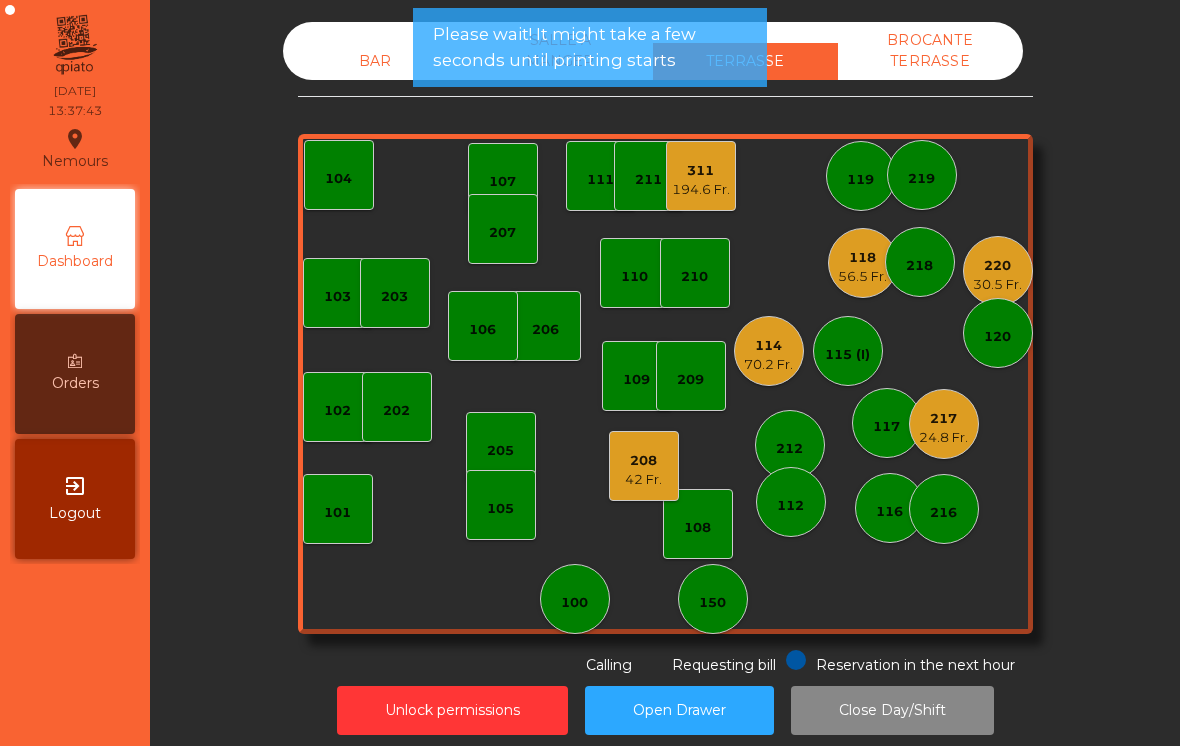 click on "30.5 Fr." 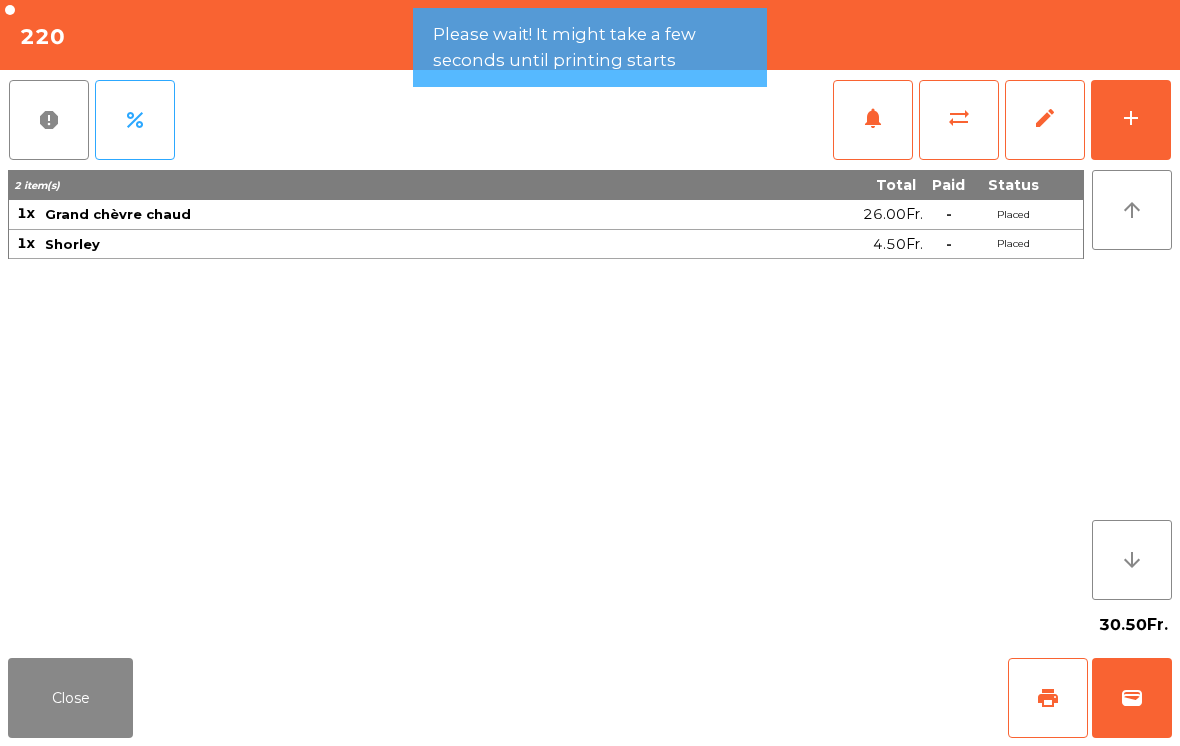 click on "print" 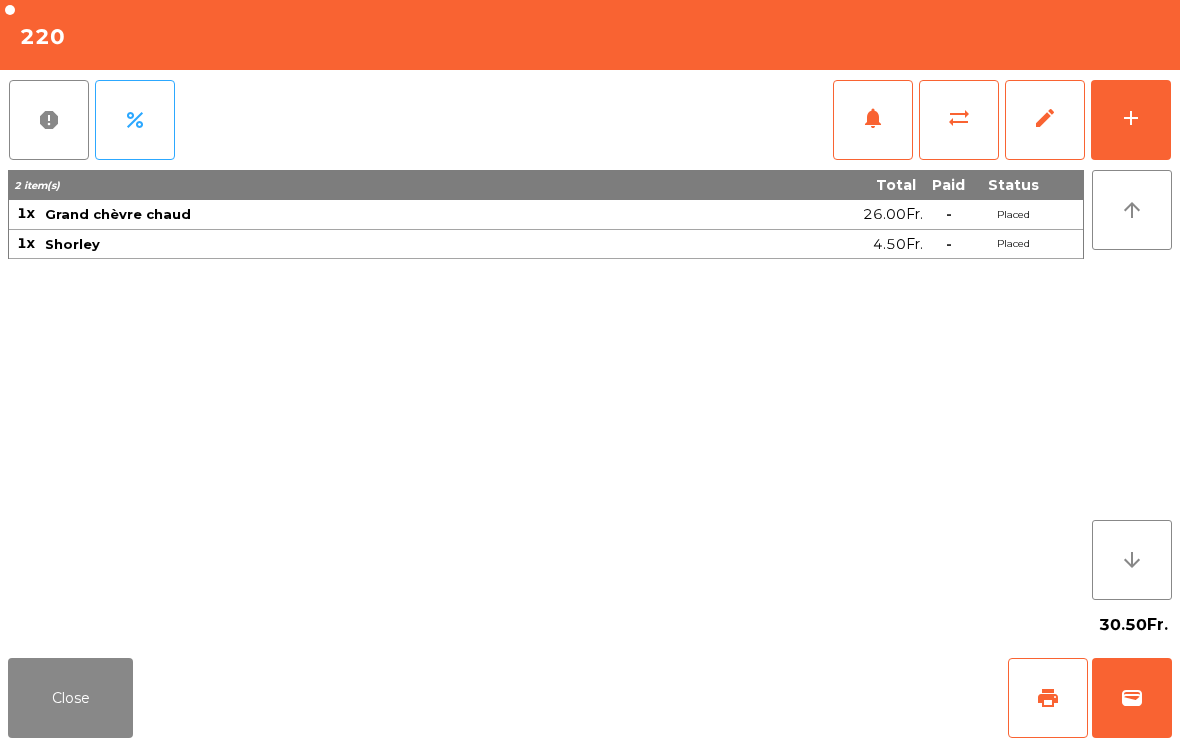 click on "Close" 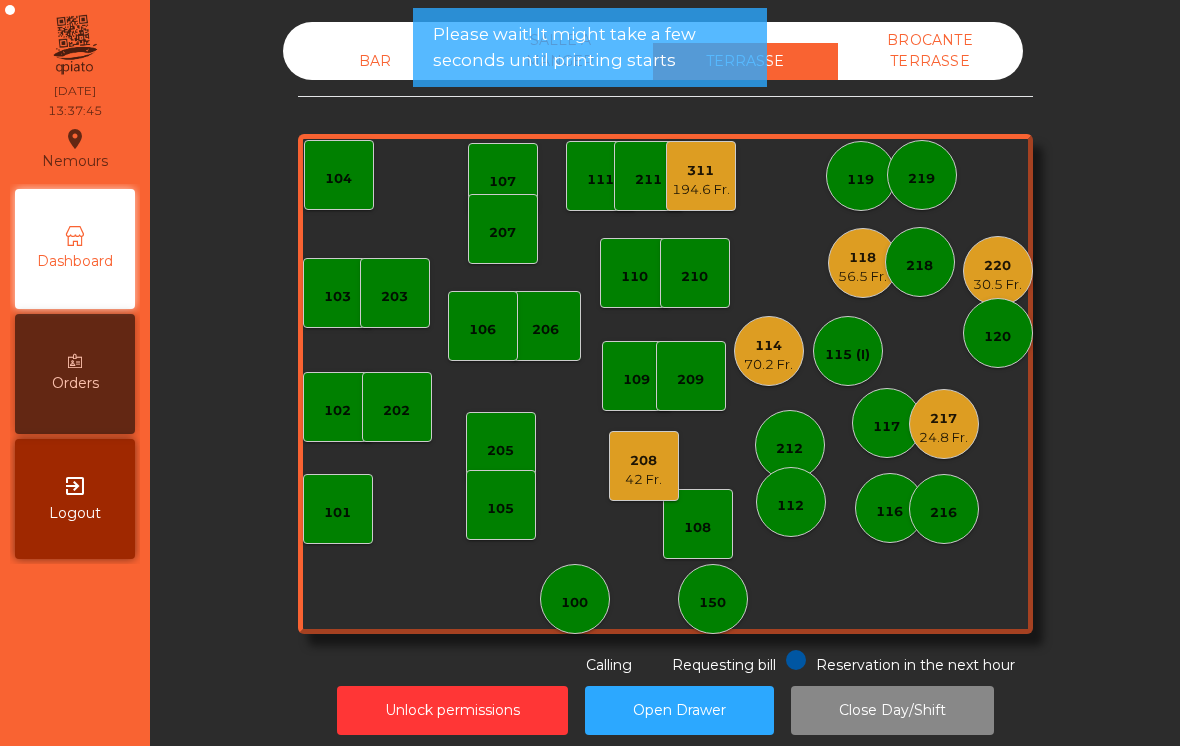 click on "56.5 Fr." 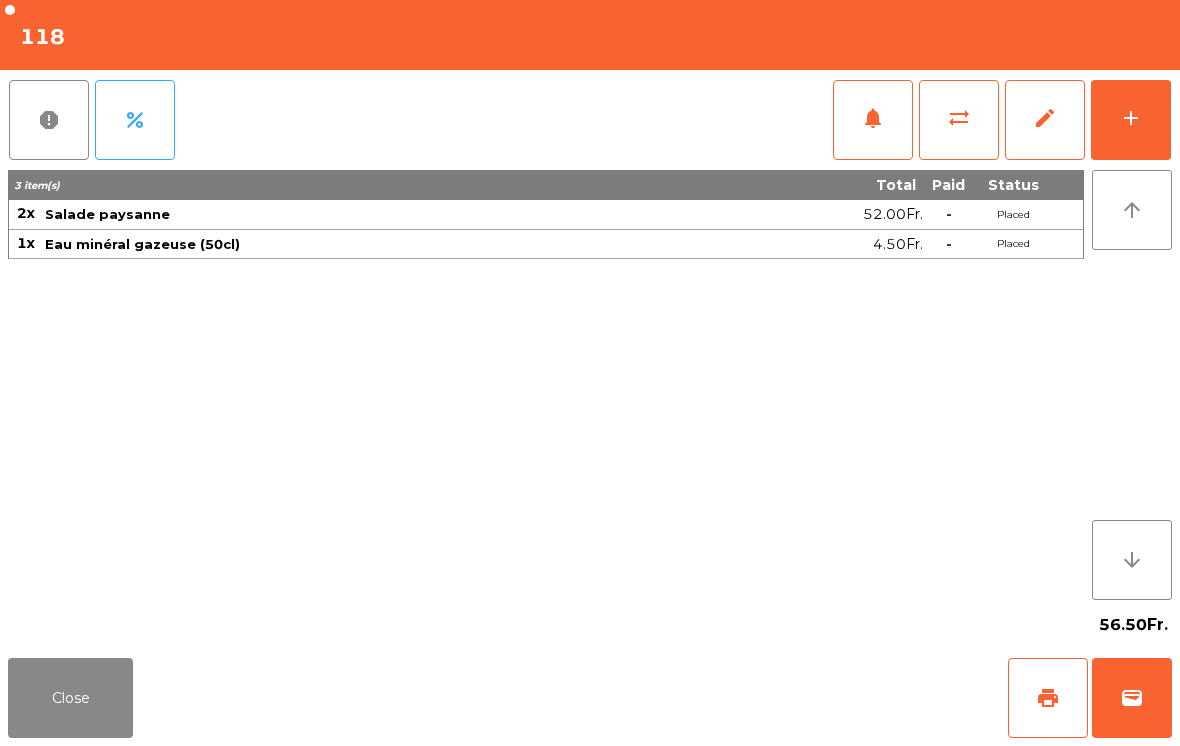 click on "Close" 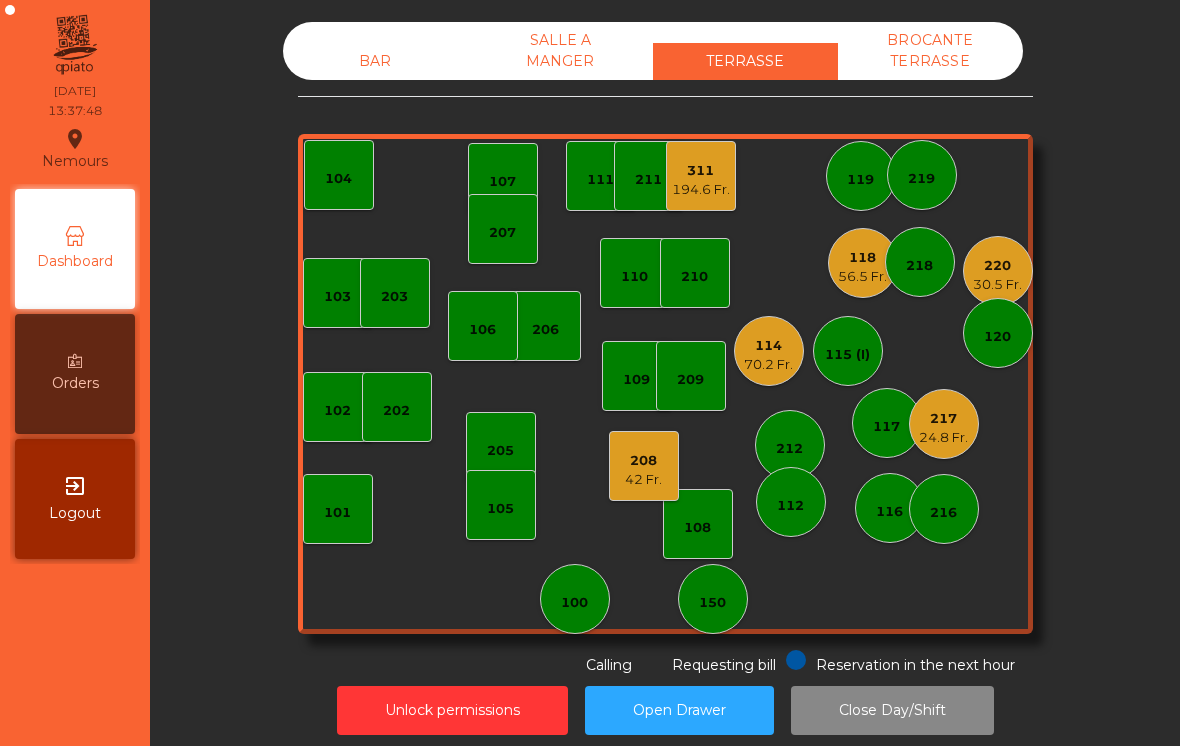 click on "70.2 Fr." 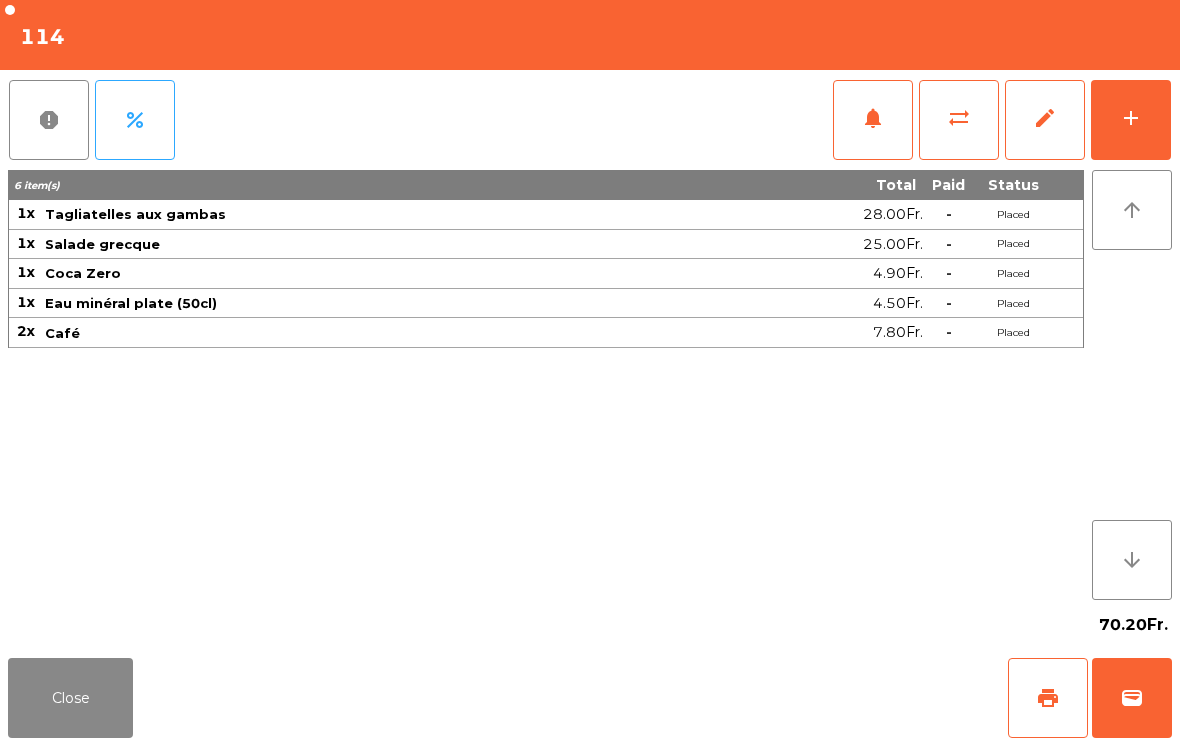 click on "Close" 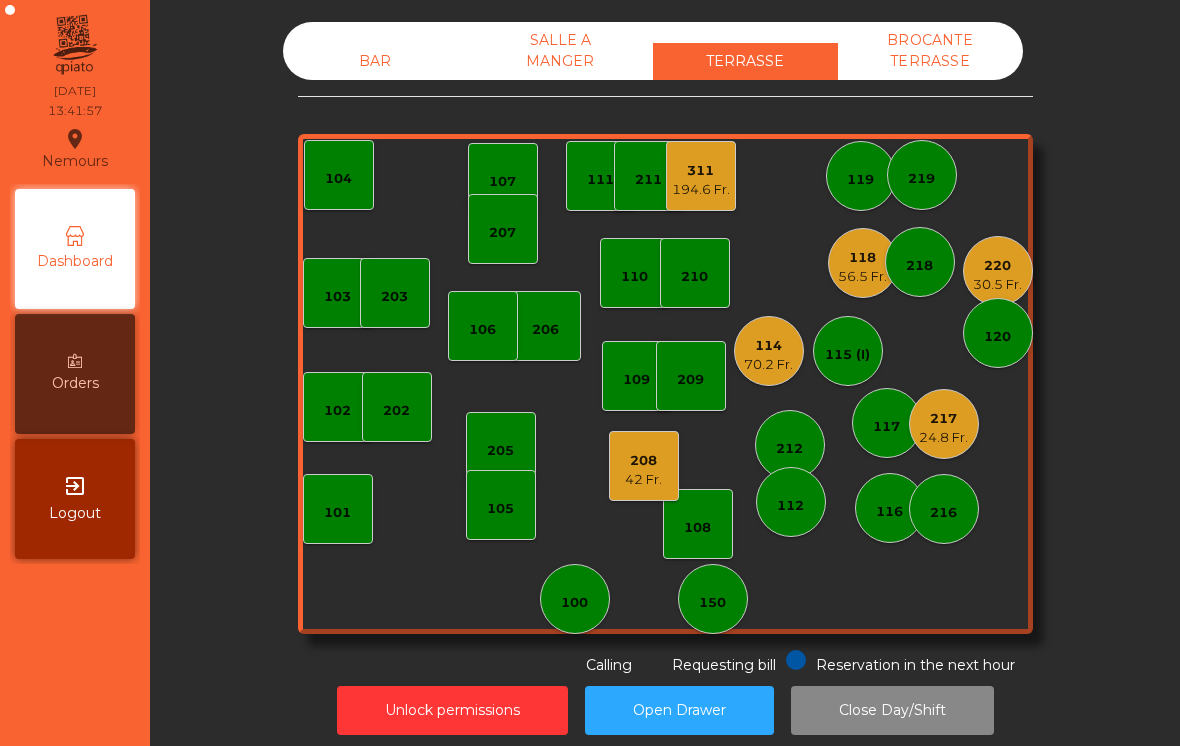 click on "[NUMBER] 42 Fr." 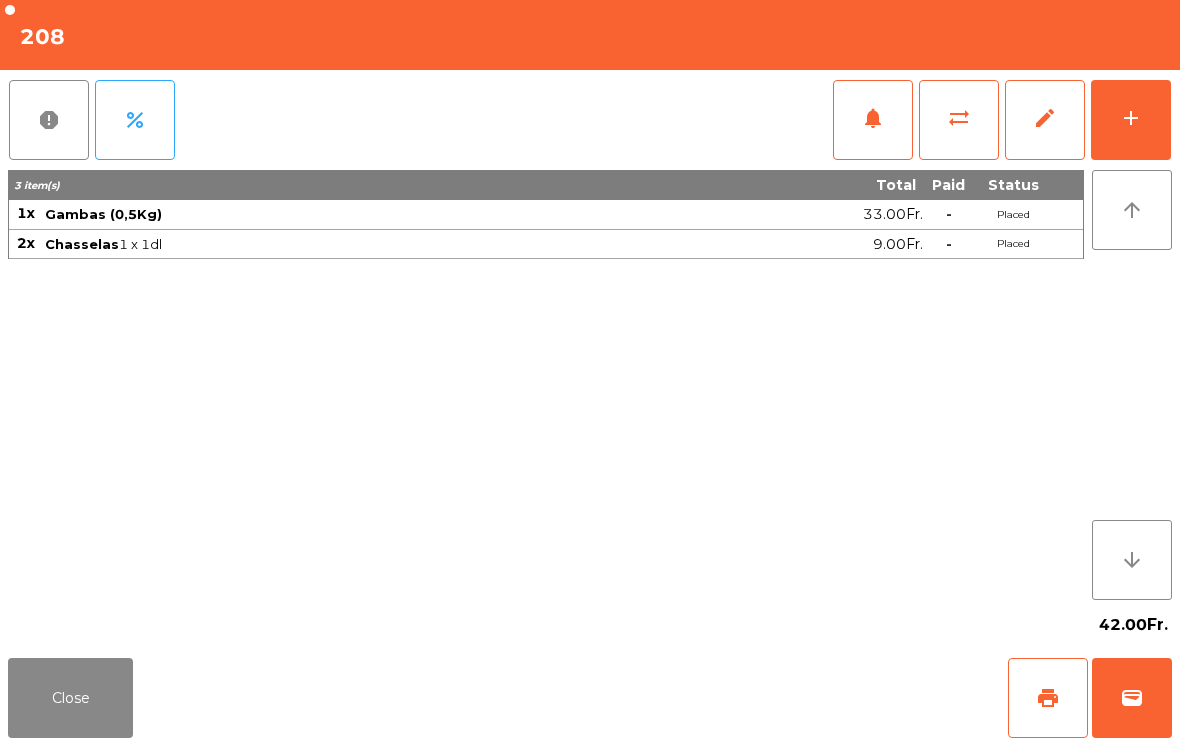 click on "Close" 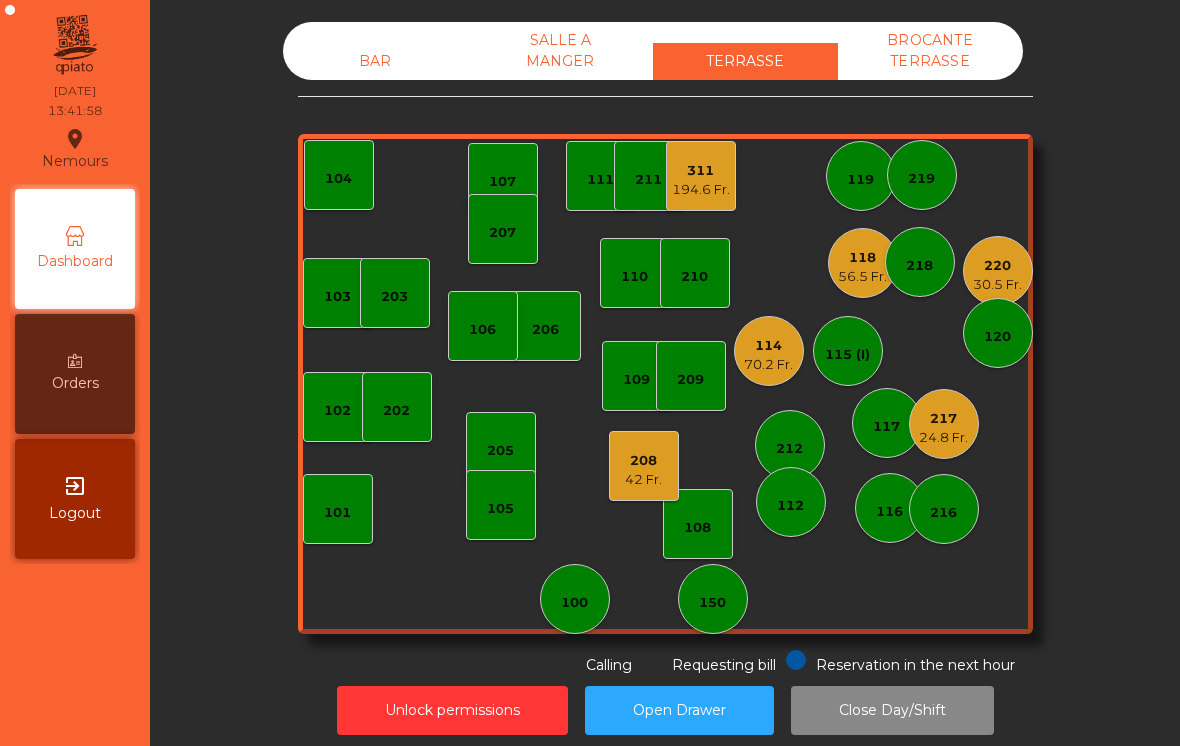 click on "24.8 Fr." 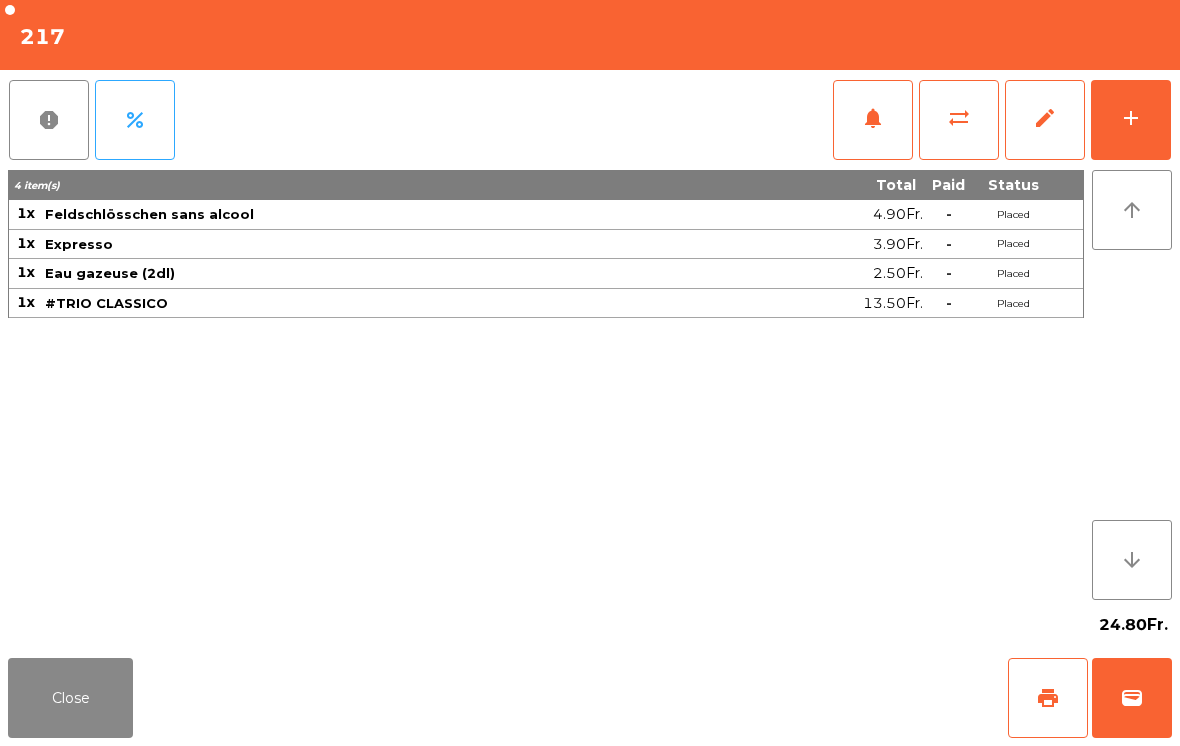 click on "Close" 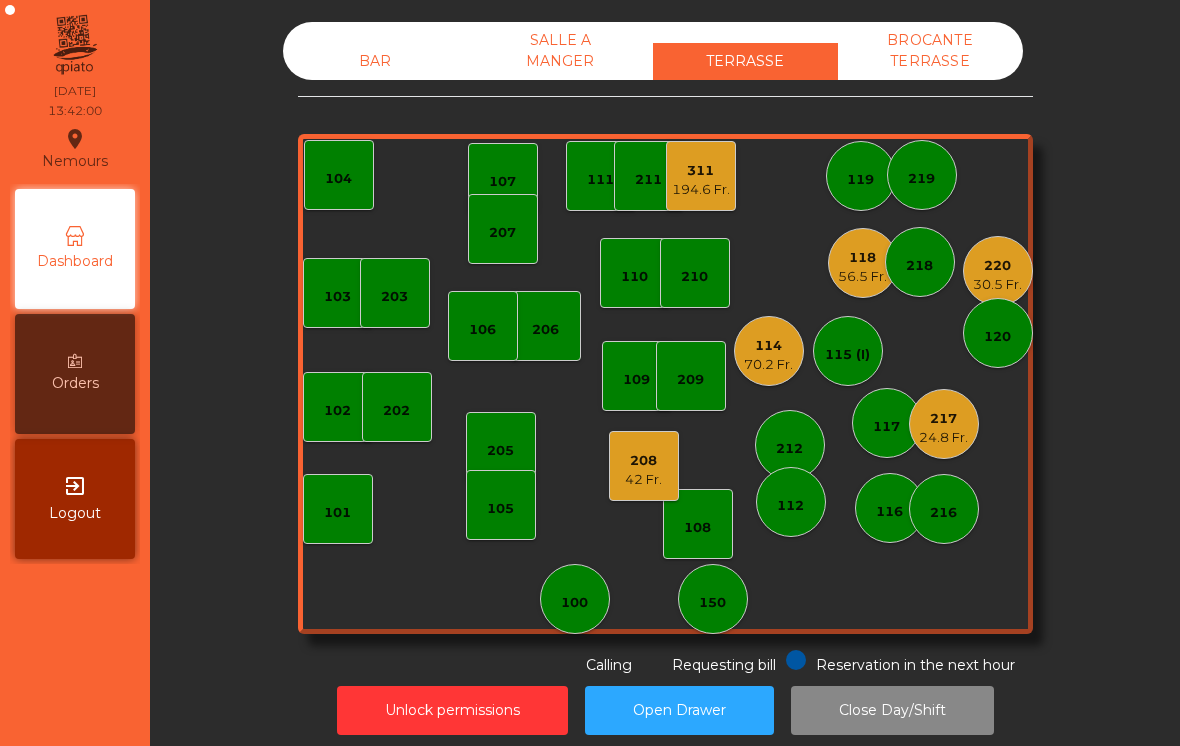 click on "106" 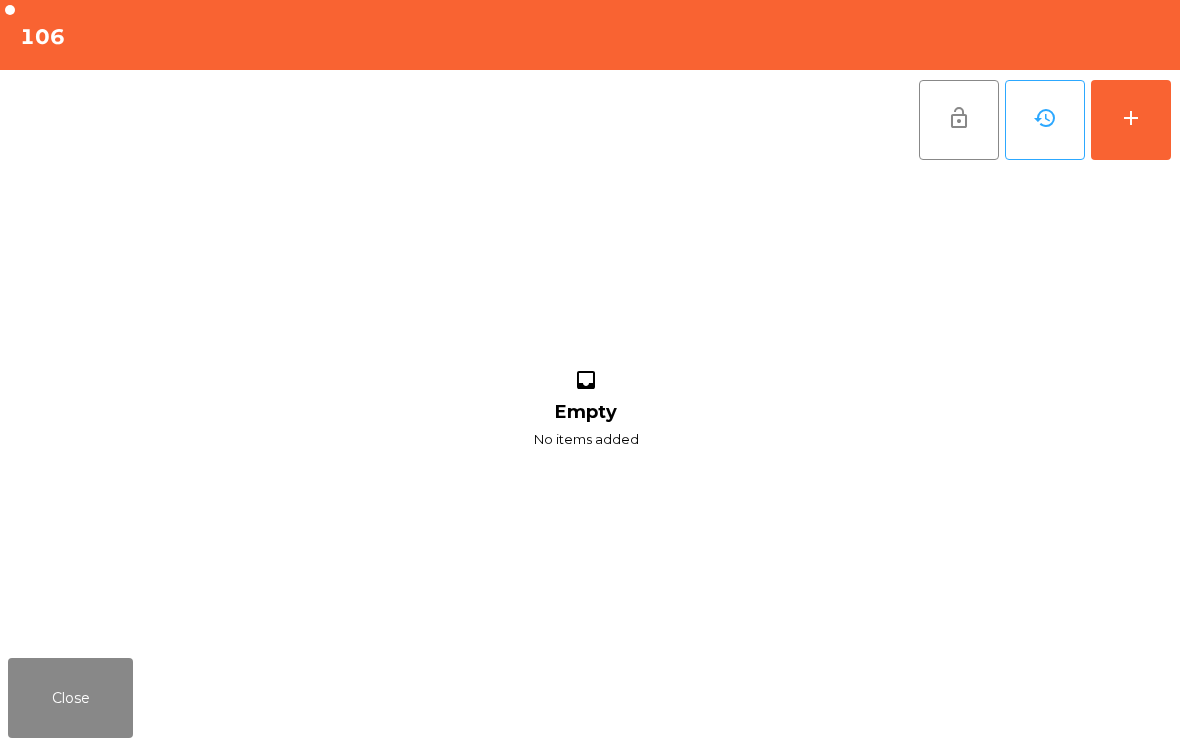 click on "add" 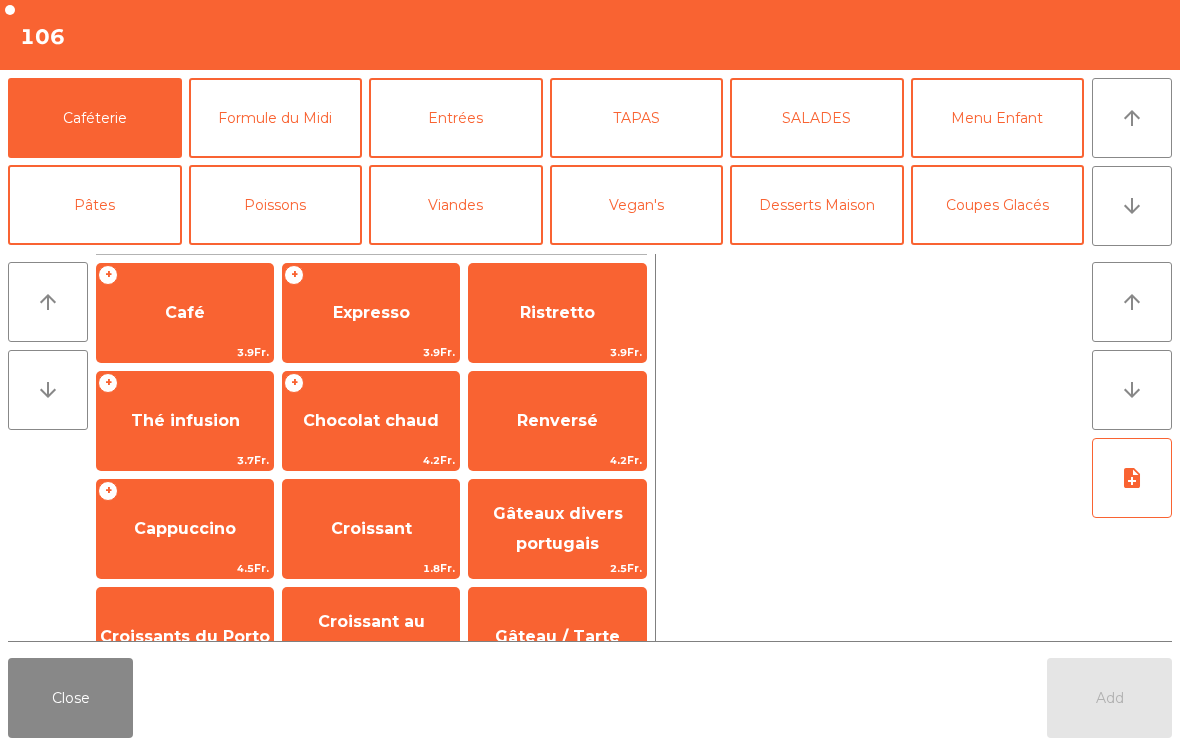 click on "Close" 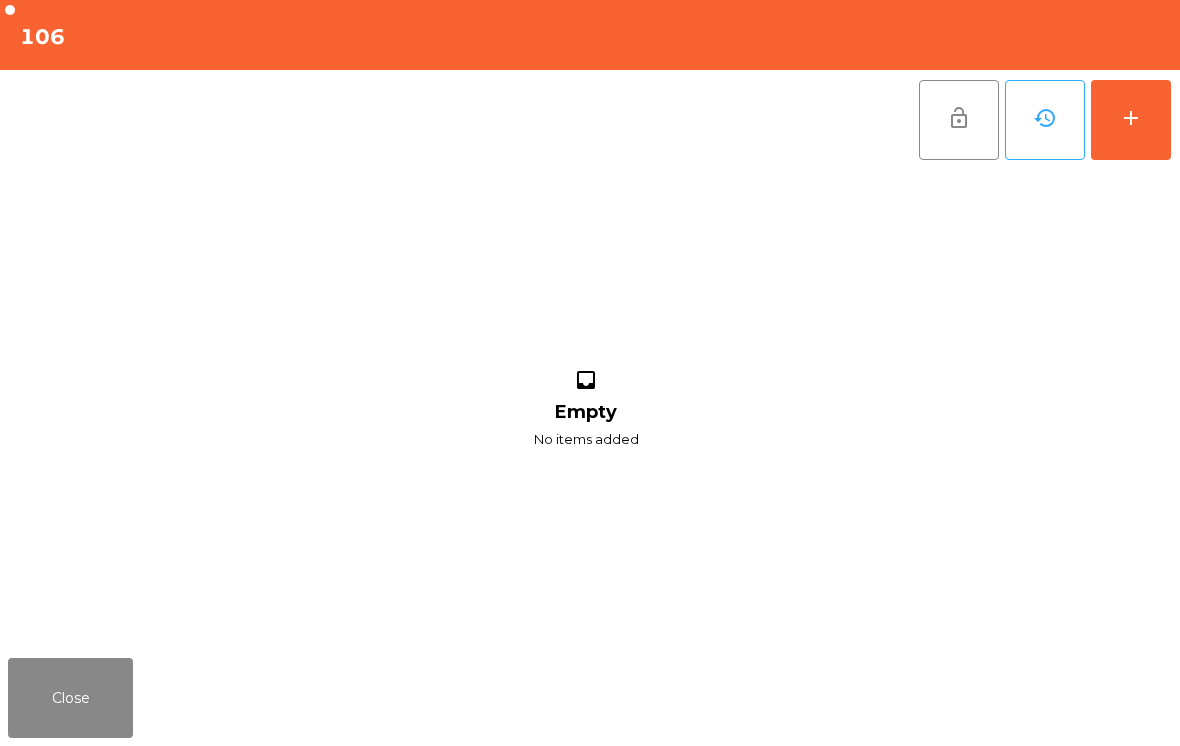 click on "Close" 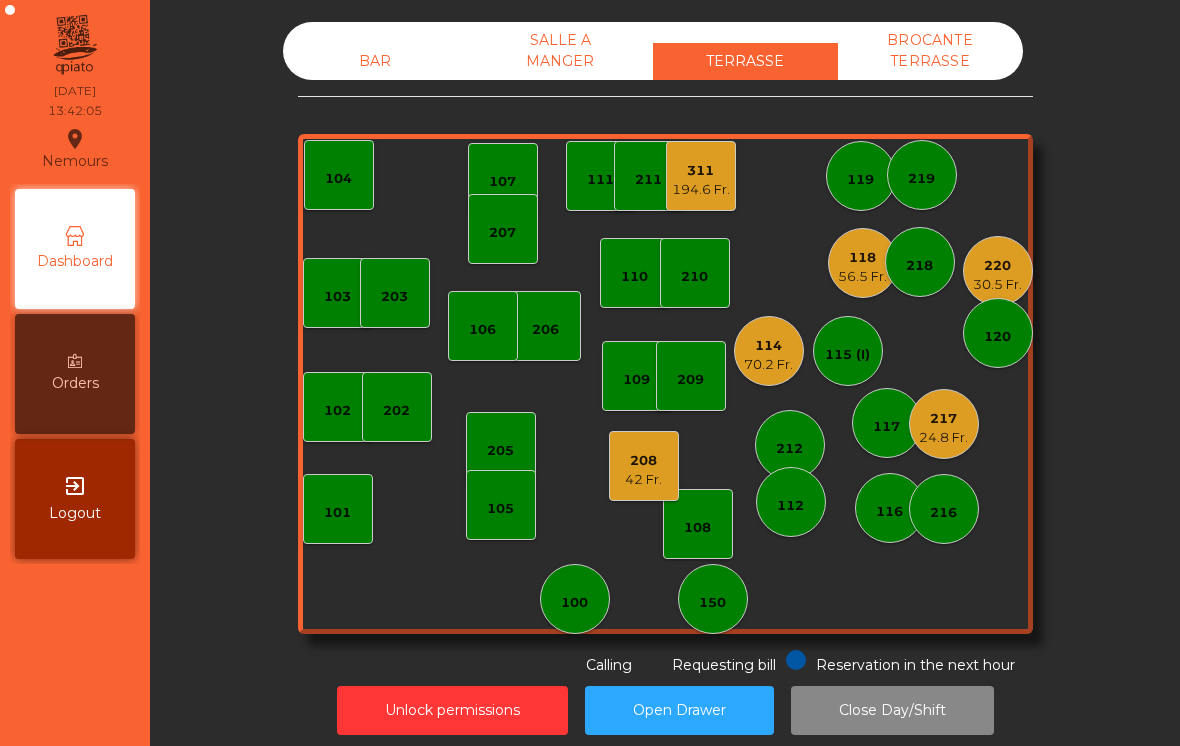 click on "[NUMBER] 30.5 Fr." 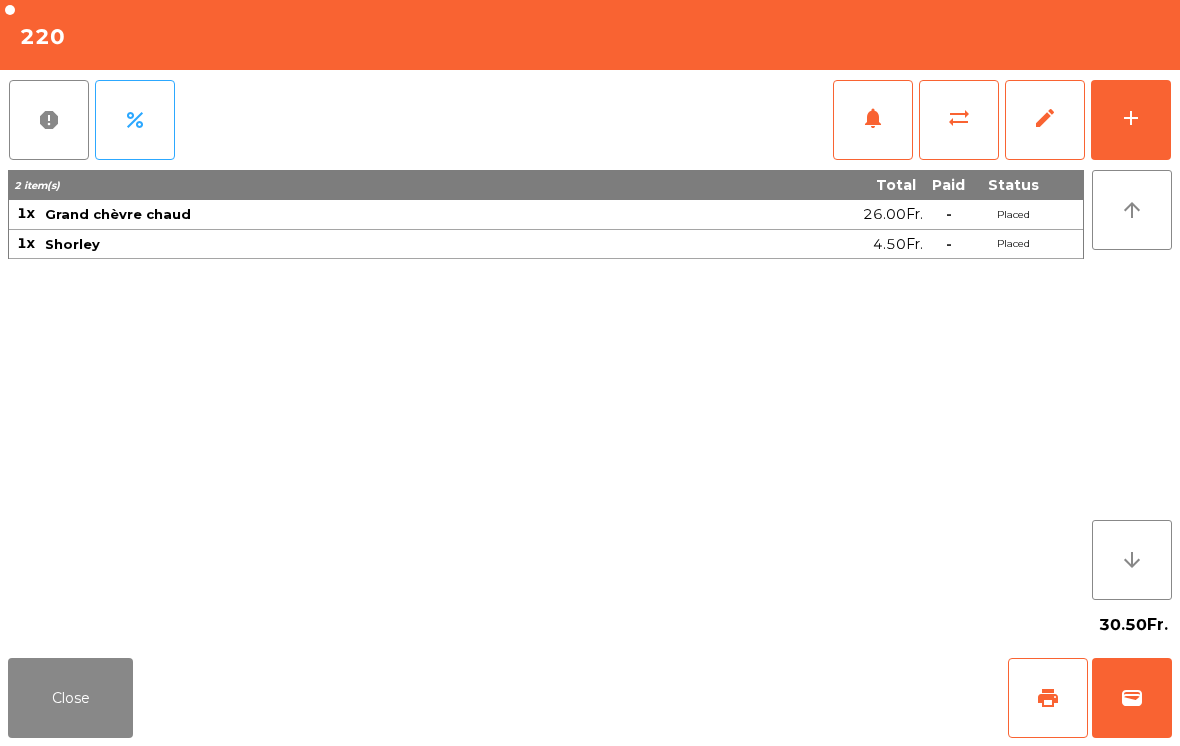 click on "Close" 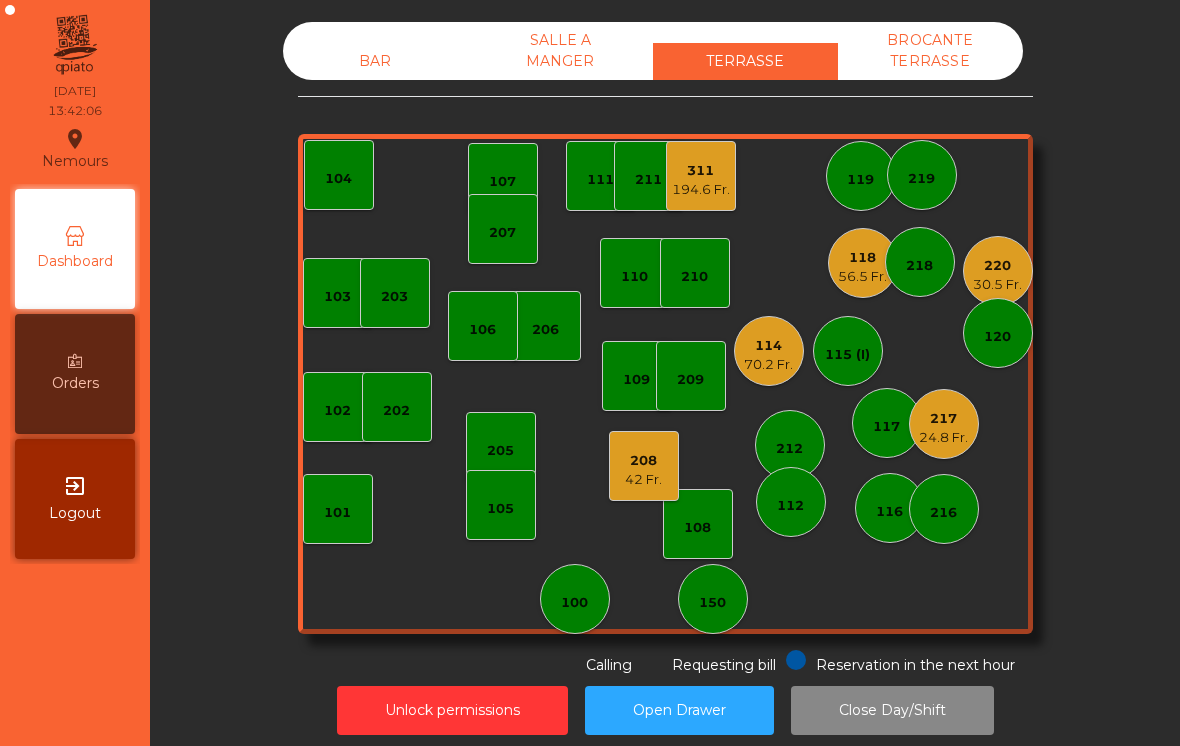 click on "56.5 Fr." 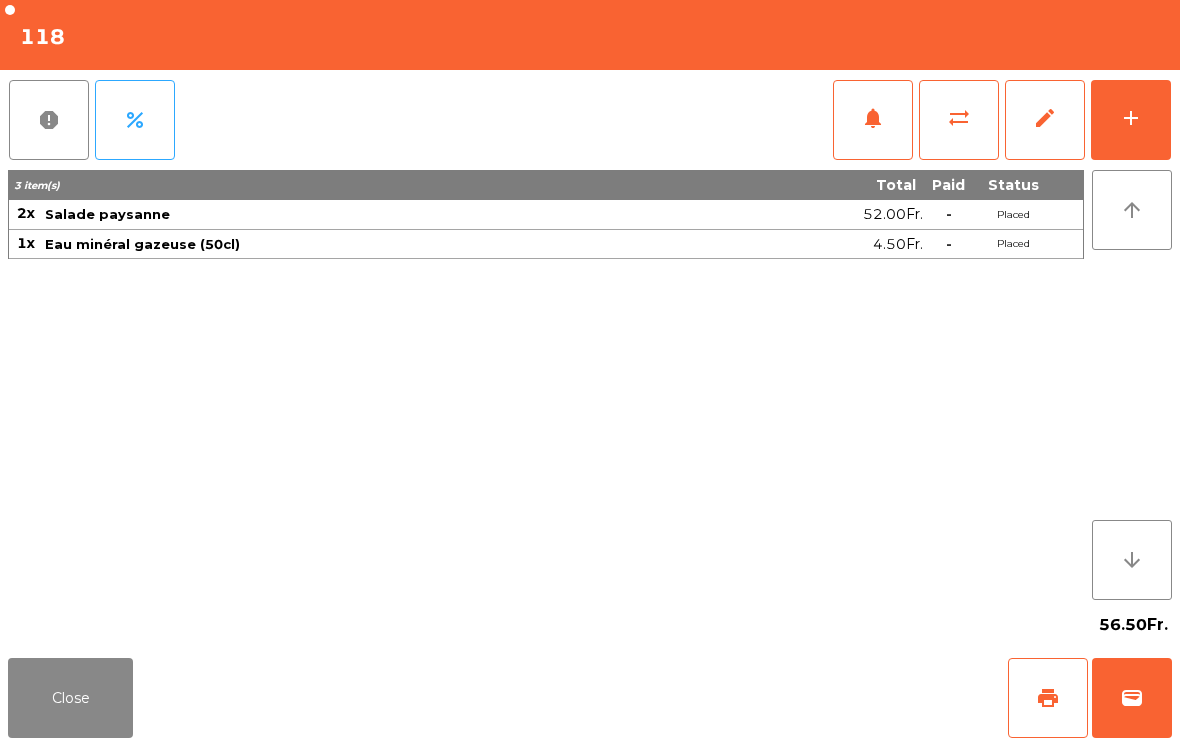 click on "Close" 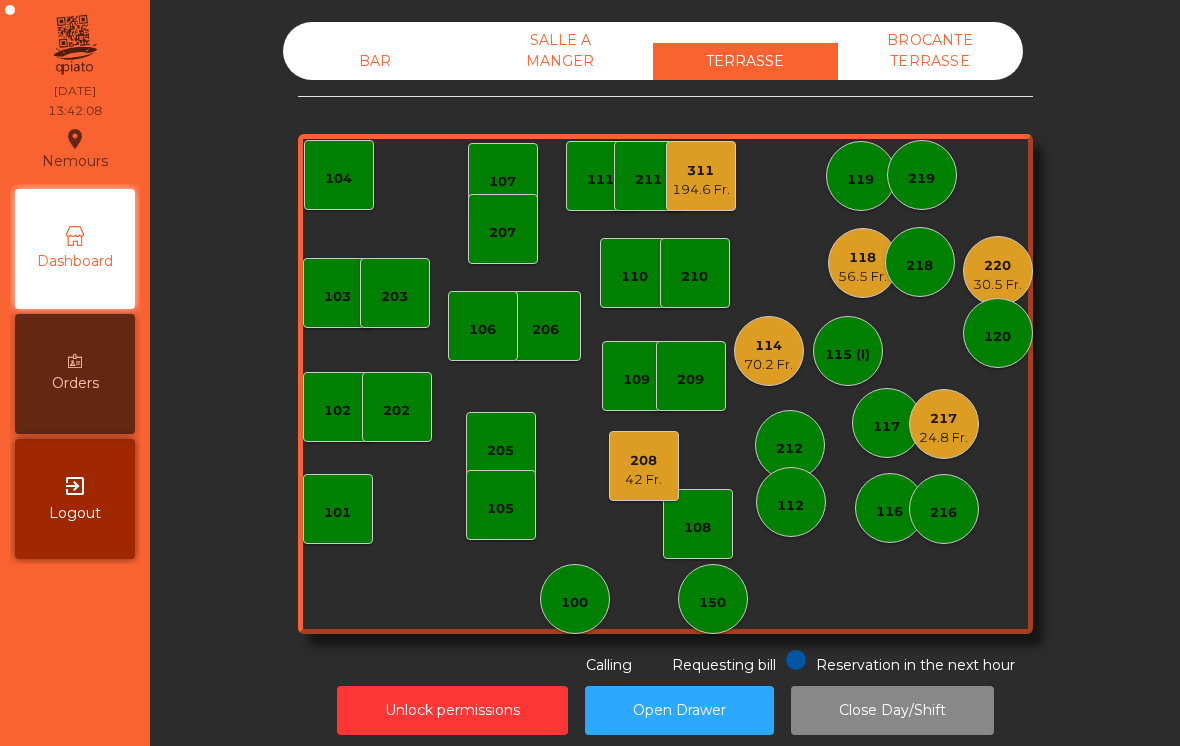 click on "194.6 Fr." 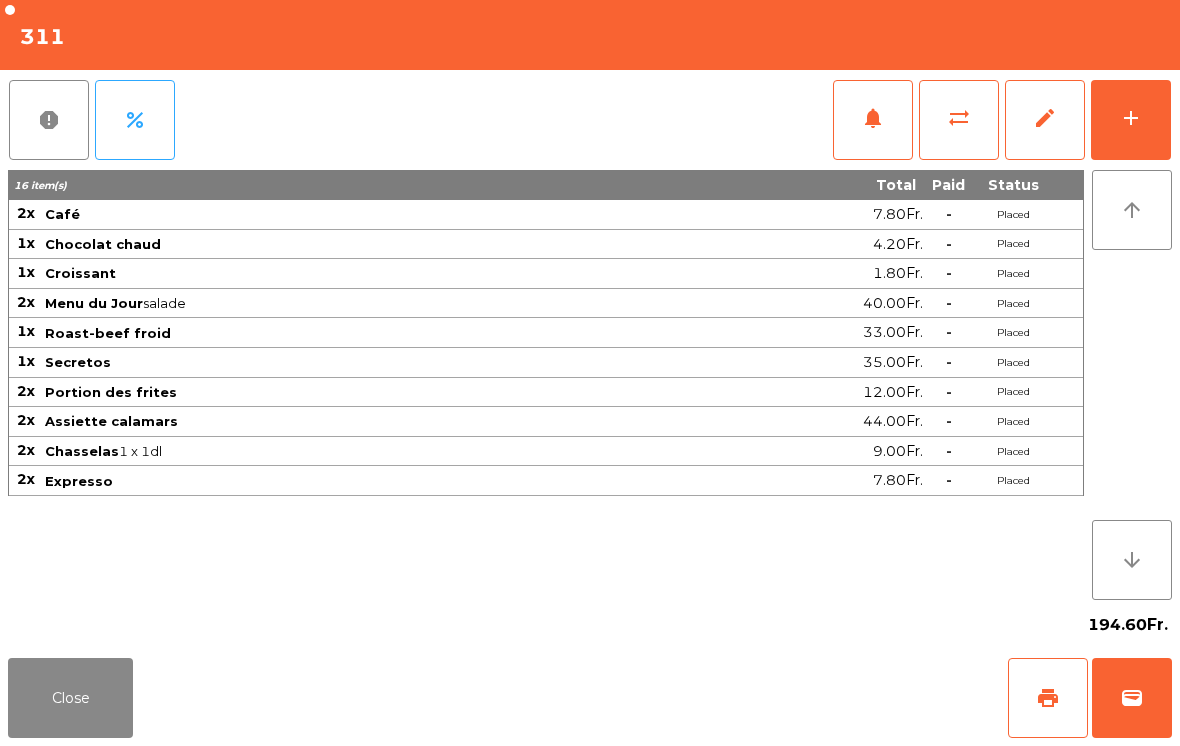 click on "Close" 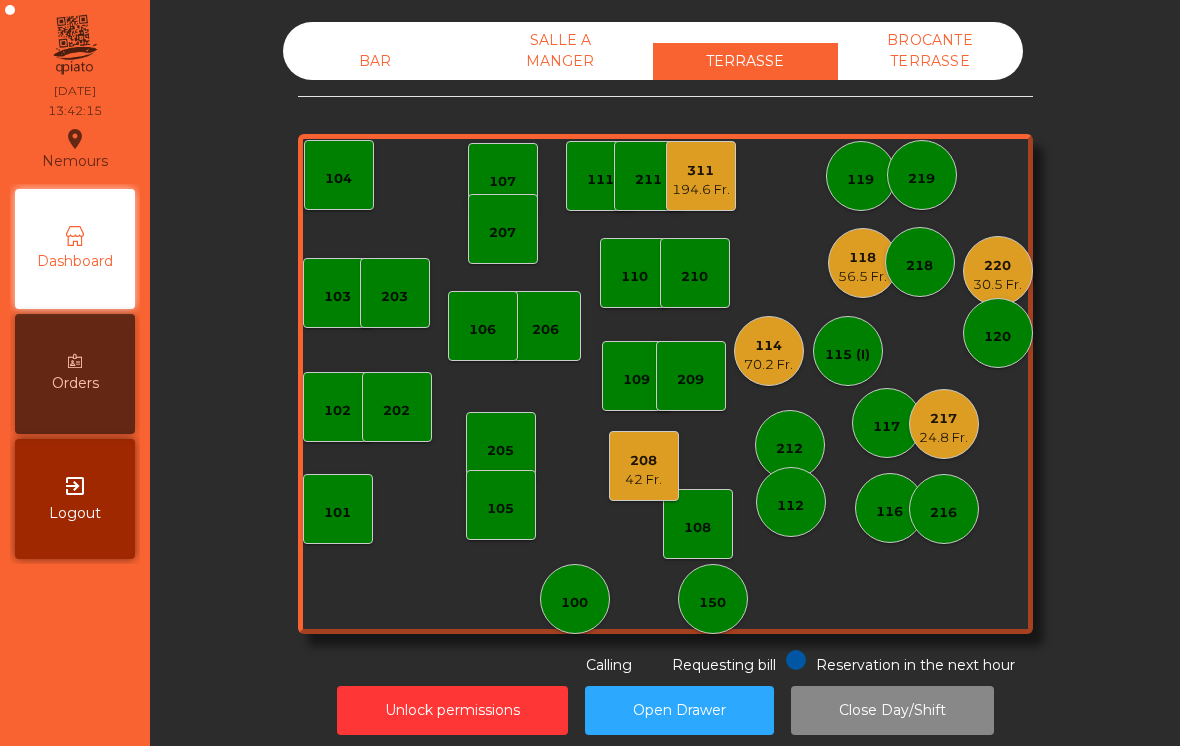click on "217" 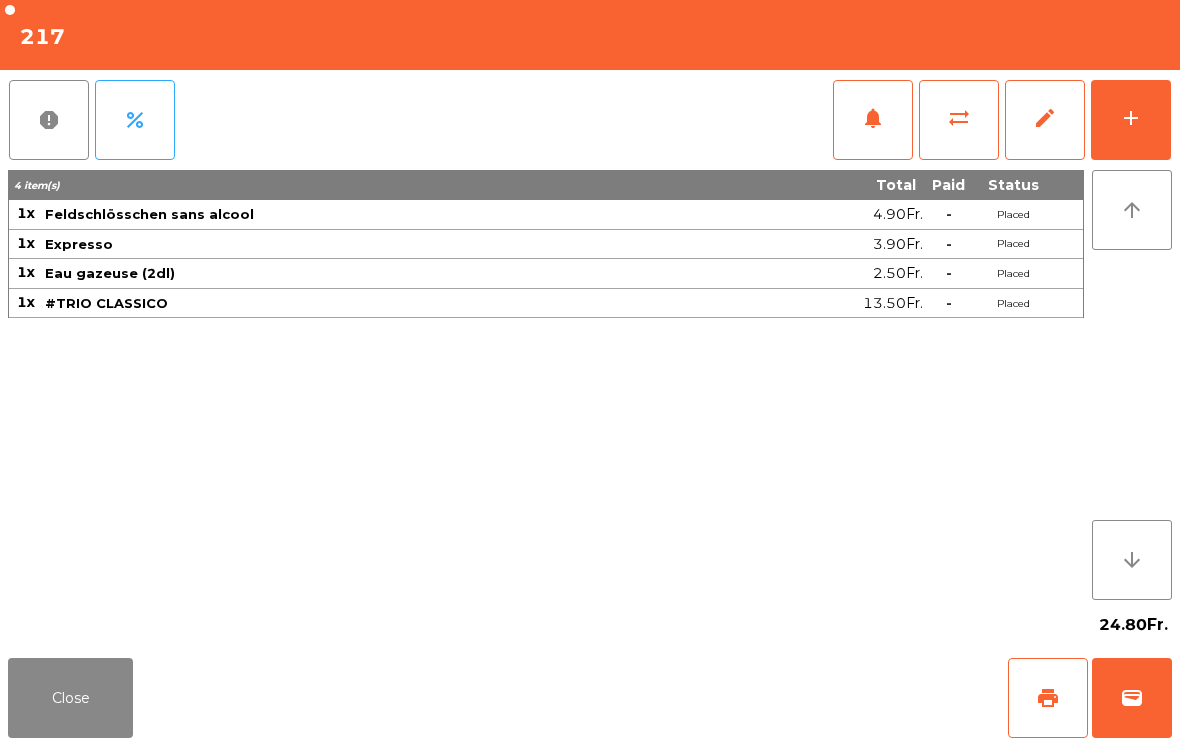 click on "Close" 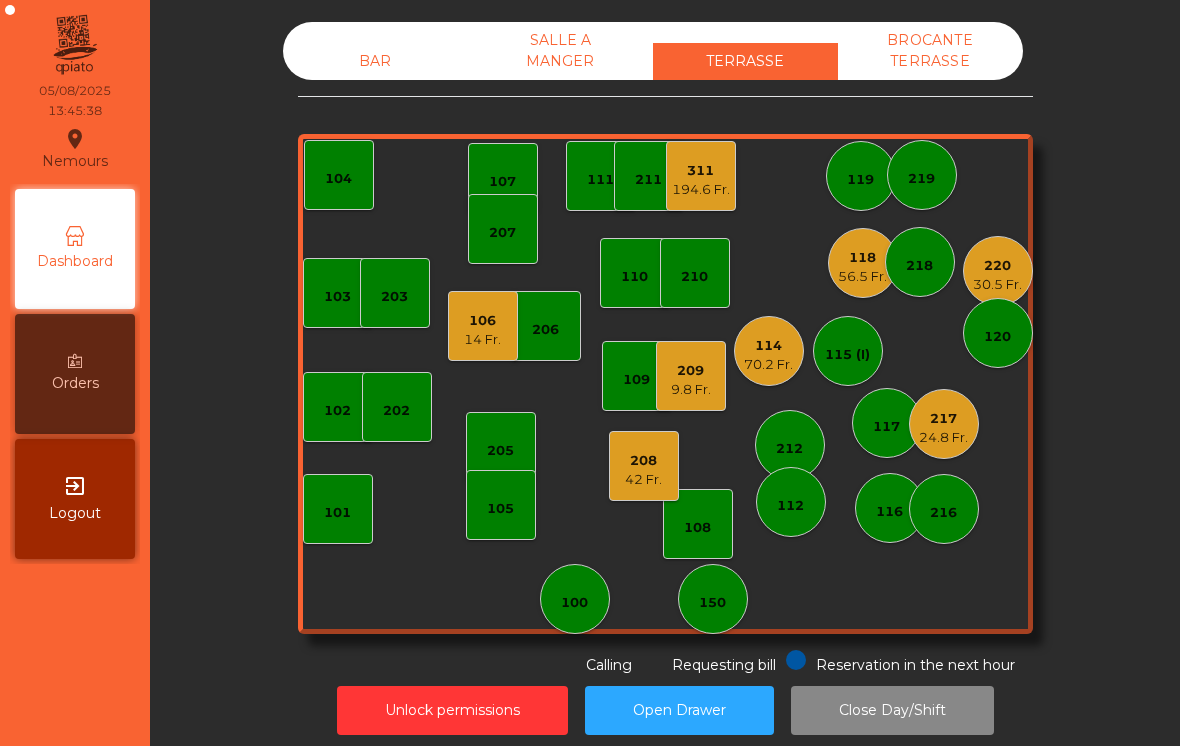 scroll, scrollTop: 0, scrollLeft: 0, axis: both 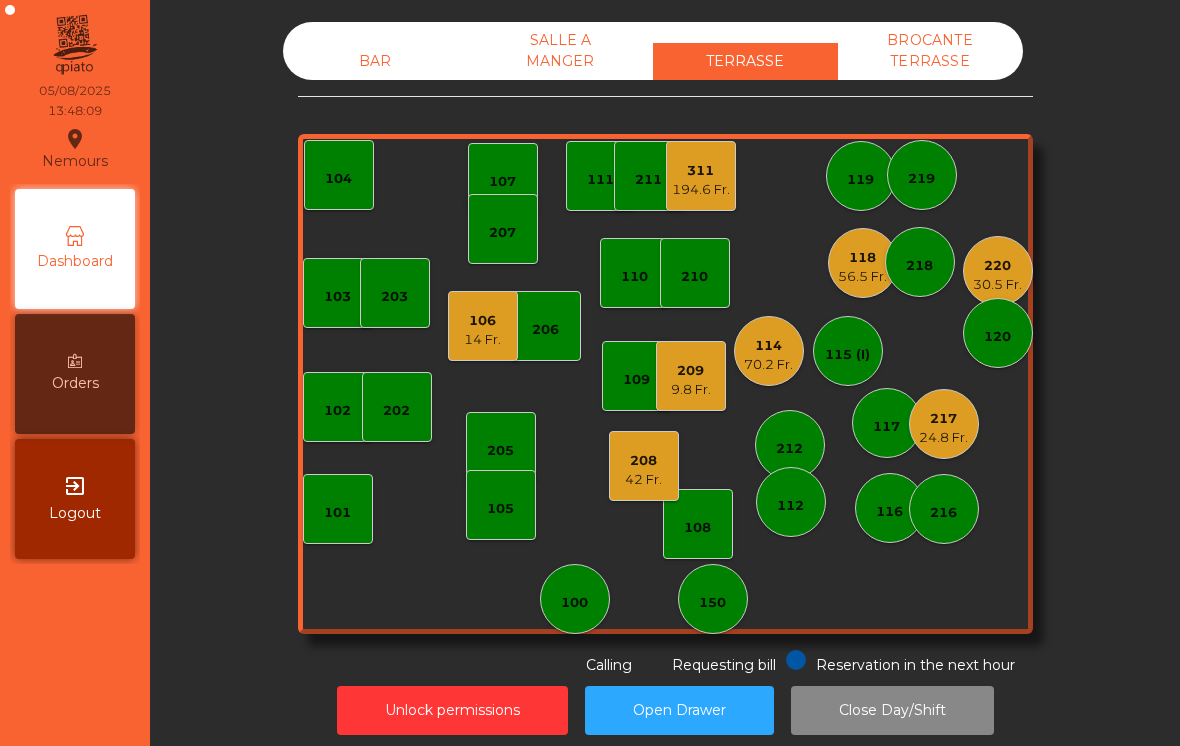 click on "194.6 Fr." 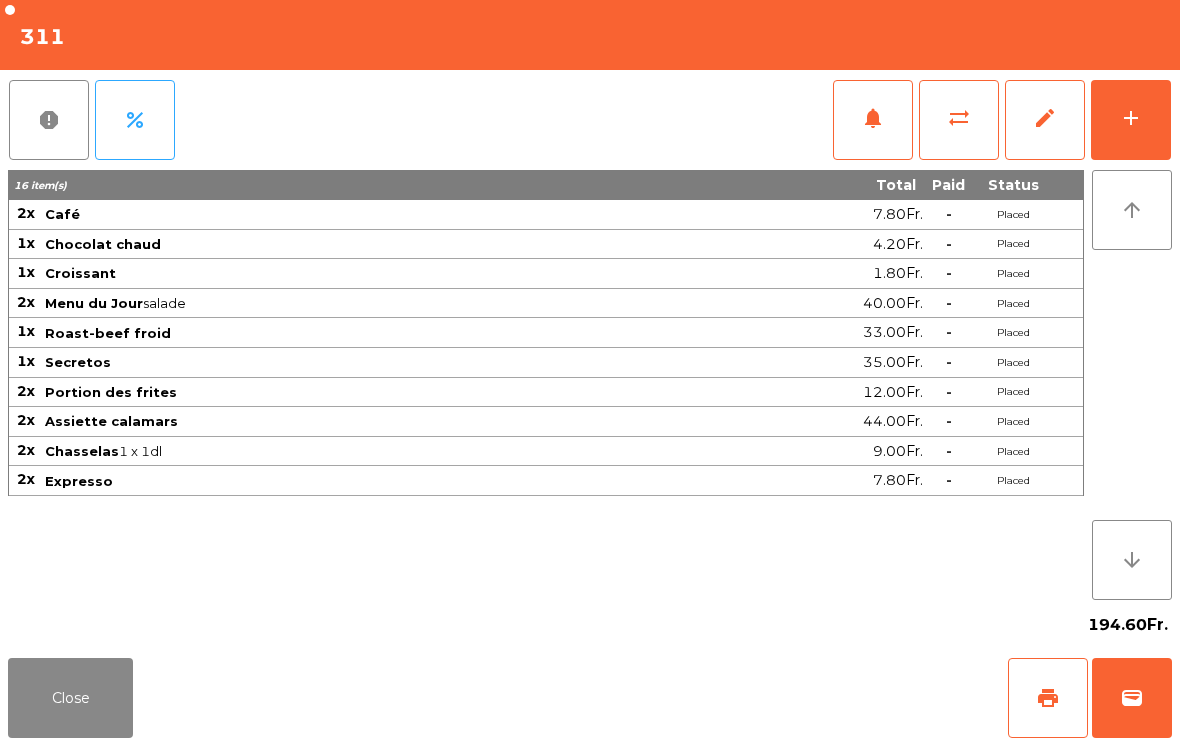 click on "add" 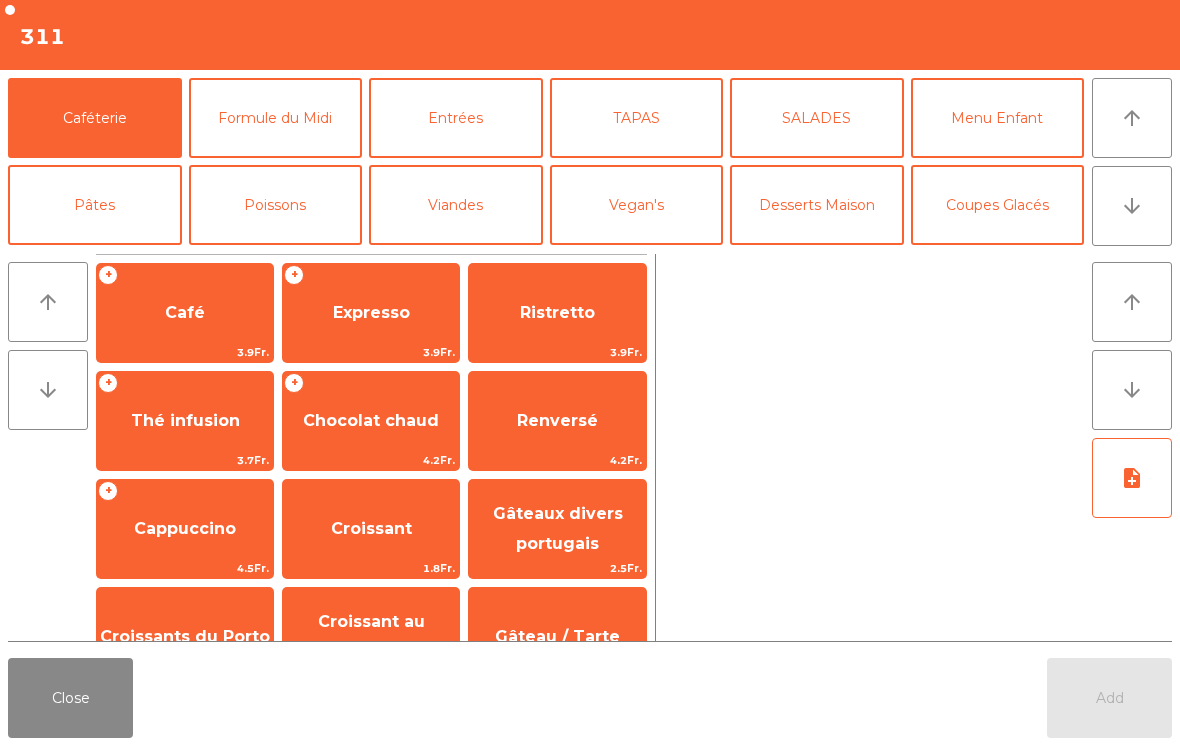 scroll, scrollTop: 14, scrollLeft: 0, axis: vertical 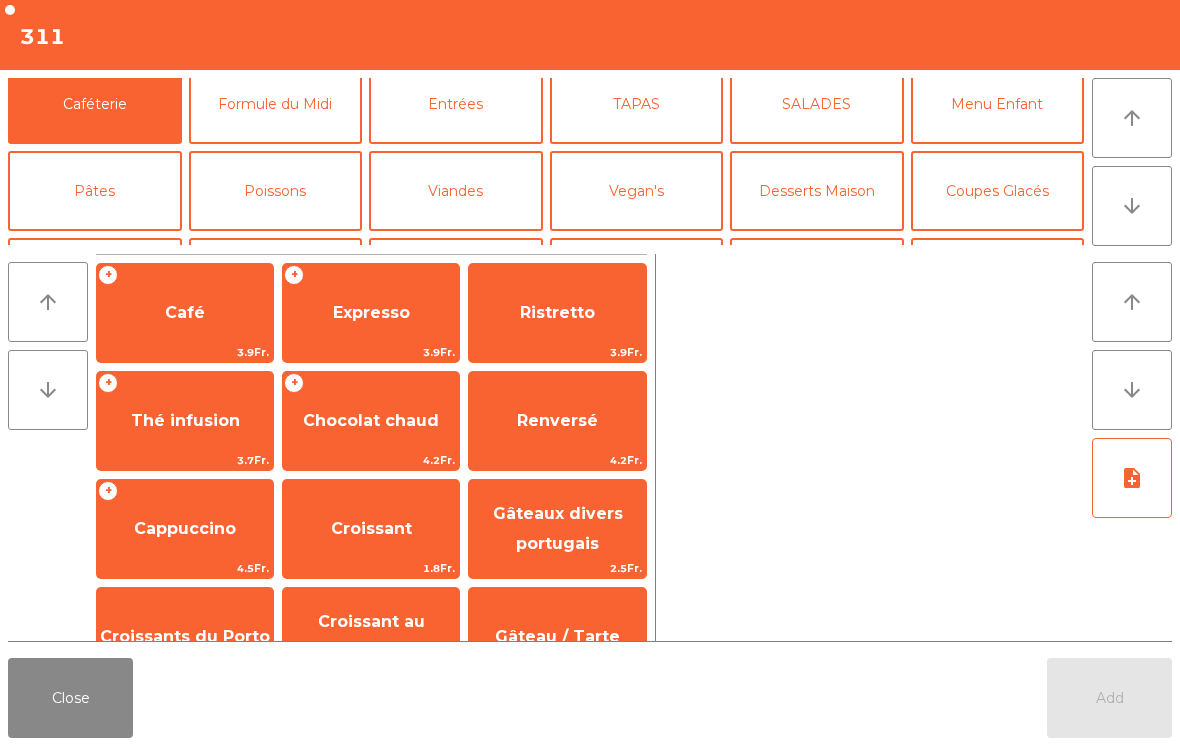 click on "Coupes Glacés" 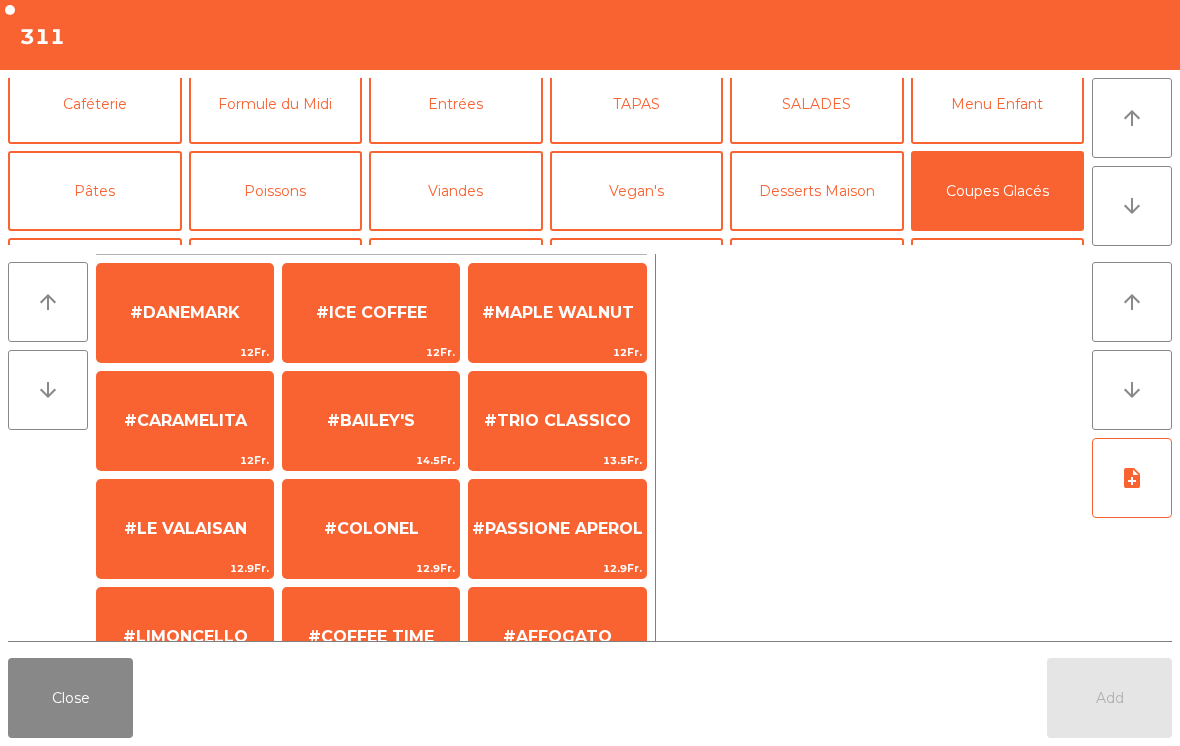 click on "#CARAMELITA" 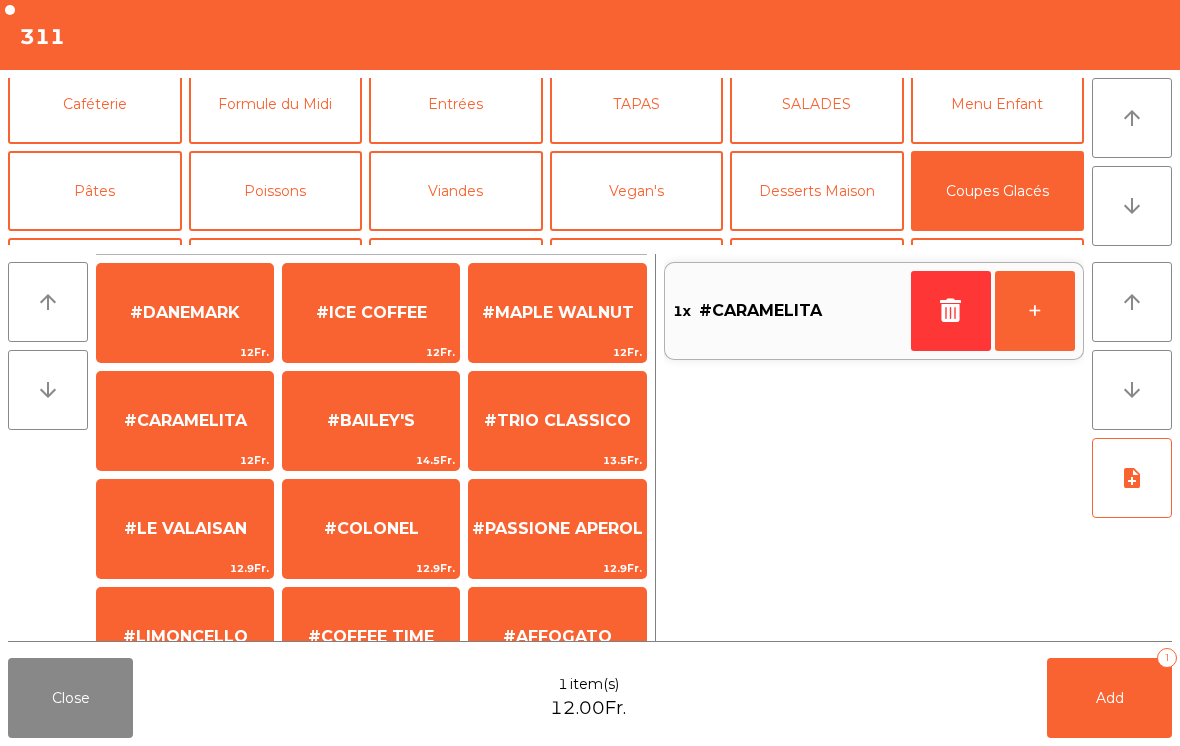 click on "Add   1" 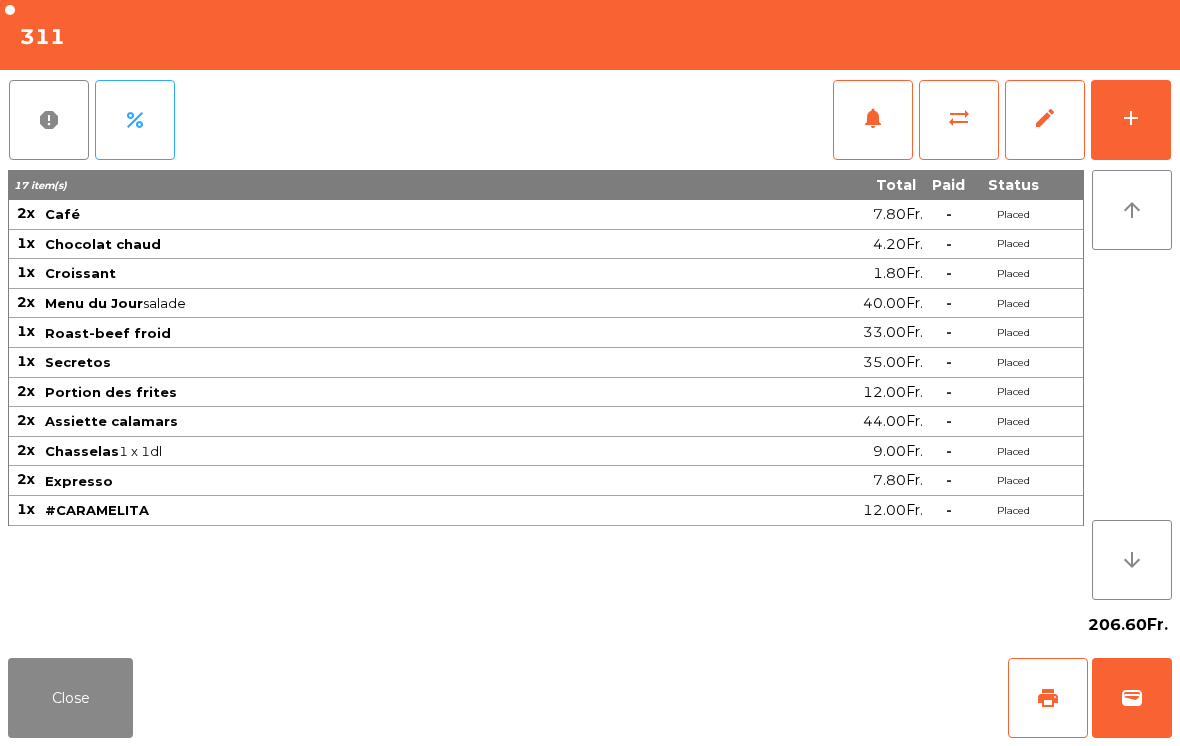 click on "print" 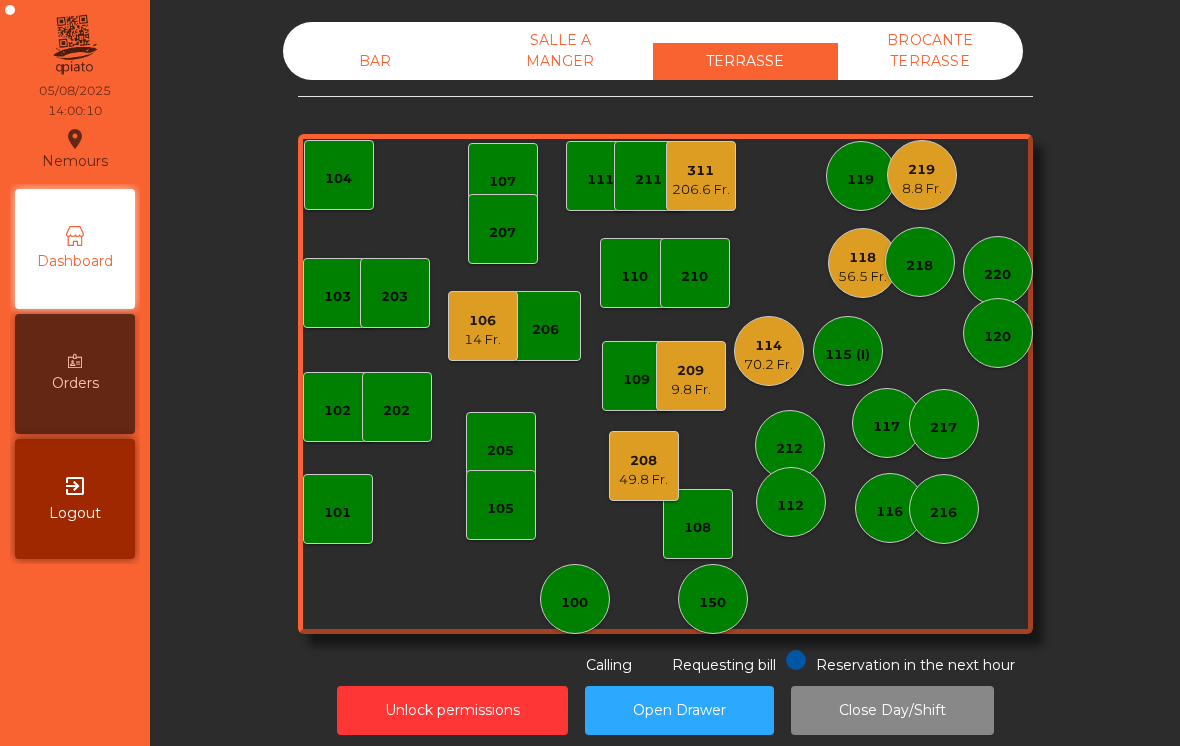 click on "8.8 Fr." 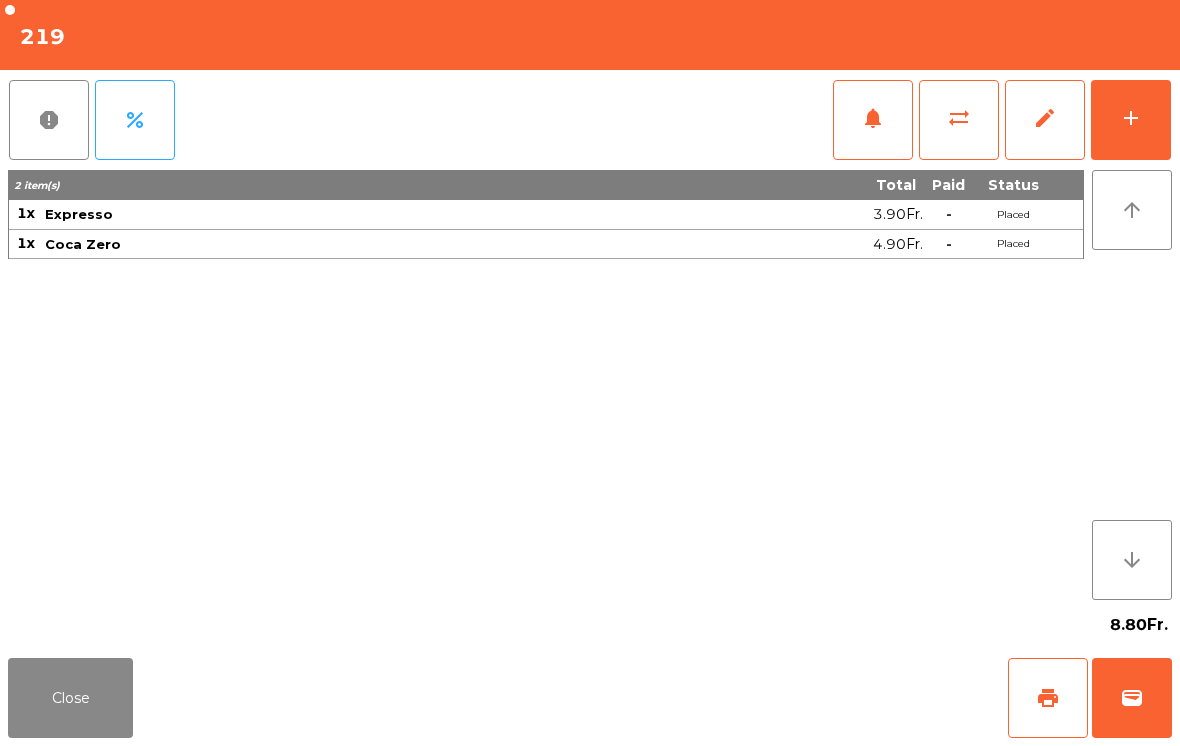 click on "Close   print   wallet" 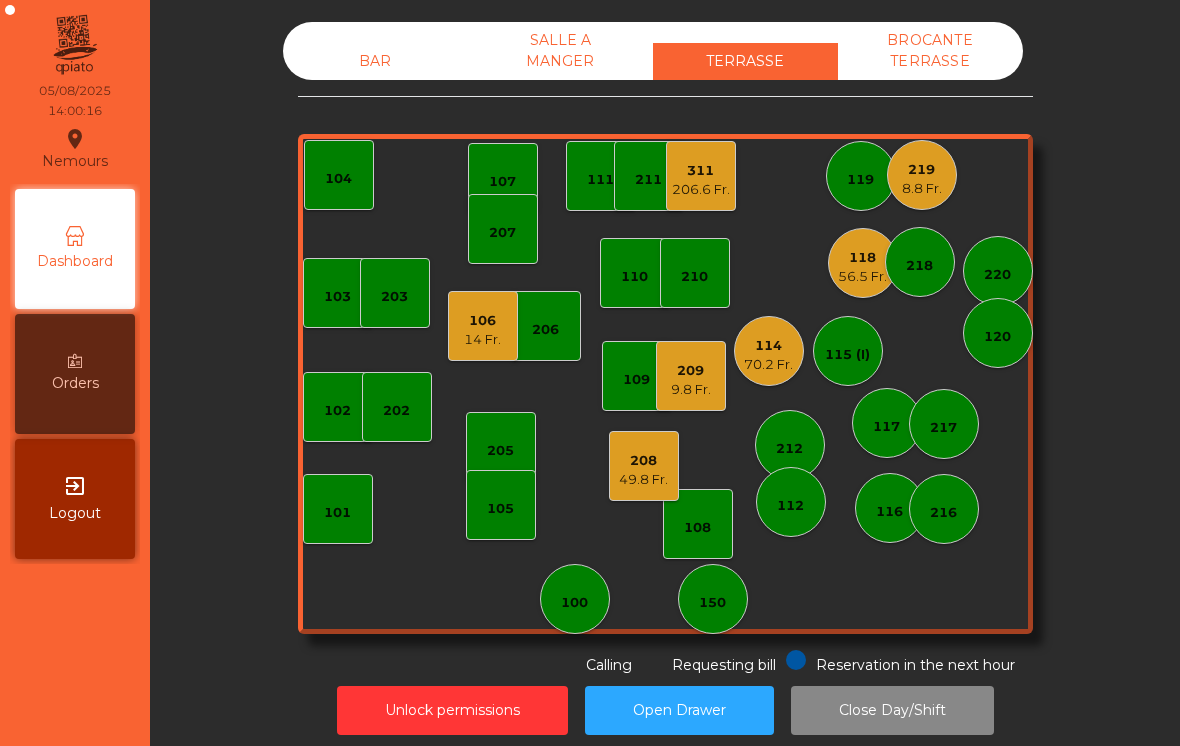 click on "56.5 Fr." 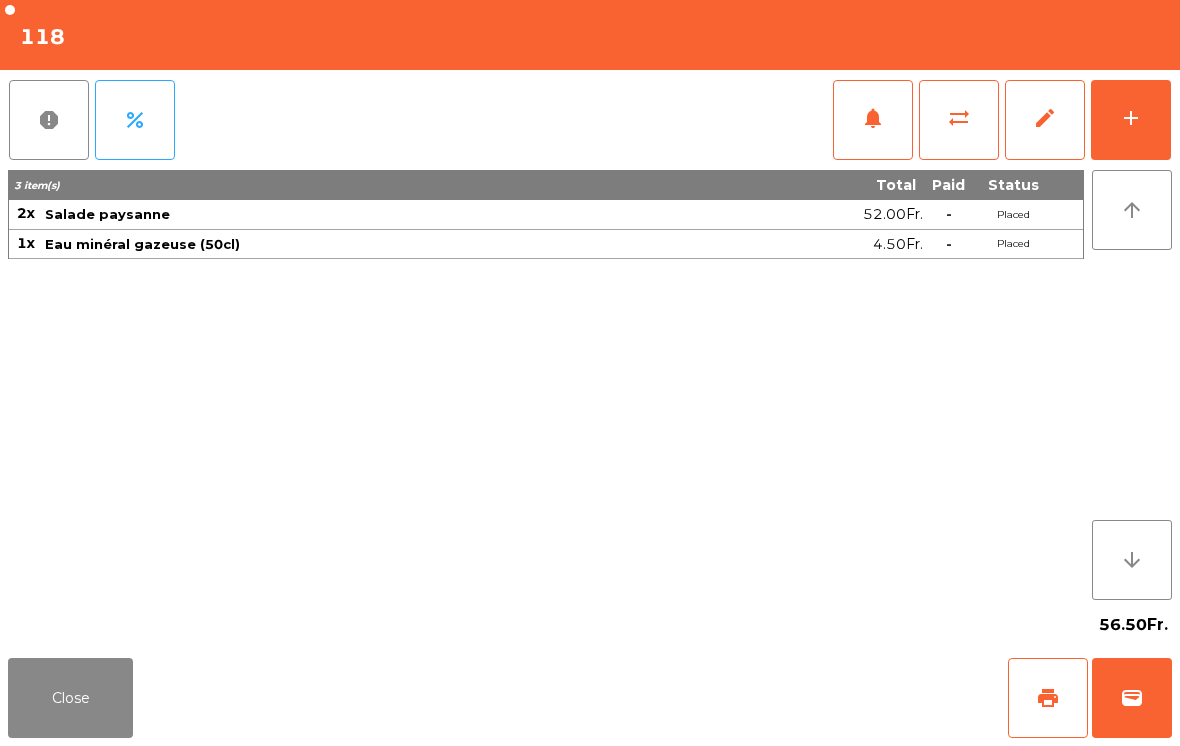 click on "arrow_upward" 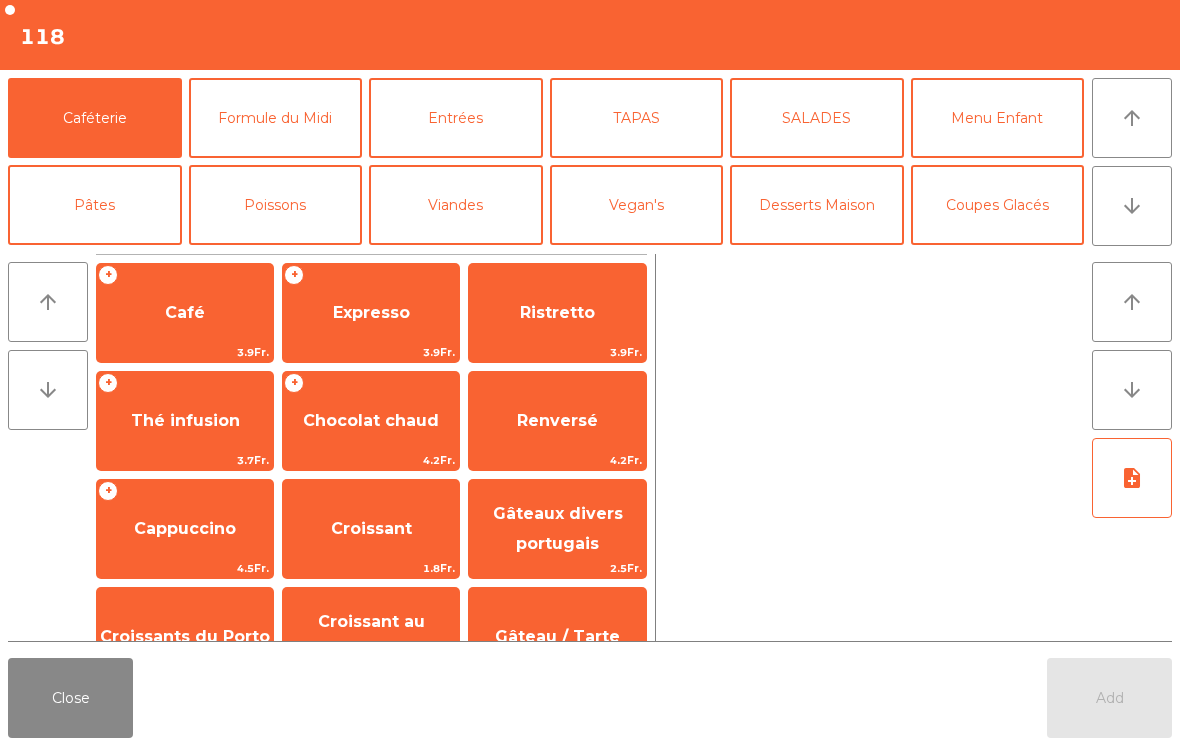 click on "arrow_upward" 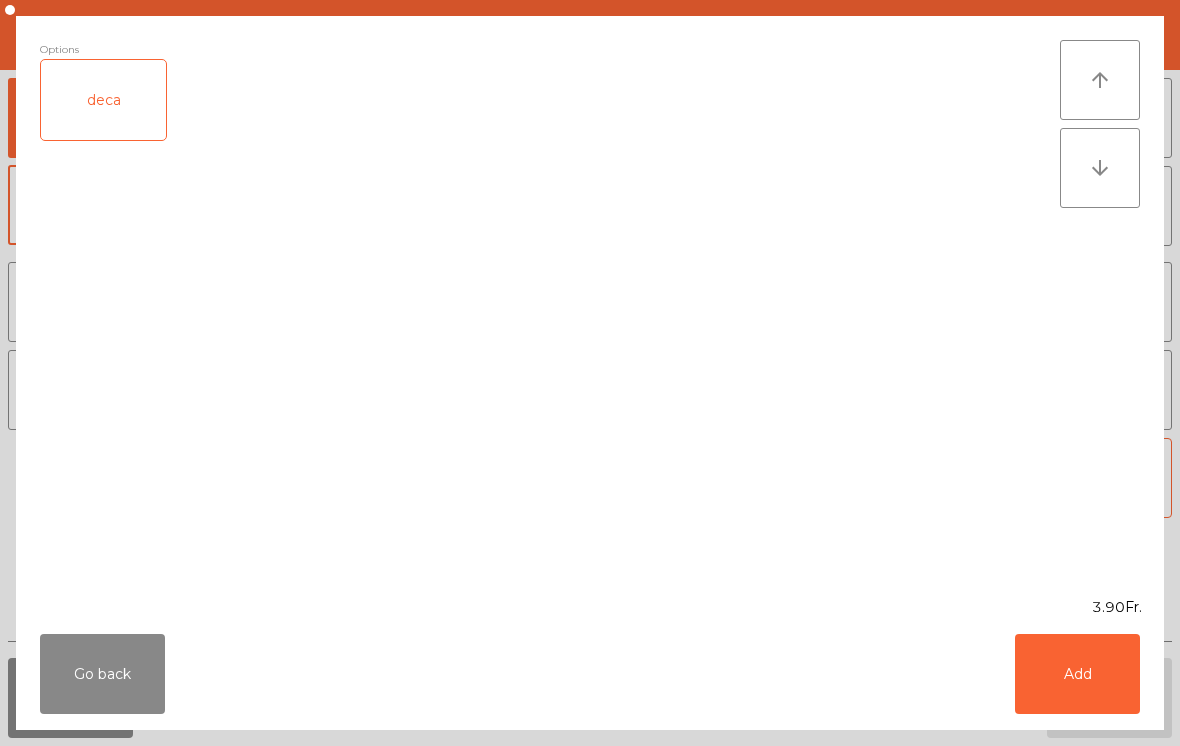 click on "Add" 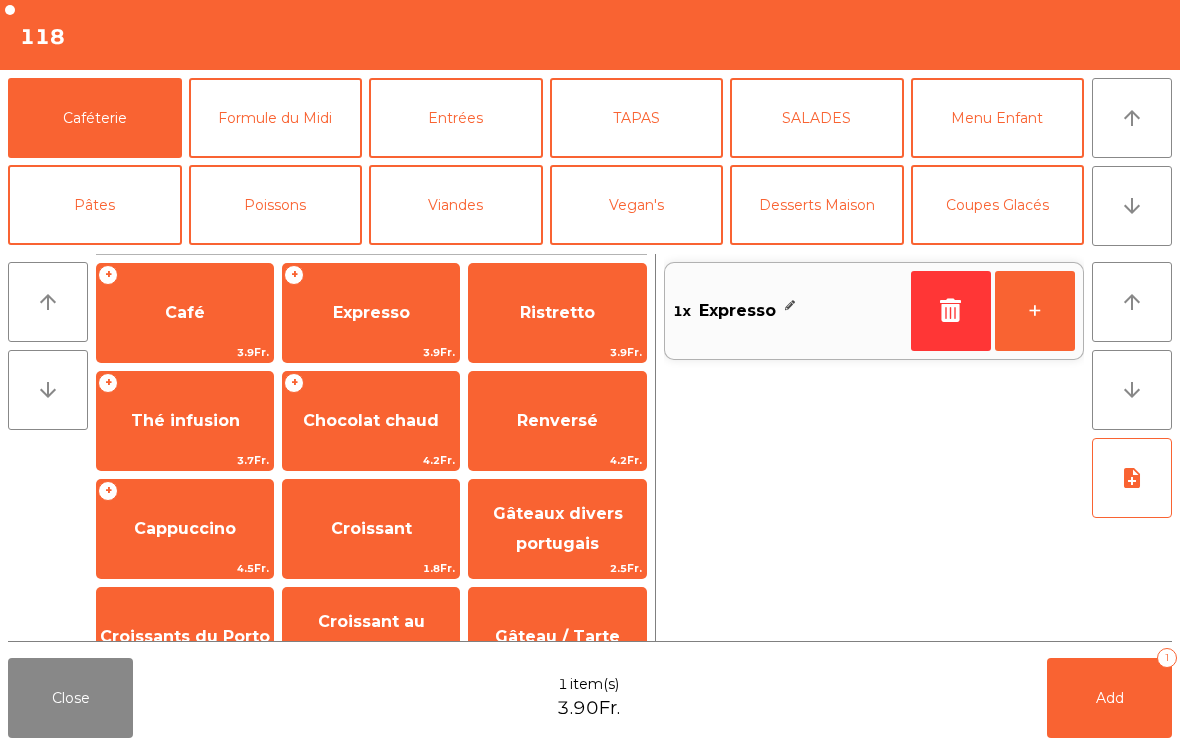 click on "+" 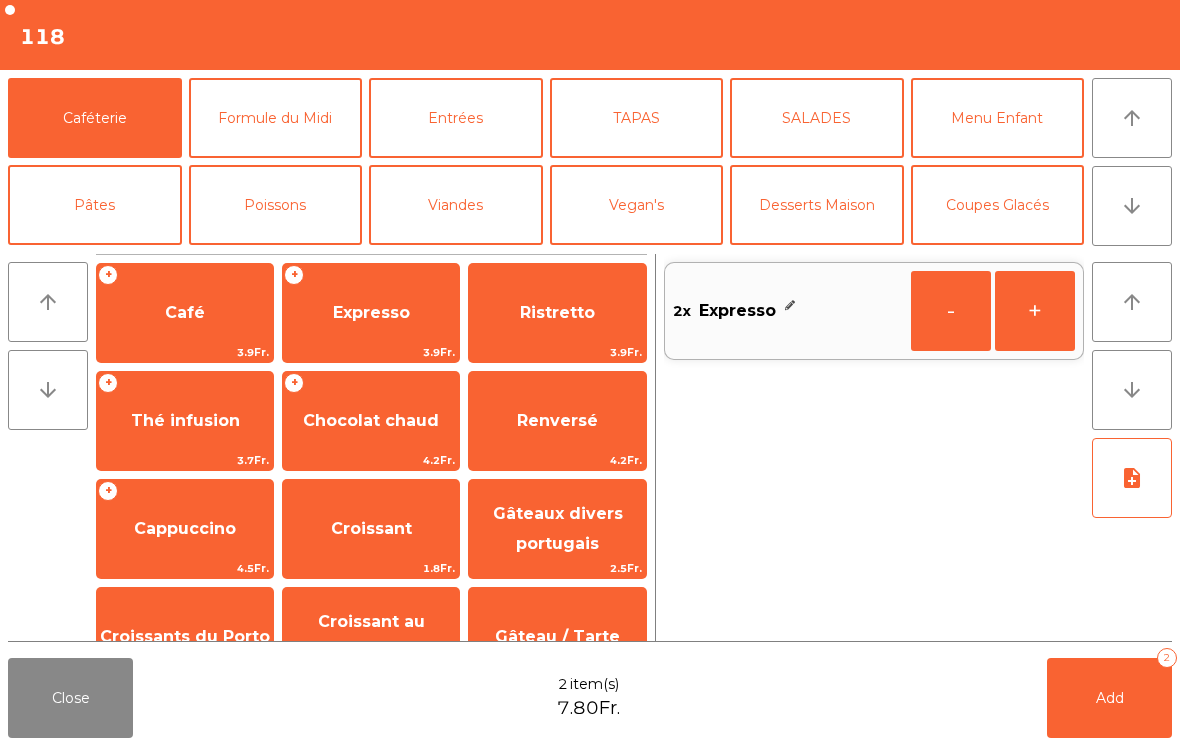 click on "Add" 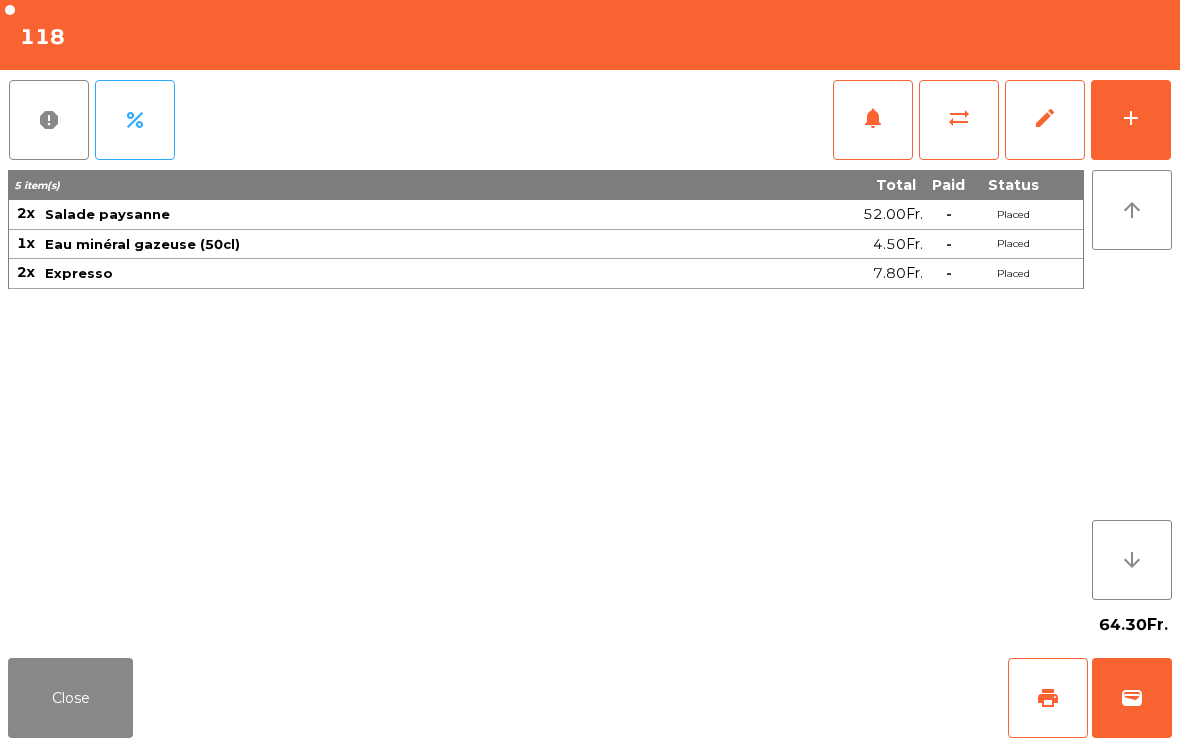 click on "Close" 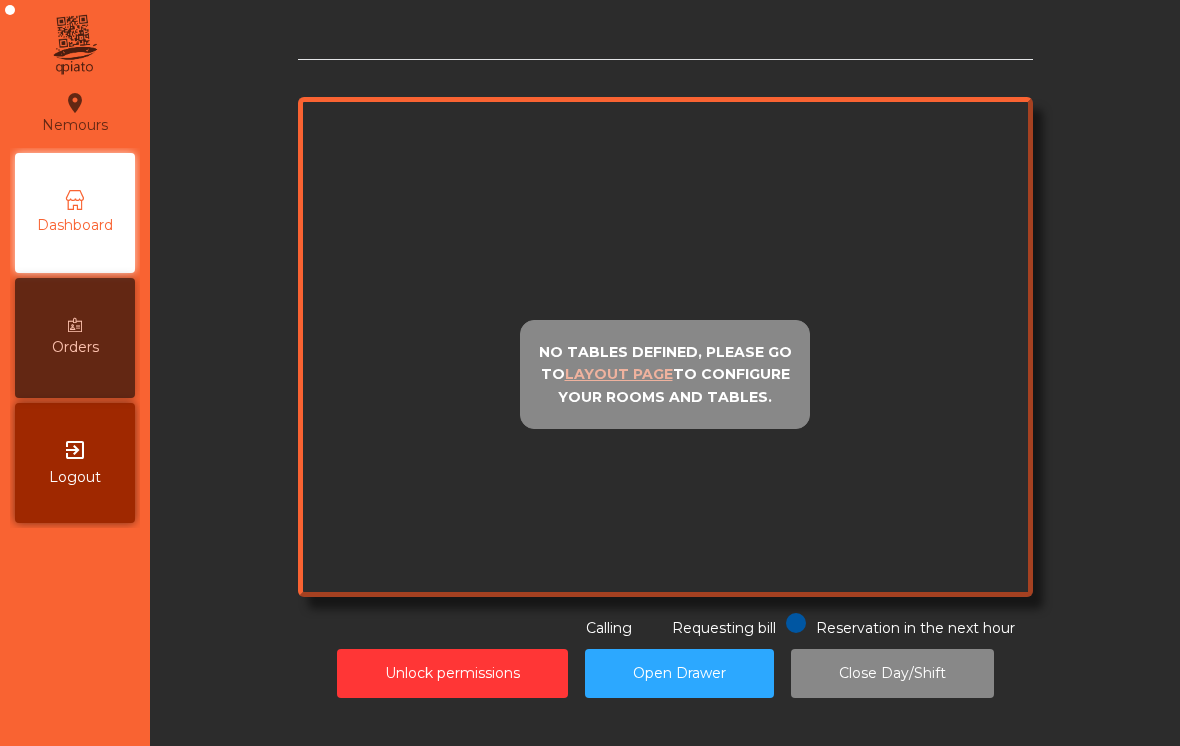 scroll, scrollTop: 0, scrollLeft: 0, axis: both 